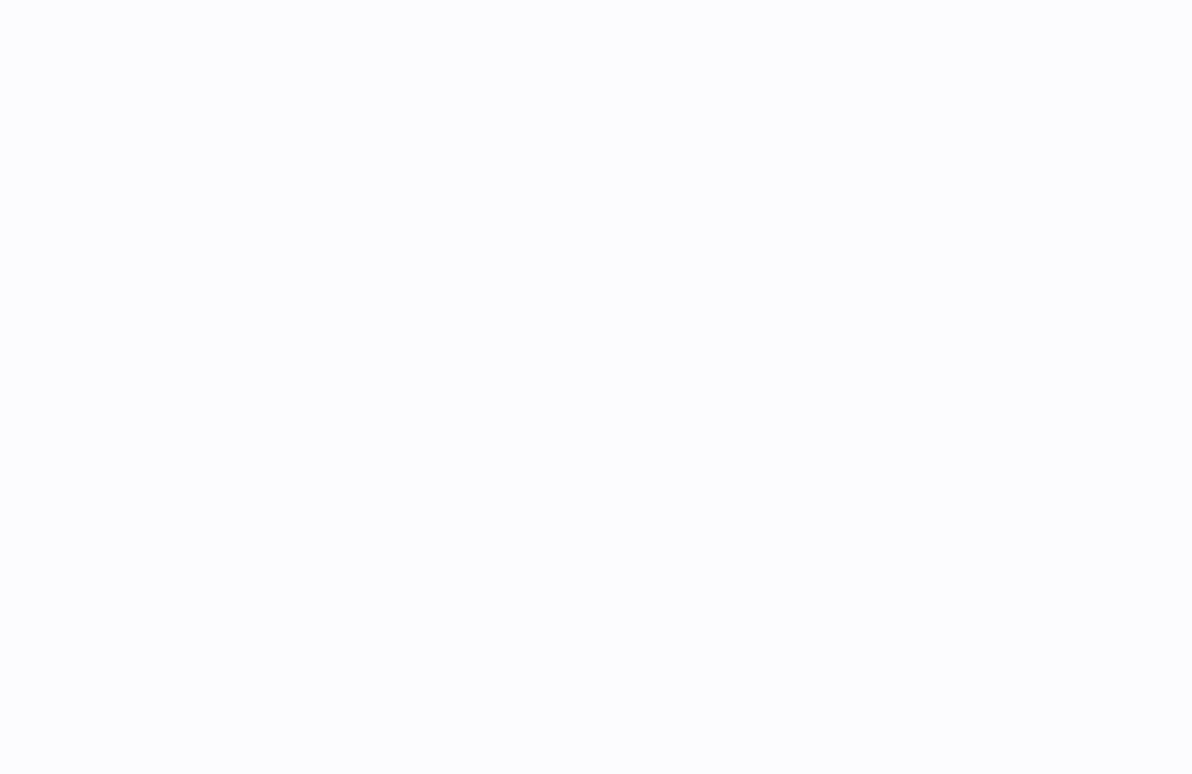 scroll, scrollTop: 0, scrollLeft: 0, axis: both 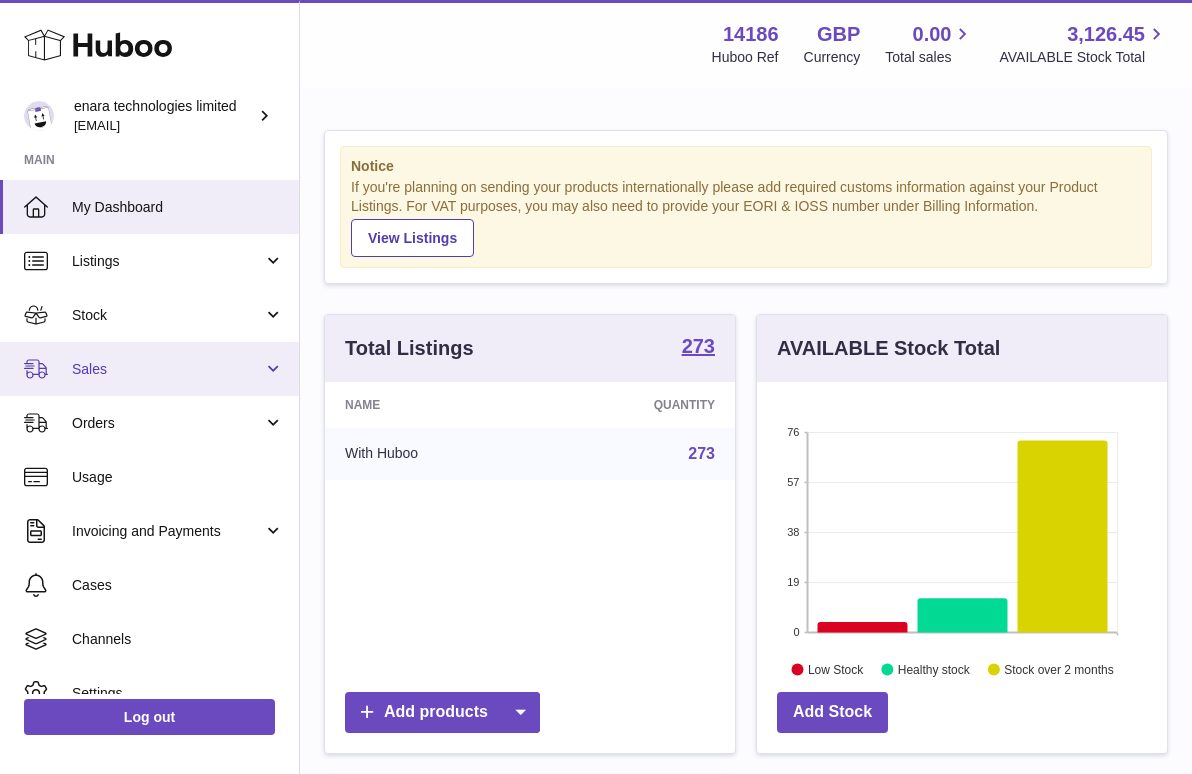 click on "Sales" at bounding box center [149, 369] 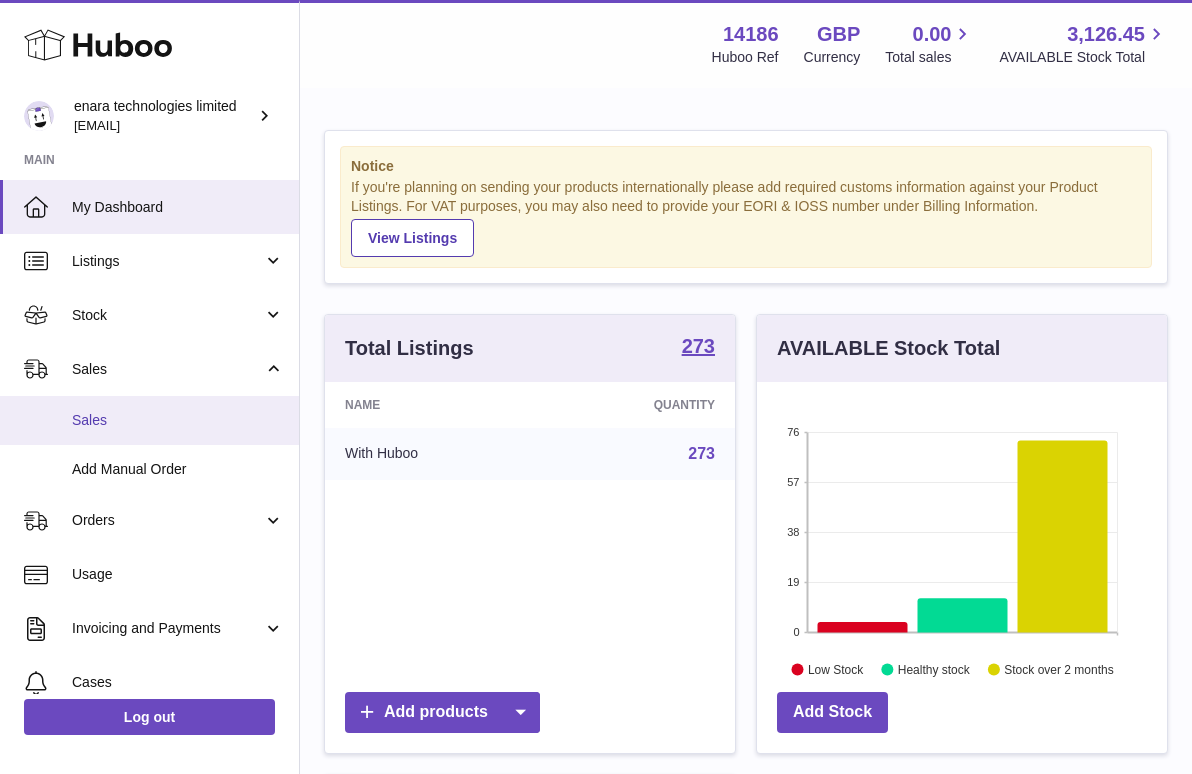 click on "Sales" at bounding box center (149, 420) 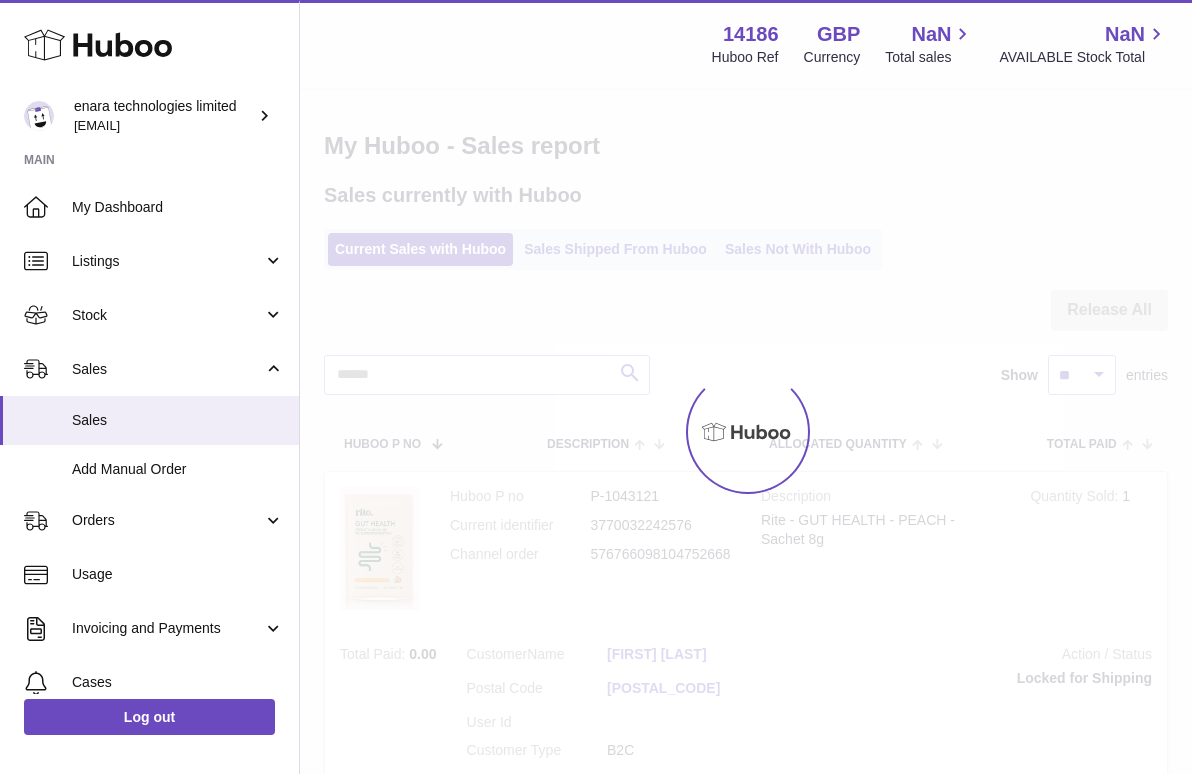 scroll, scrollTop: 0, scrollLeft: 0, axis: both 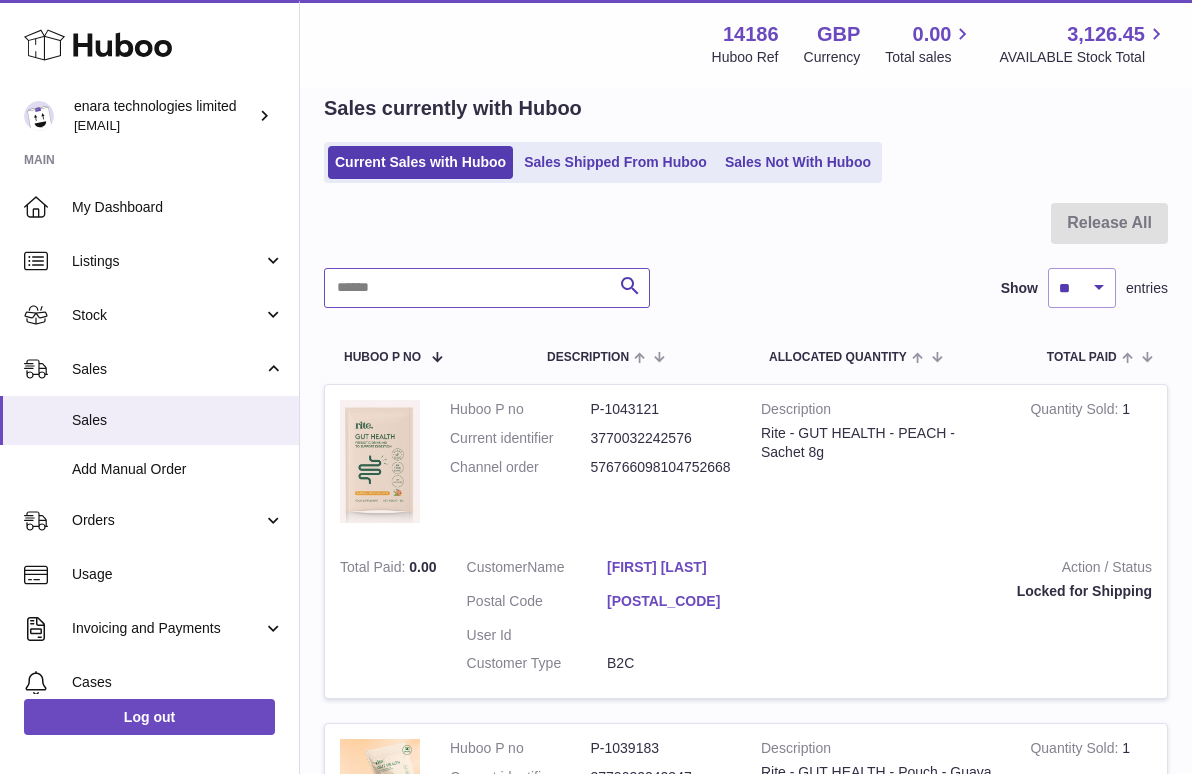 click at bounding box center (487, 288) 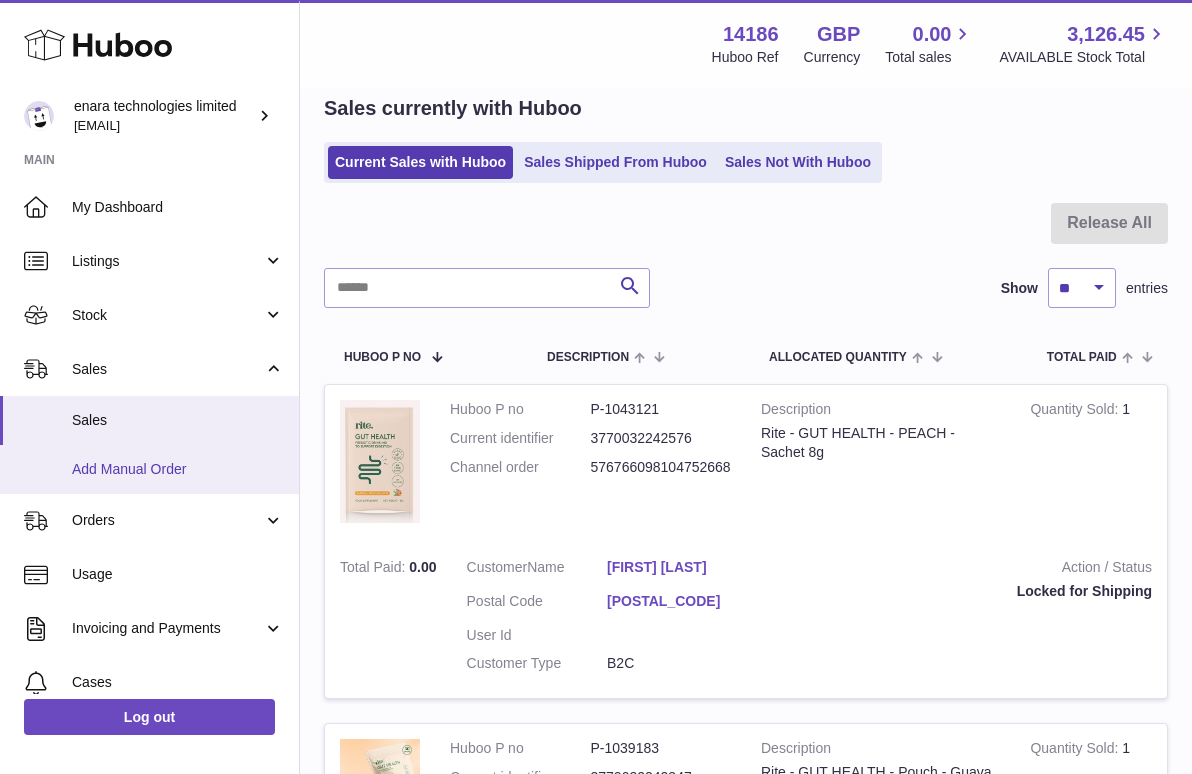 click on "Add Manual Order" at bounding box center (178, 469) 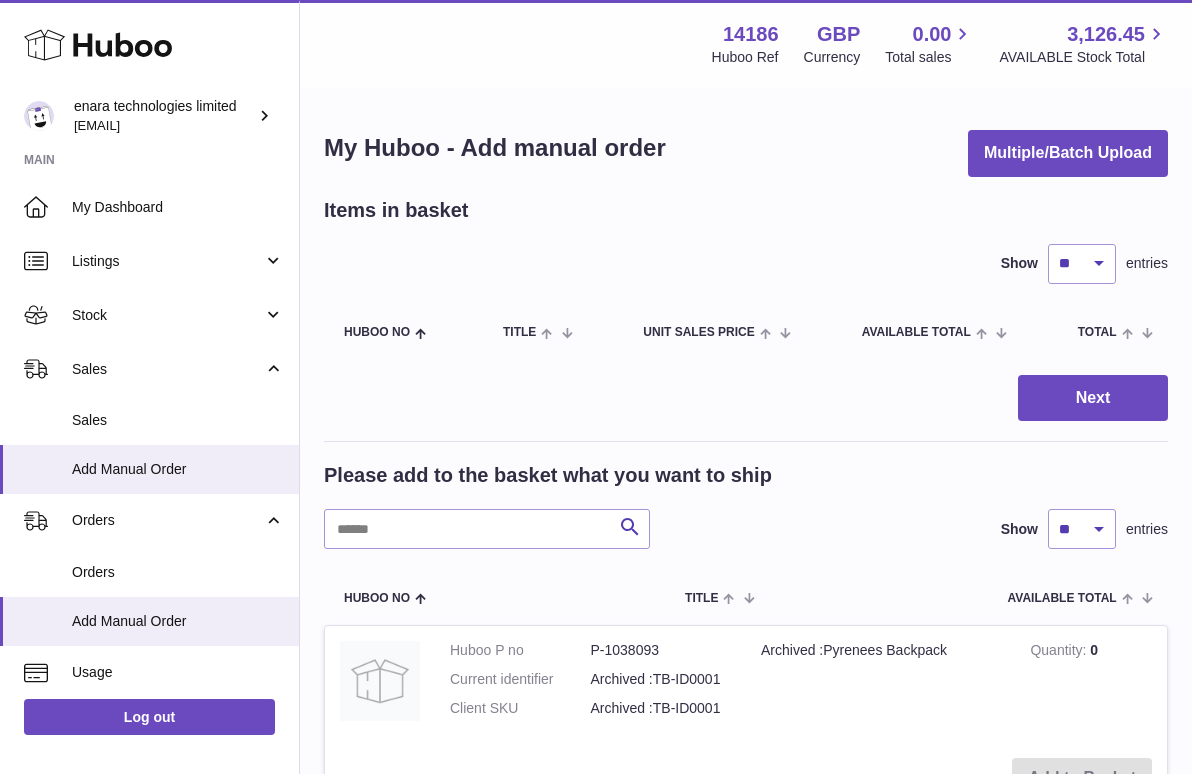 scroll, scrollTop: 0, scrollLeft: 0, axis: both 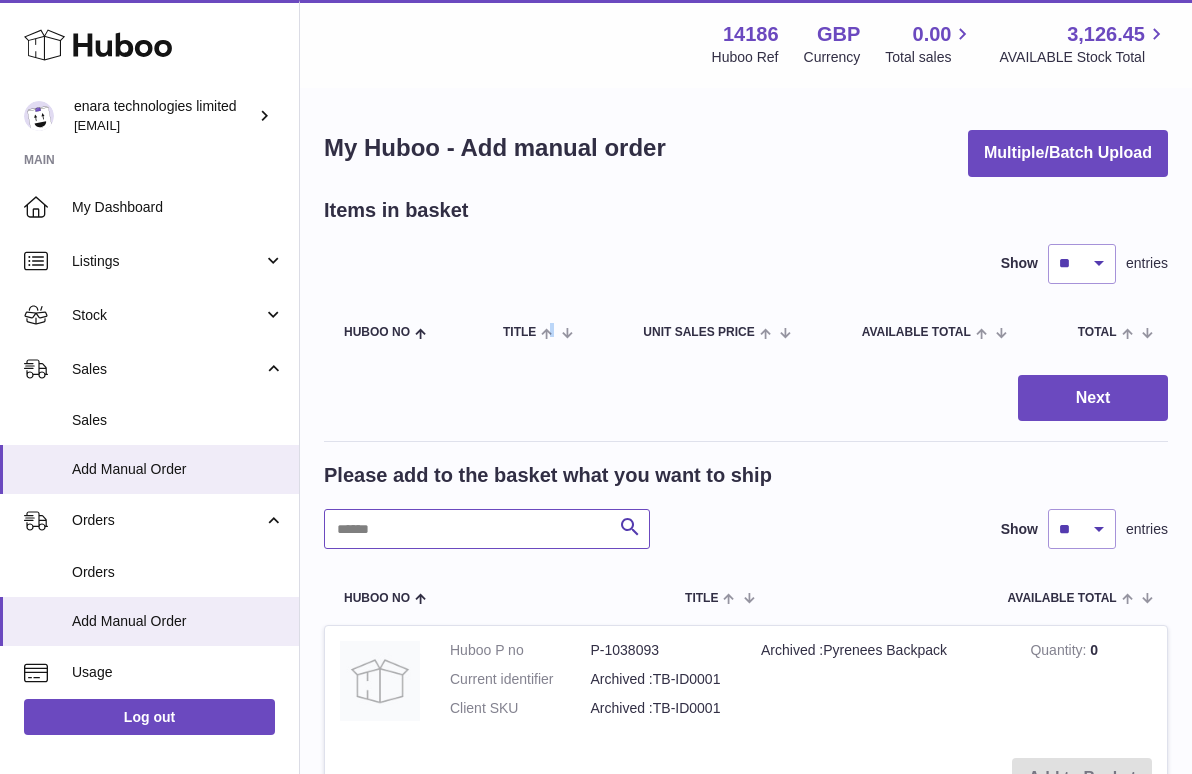 click at bounding box center (487, 529) 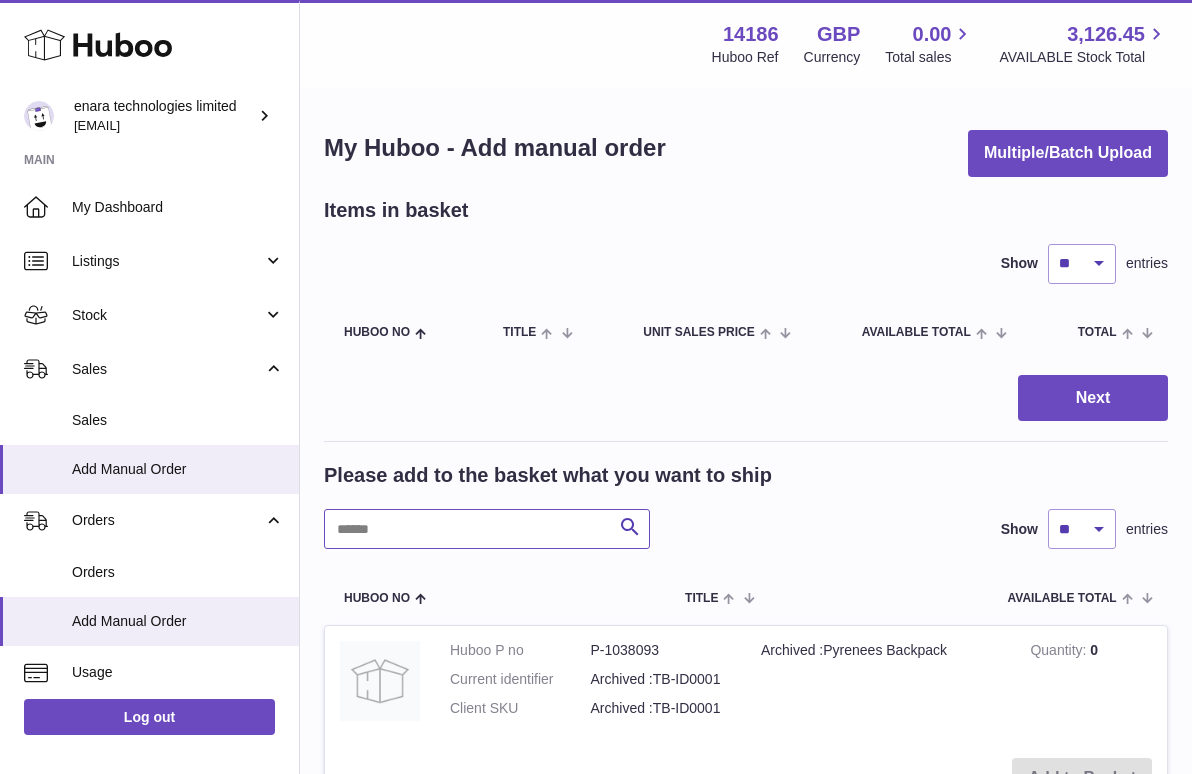 paste on "**********" 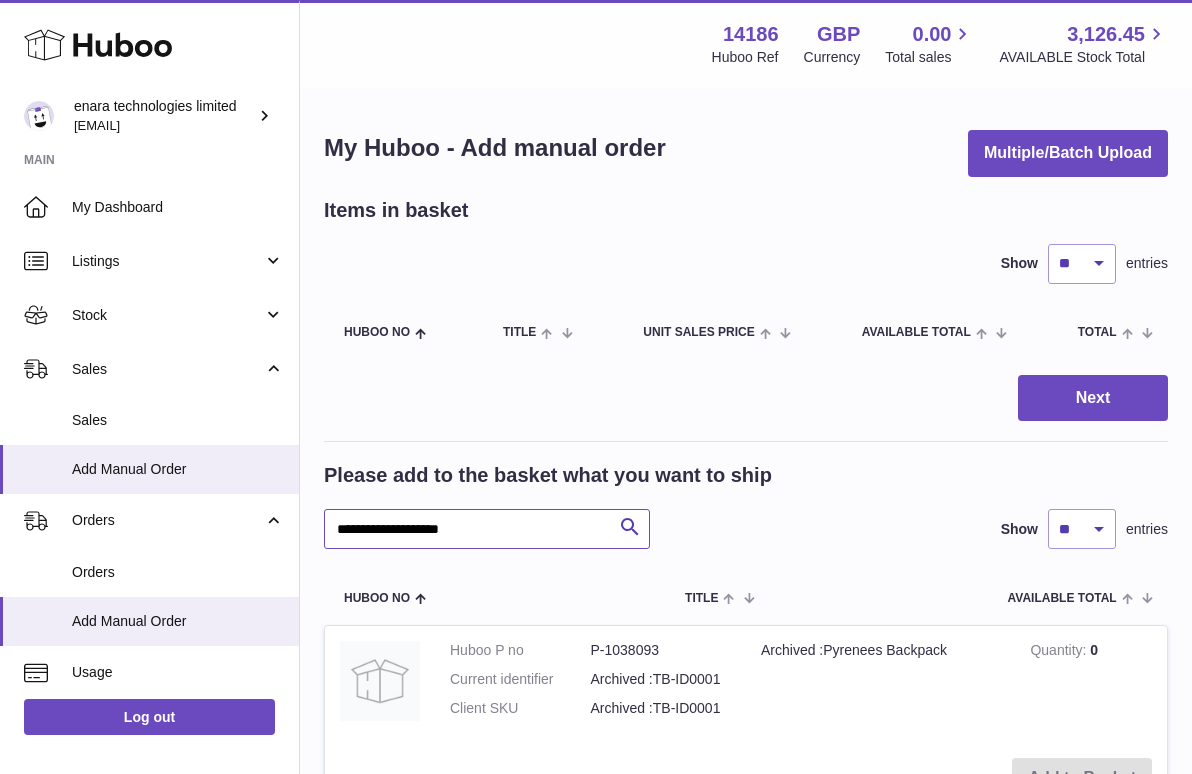 type on "**********" 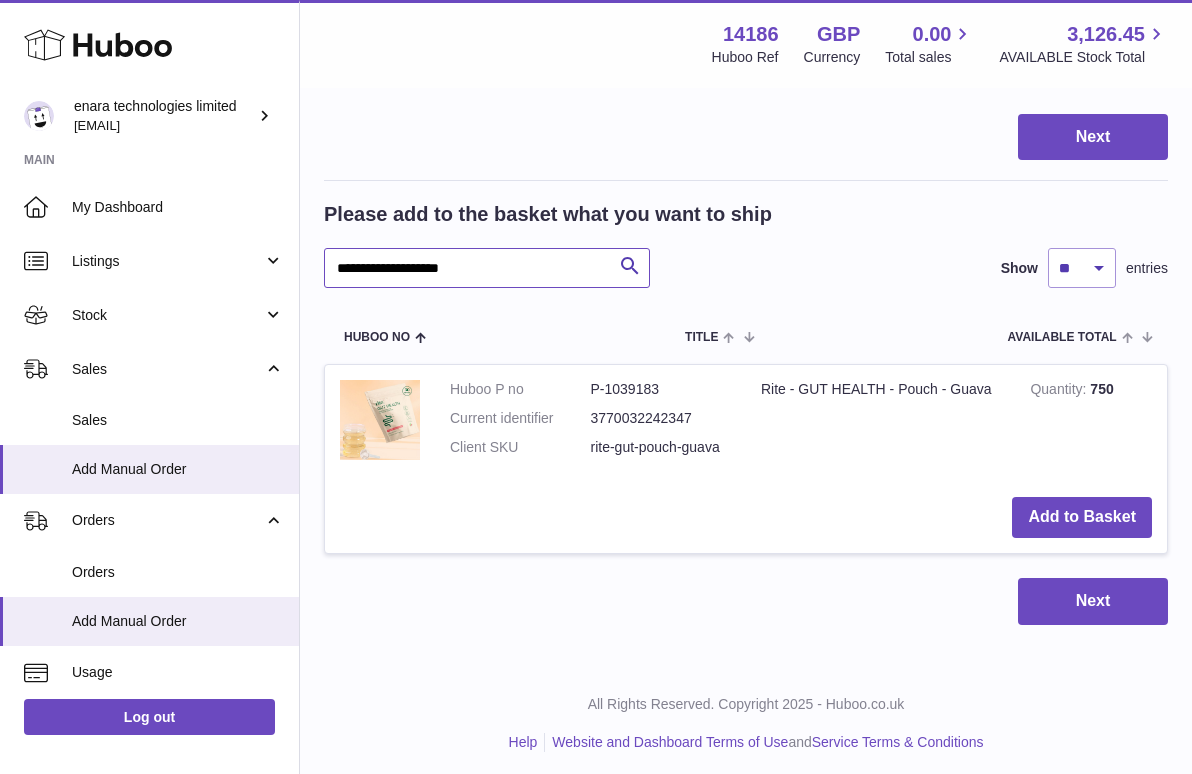 scroll, scrollTop: 260, scrollLeft: 0, axis: vertical 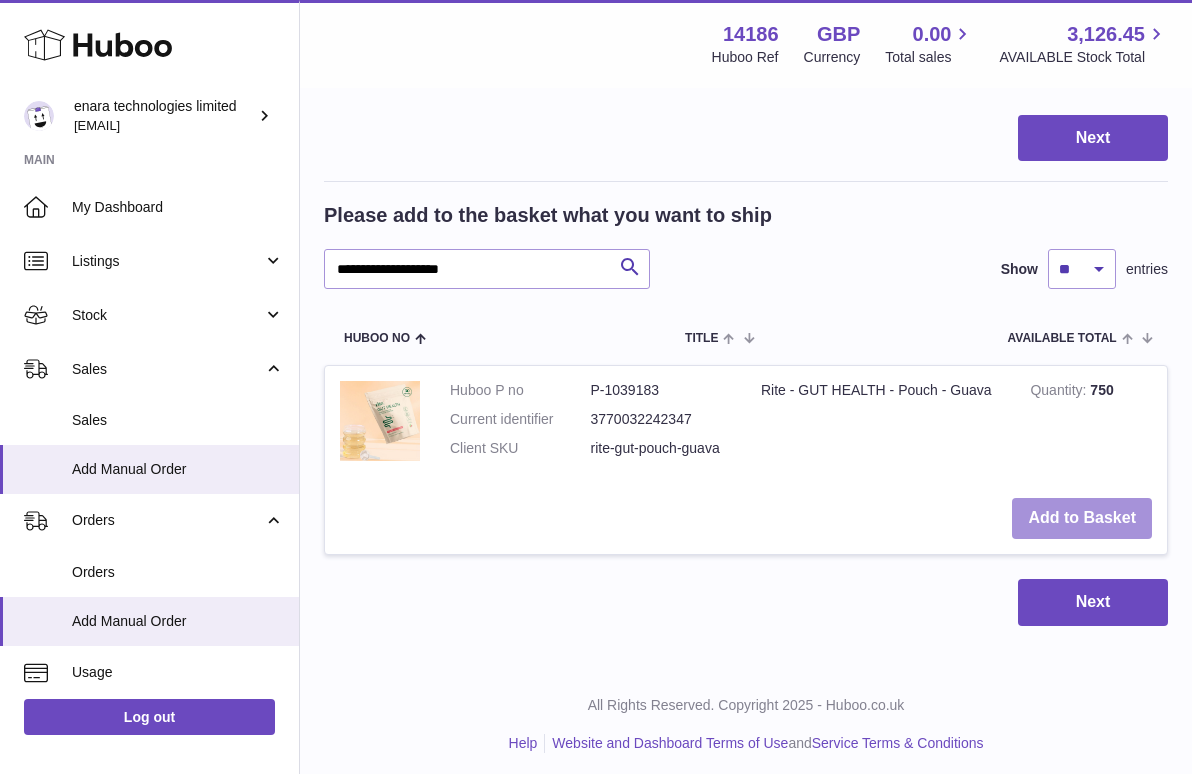 click on "Add to Basket" at bounding box center (1082, 518) 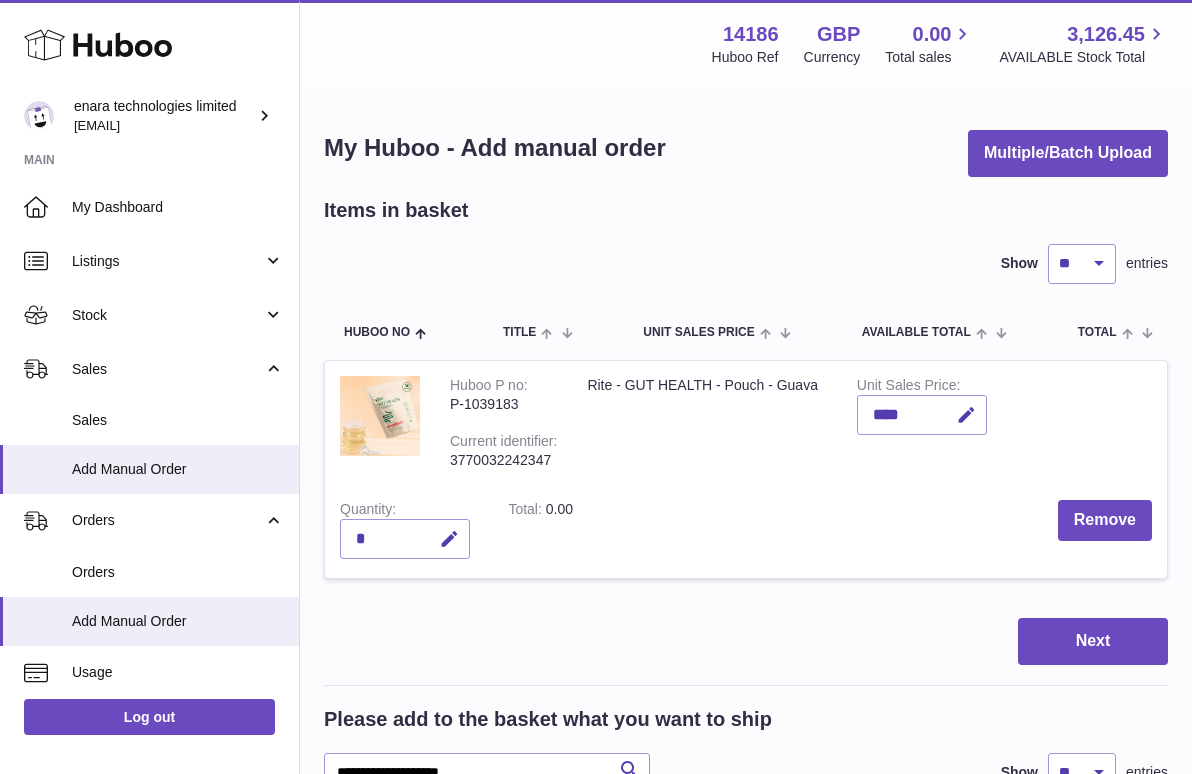 scroll, scrollTop: 0, scrollLeft: 0, axis: both 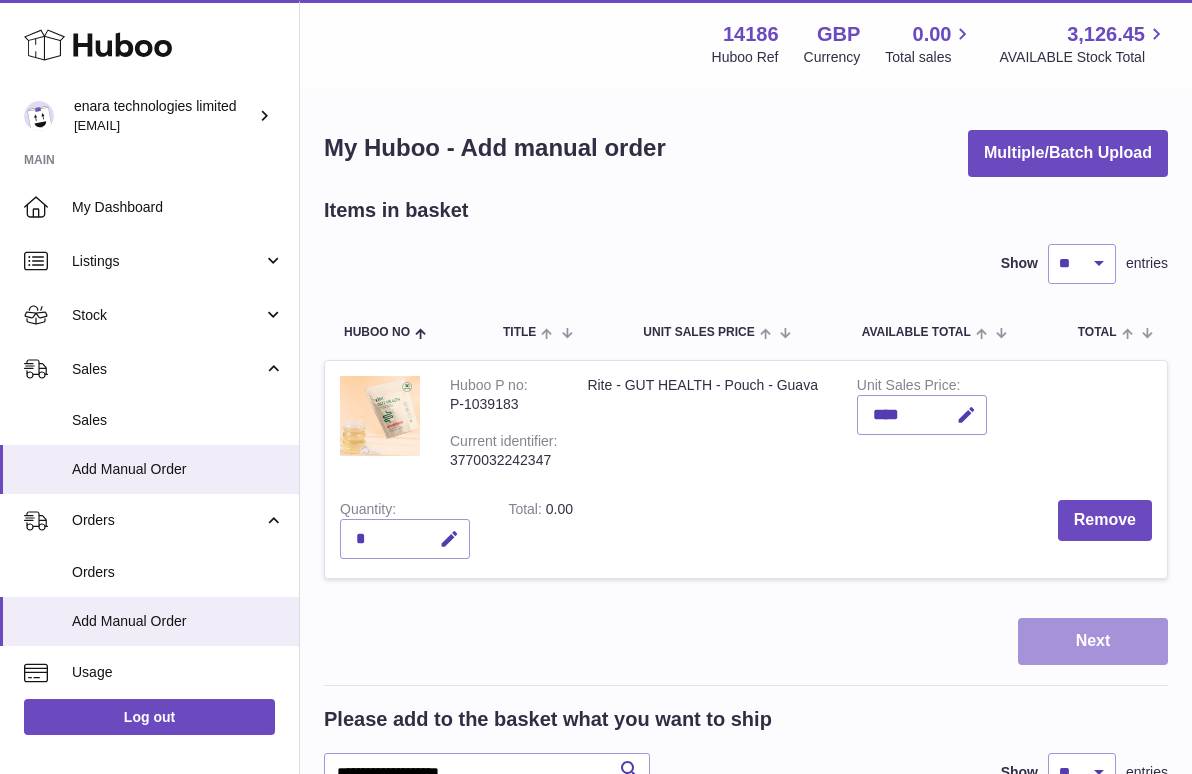 click on "Next" at bounding box center [1093, 641] 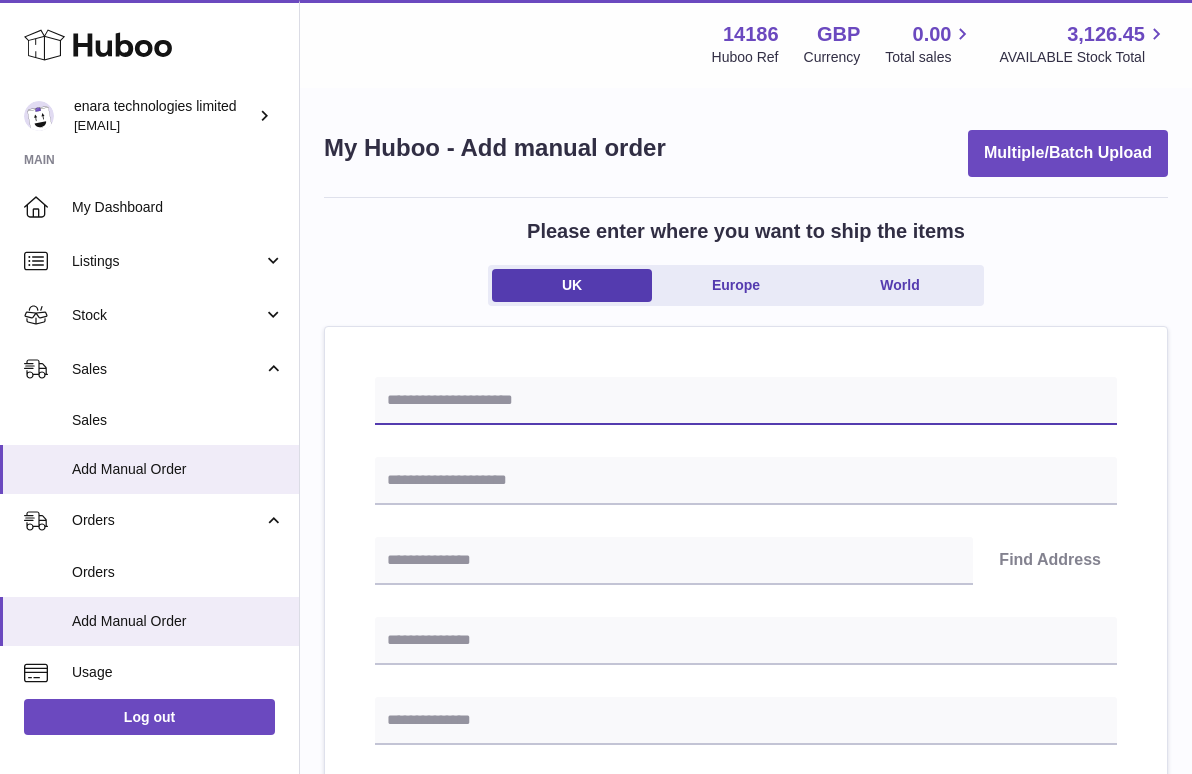 click at bounding box center (746, 401) 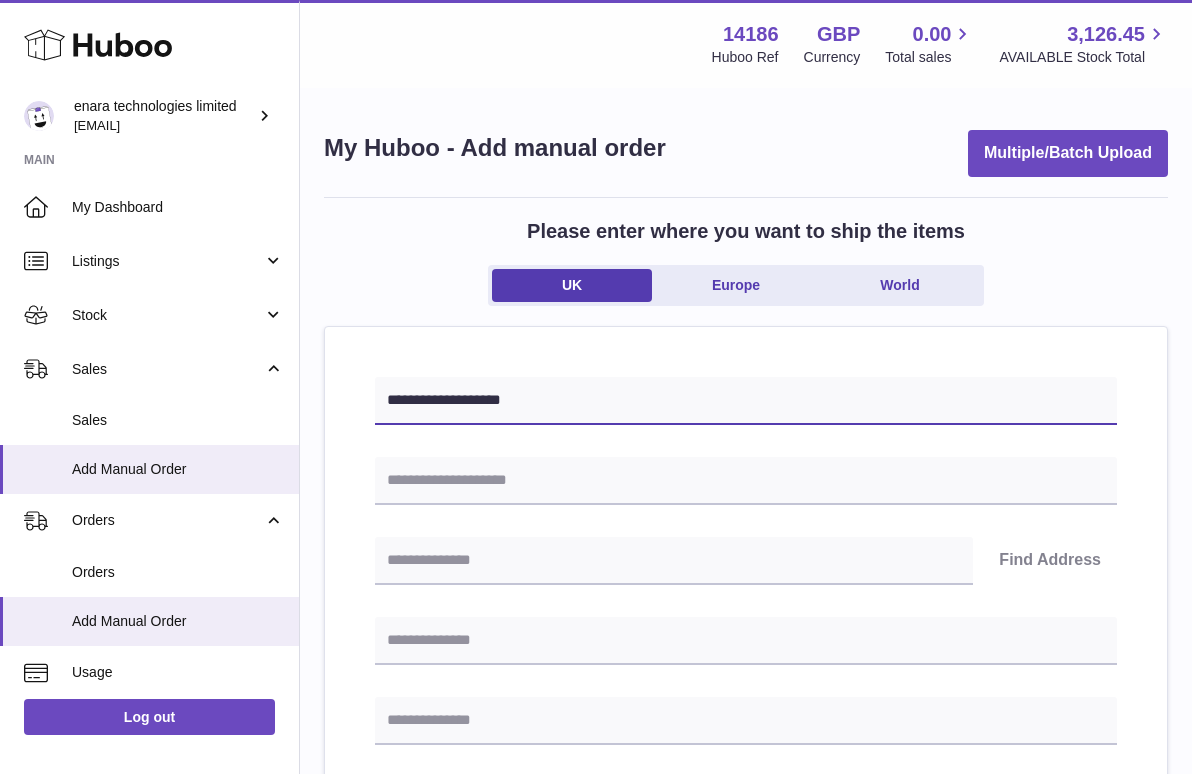 type on "**********" 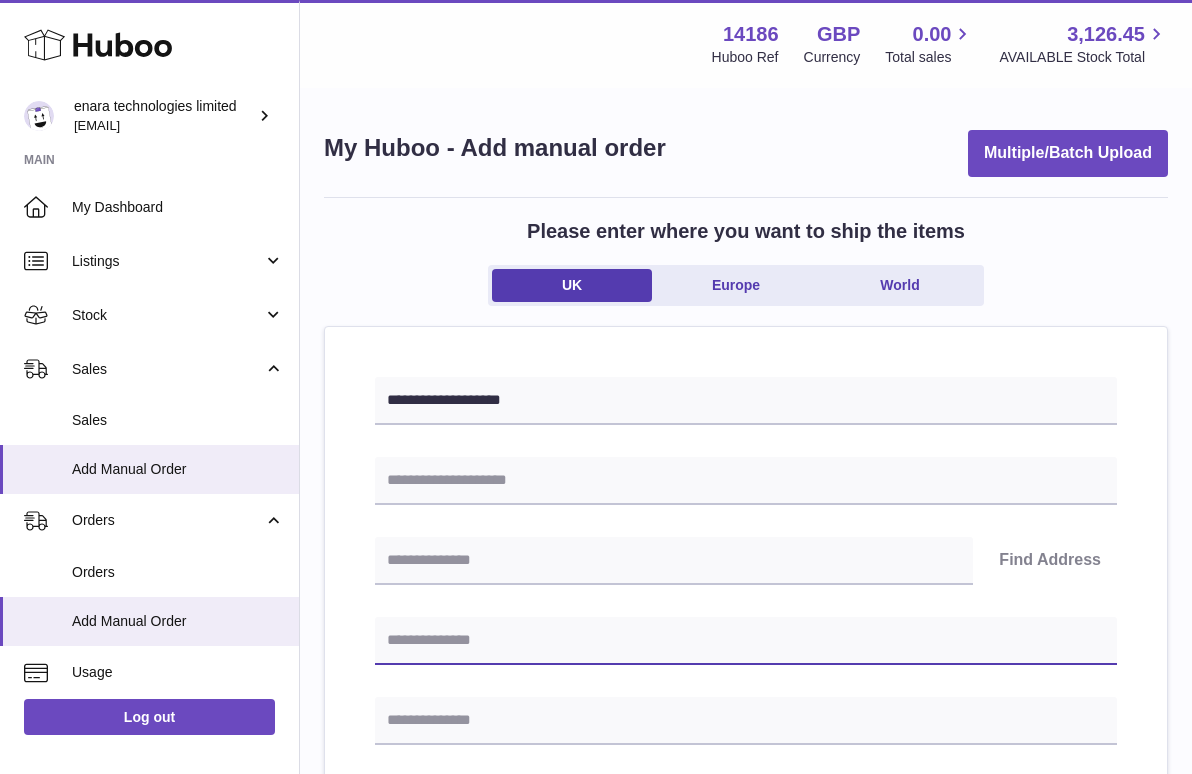 paste on "**********" 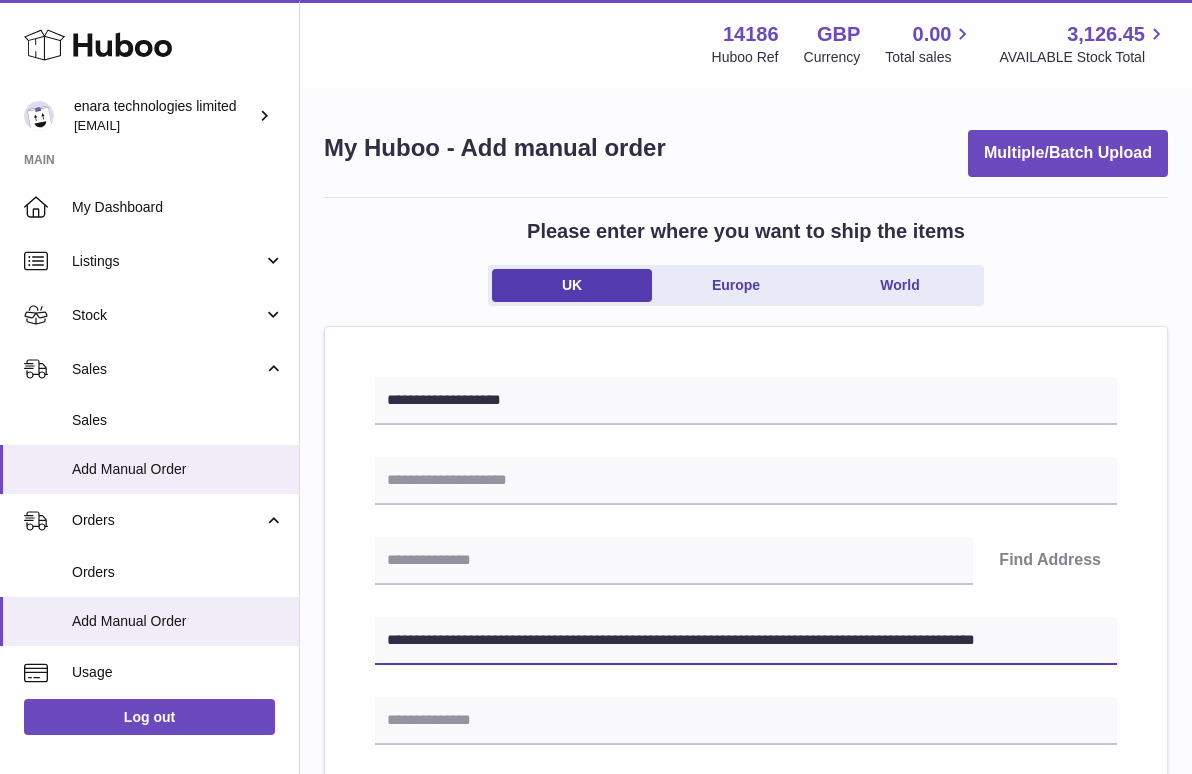 drag, startPoint x: 727, startPoint y: 636, endPoint x: 1294, endPoint y: 754, distance: 579.1485 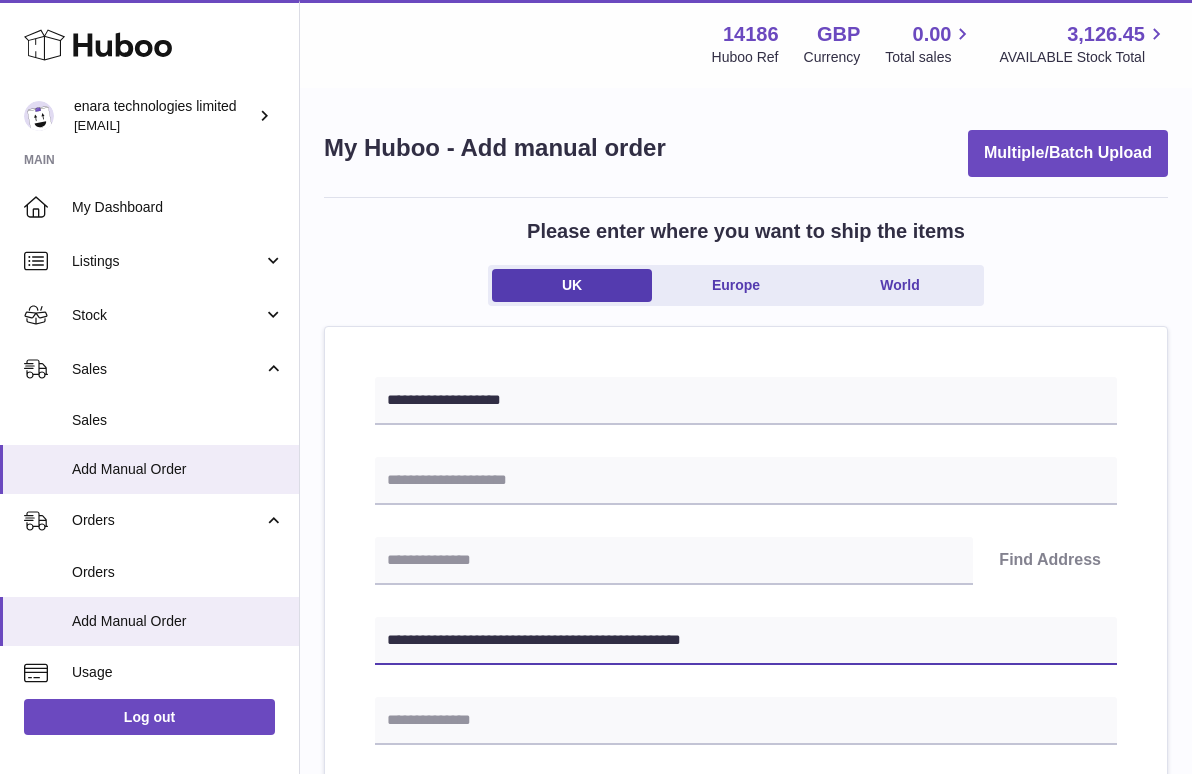 type on "**********" 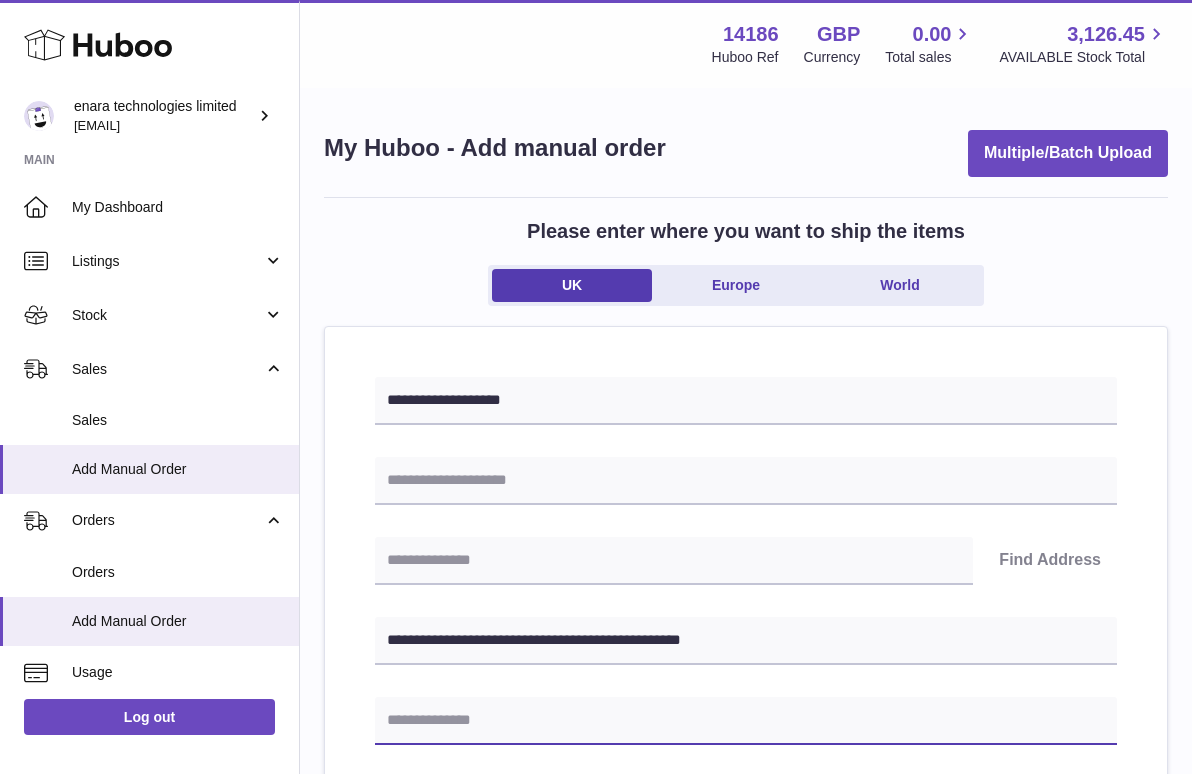 paste on "**********" 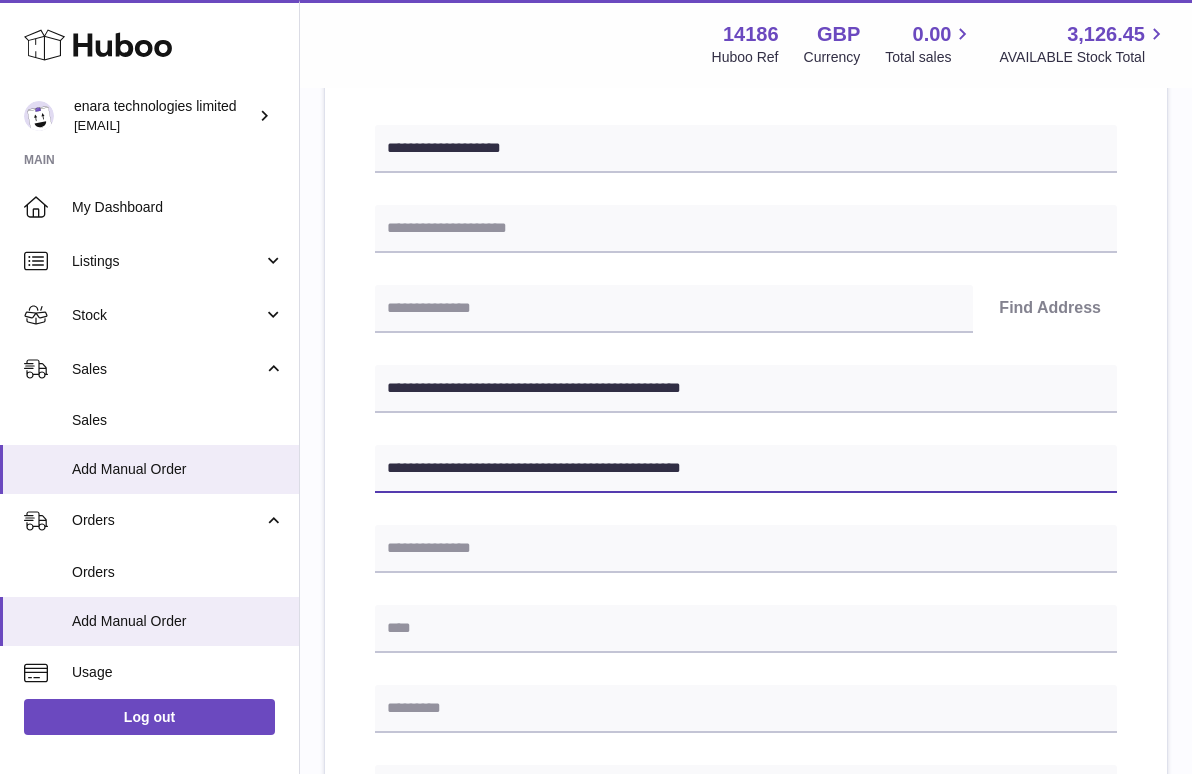 scroll, scrollTop: 260, scrollLeft: 0, axis: vertical 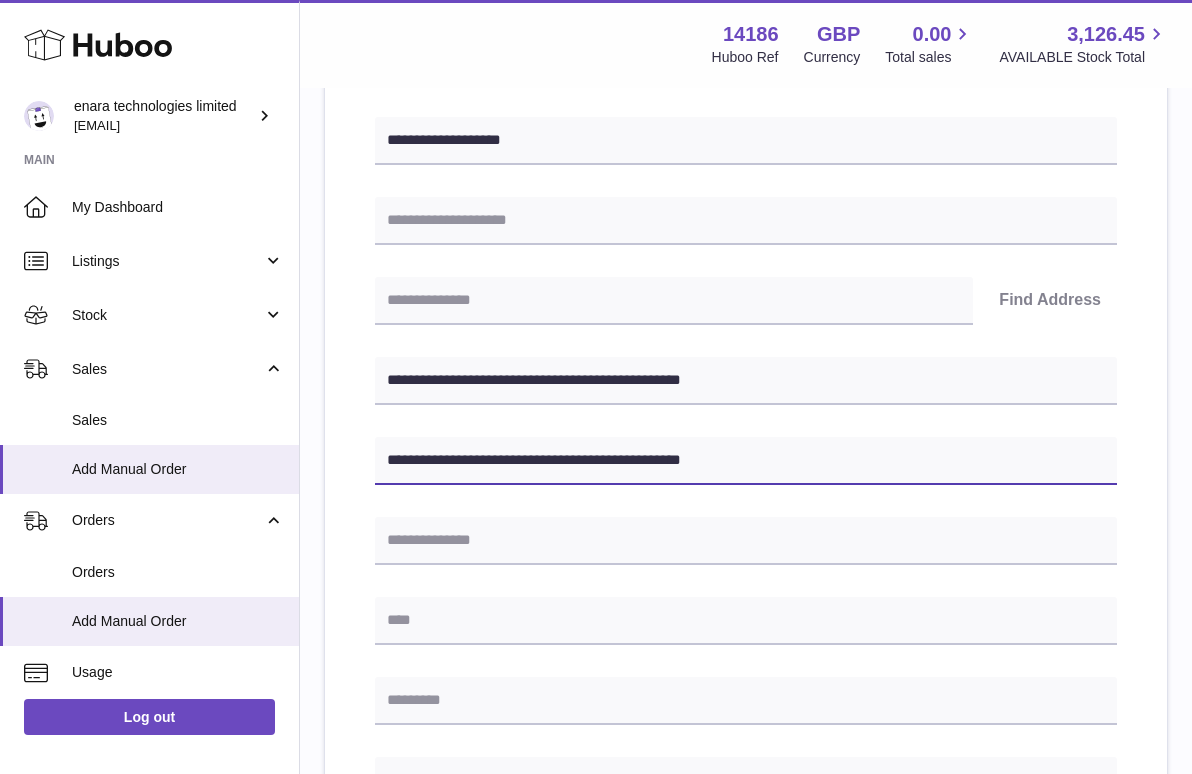 type on "**********" 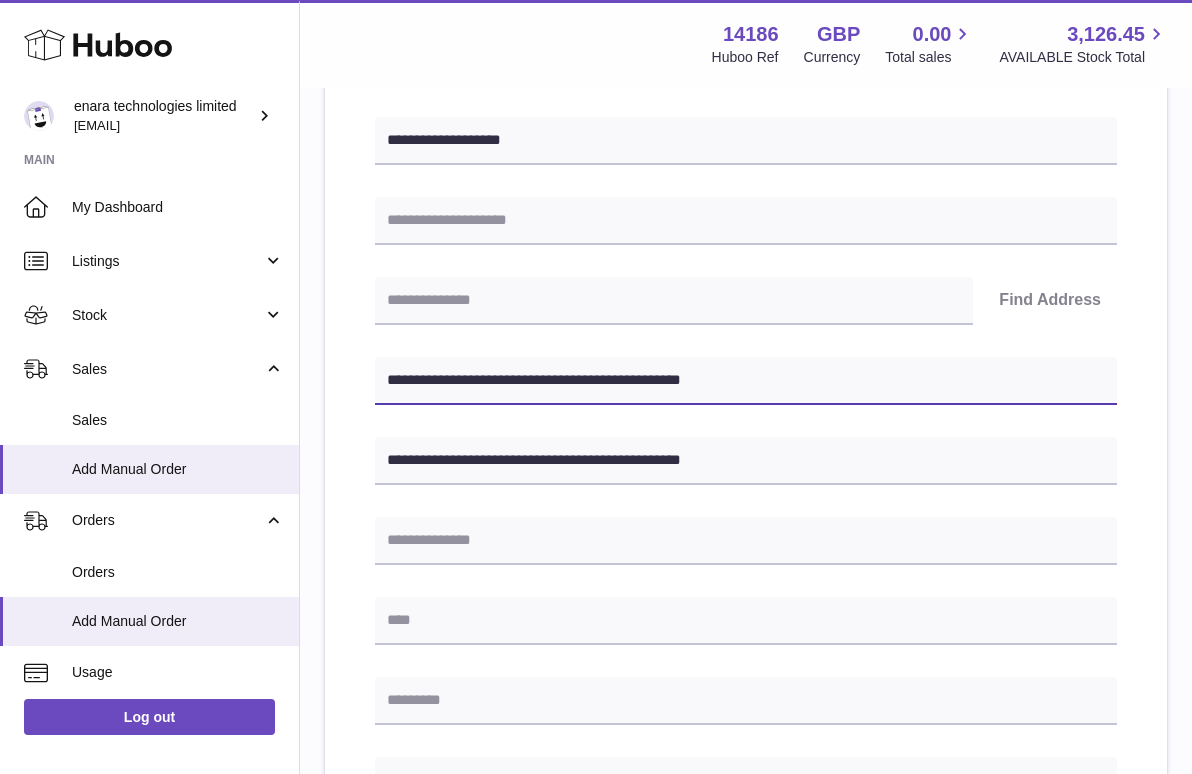 drag, startPoint x: 505, startPoint y: 375, endPoint x: 395, endPoint y: 377, distance: 110.01818 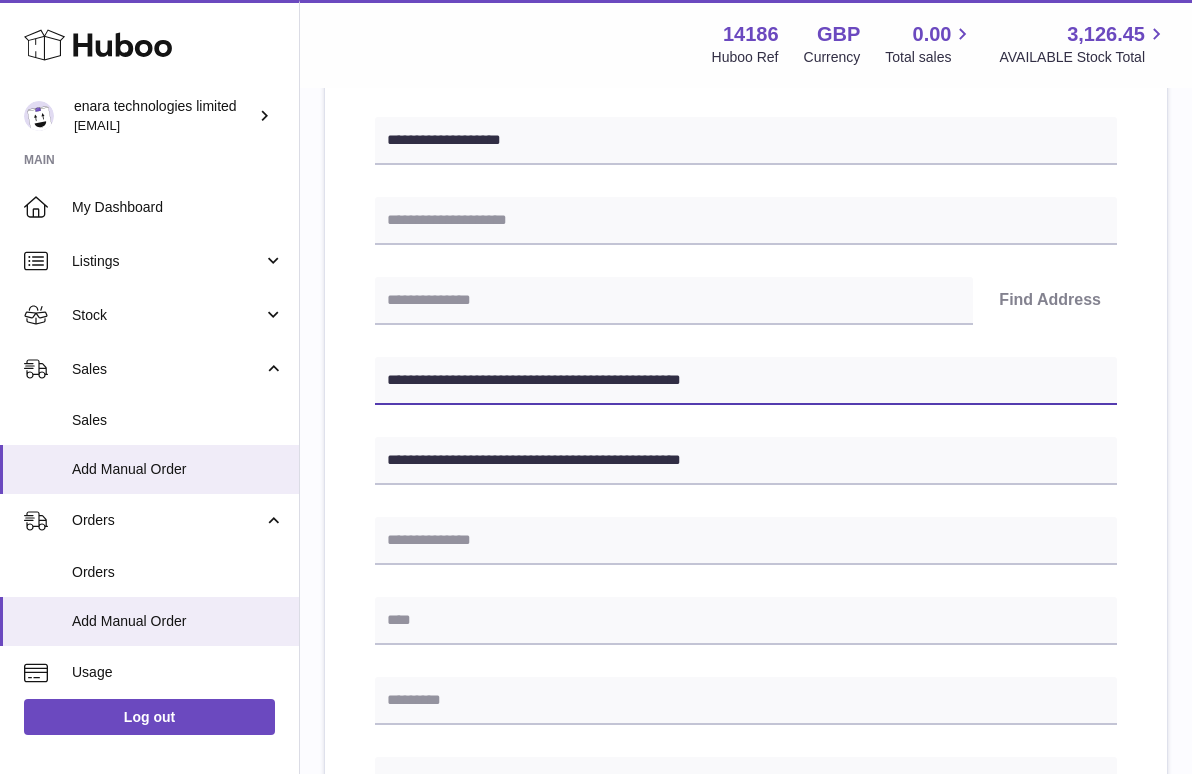 click on "**********" at bounding box center (746, 381) 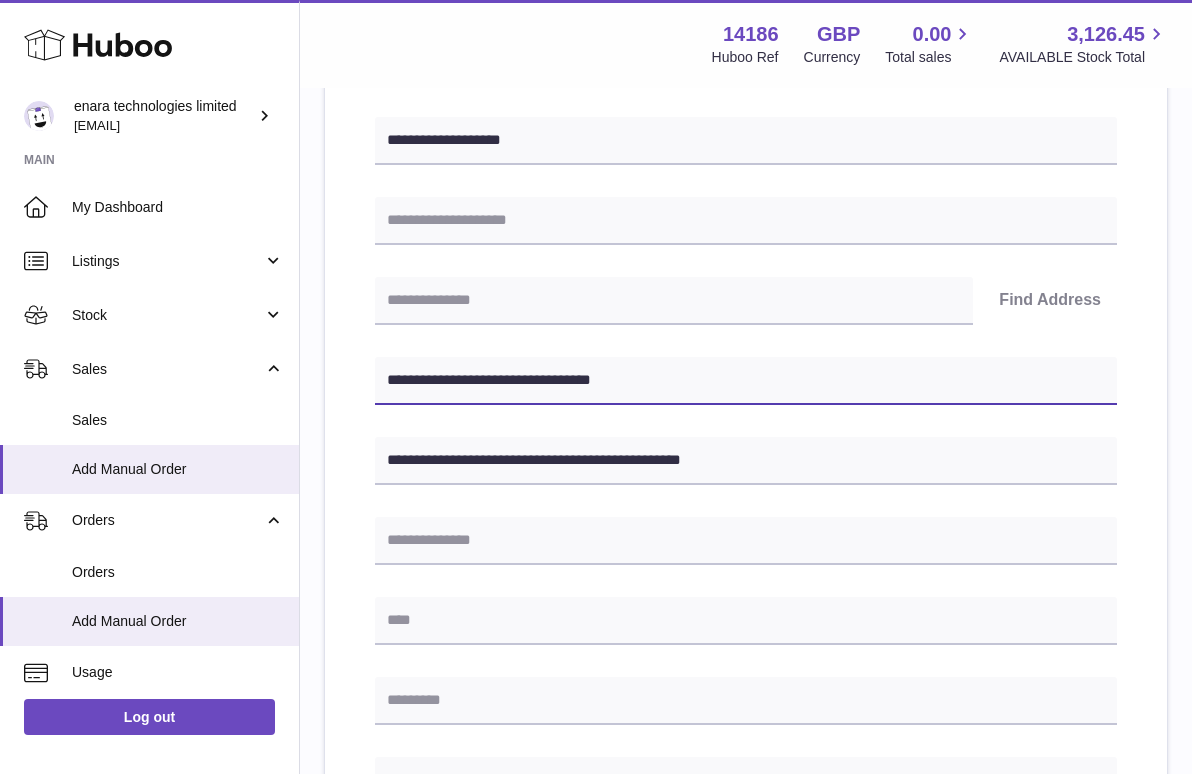 type on "**********" 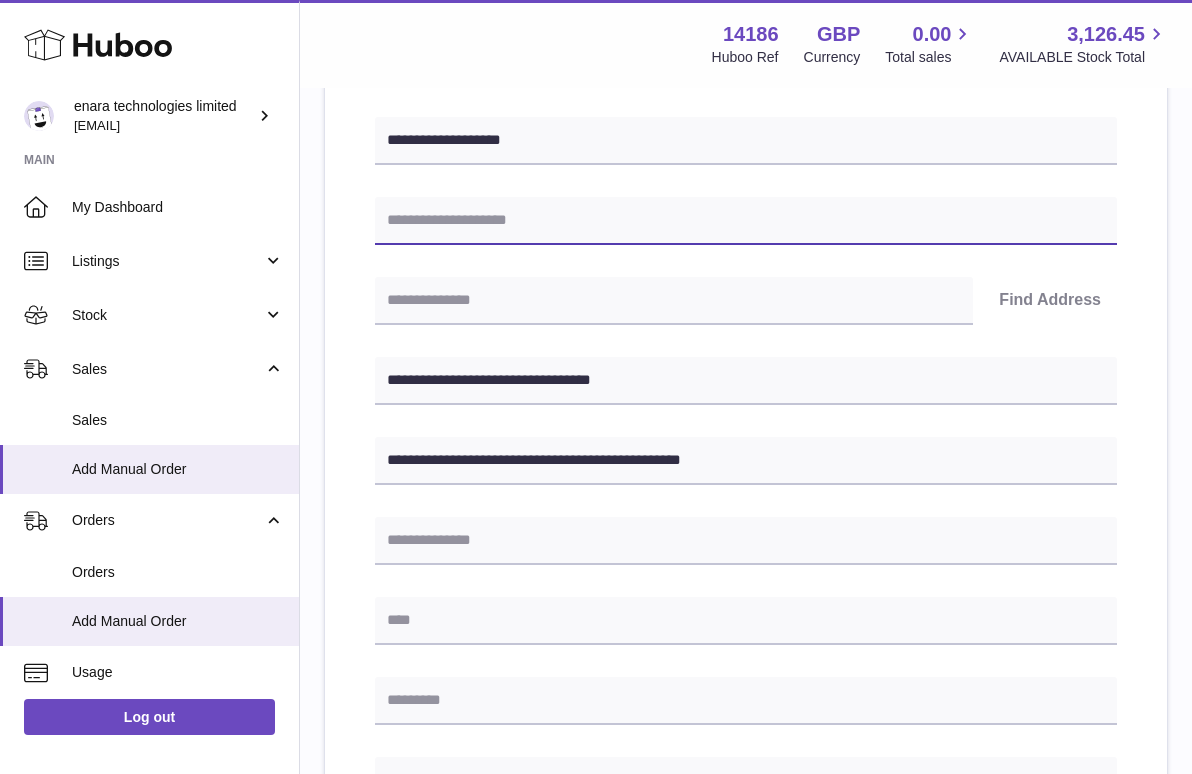 paste on "**********" 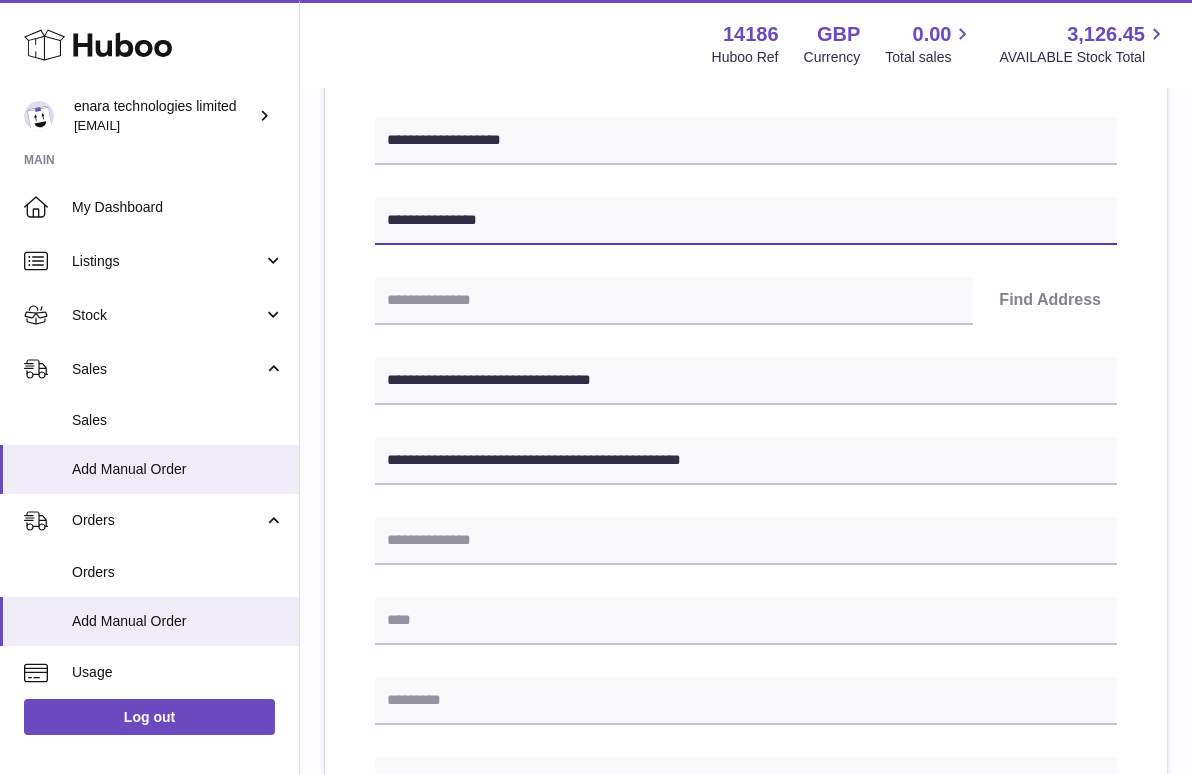 type on "**********" 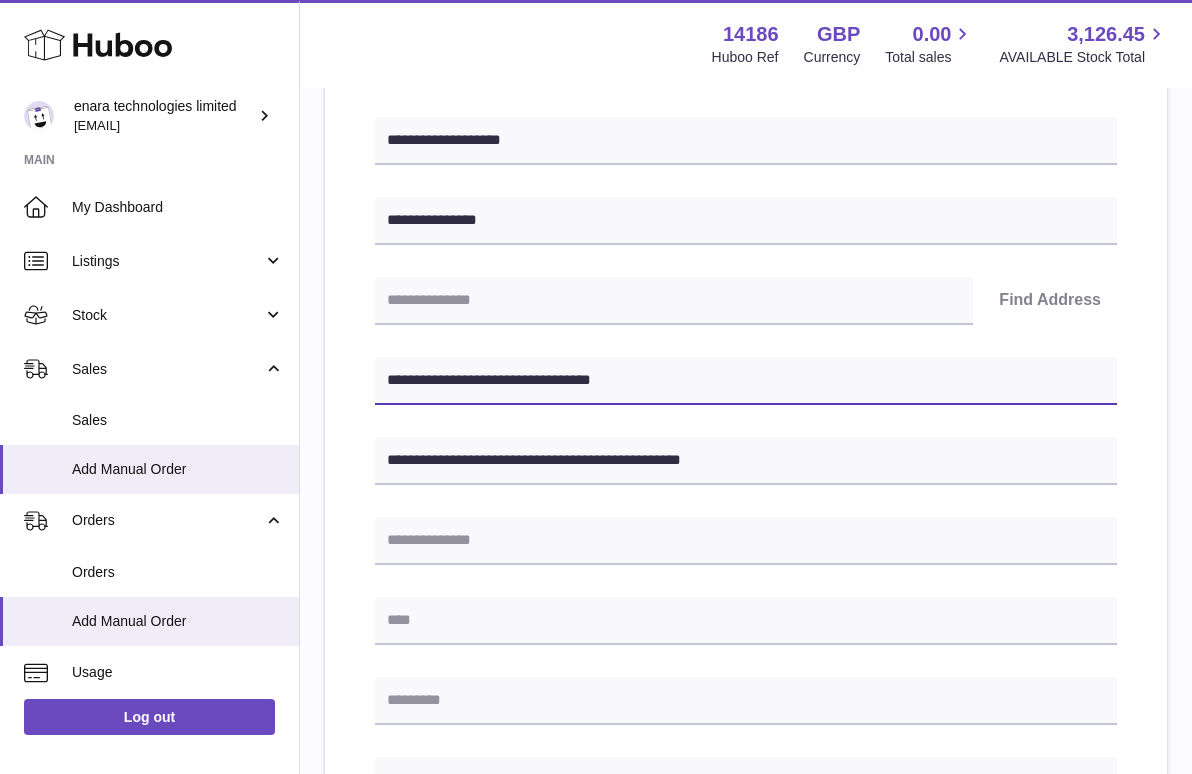 click on "**********" at bounding box center (746, 381) 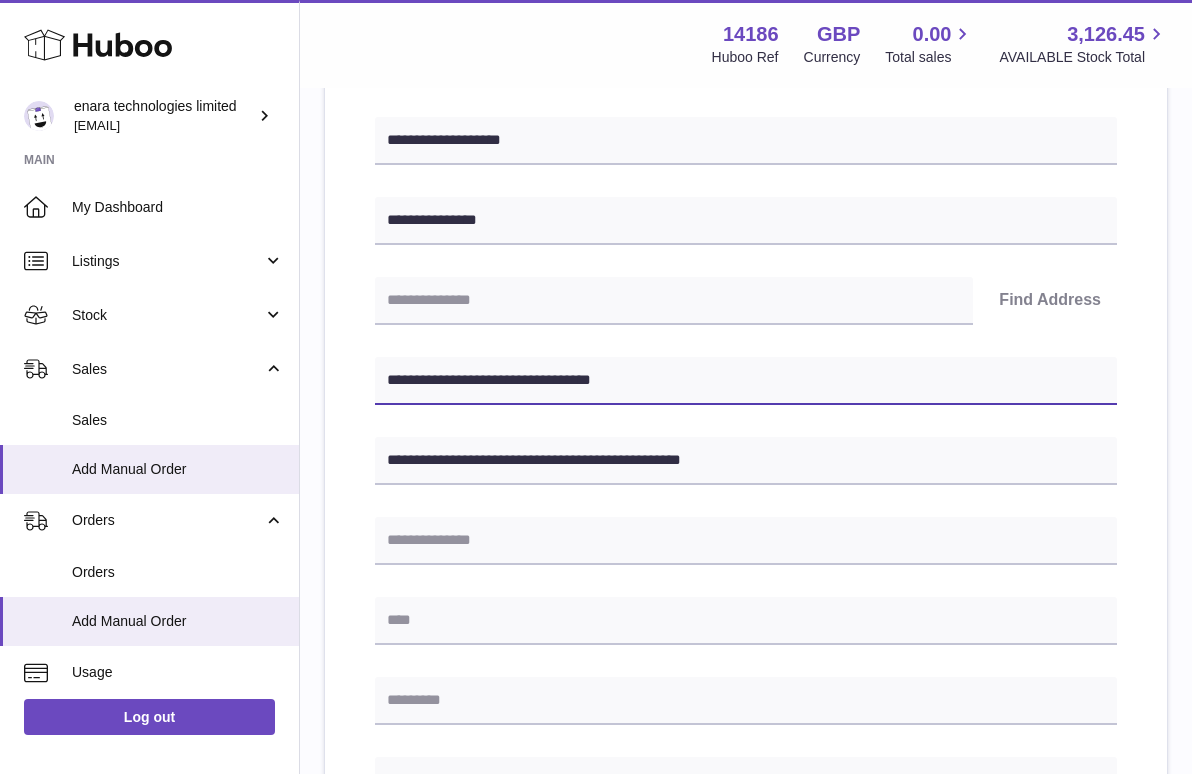 drag, startPoint x: 516, startPoint y: 380, endPoint x: 397, endPoint y: 382, distance: 119.01681 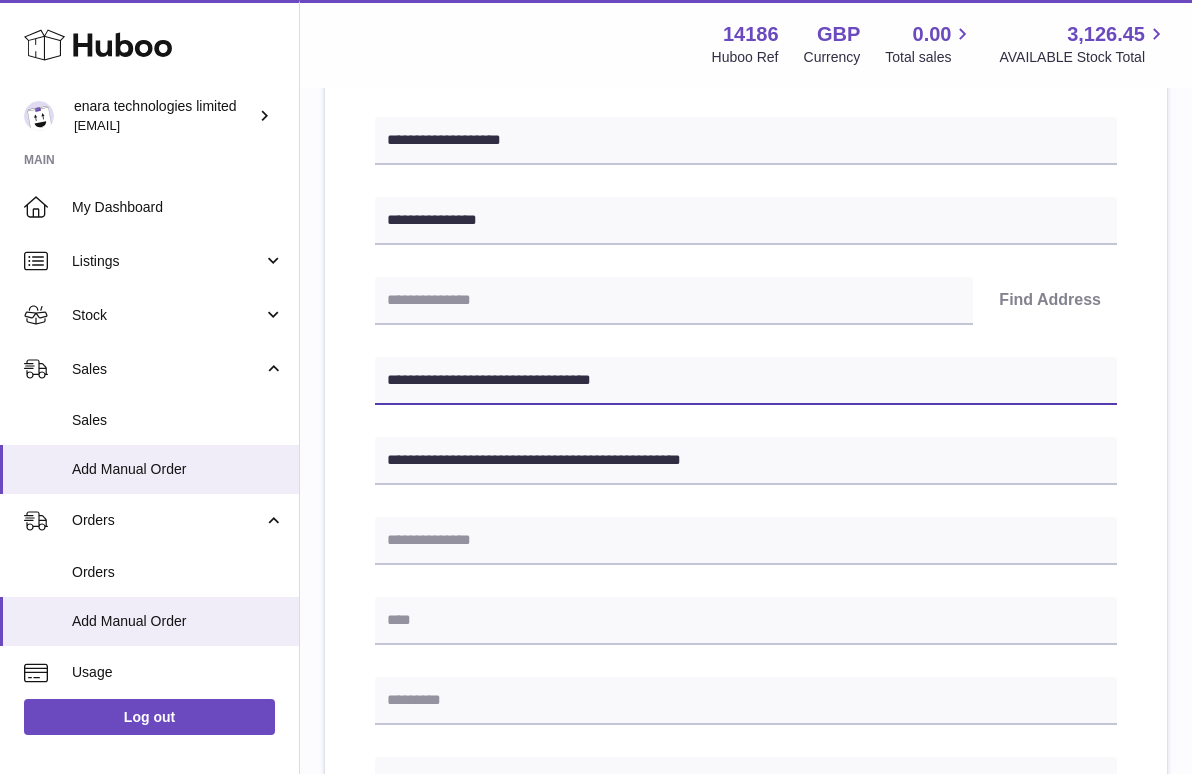 click on "**********" at bounding box center (746, 381) 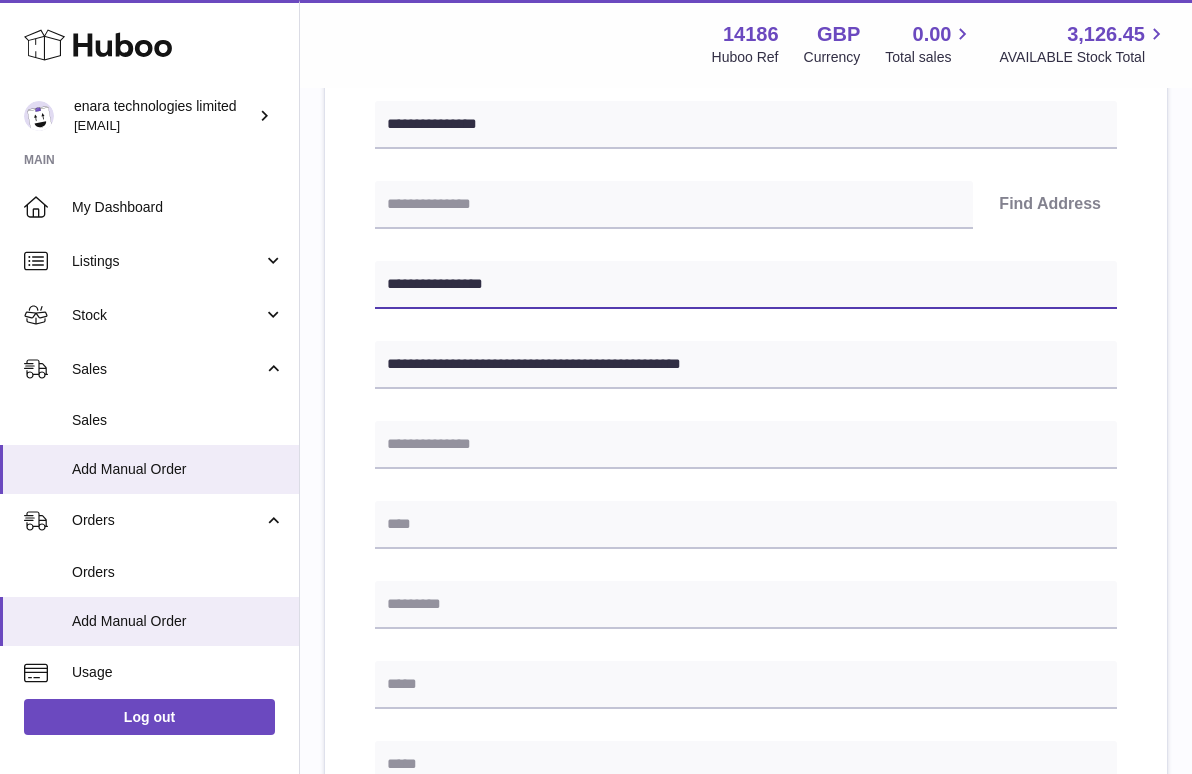 scroll, scrollTop: 358, scrollLeft: 0, axis: vertical 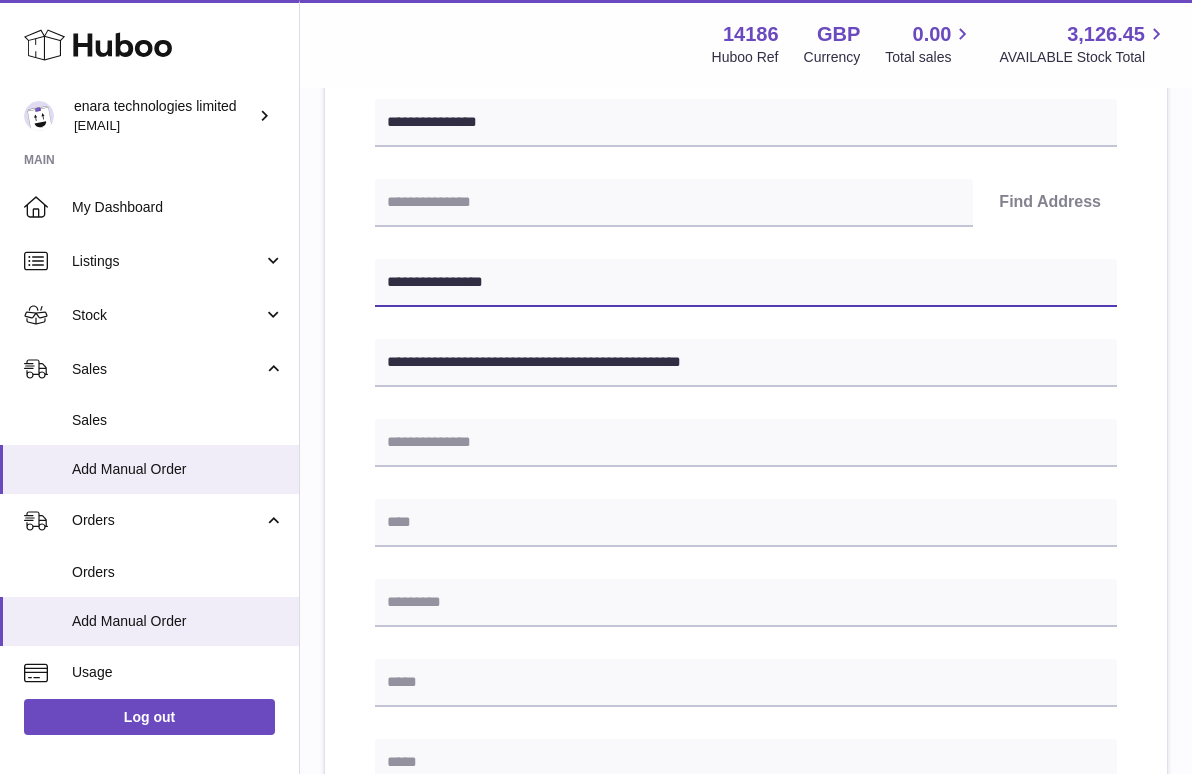 type on "**********" 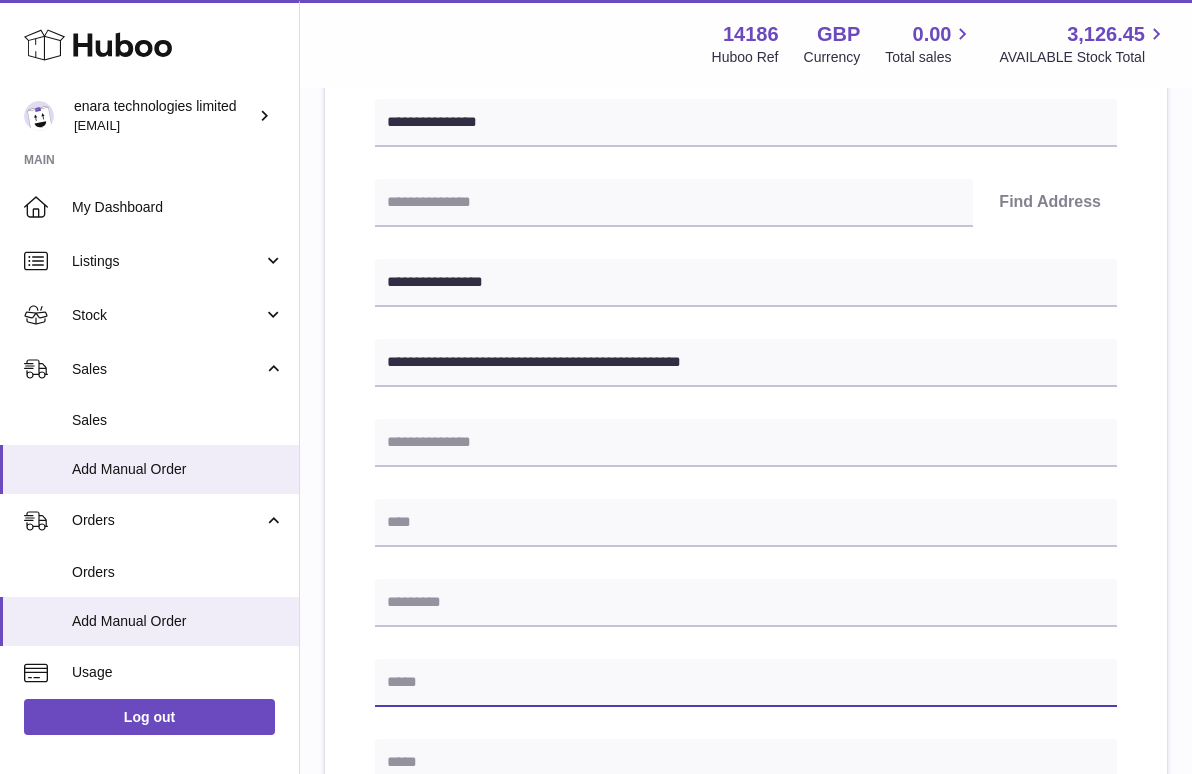 paste on "**********" 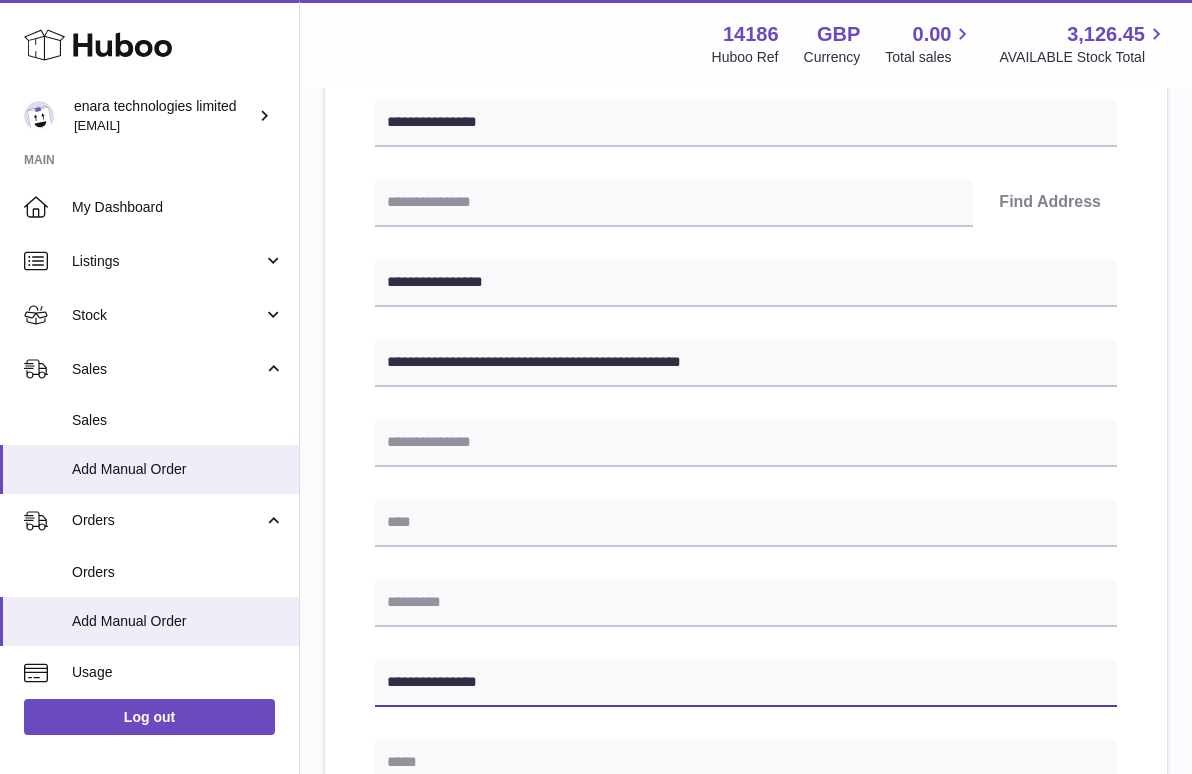 type on "**********" 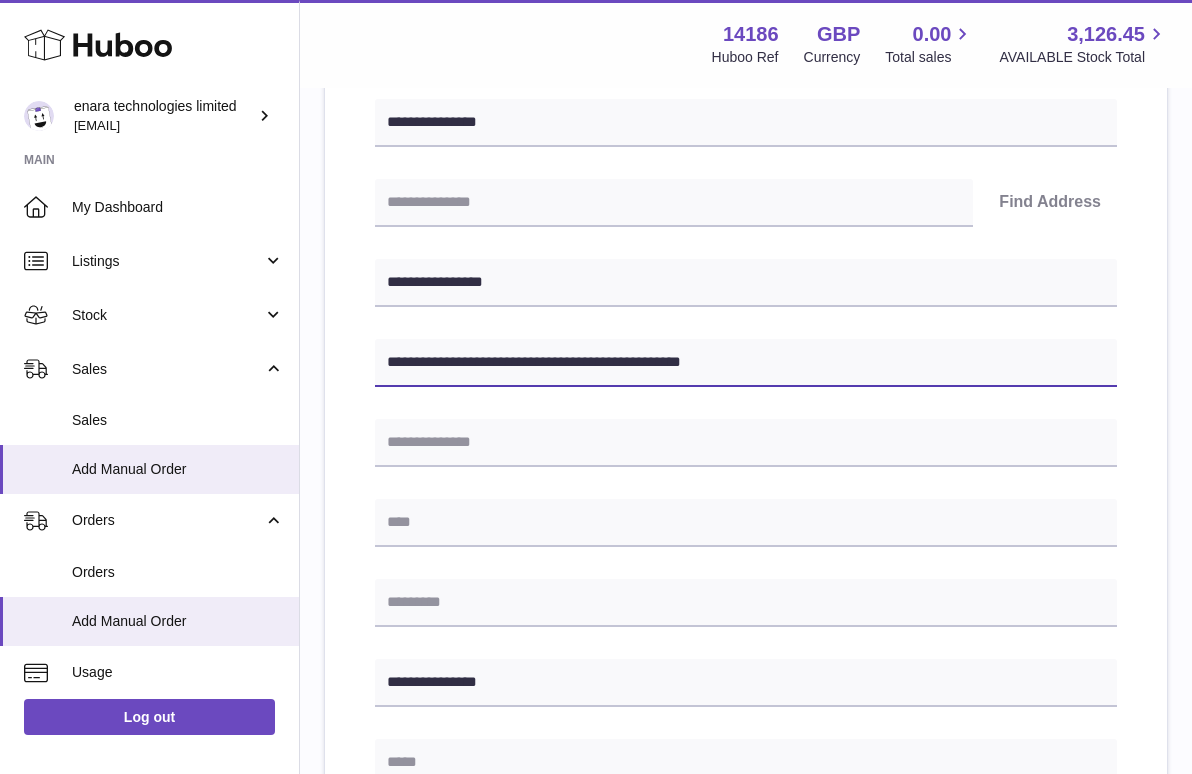 drag, startPoint x: 560, startPoint y: 361, endPoint x: 624, endPoint y: 360, distance: 64.00781 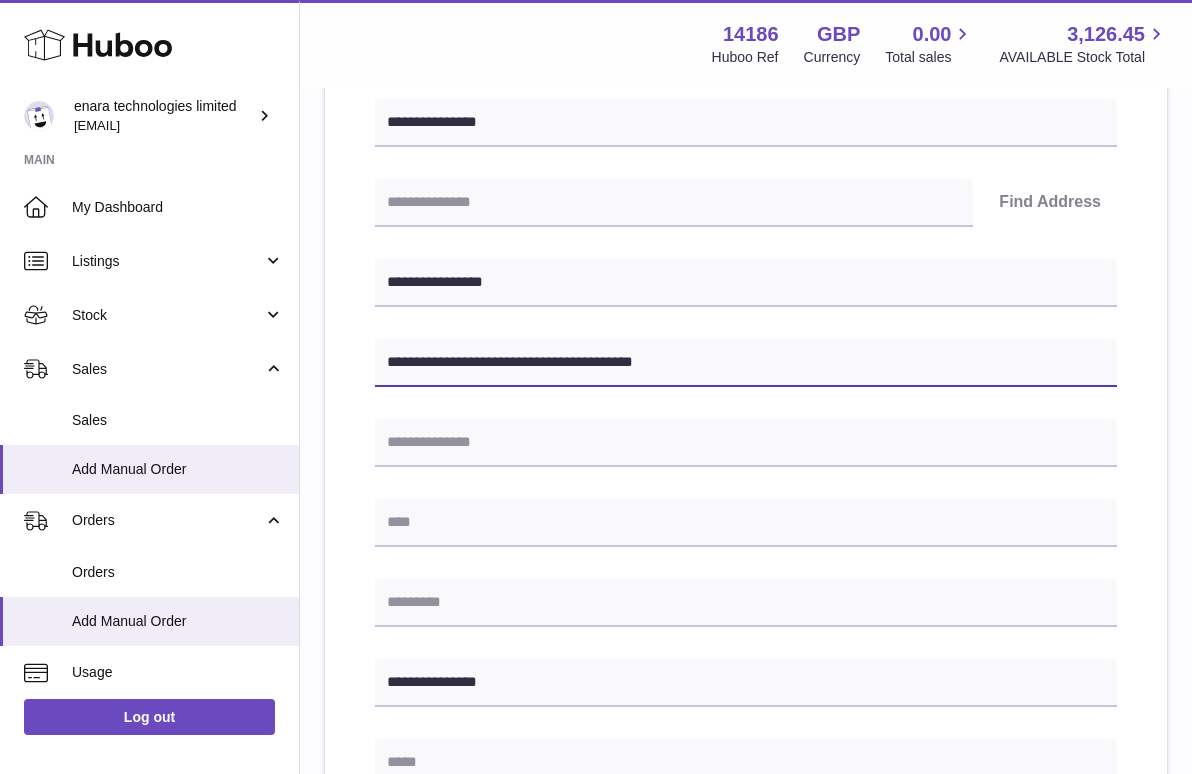 type on "**********" 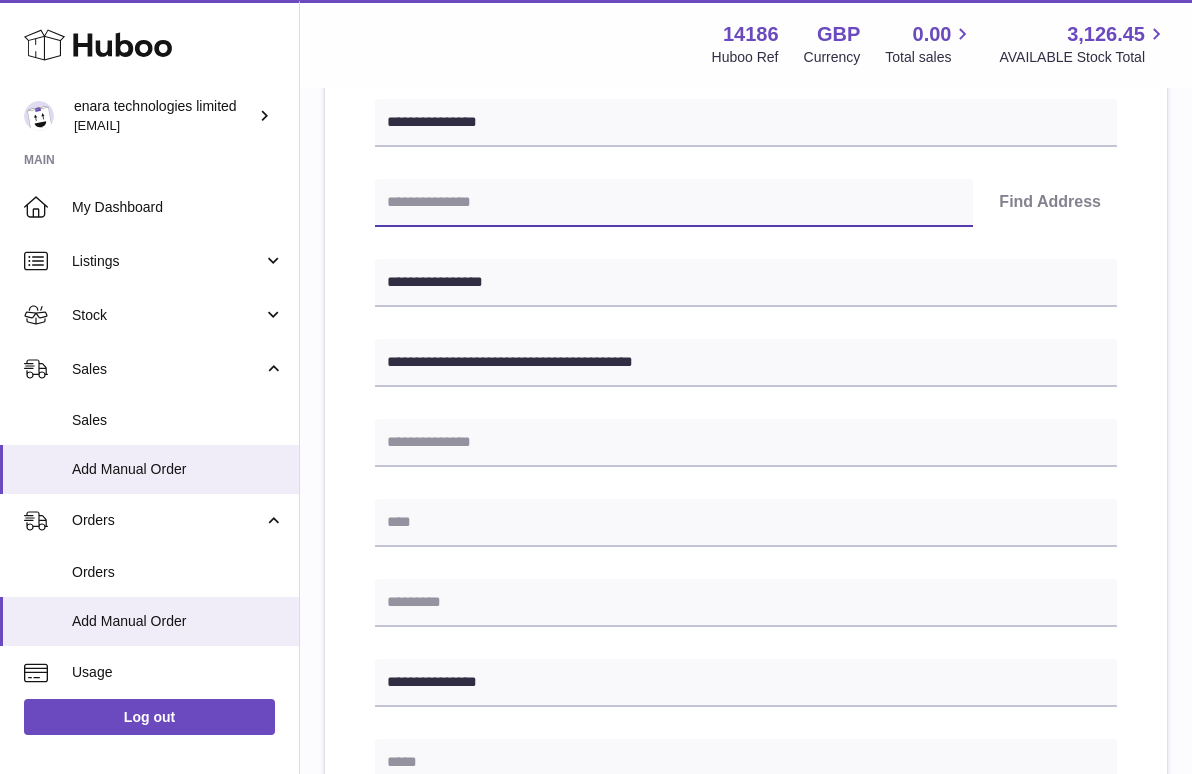 paste on "*******" 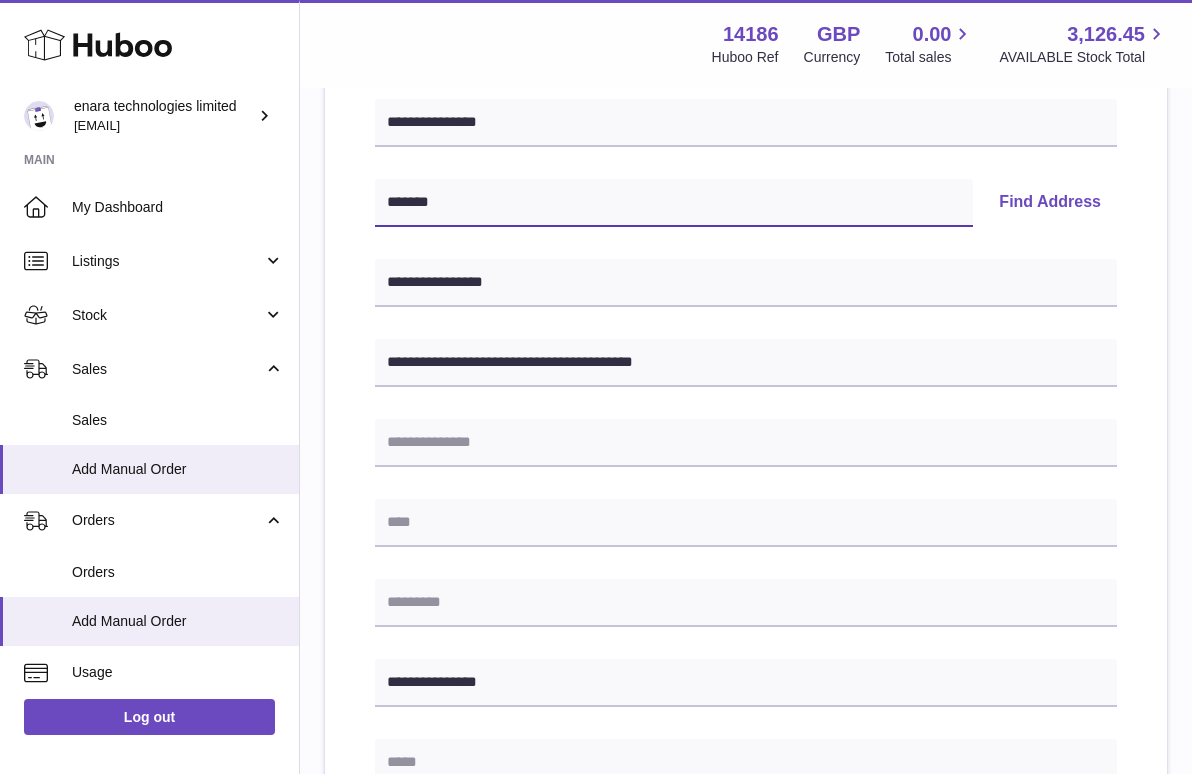 type on "*******" 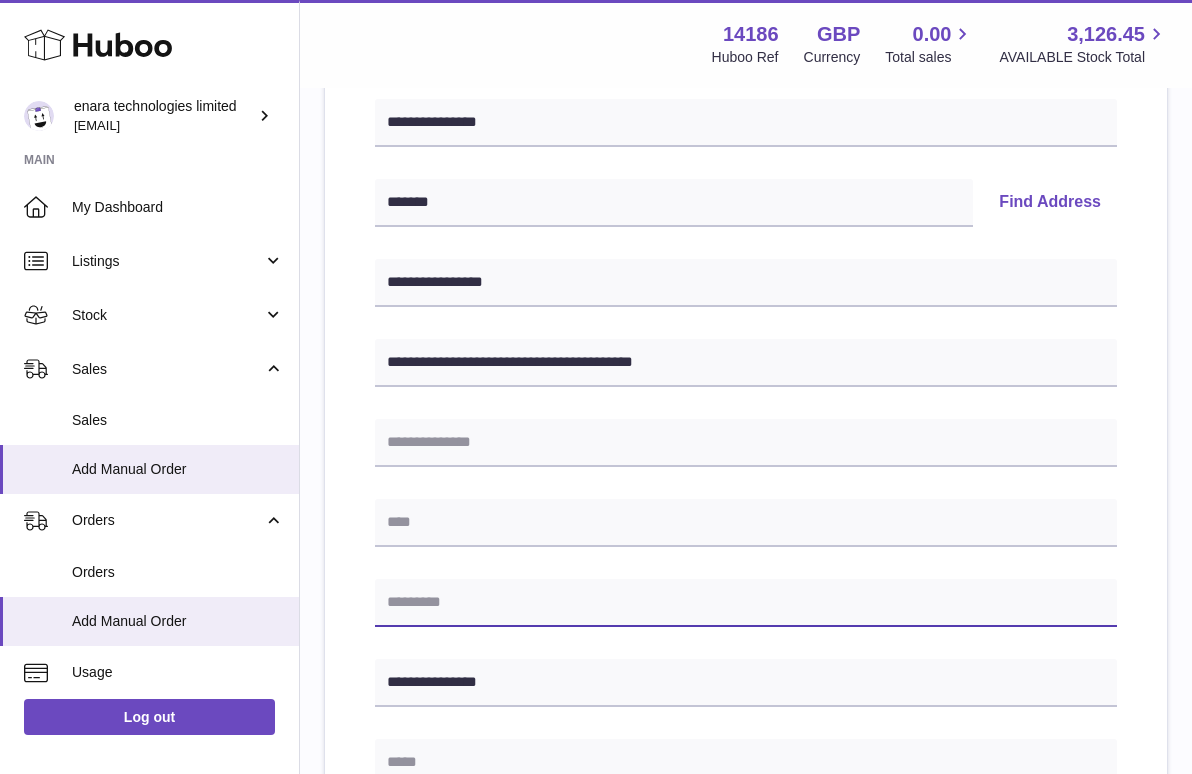 paste on "*******" 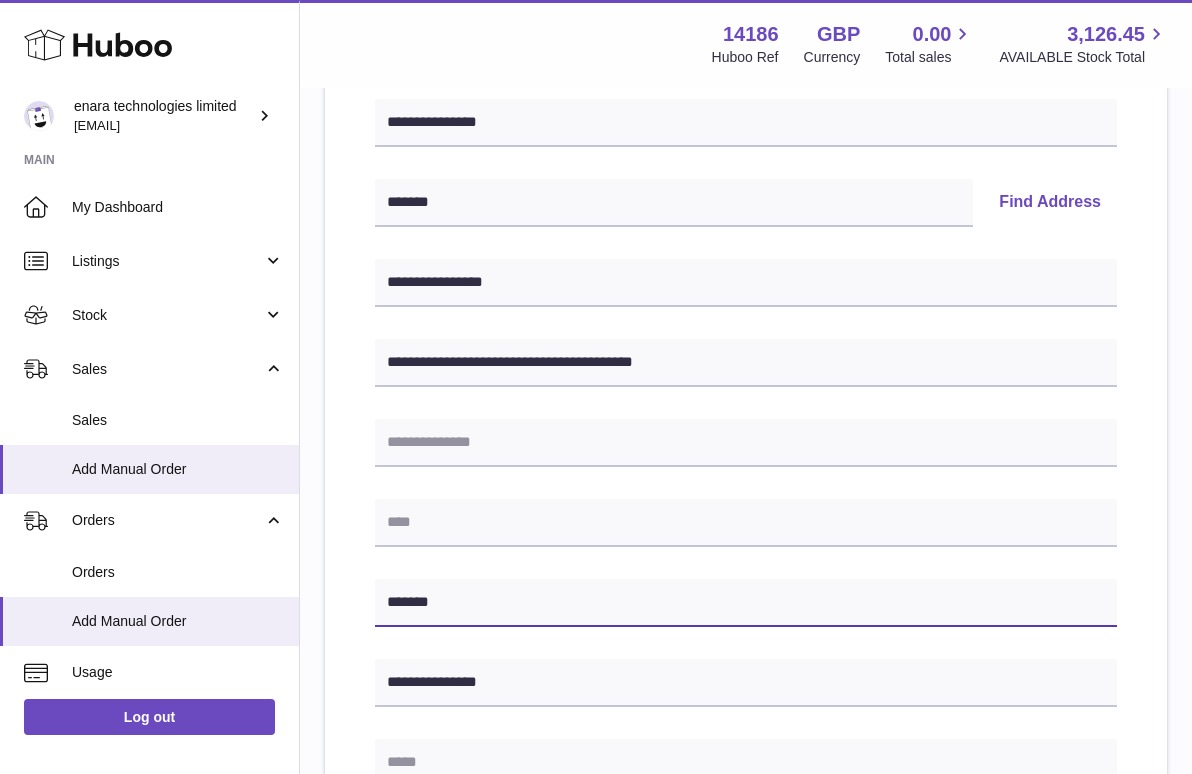 type on "*******" 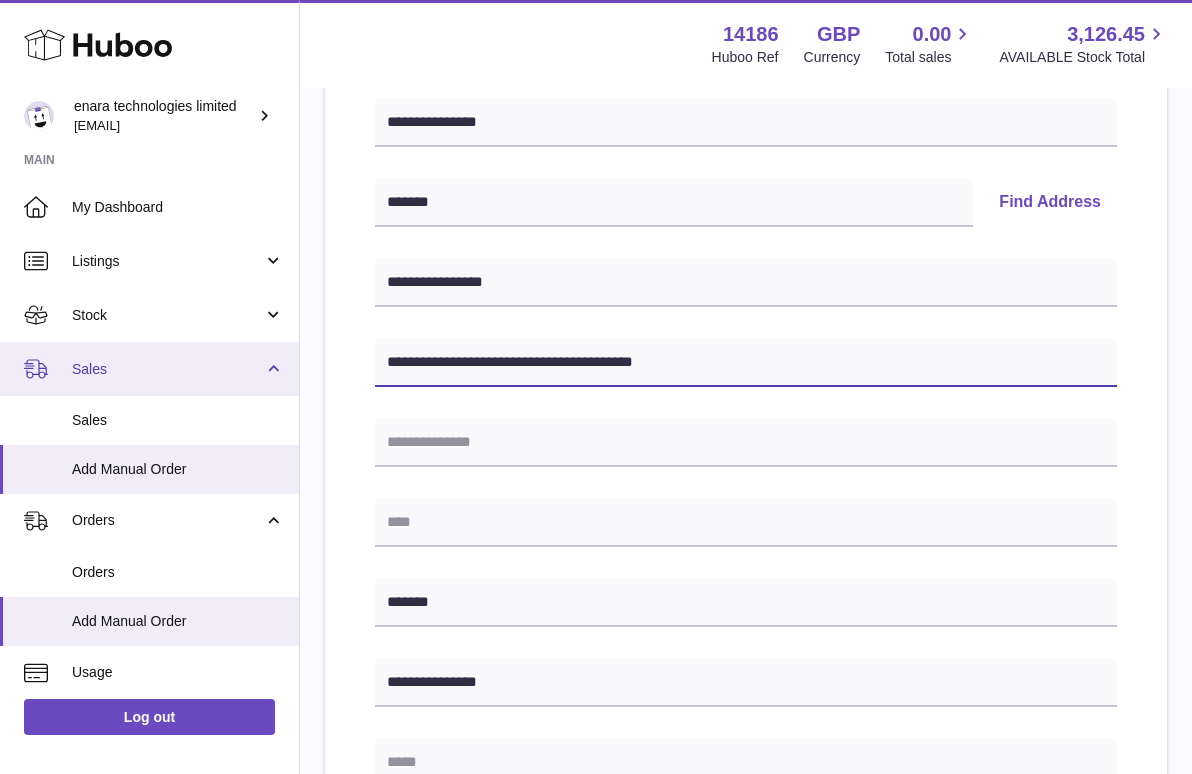 drag, startPoint x: 554, startPoint y: 360, endPoint x: 267, endPoint y: 358, distance: 287.00696 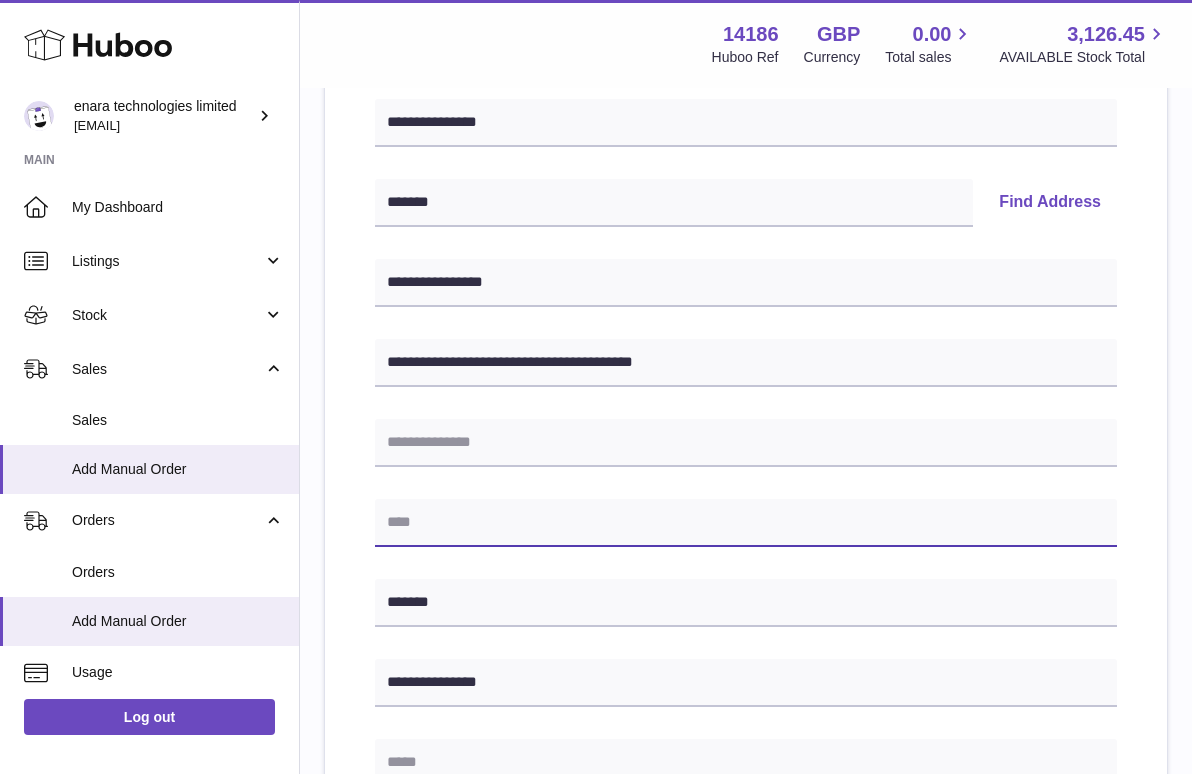 click at bounding box center (746, 523) 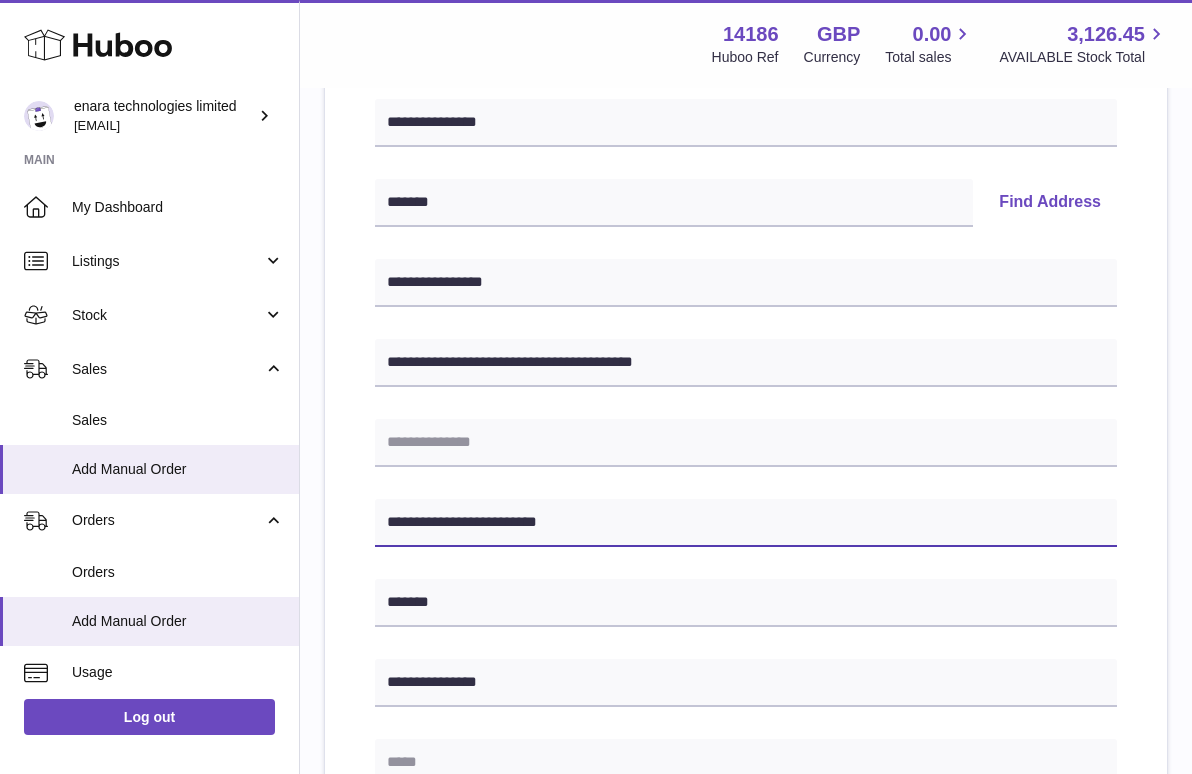 type on "**********" 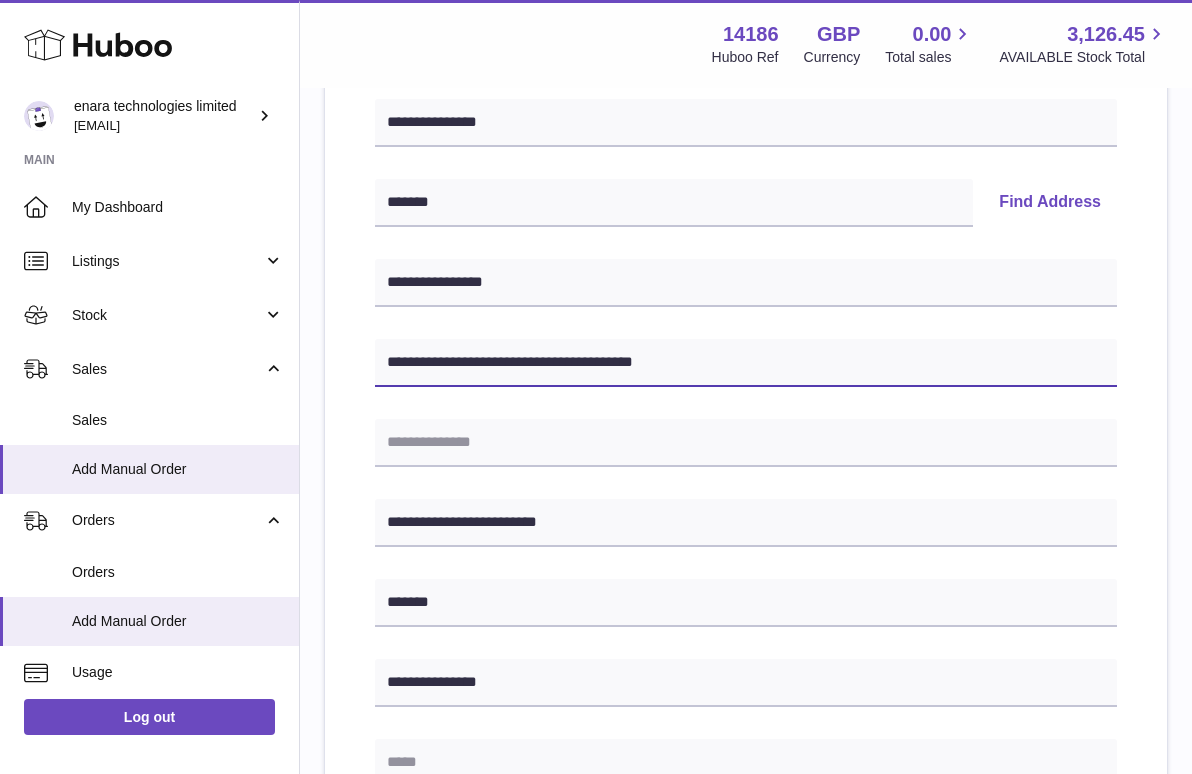 drag, startPoint x: 558, startPoint y: 360, endPoint x: 730, endPoint y: 394, distance: 175.32826 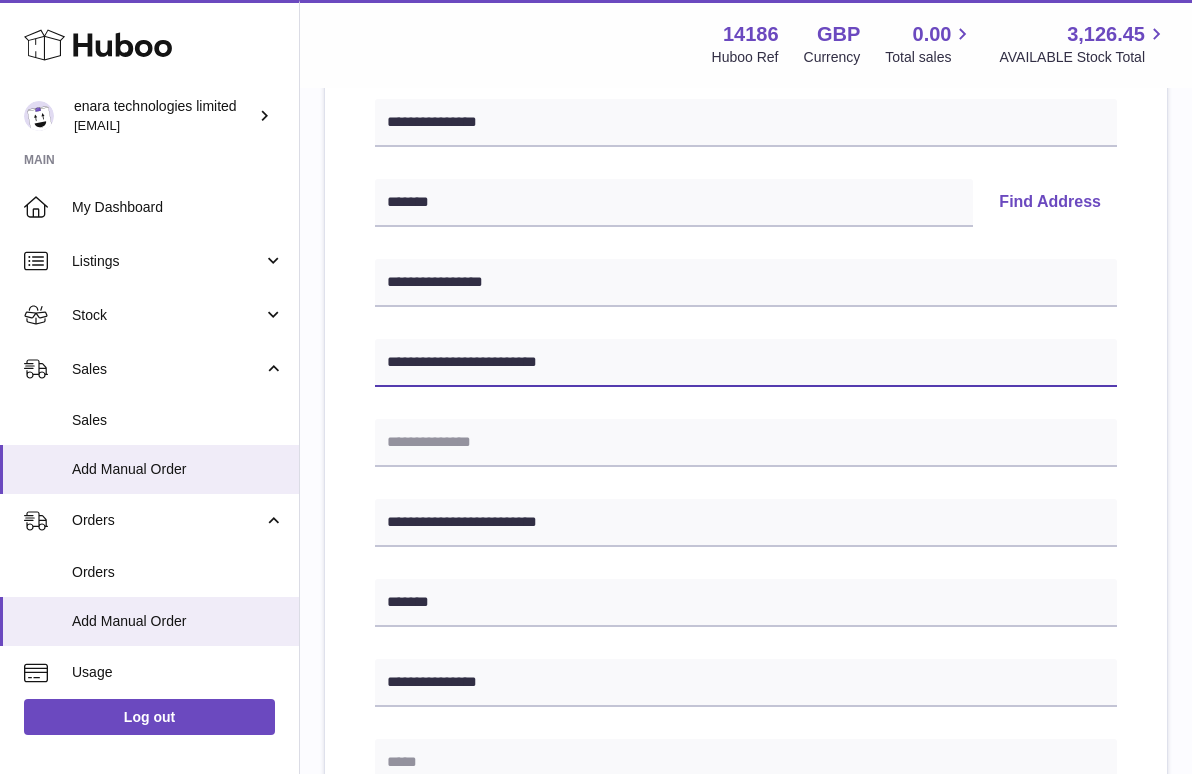 type on "**********" 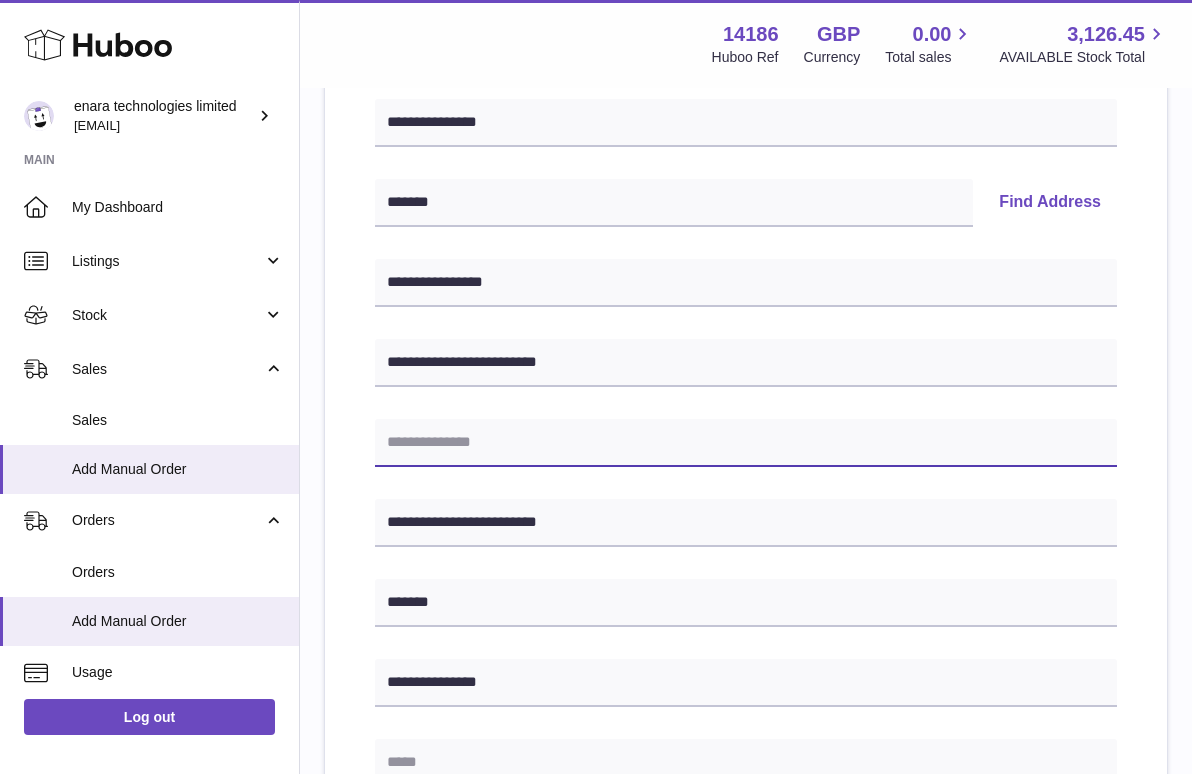 paste on "**********" 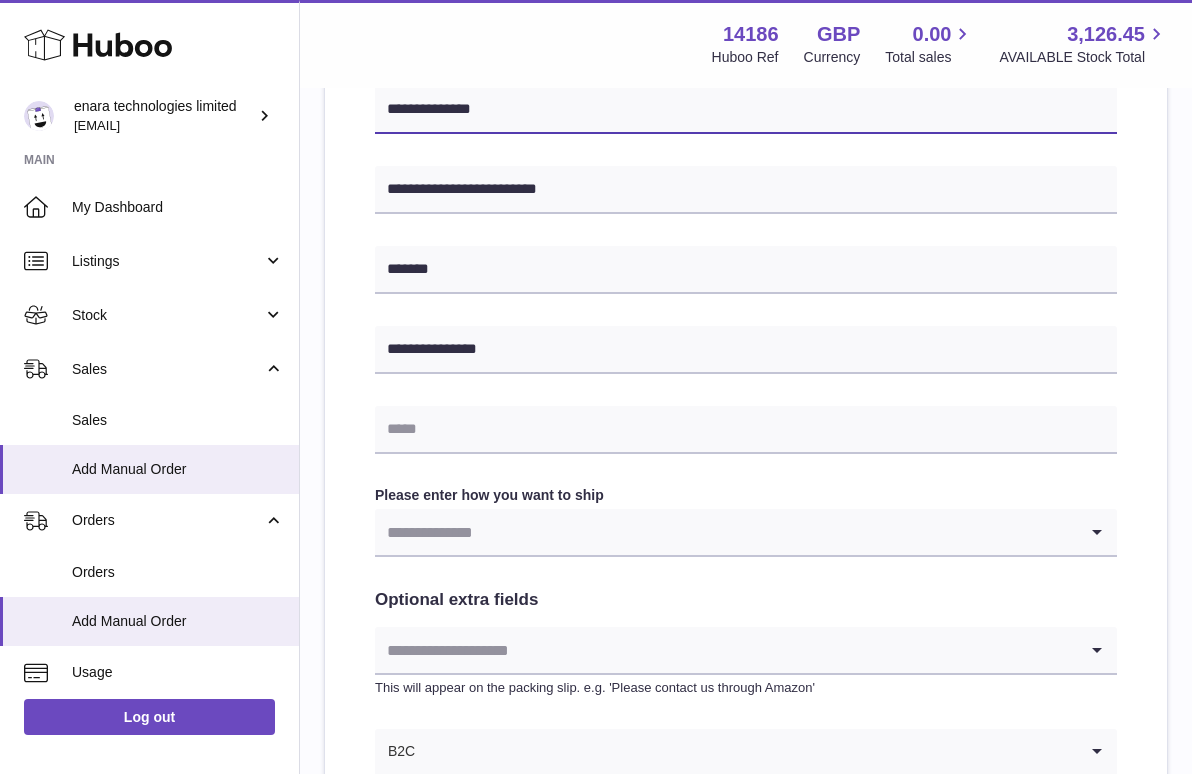 scroll, scrollTop: 695, scrollLeft: 0, axis: vertical 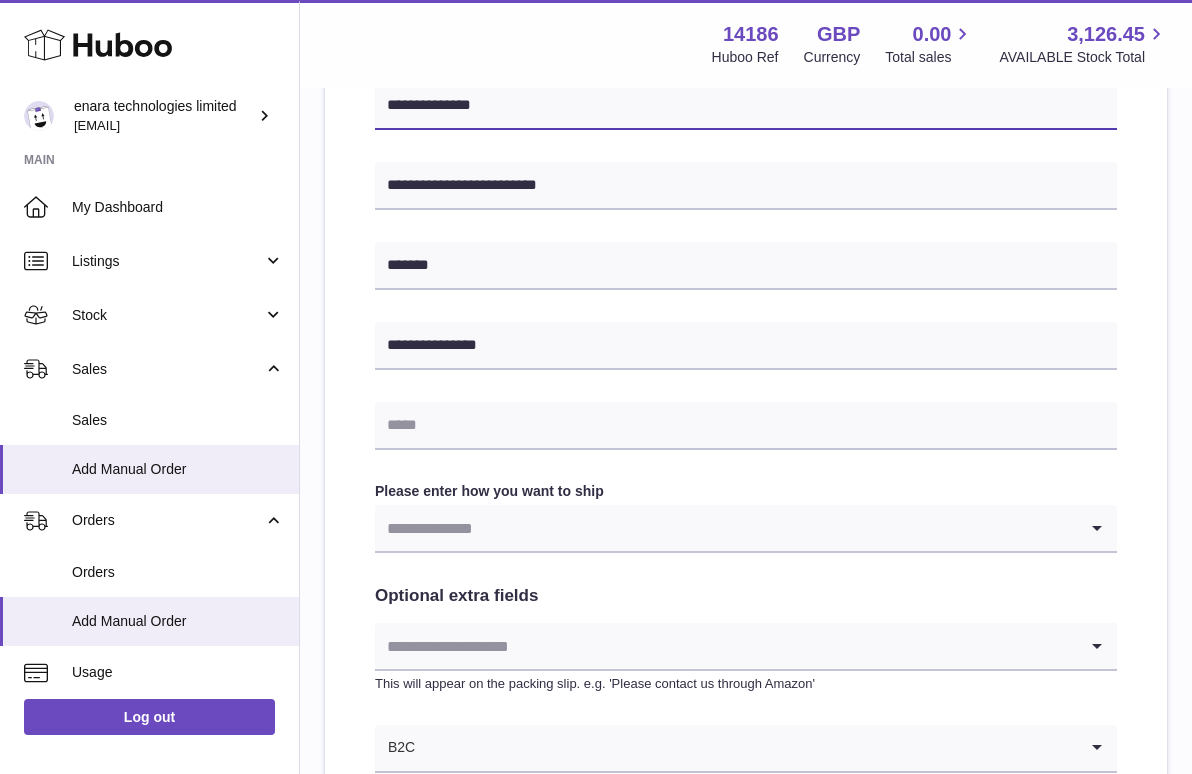 type on "**********" 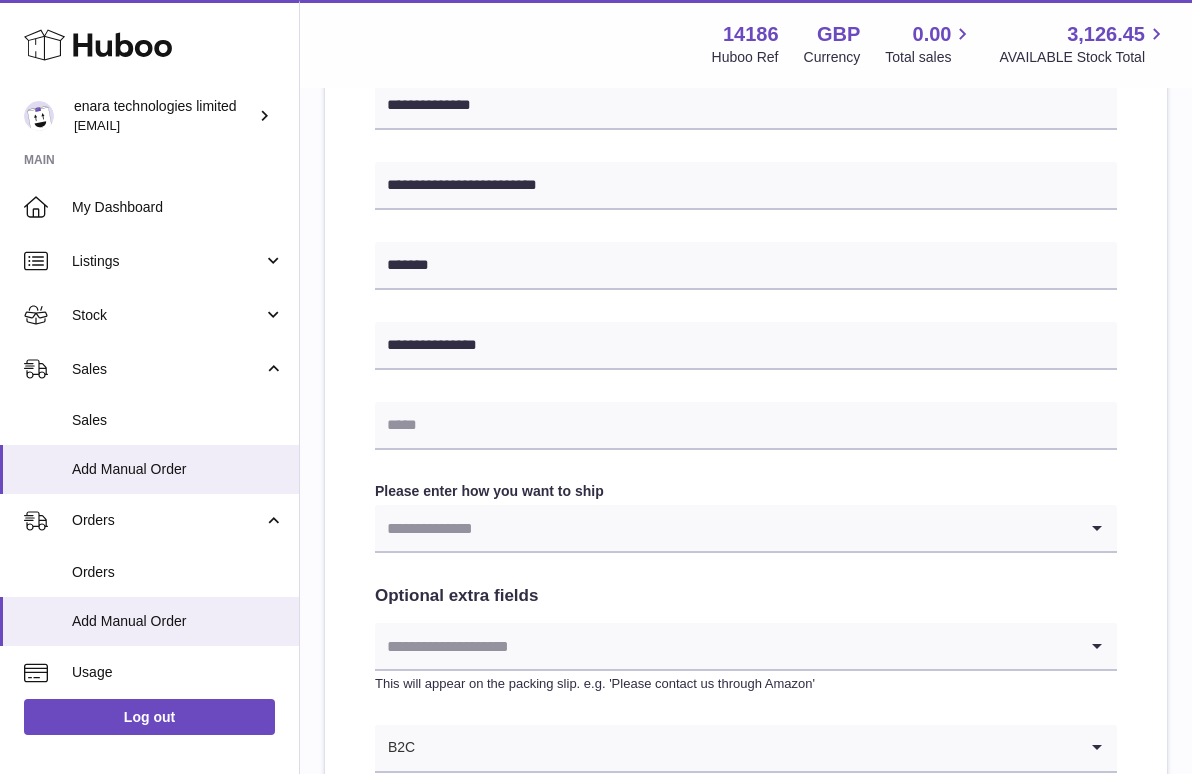 click at bounding box center [726, 528] 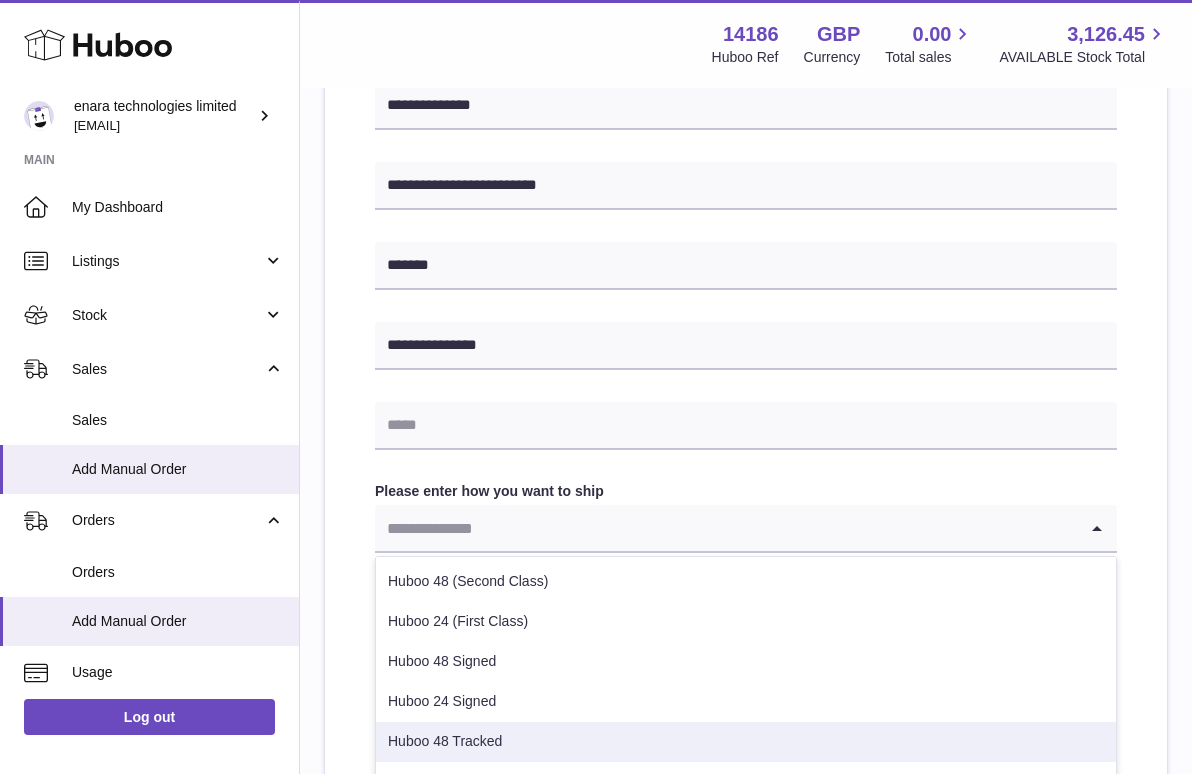 click on "Huboo 48 Tracked" at bounding box center (746, 742) 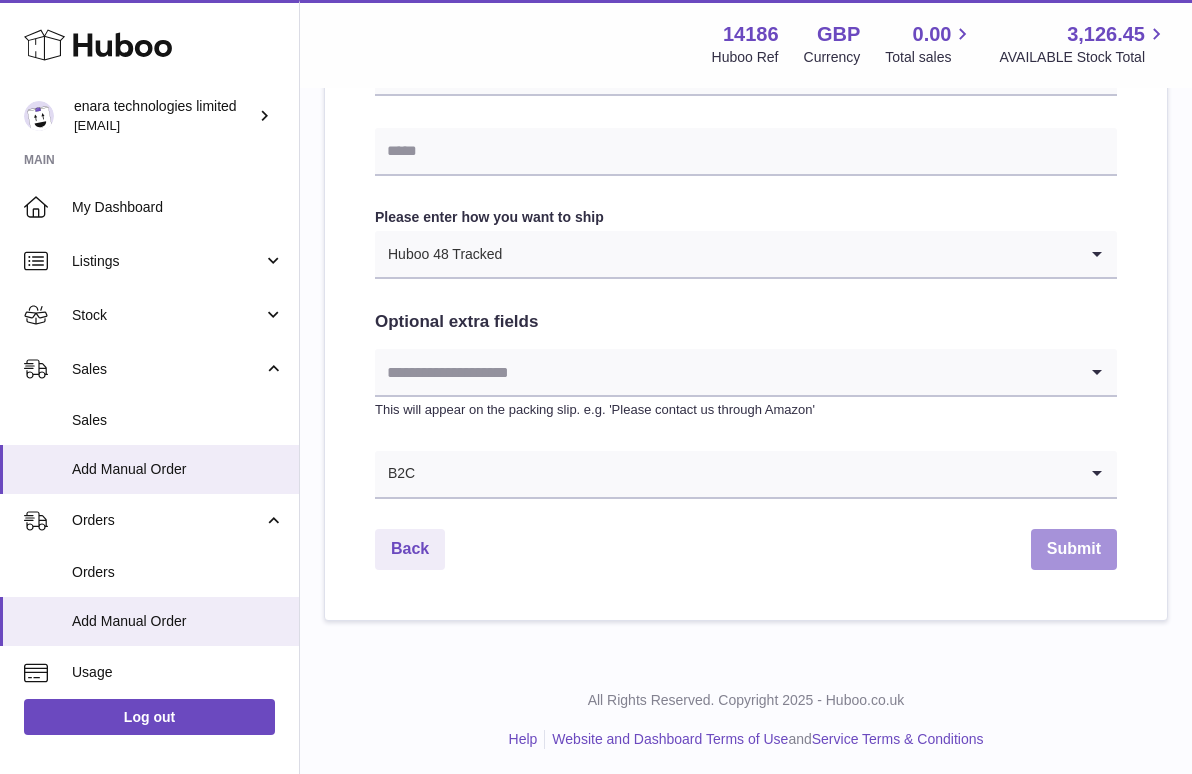 scroll, scrollTop: 967, scrollLeft: 0, axis: vertical 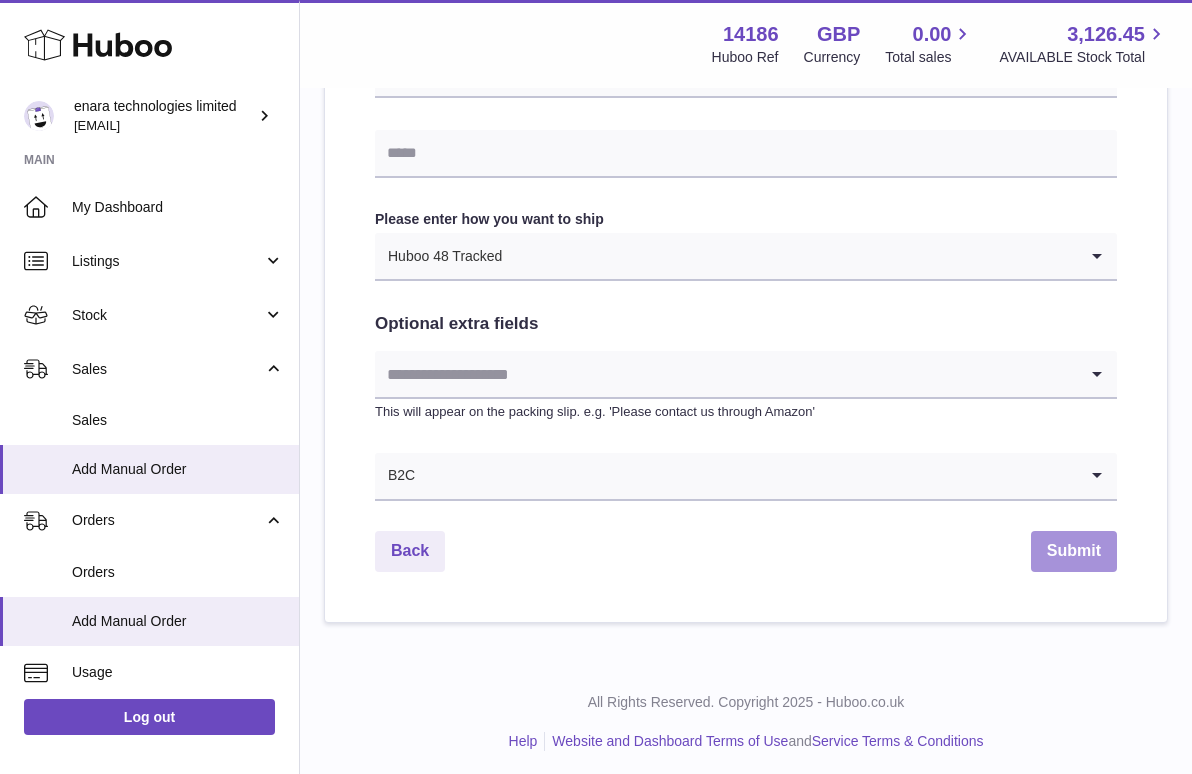 click on "Submit" at bounding box center [1074, 551] 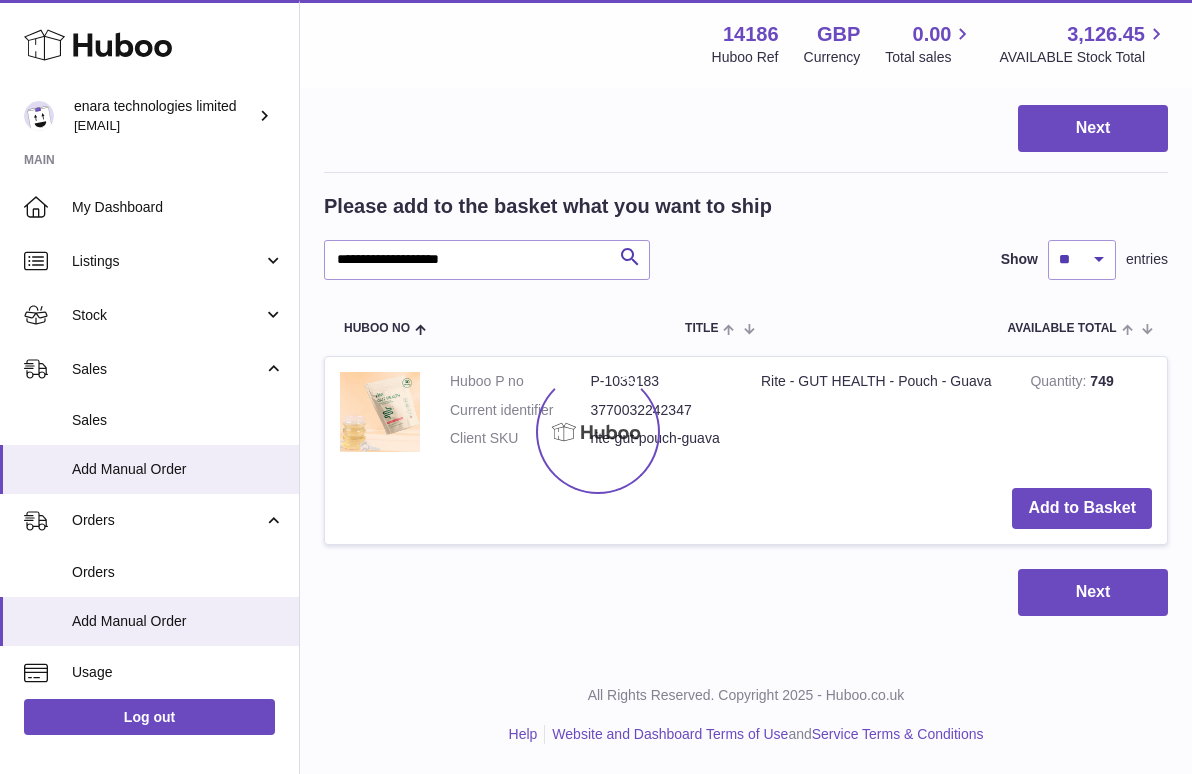 scroll, scrollTop: 0, scrollLeft: 0, axis: both 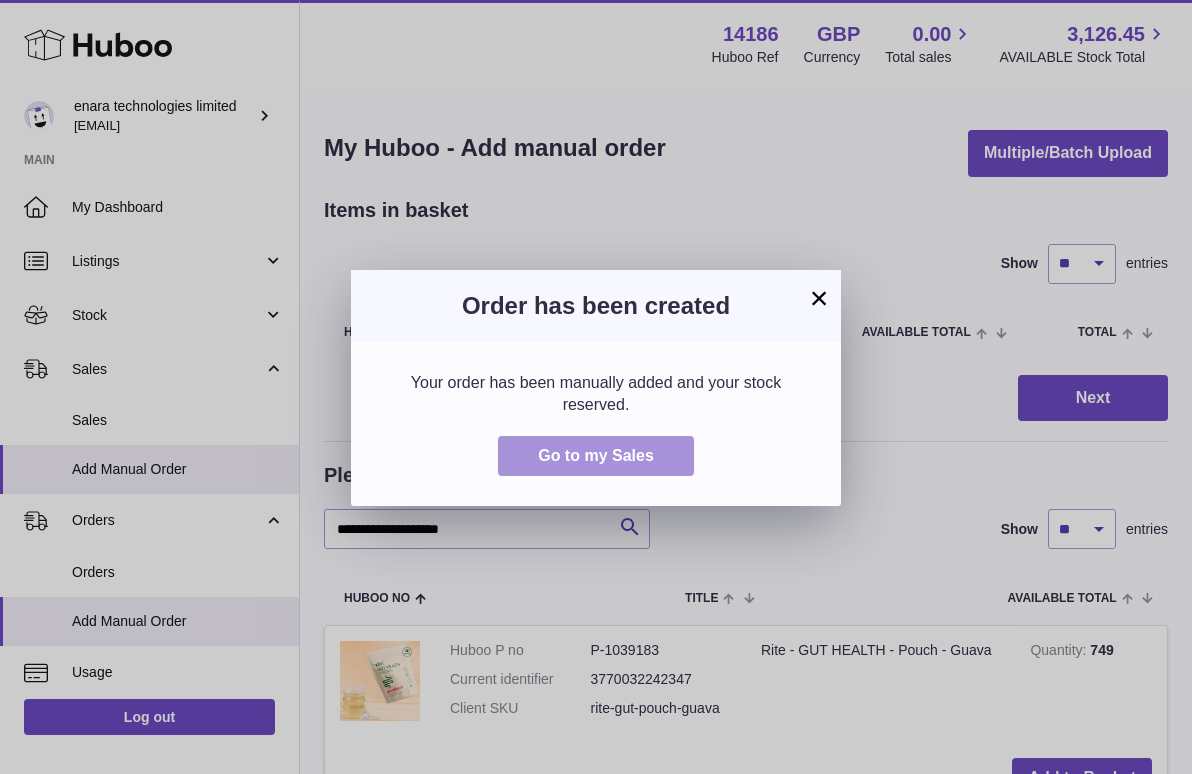 click on "Go to my Sales" at bounding box center (596, 456) 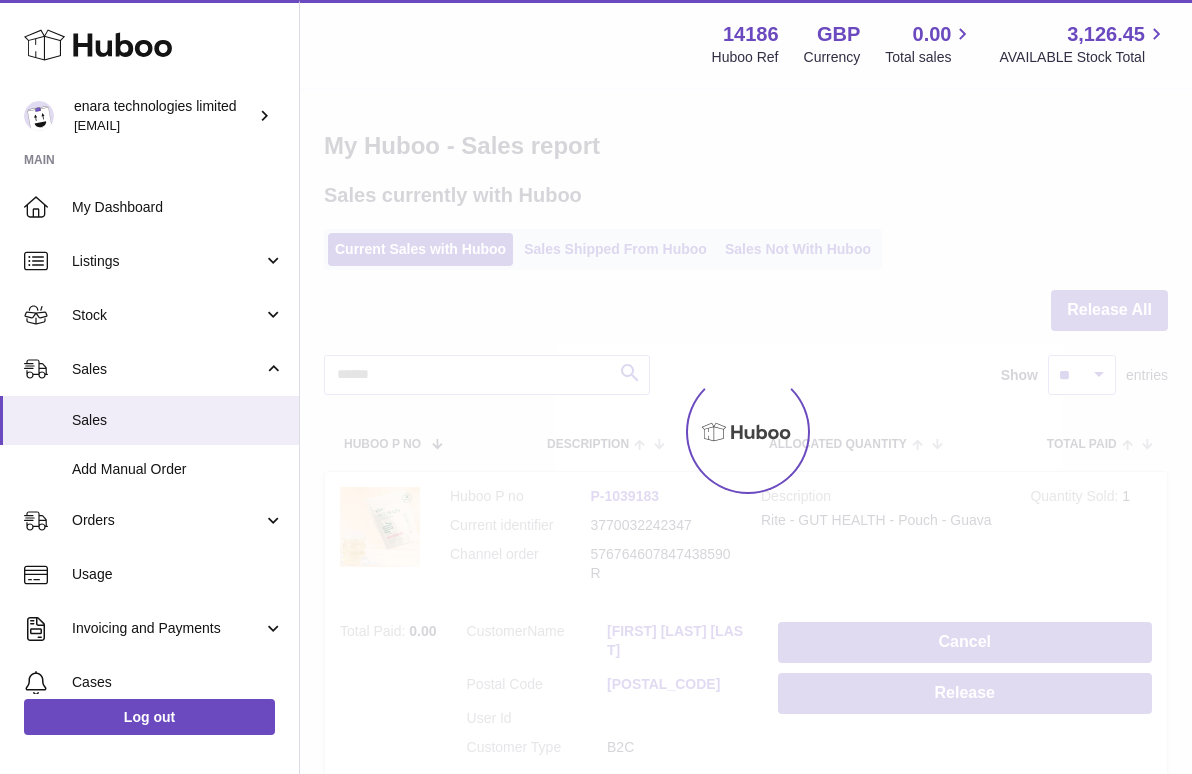 scroll, scrollTop: 0, scrollLeft: 0, axis: both 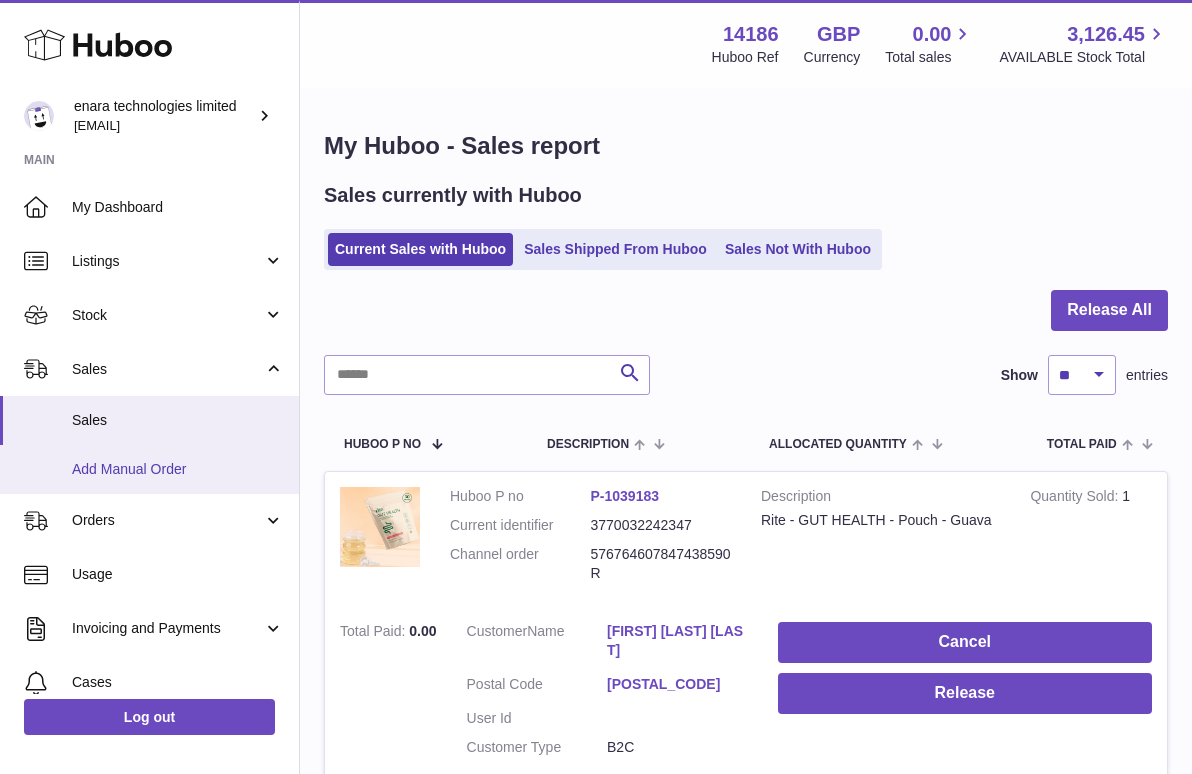 click on "Add Manual Order" at bounding box center [178, 469] 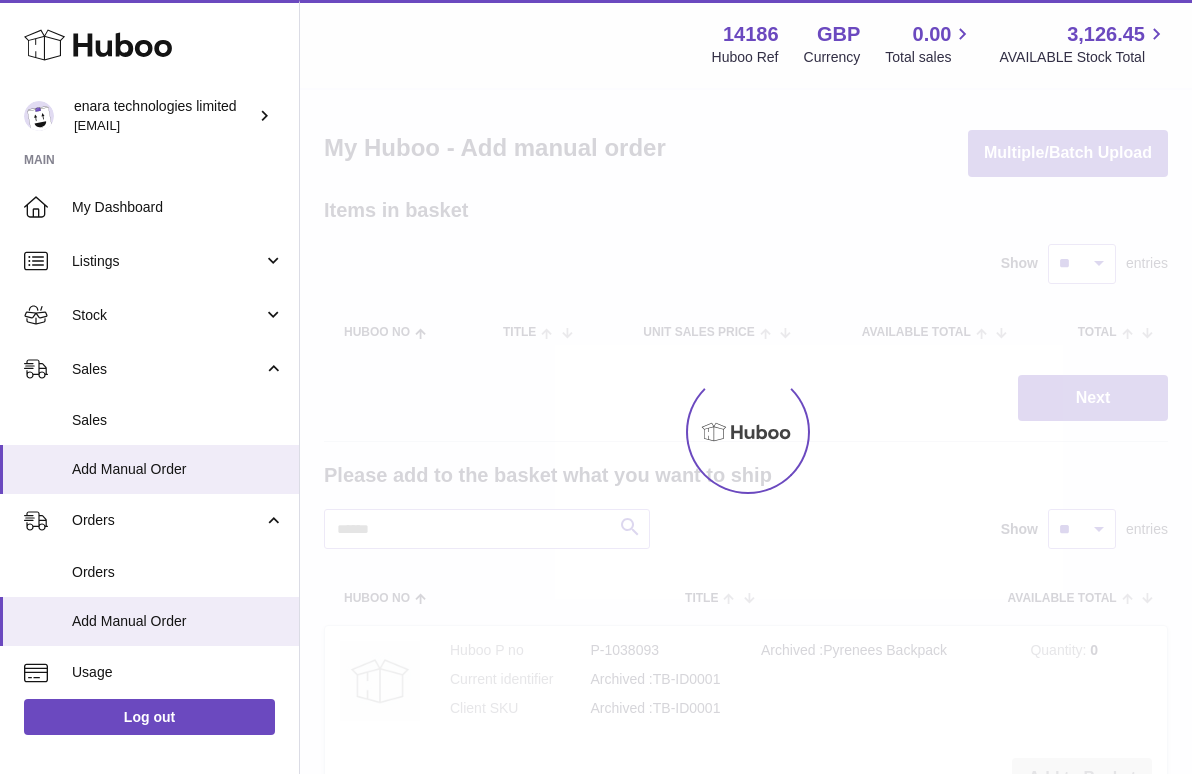 scroll, scrollTop: 0, scrollLeft: 0, axis: both 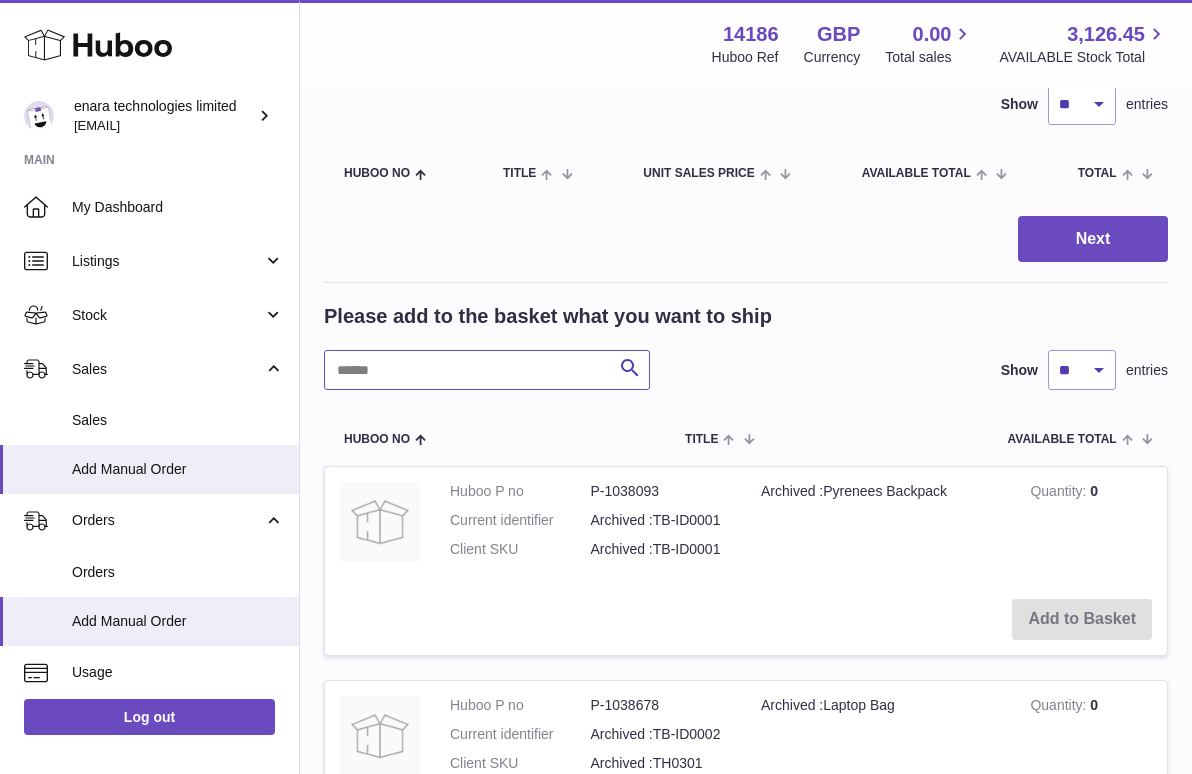 click at bounding box center [487, 370] 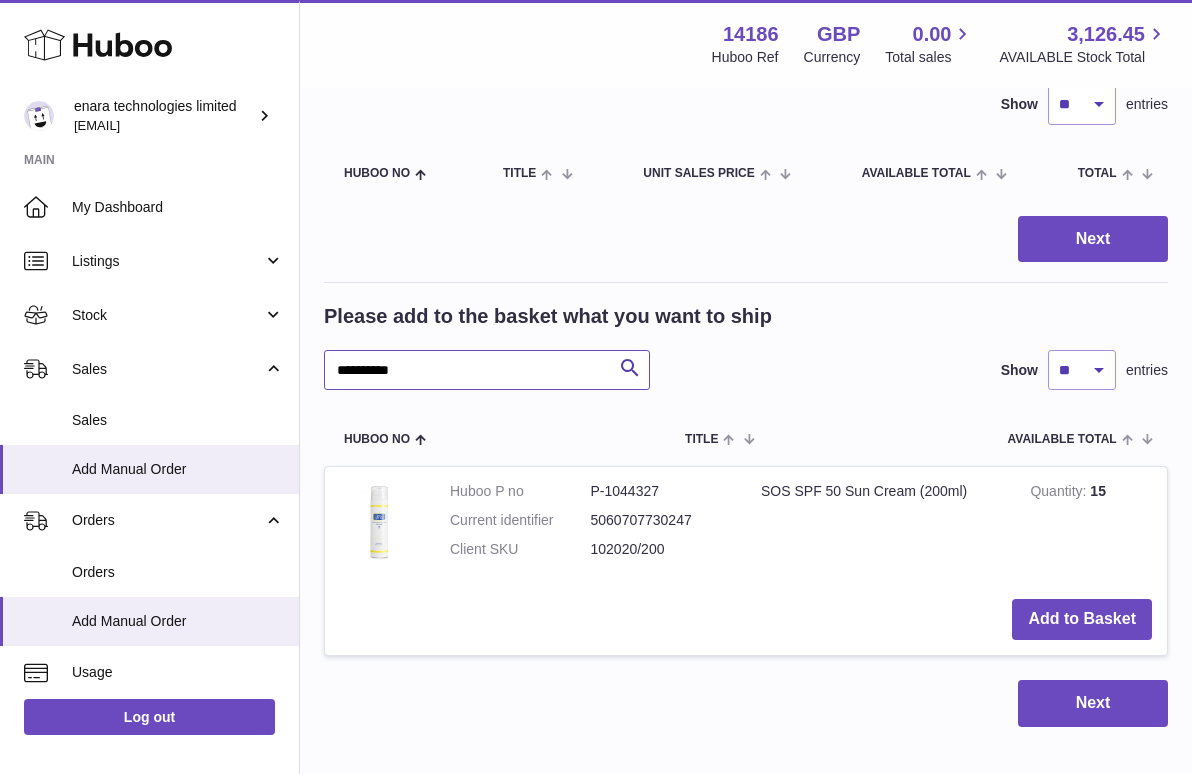 click on "**********" at bounding box center [487, 370] 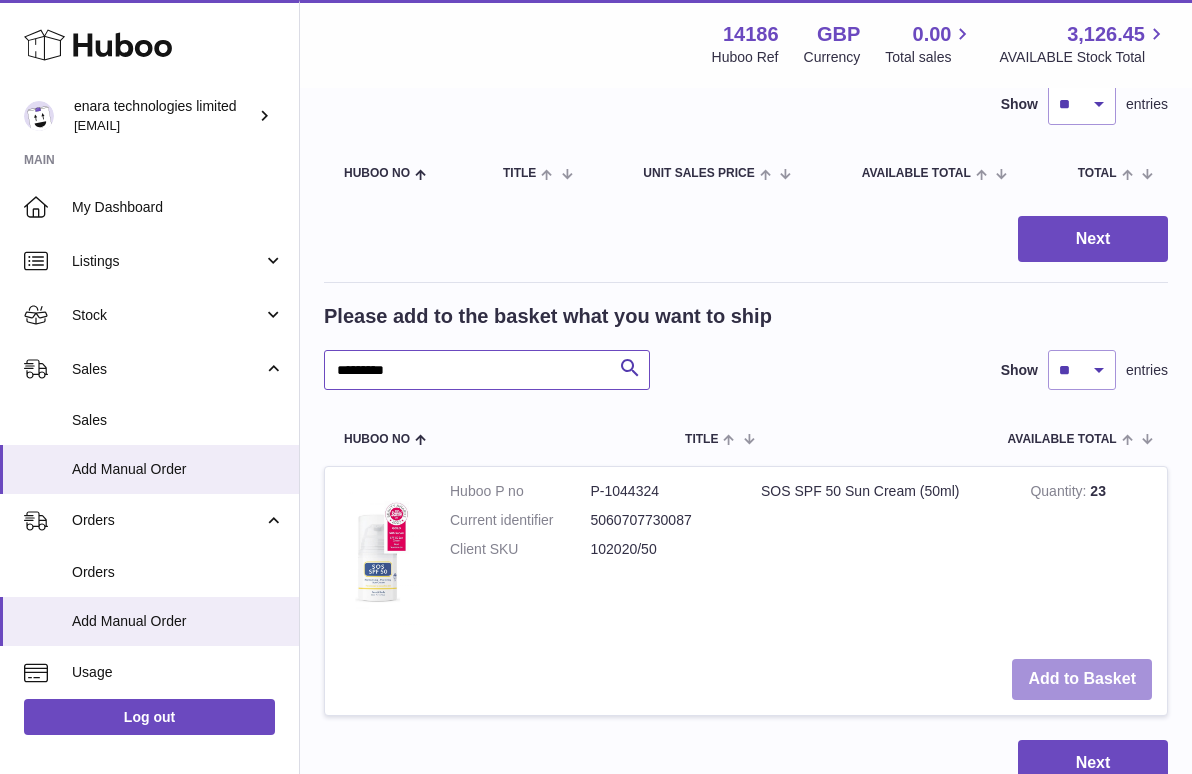 type on "*********" 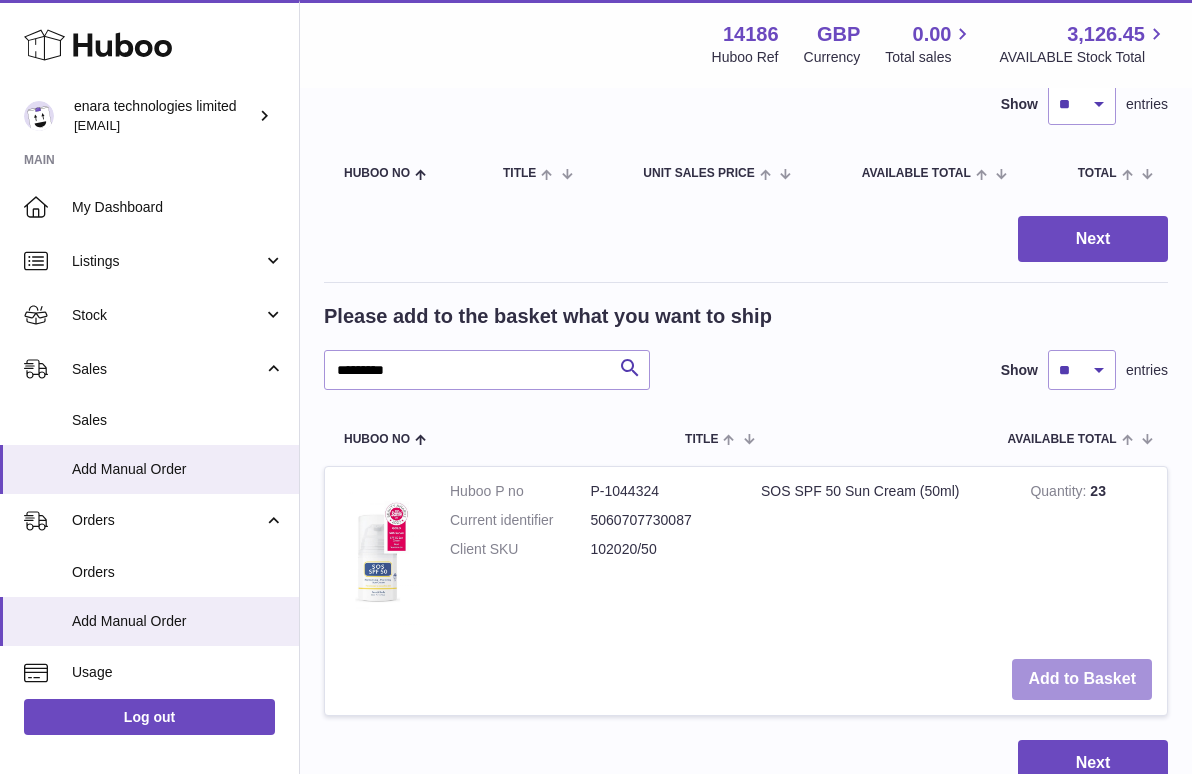 click on "Add to Basket" at bounding box center [1082, 679] 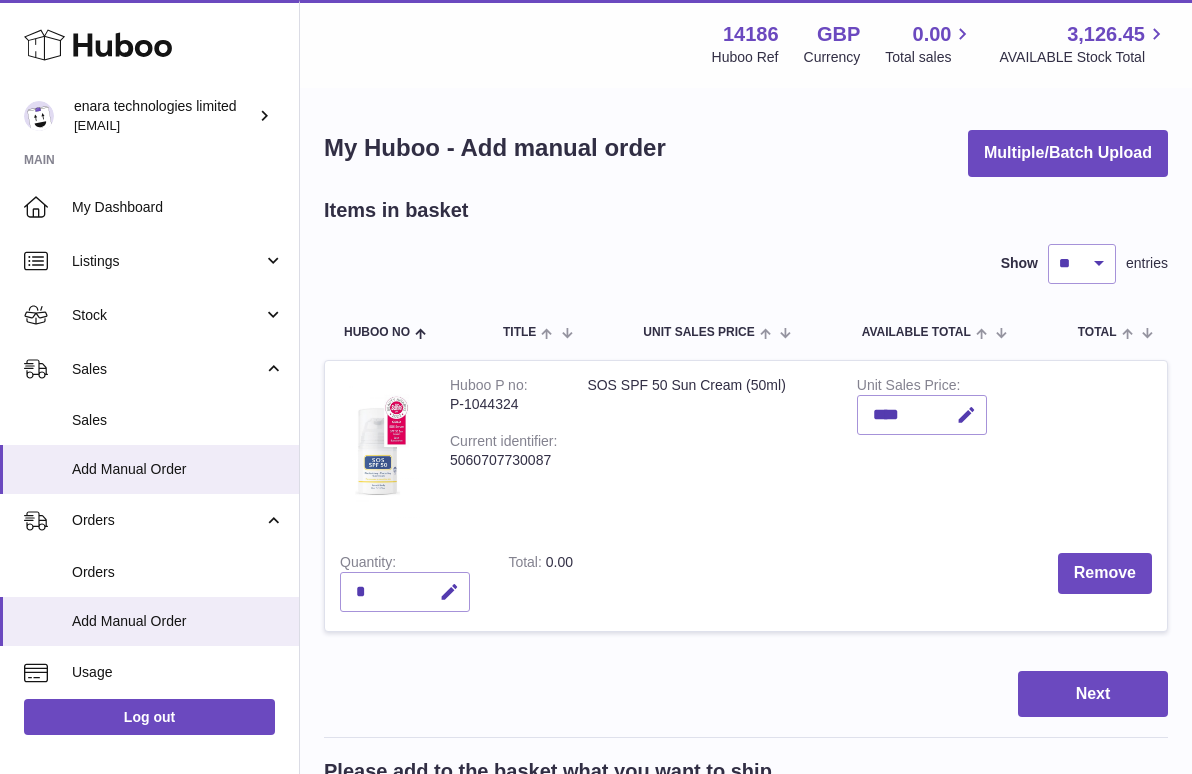 scroll, scrollTop: 0, scrollLeft: 0, axis: both 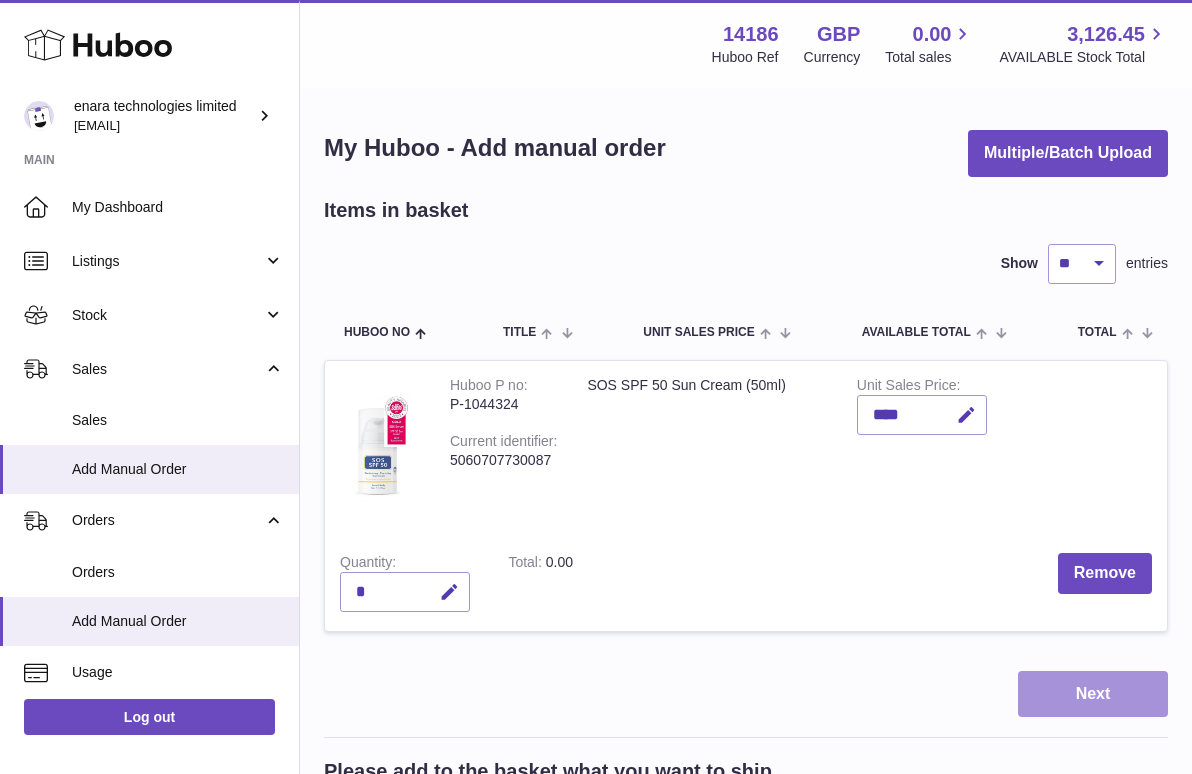 click on "Next" at bounding box center [1093, 694] 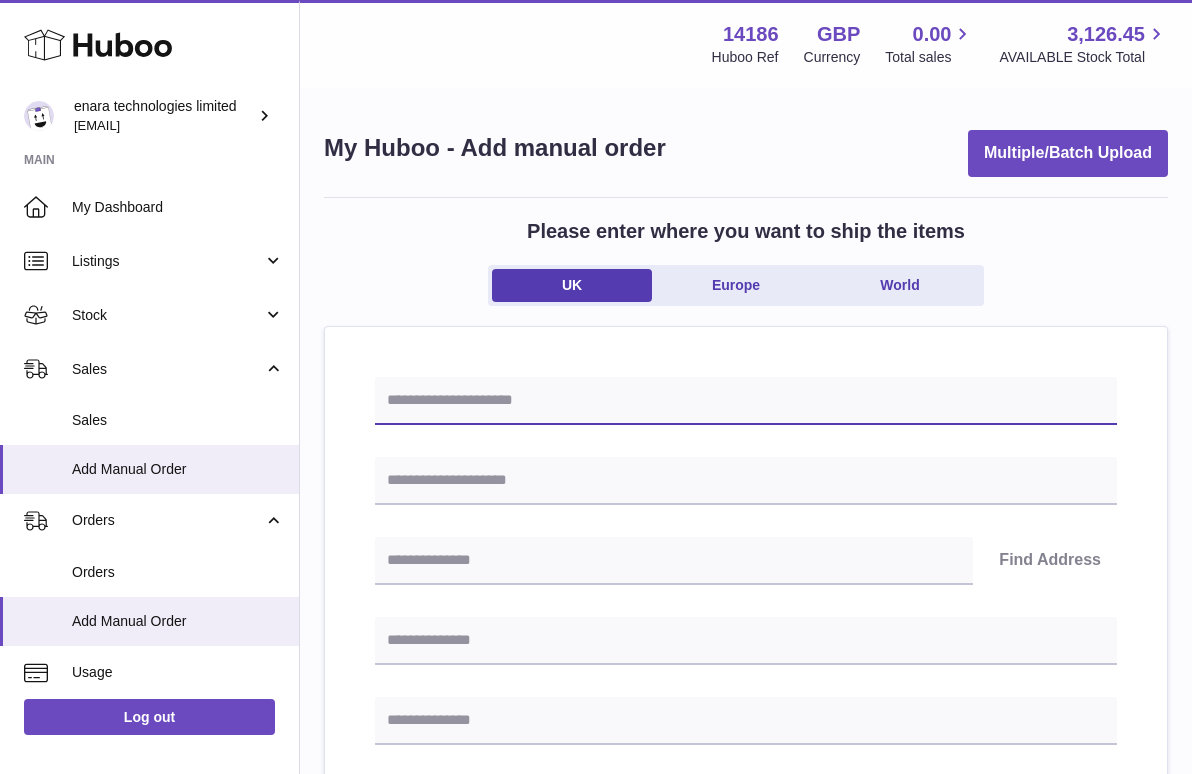 click at bounding box center [746, 401] 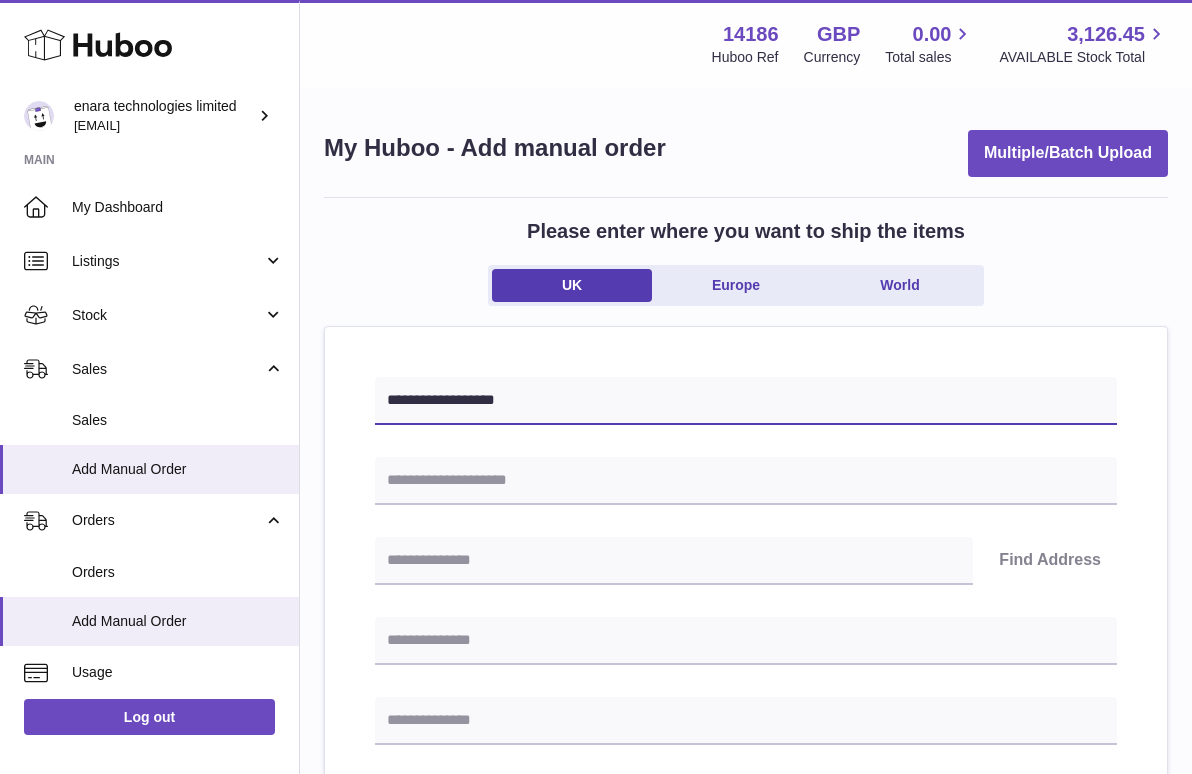 type on "**********" 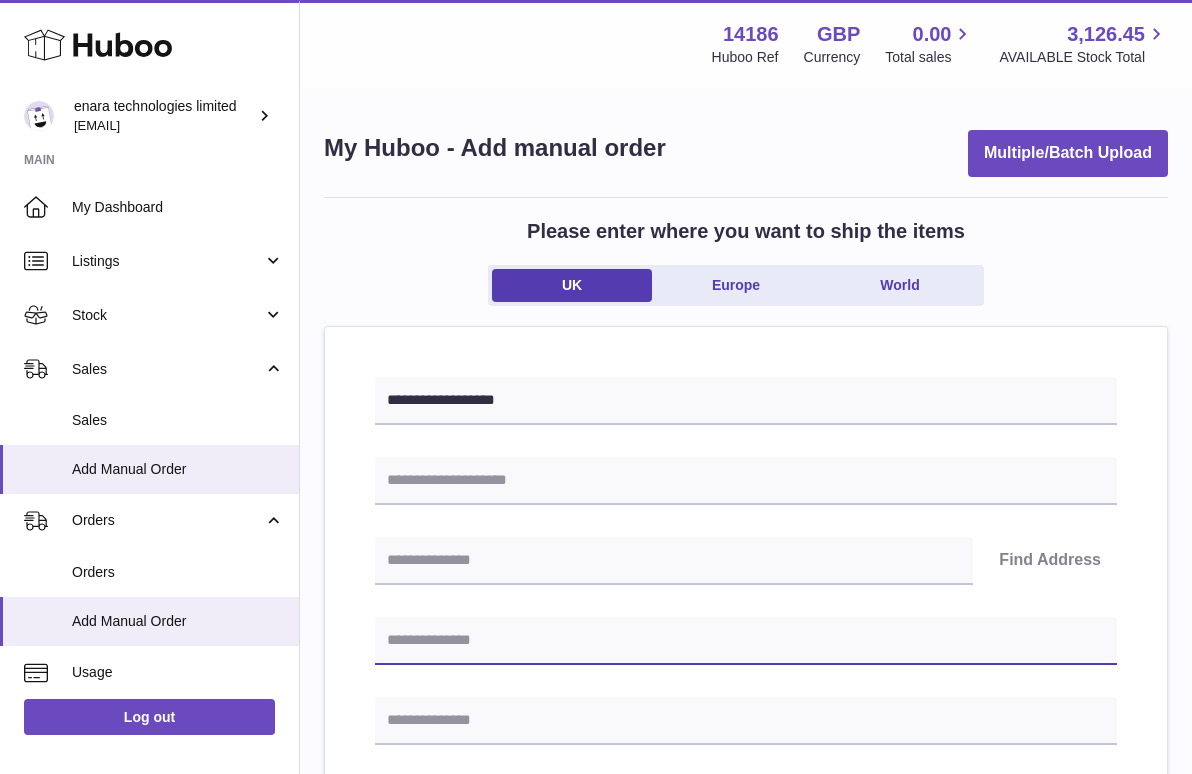 paste on "**********" 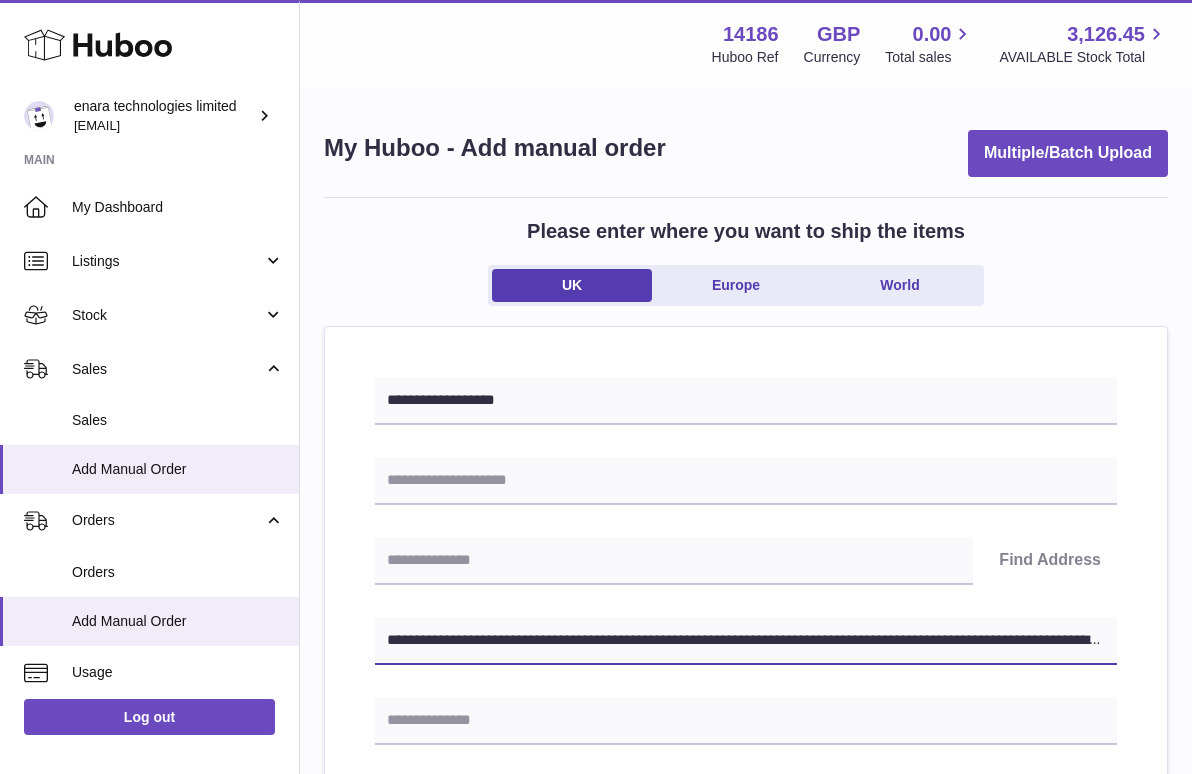 drag, startPoint x: 680, startPoint y: 640, endPoint x: 1187, endPoint y: 710, distance: 511.80954 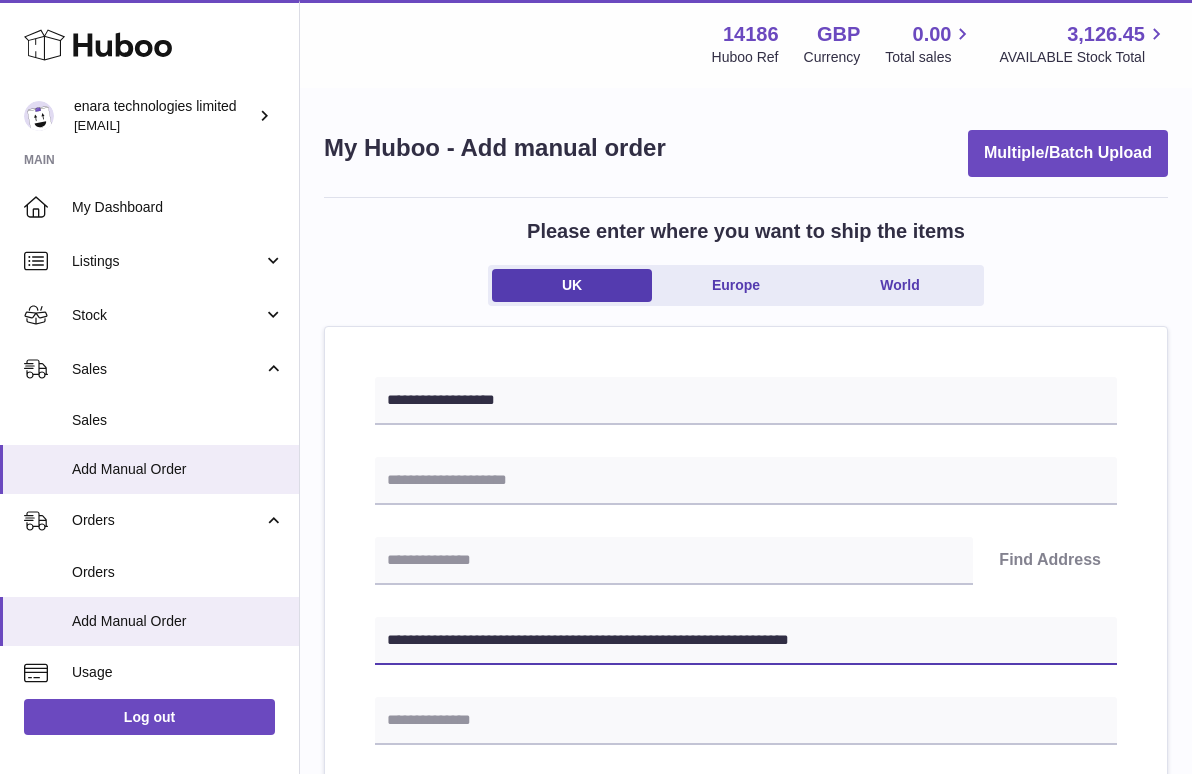 type on "**********" 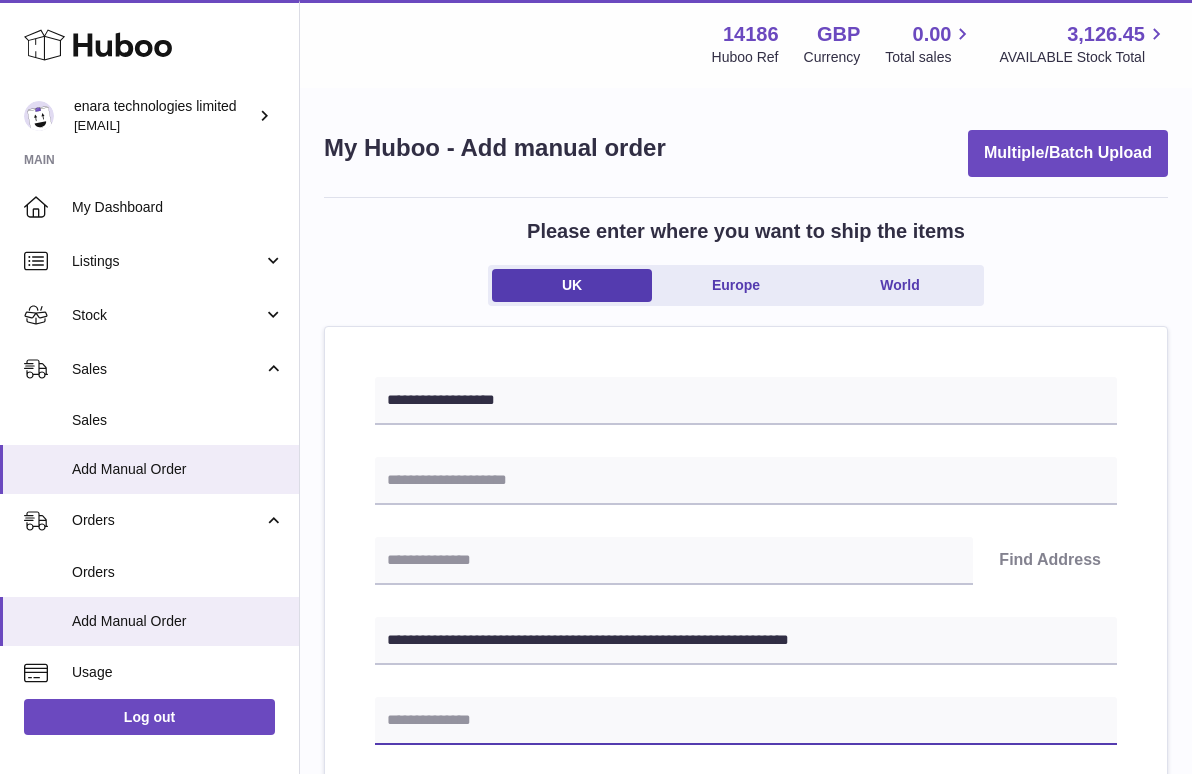 paste on "**********" 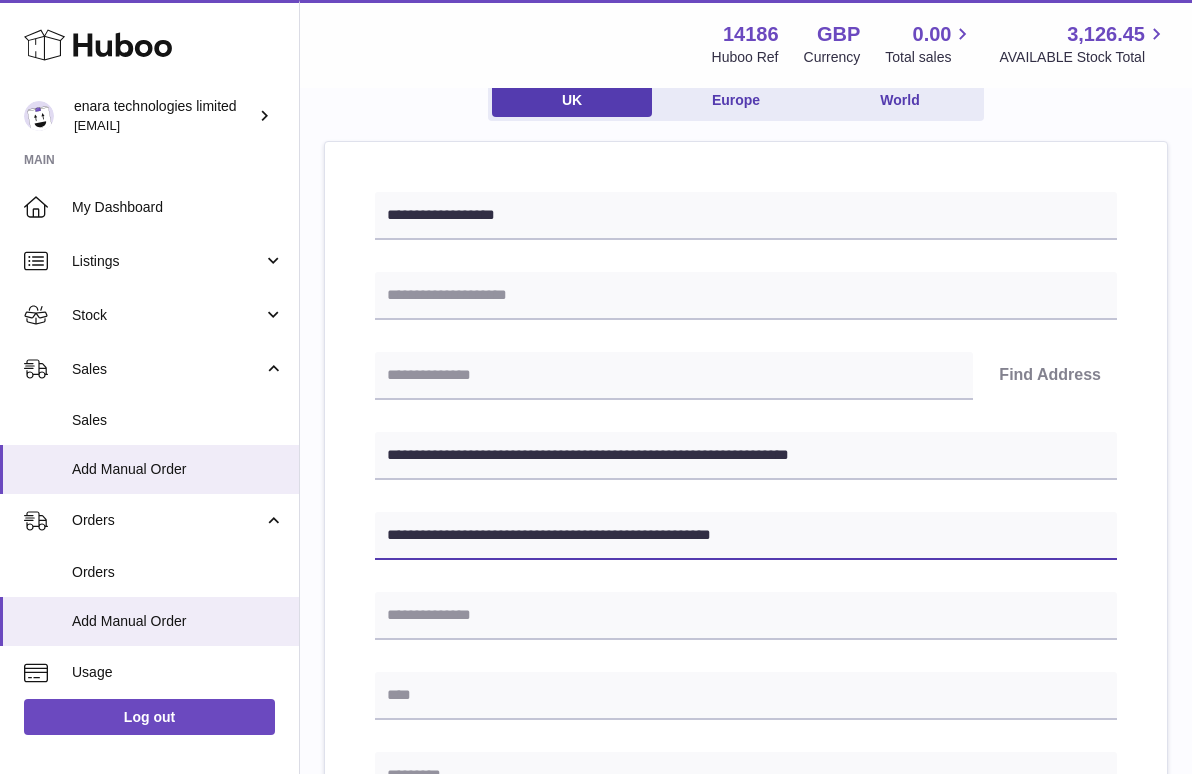 scroll, scrollTop: 194, scrollLeft: 0, axis: vertical 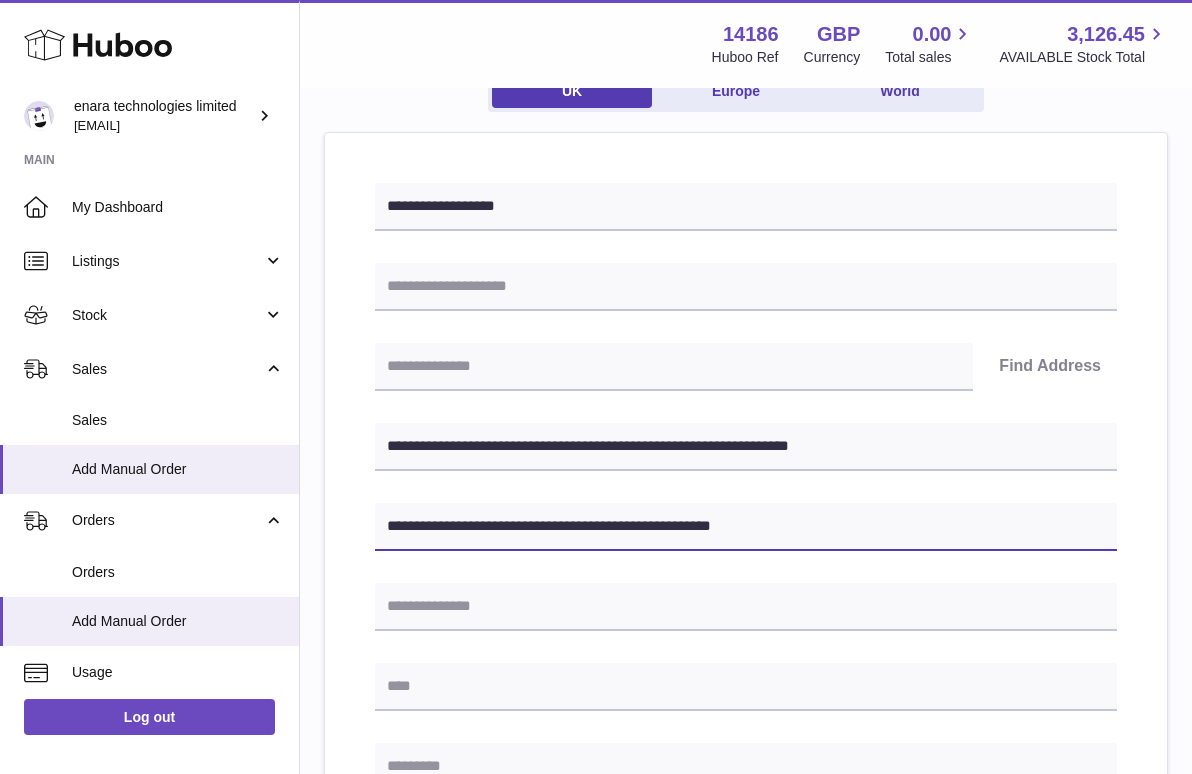 type on "**********" 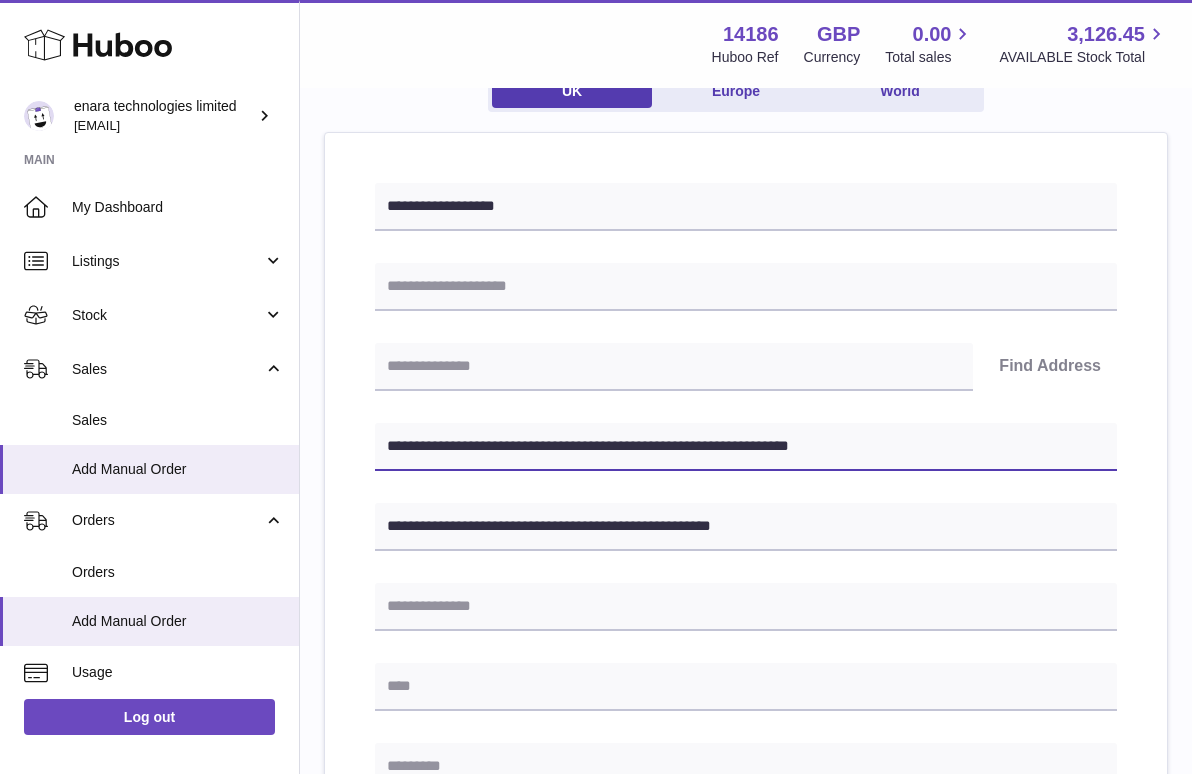 drag, startPoint x: 512, startPoint y: 445, endPoint x: 394, endPoint y: 448, distance: 118.03813 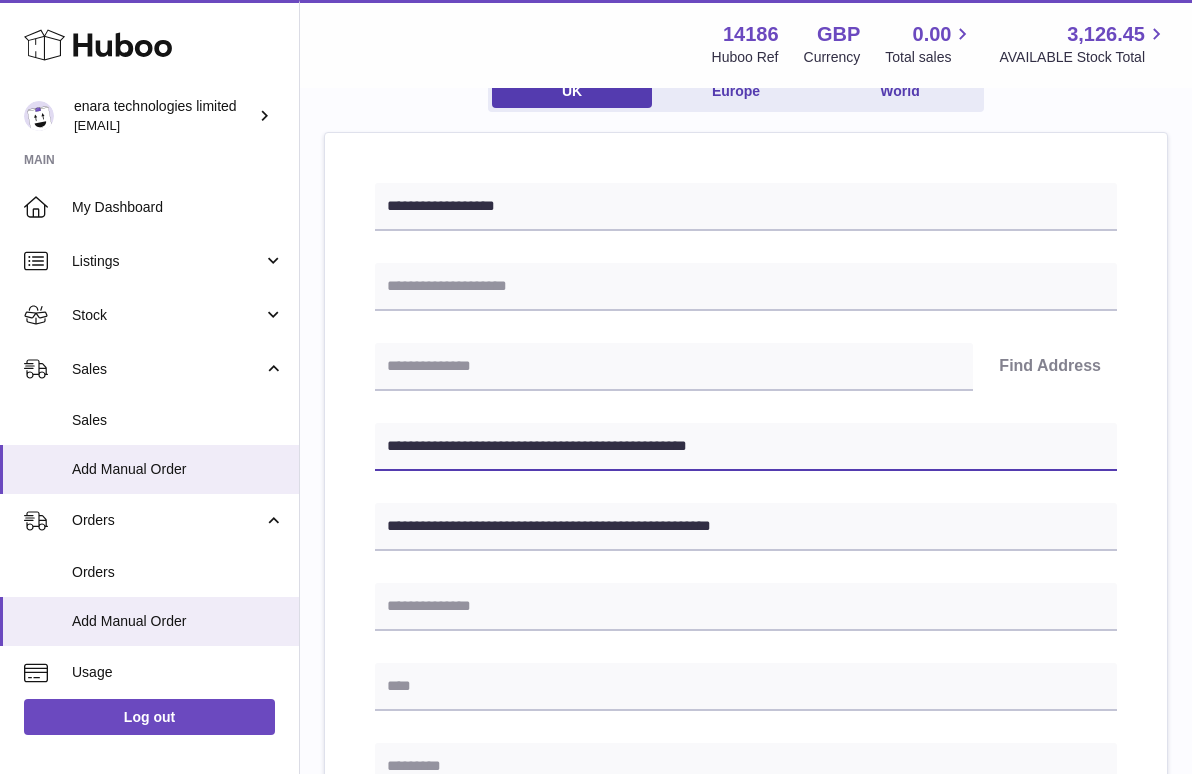 type on "**********" 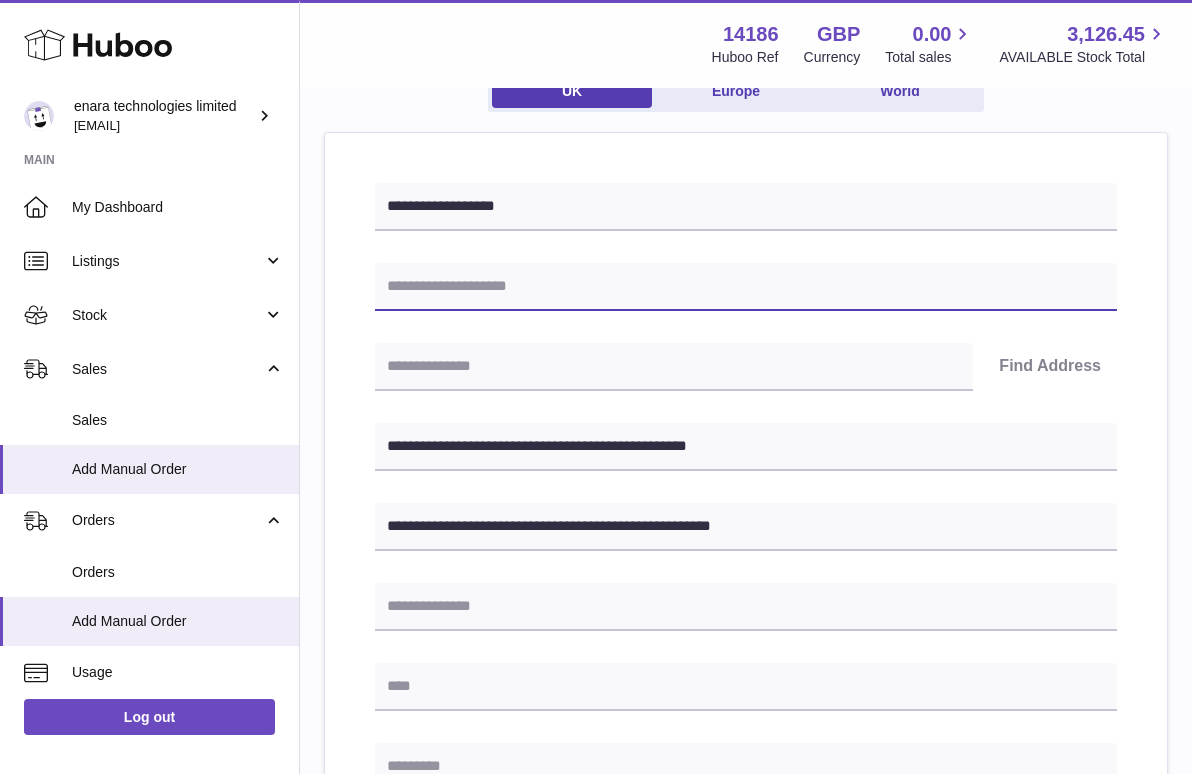 paste on "**********" 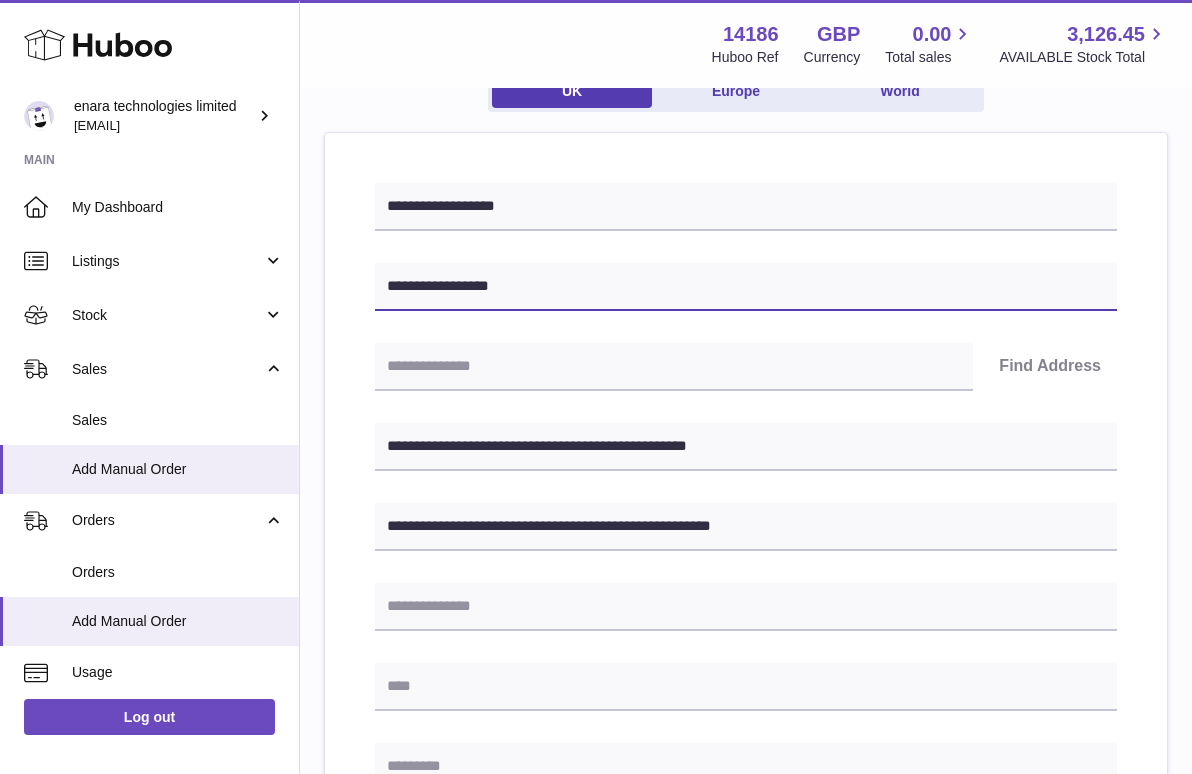 type on "**********" 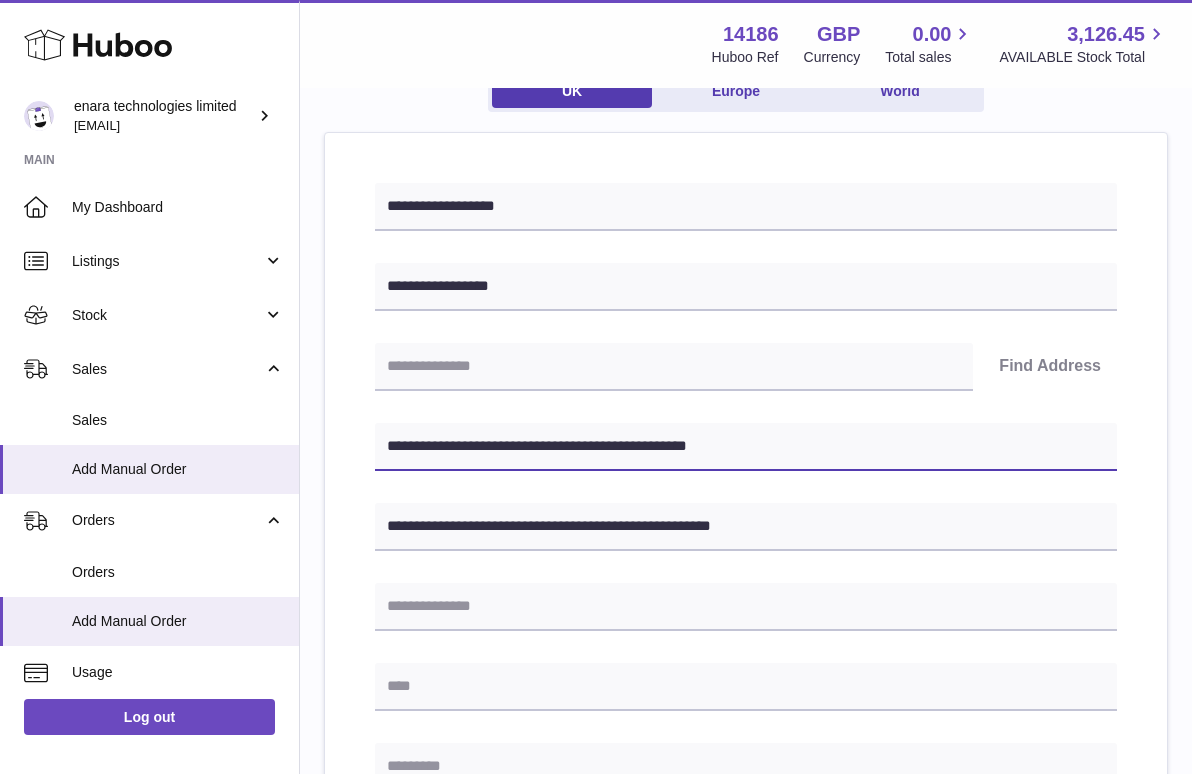 click on "**********" at bounding box center [746, 447] 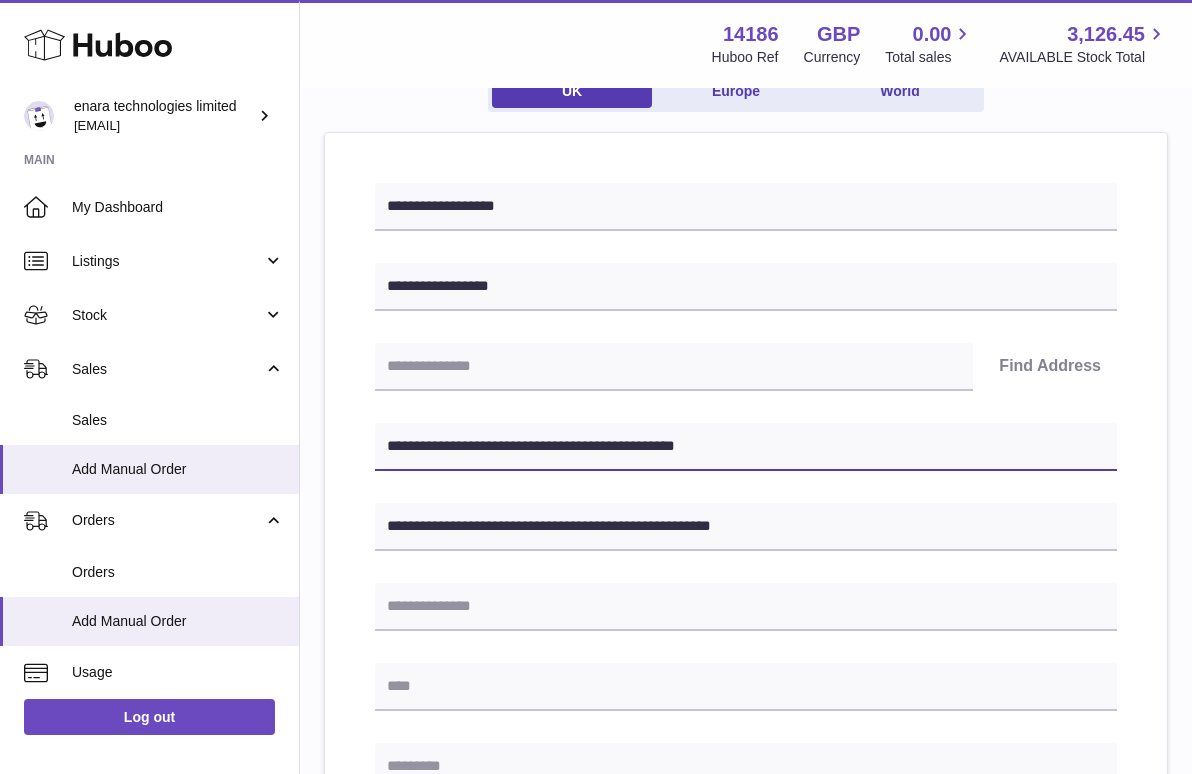 drag, startPoint x: 506, startPoint y: 444, endPoint x: 295, endPoint y: 427, distance: 211.68373 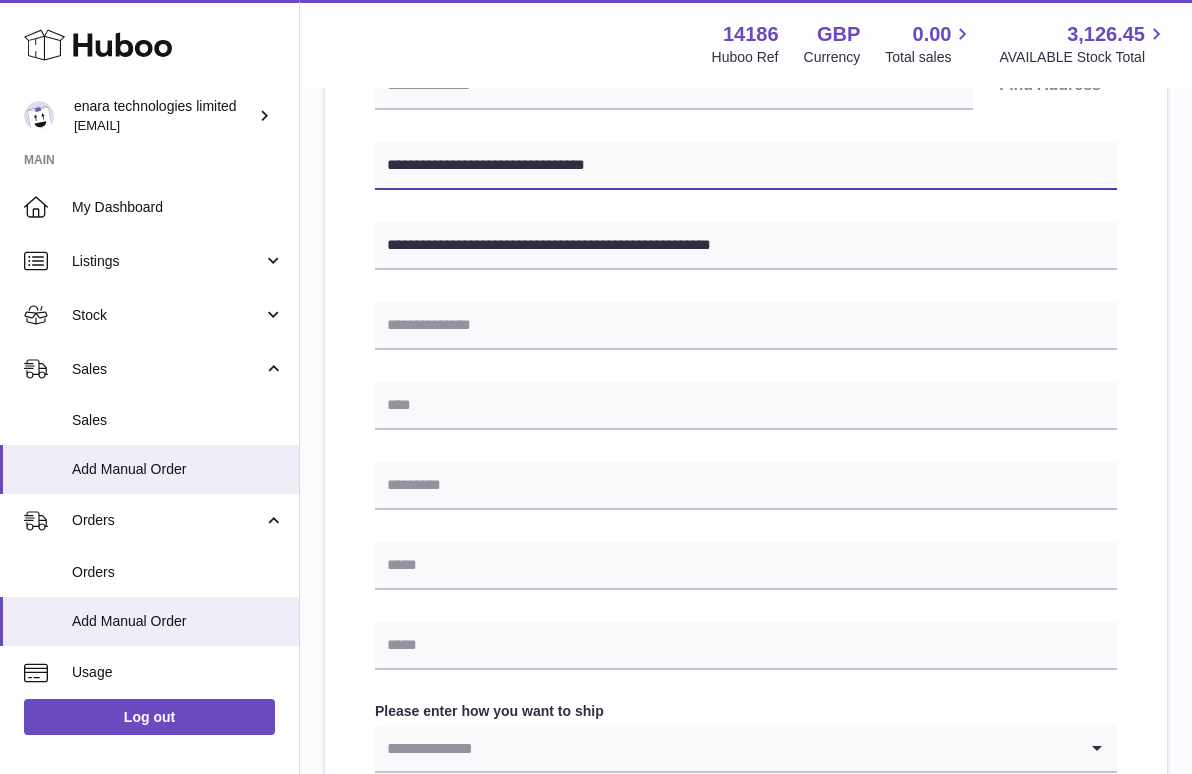 scroll, scrollTop: 482, scrollLeft: 0, axis: vertical 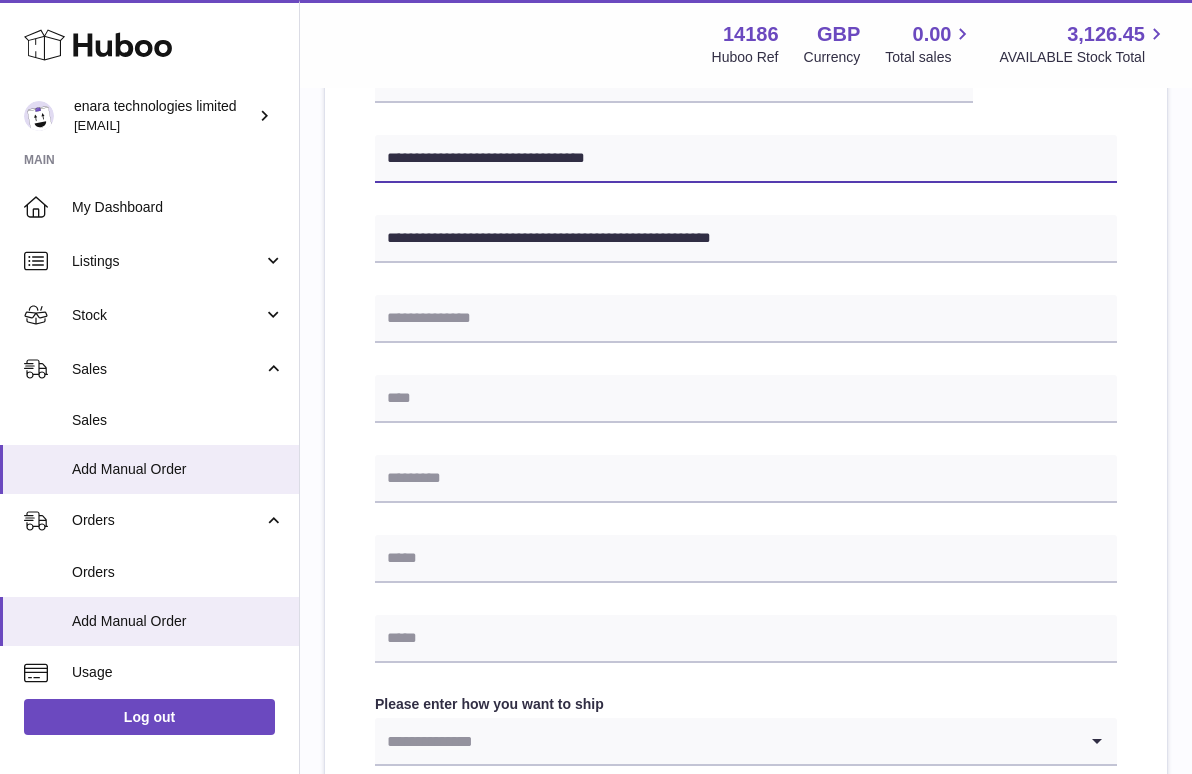 type on "**********" 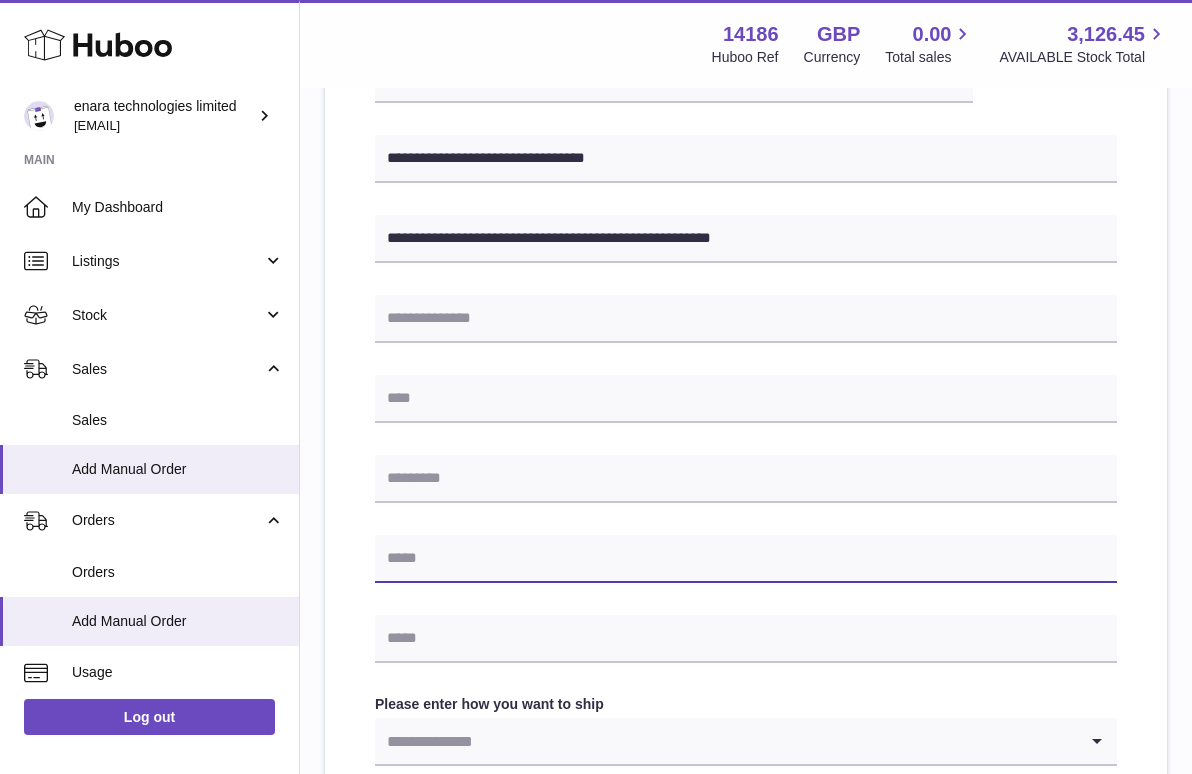 paste on "**********" 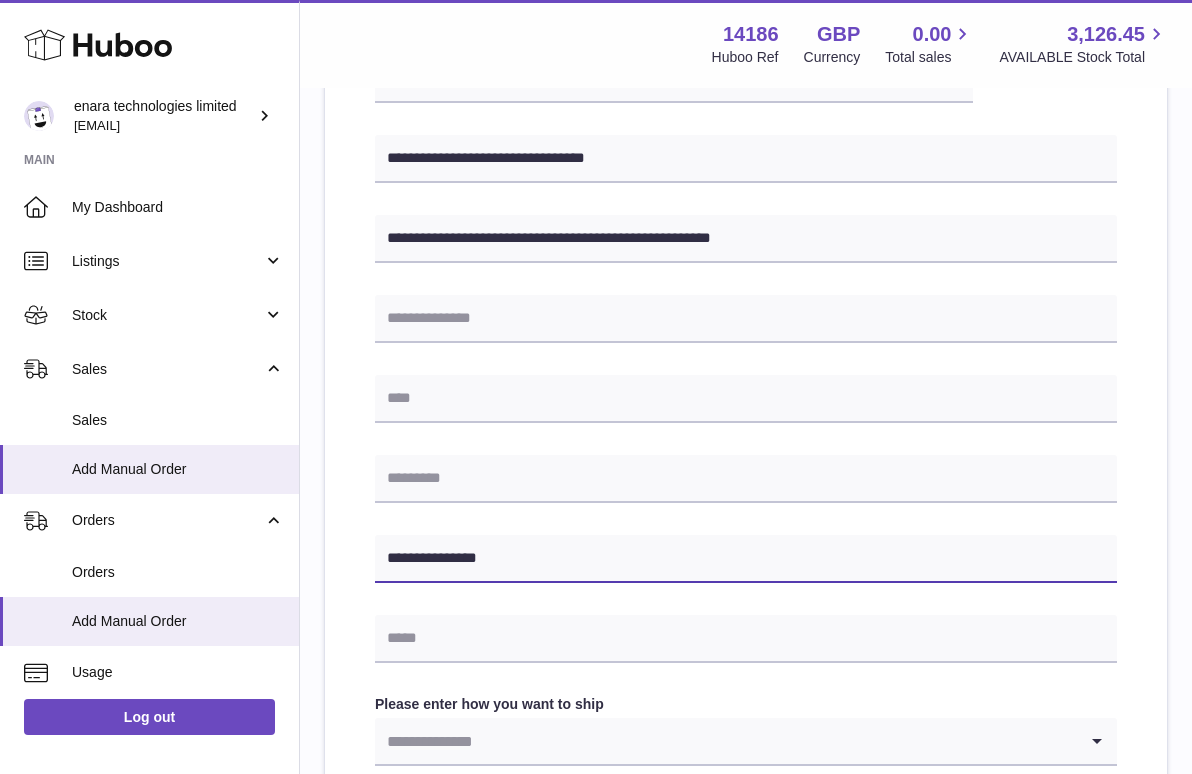 type on "**********" 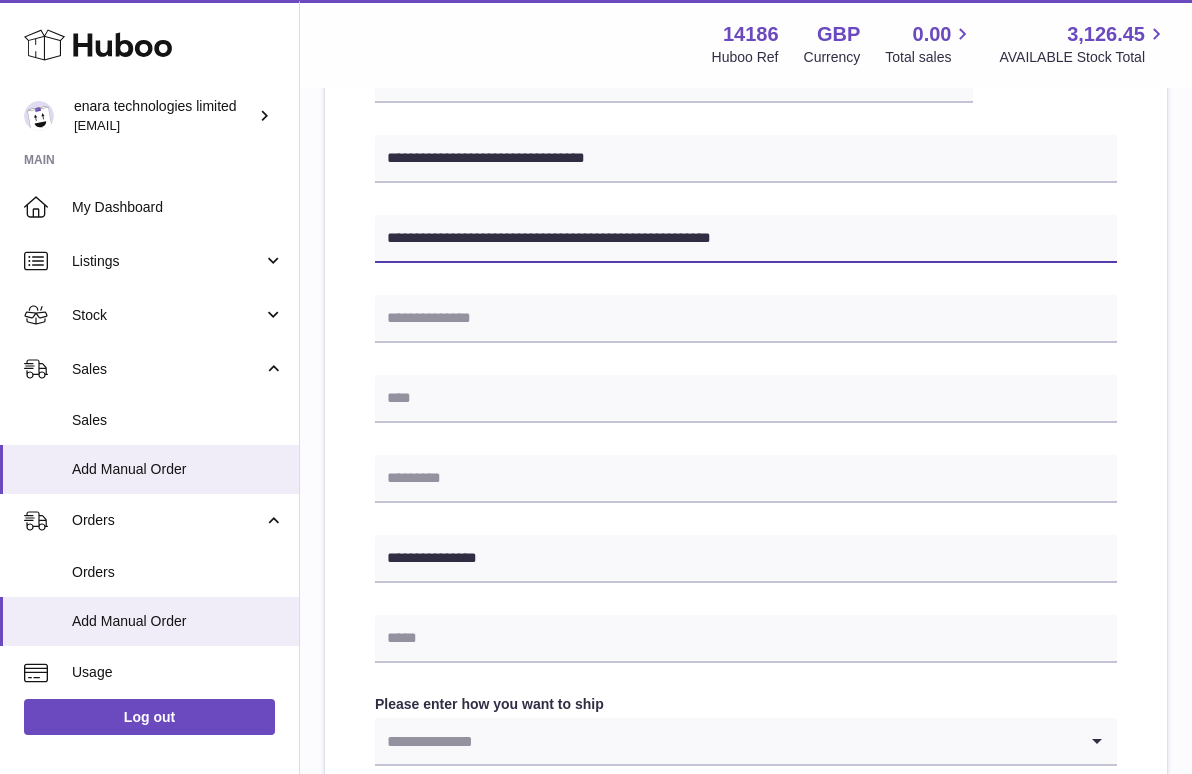 drag, startPoint x: 666, startPoint y: 237, endPoint x: 603, endPoint y: 242, distance: 63.1981 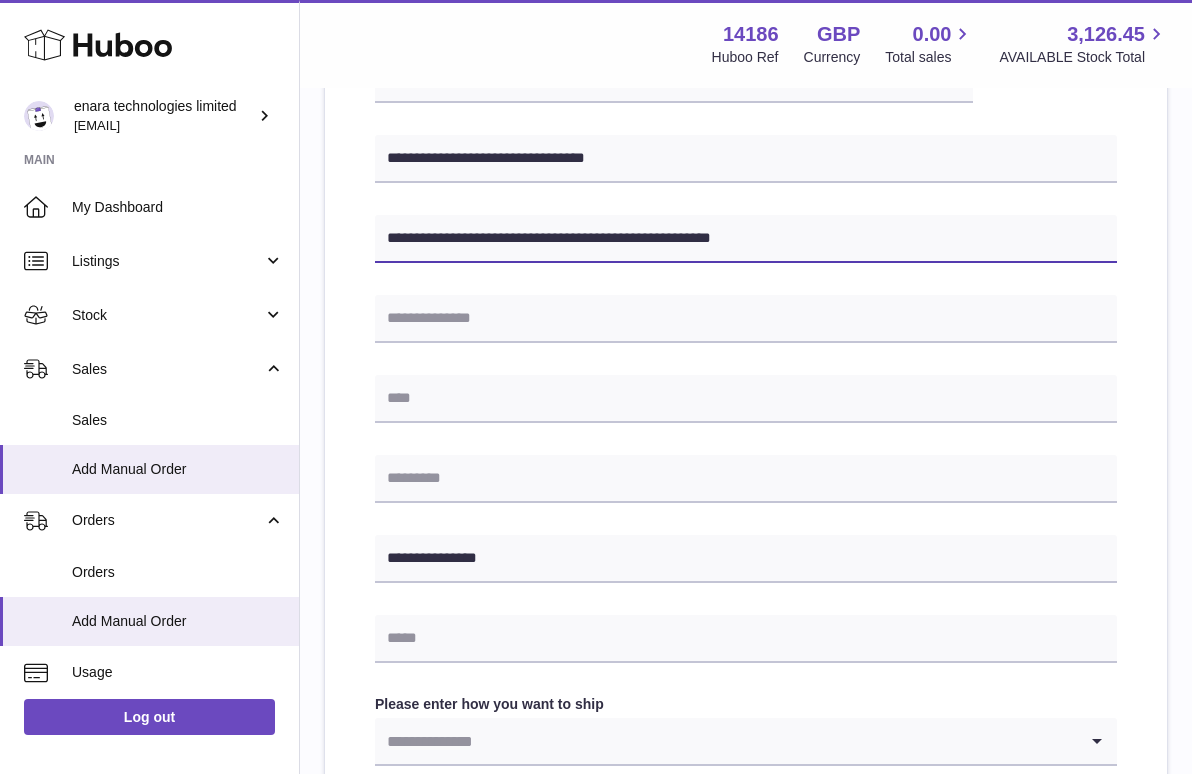 click on "**********" at bounding box center [746, 239] 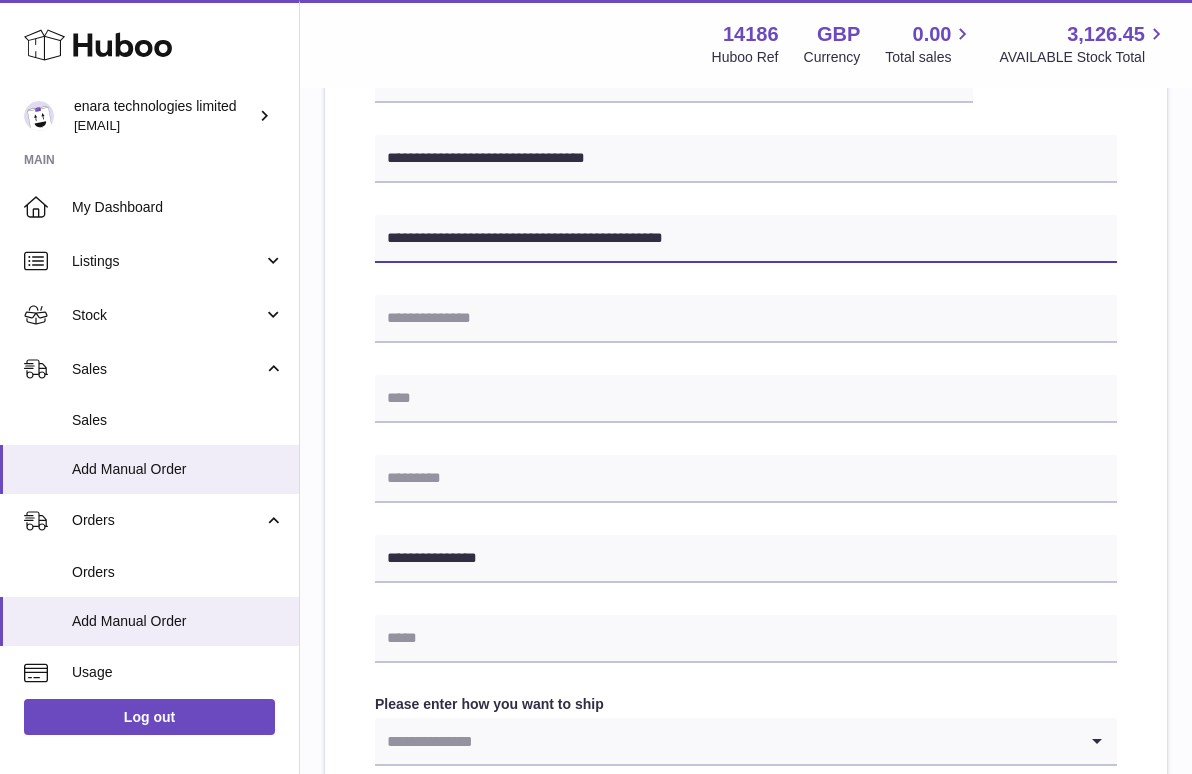 type on "**********" 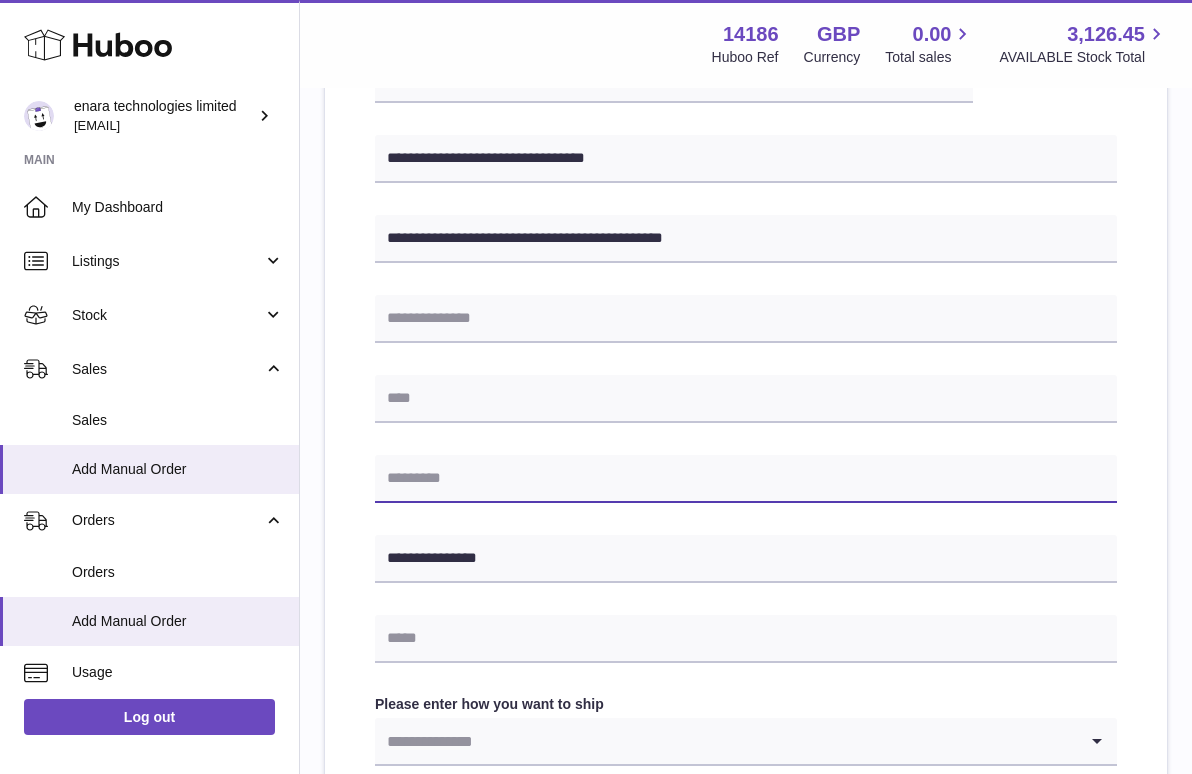 paste on "********" 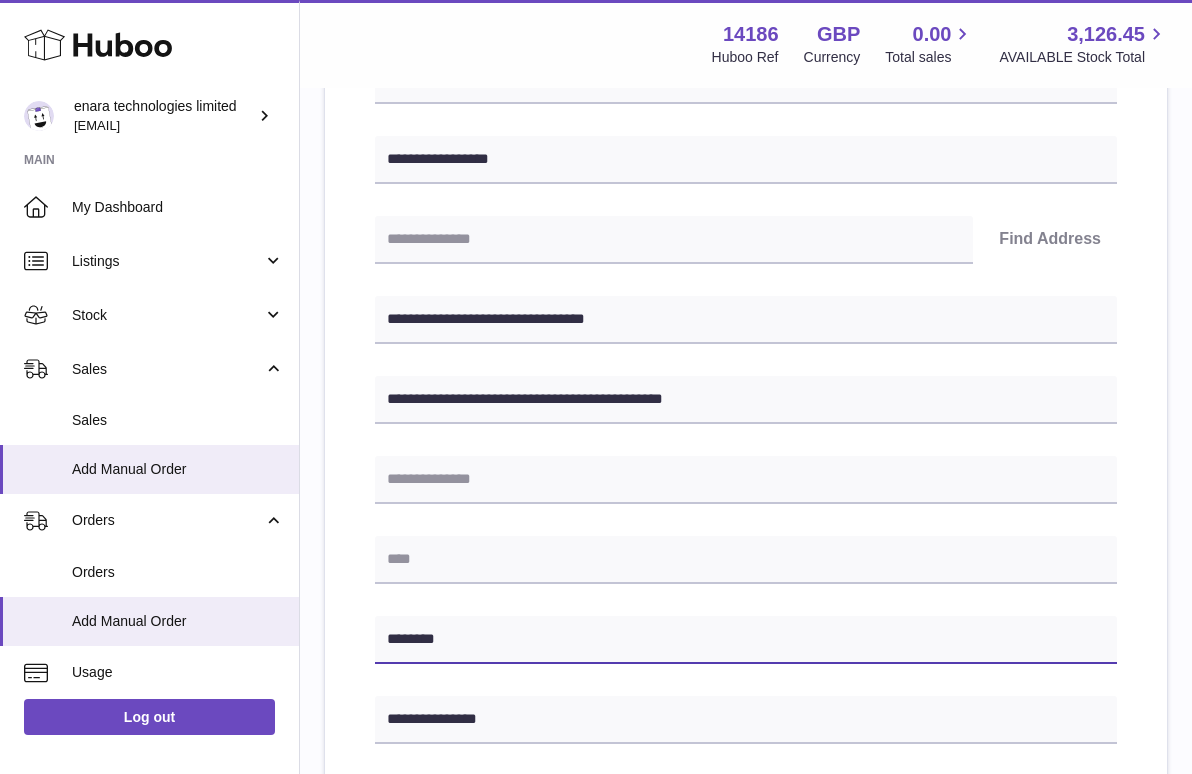 scroll, scrollTop: 308, scrollLeft: 0, axis: vertical 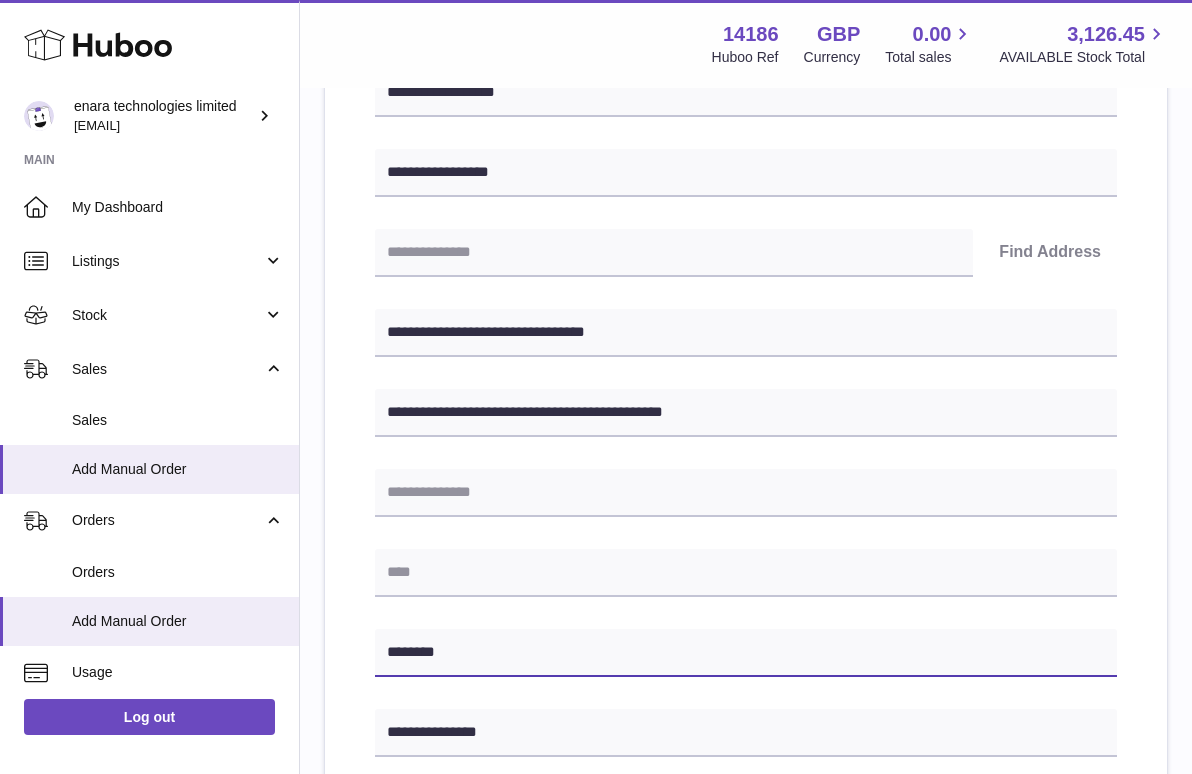 type on "********" 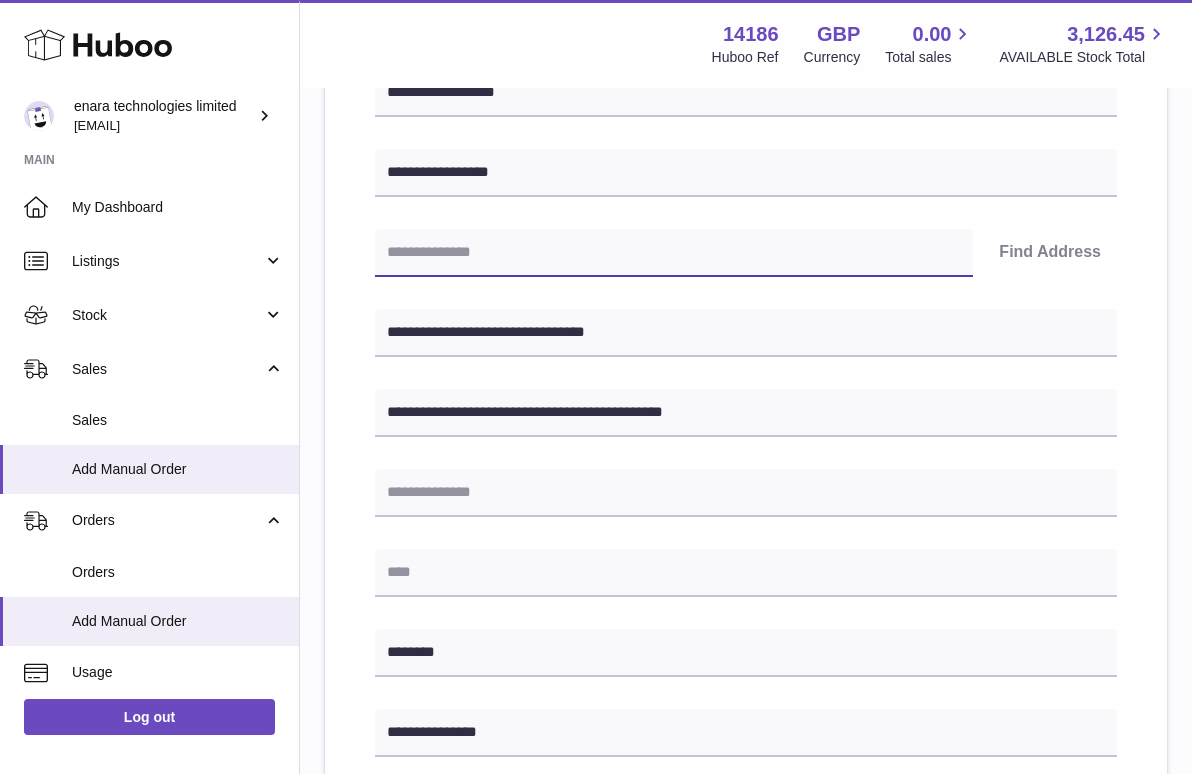 paste on "********" 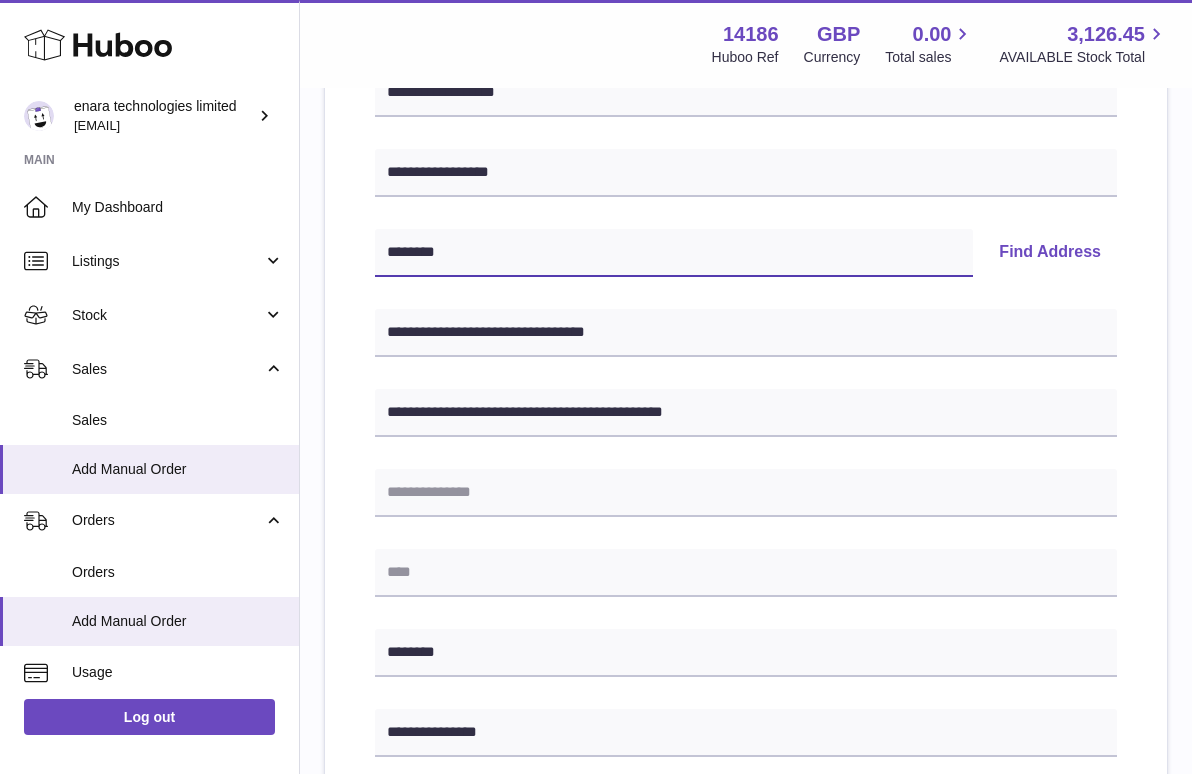 type on "********" 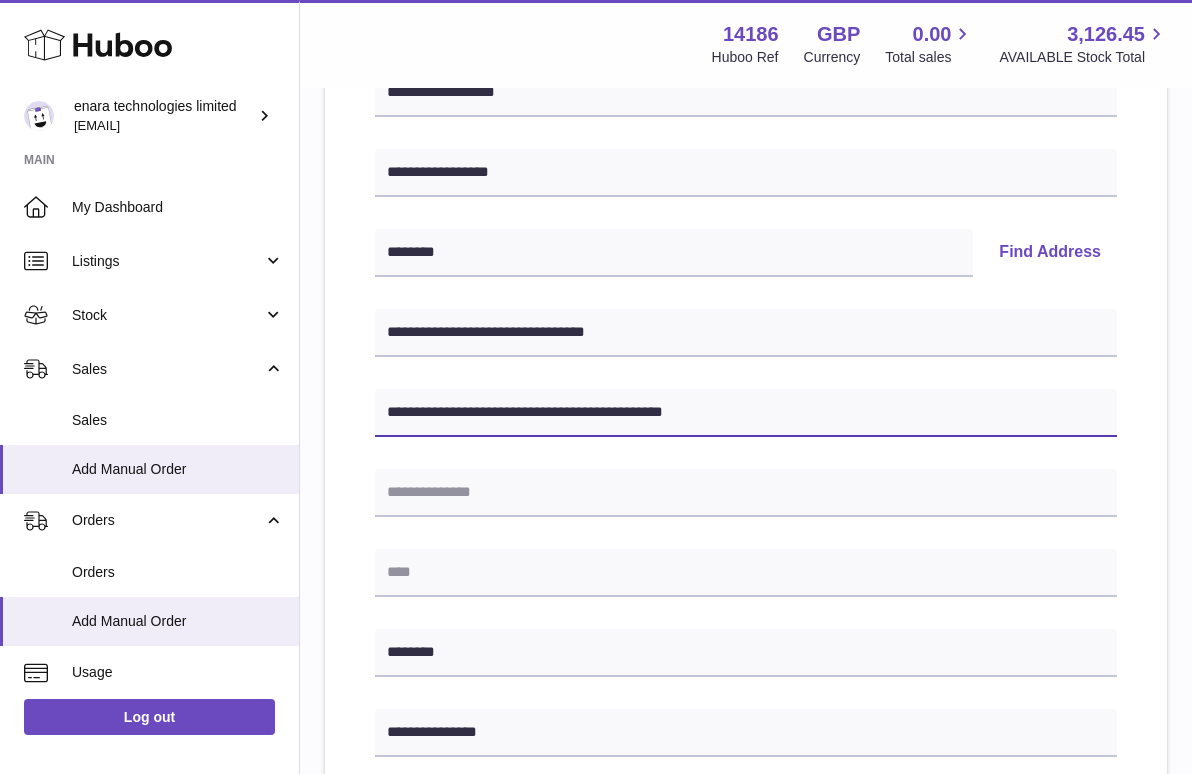 drag, startPoint x: 493, startPoint y: 413, endPoint x: 849, endPoint y: 416, distance: 356.01263 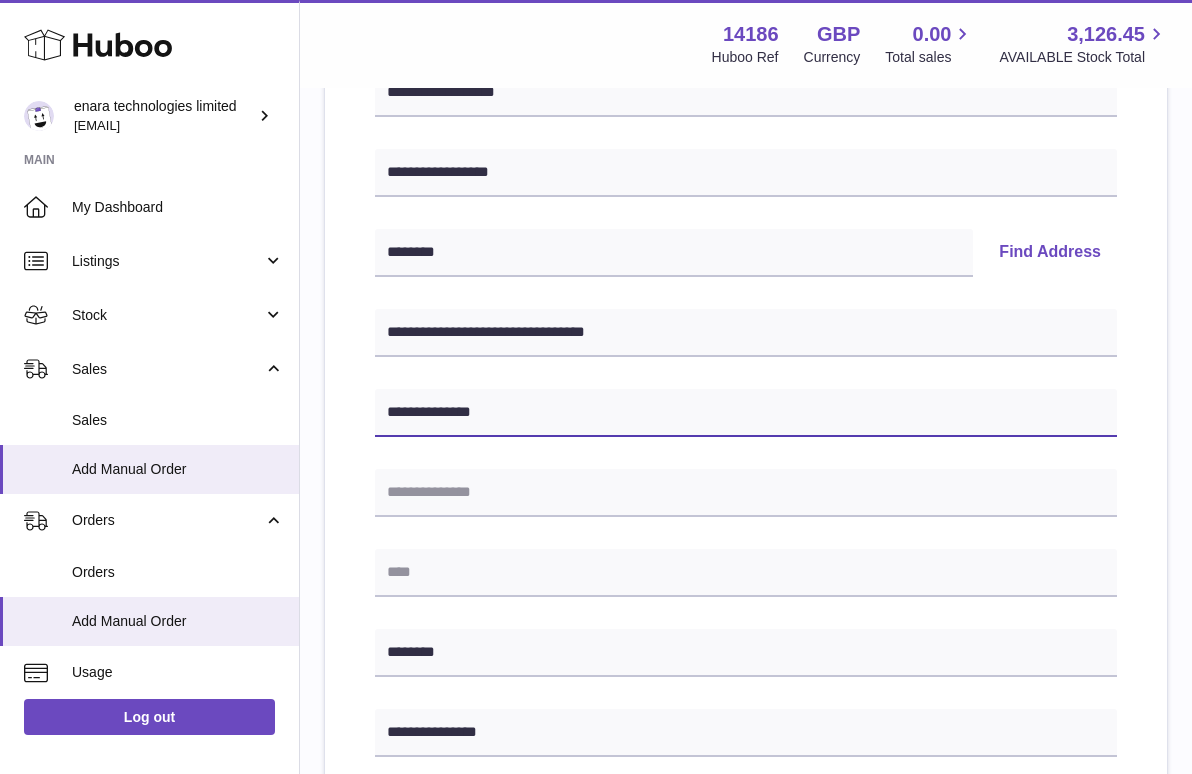 type on "**********" 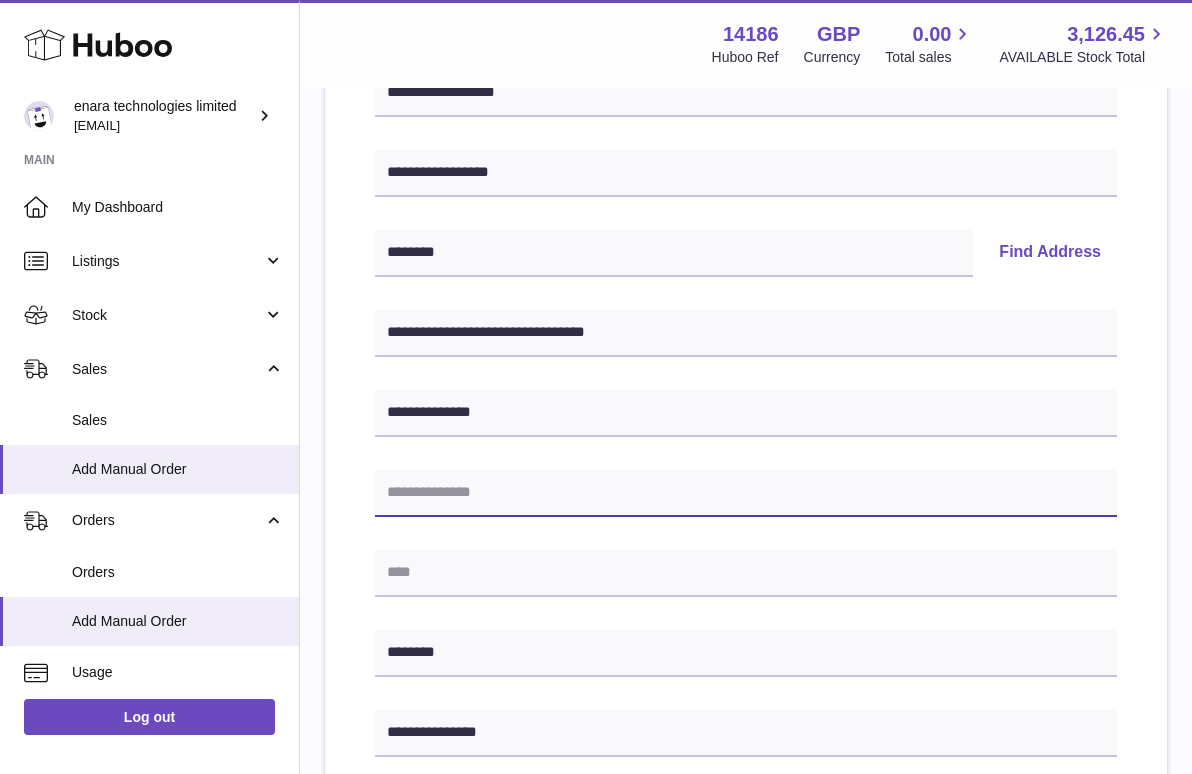 paste on "**********" 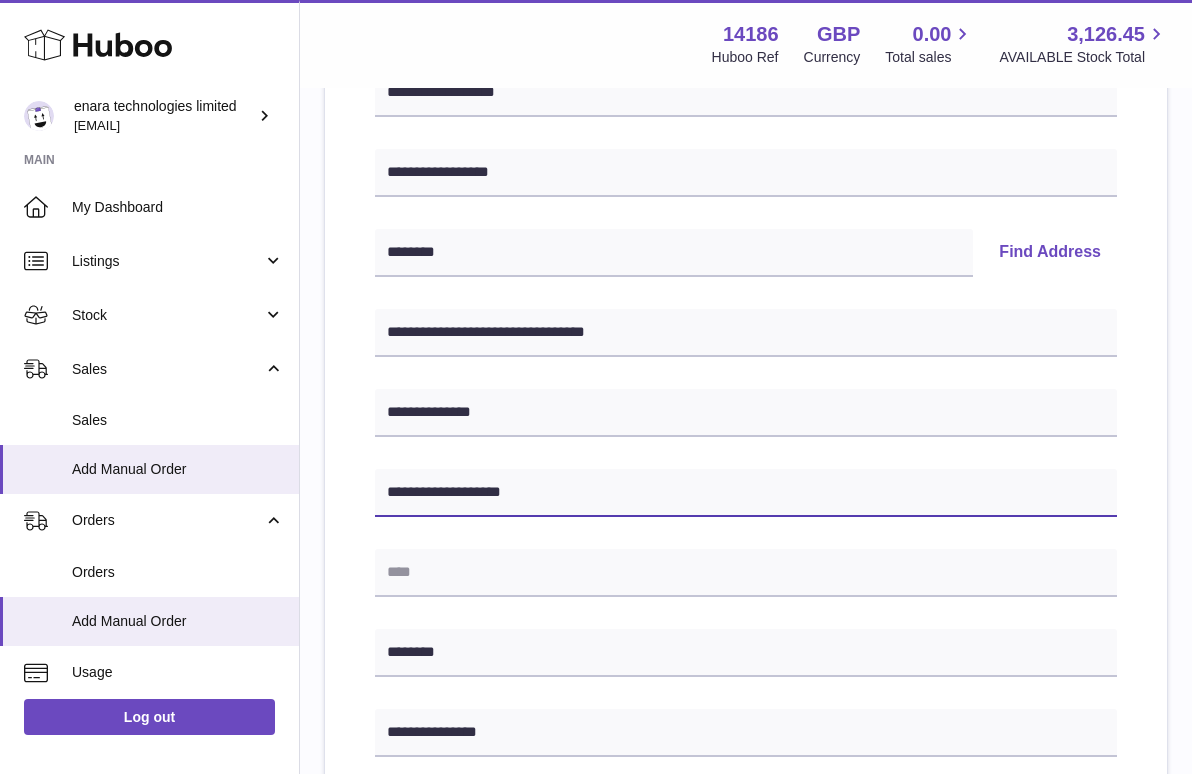 type on "**********" 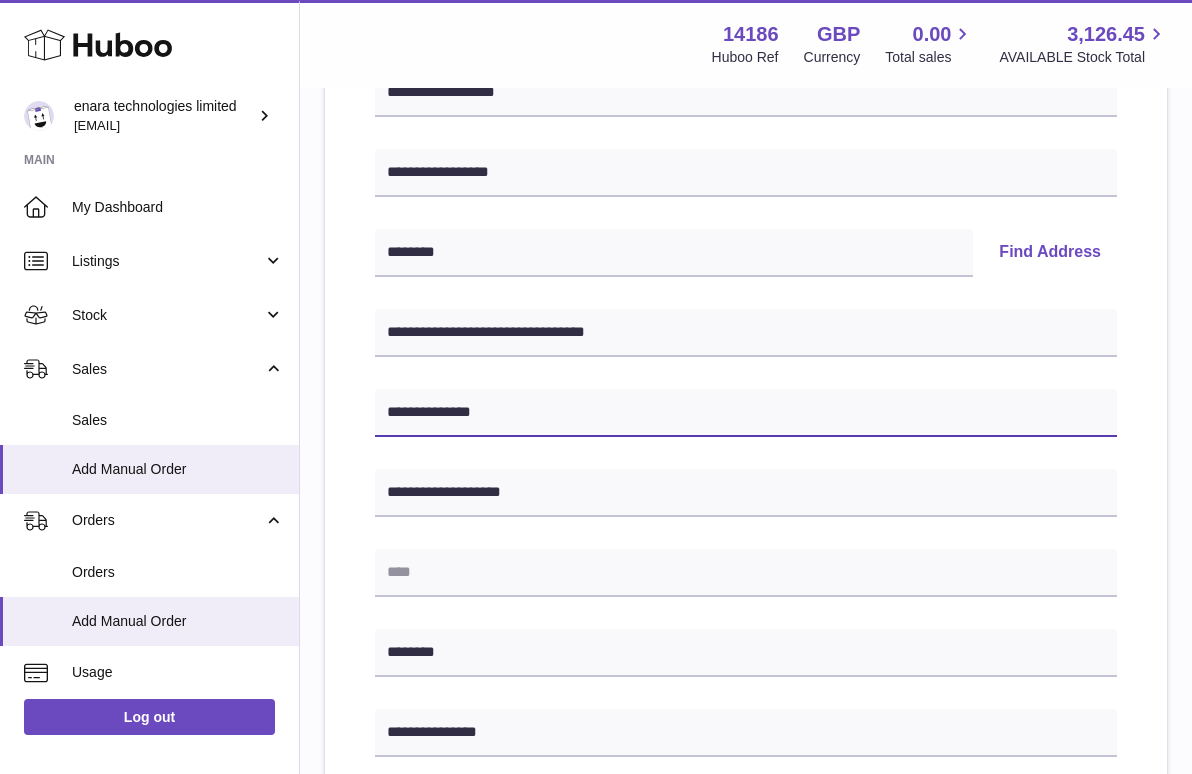 click on "**********" at bounding box center [746, 413] 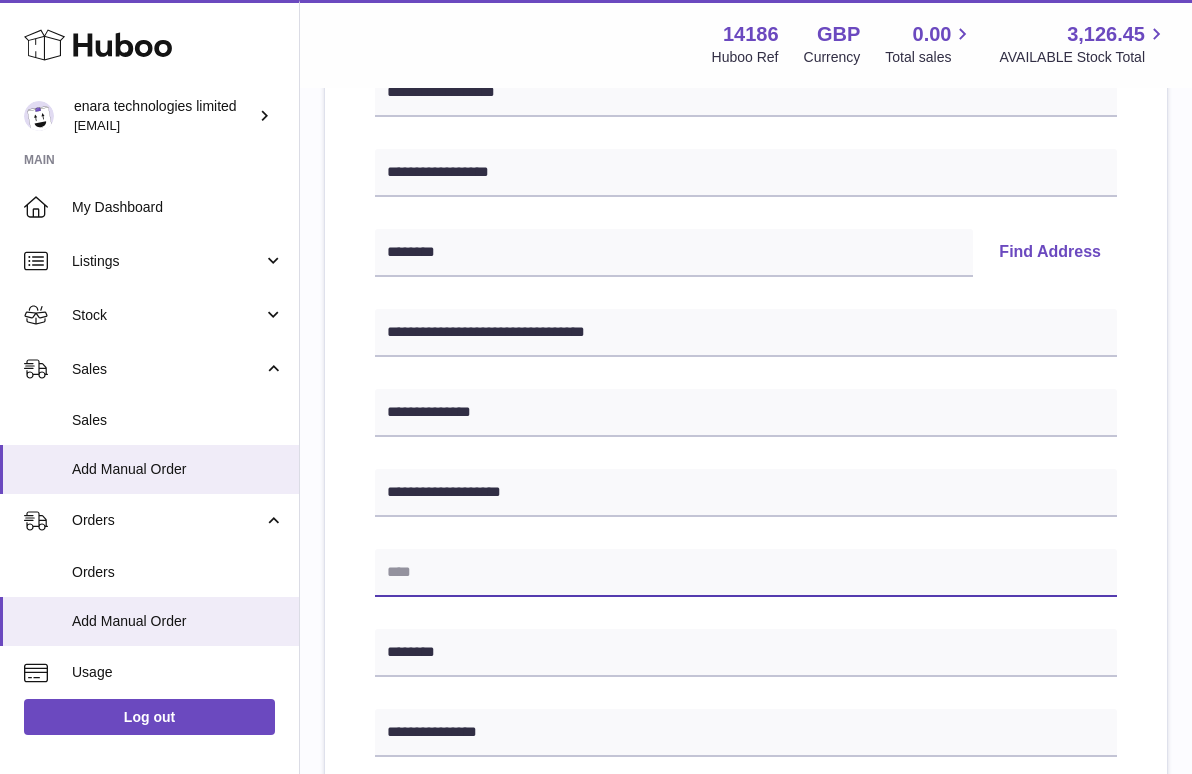 click at bounding box center [746, 573] 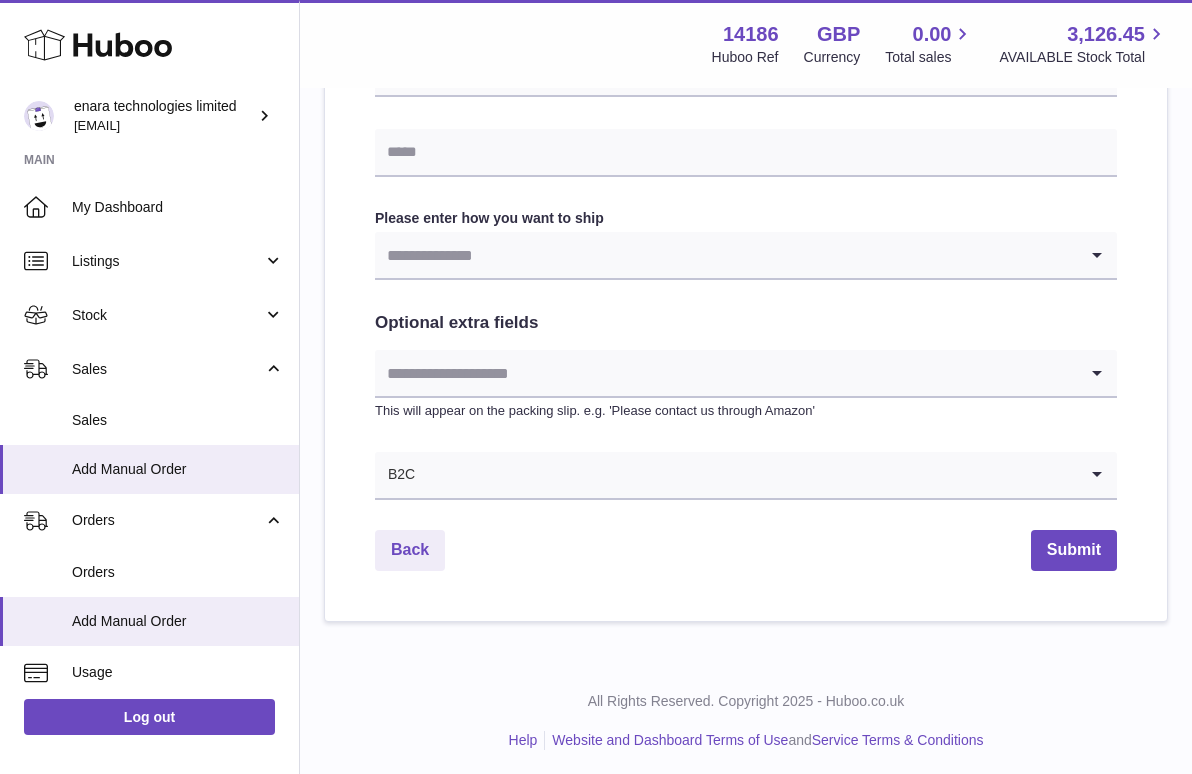scroll, scrollTop: 967, scrollLeft: 0, axis: vertical 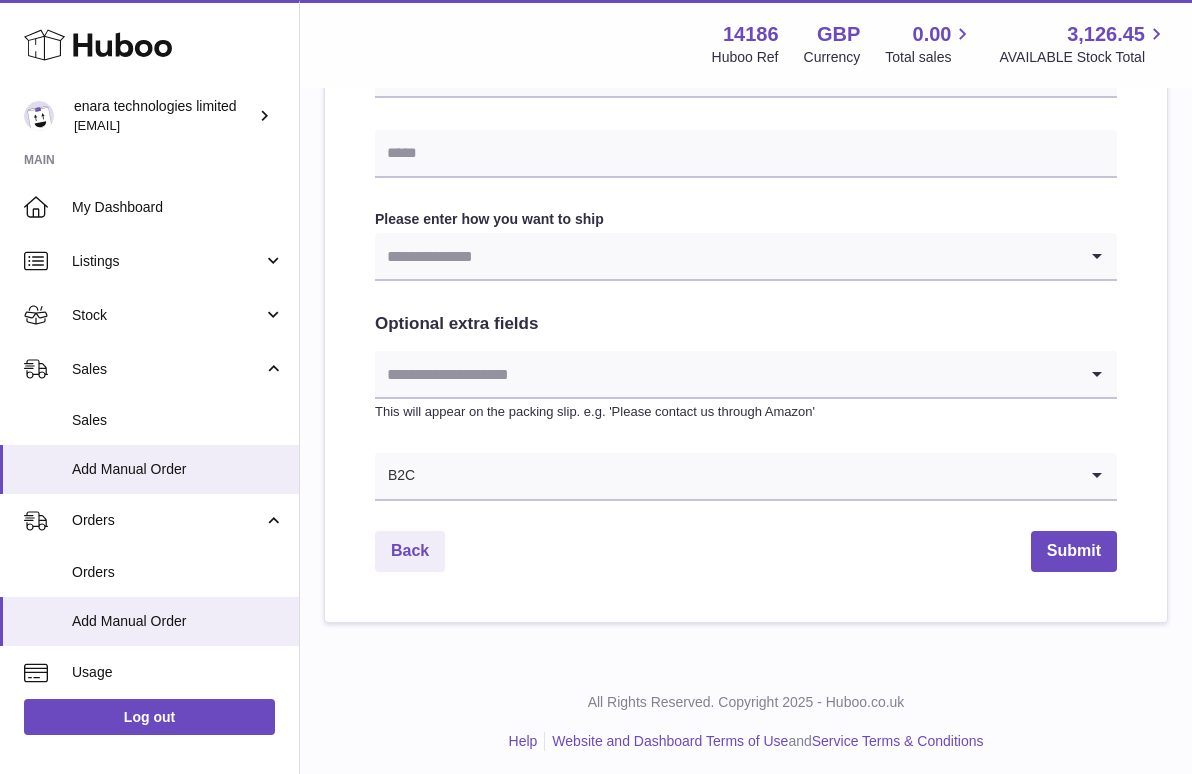 type on "*********" 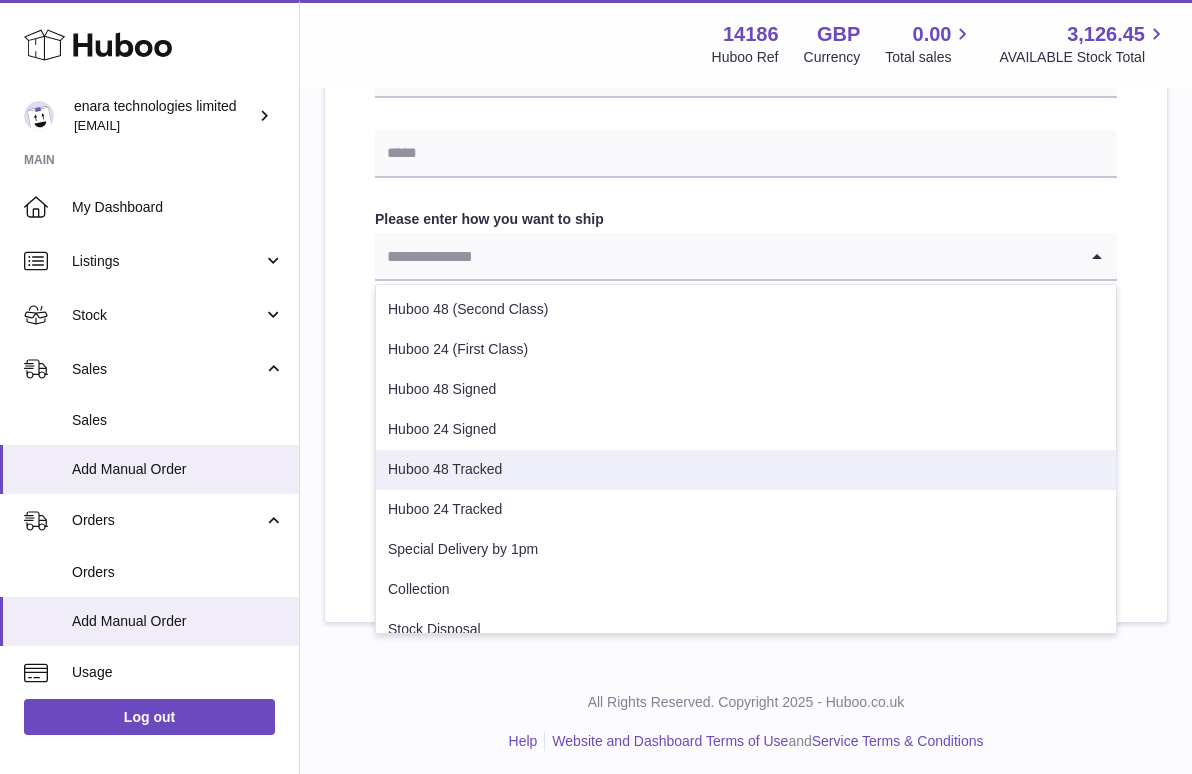 click on "Huboo 48 Tracked" at bounding box center [746, 470] 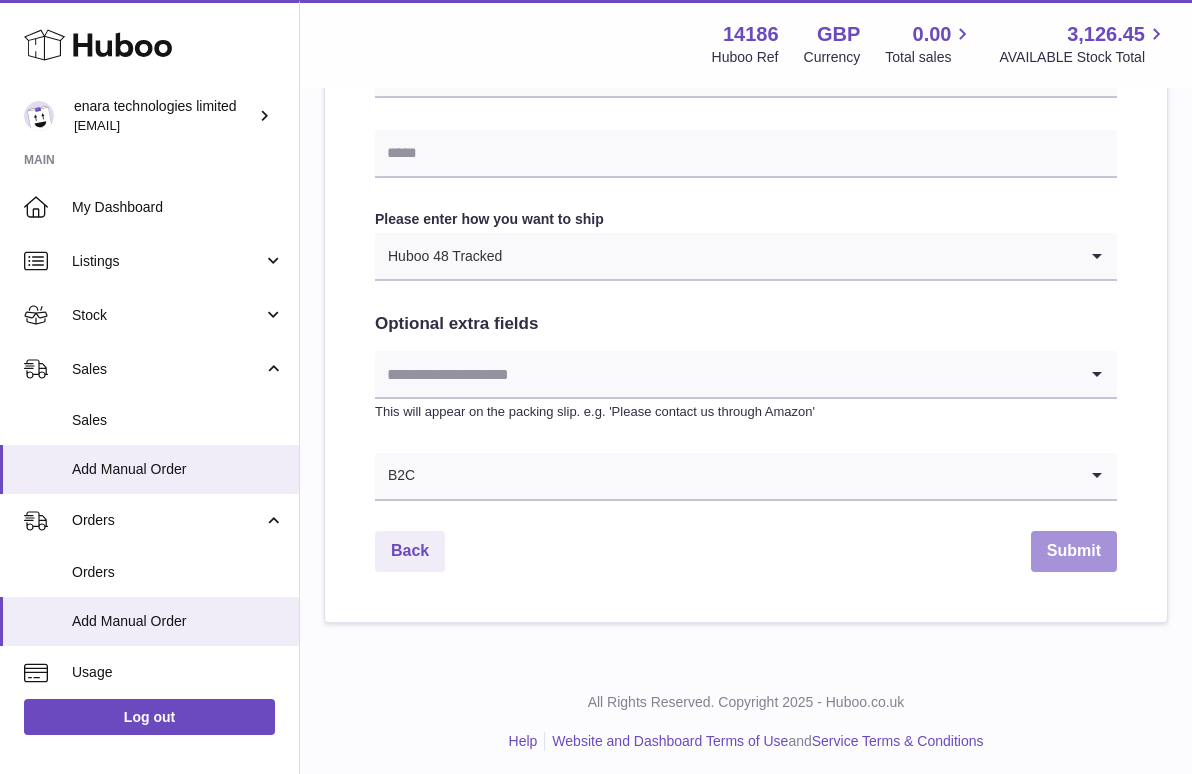 click on "Submit" at bounding box center (1074, 551) 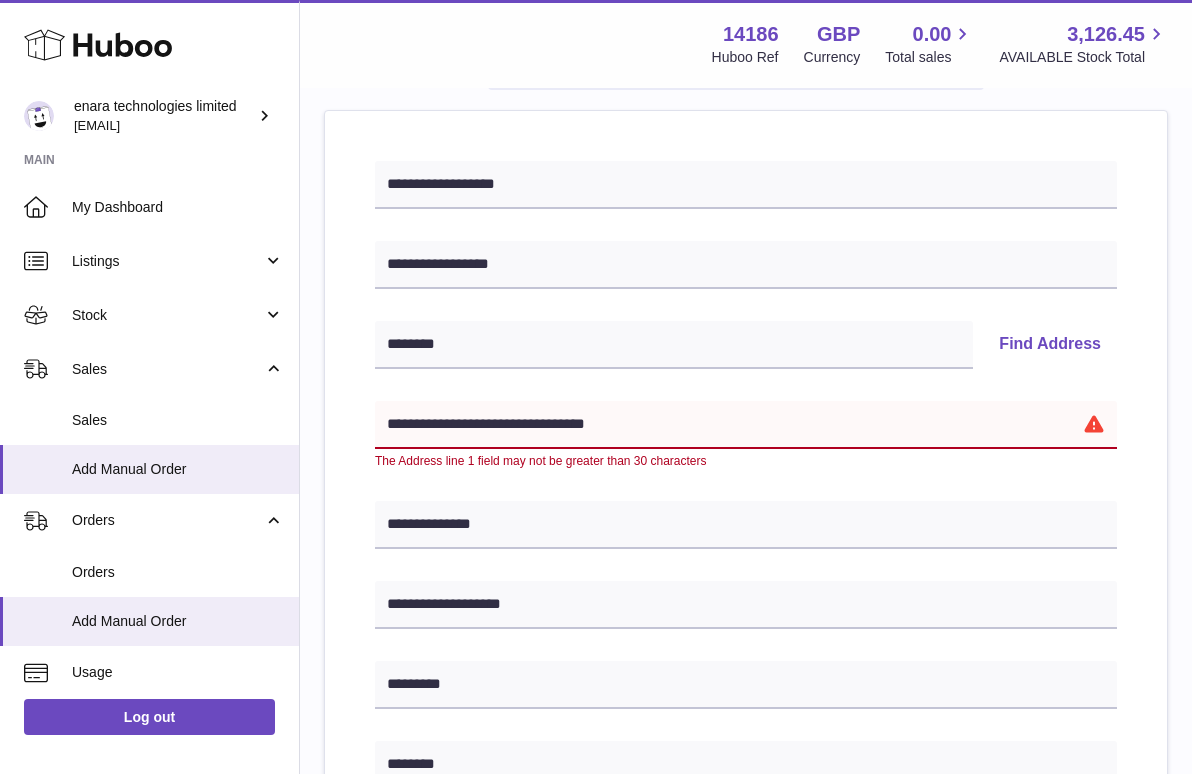 scroll, scrollTop: 308, scrollLeft: 0, axis: vertical 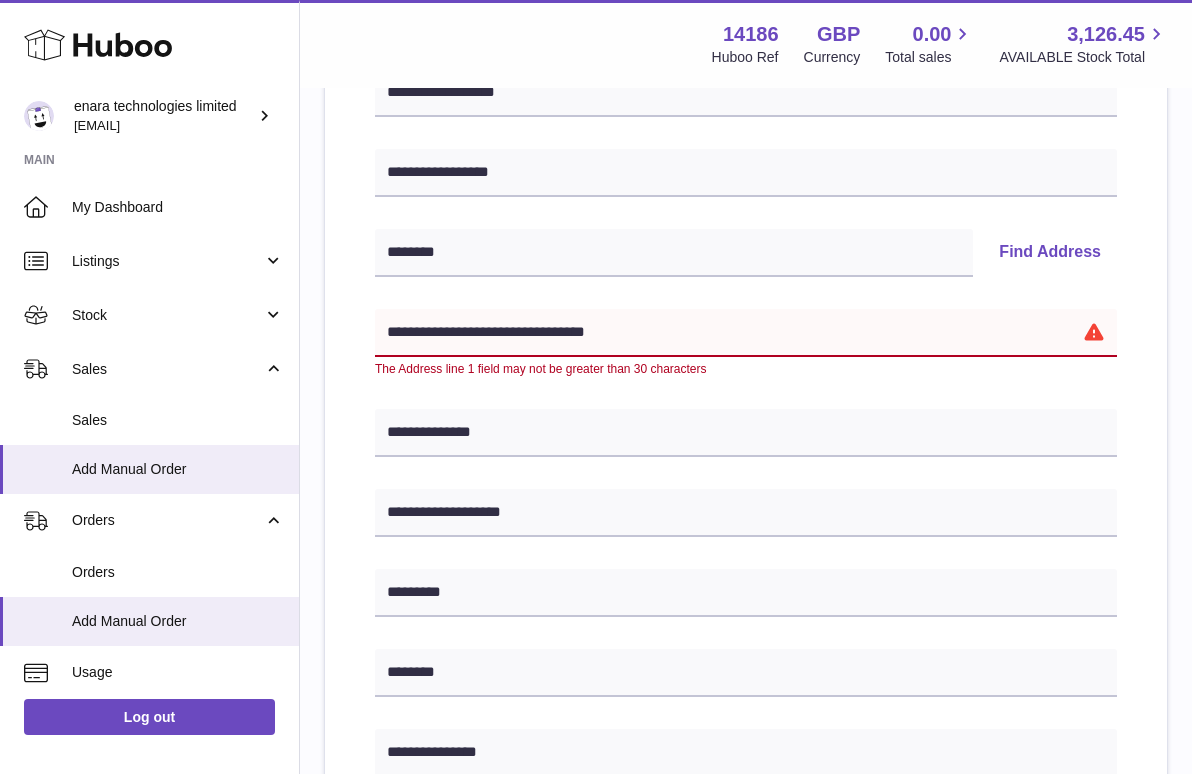 click on "**********" at bounding box center (746, 333) 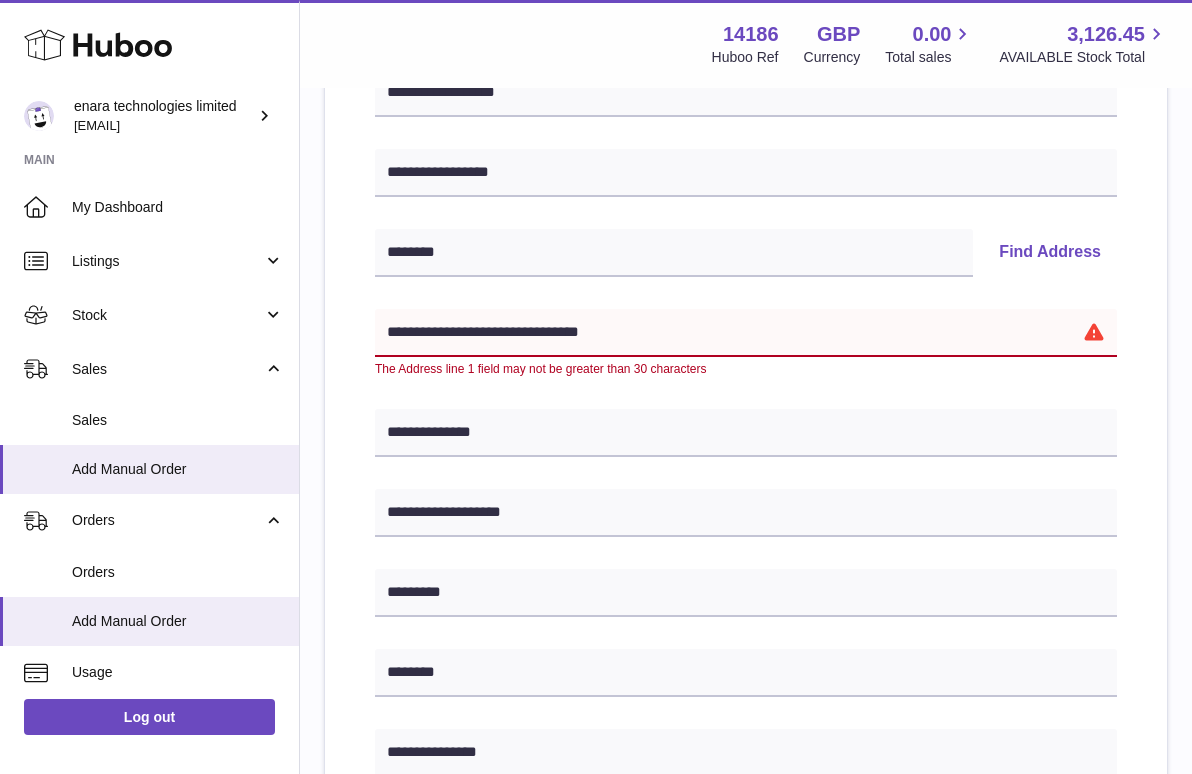 drag, startPoint x: 651, startPoint y: 338, endPoint x: 520, endPoint y: 331, distance: 131.18689 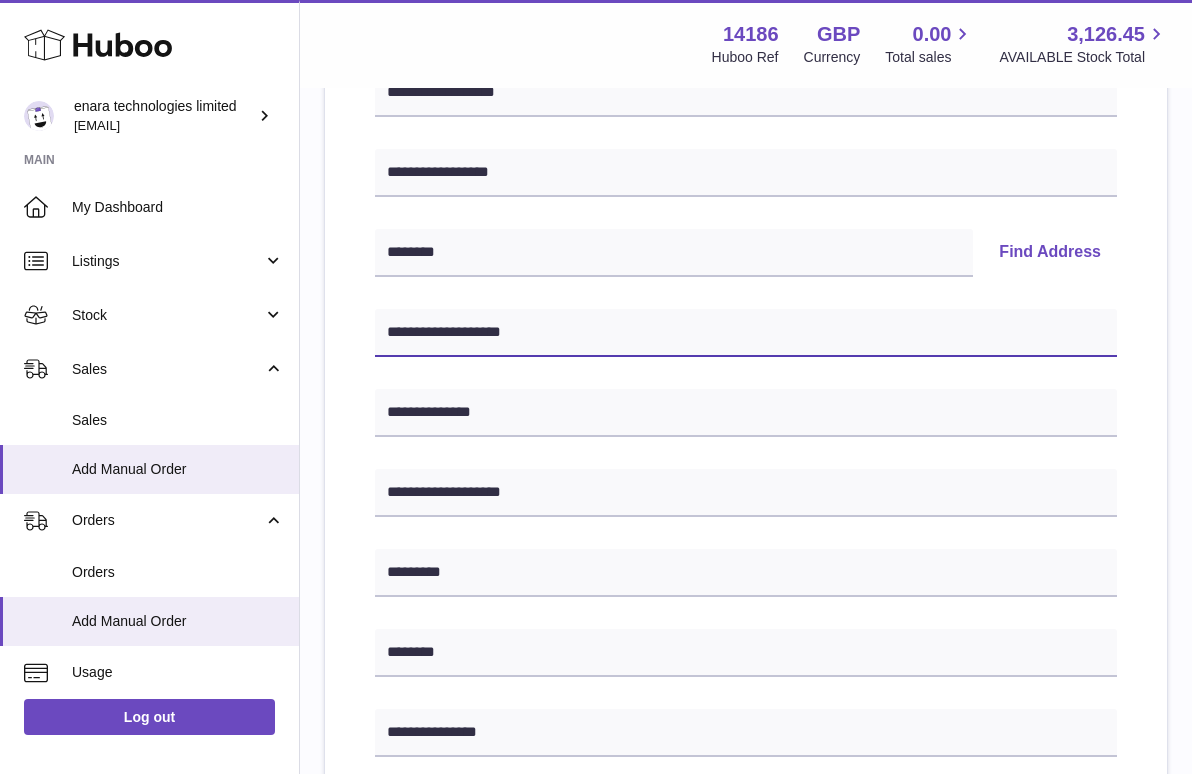 type on "**********" 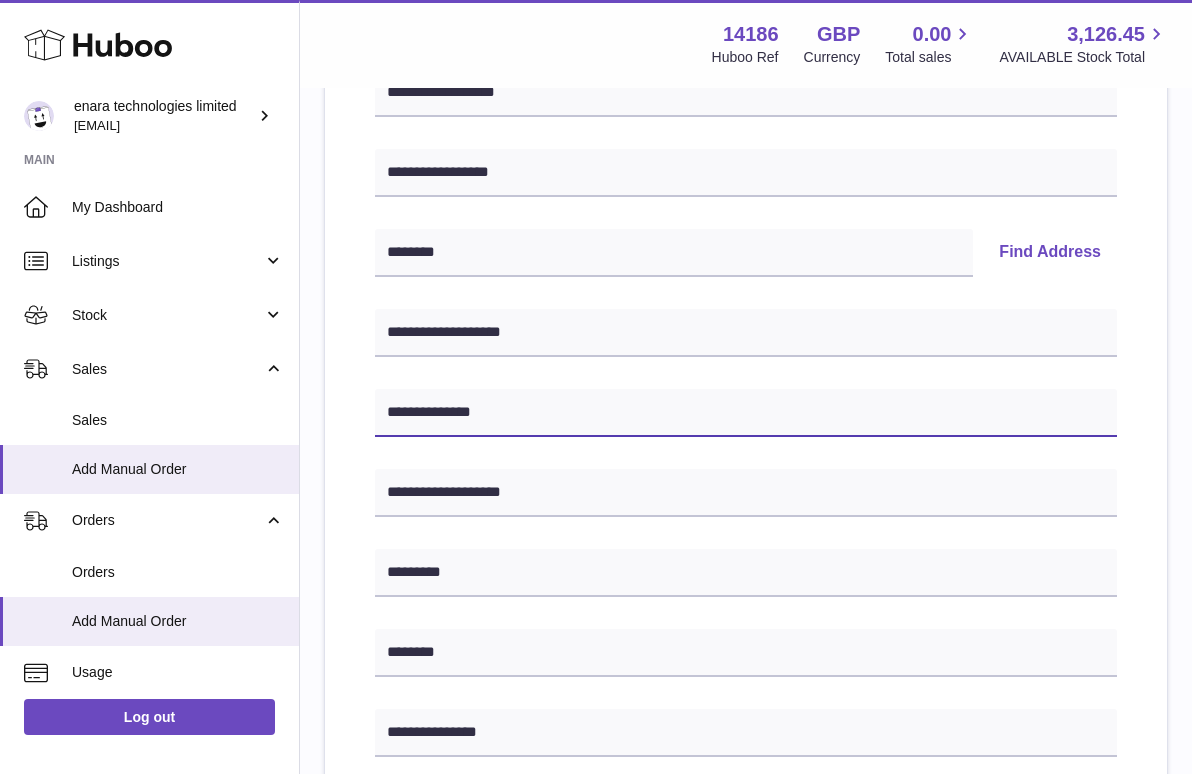 click on "**********" at bounding box center (746, 413) 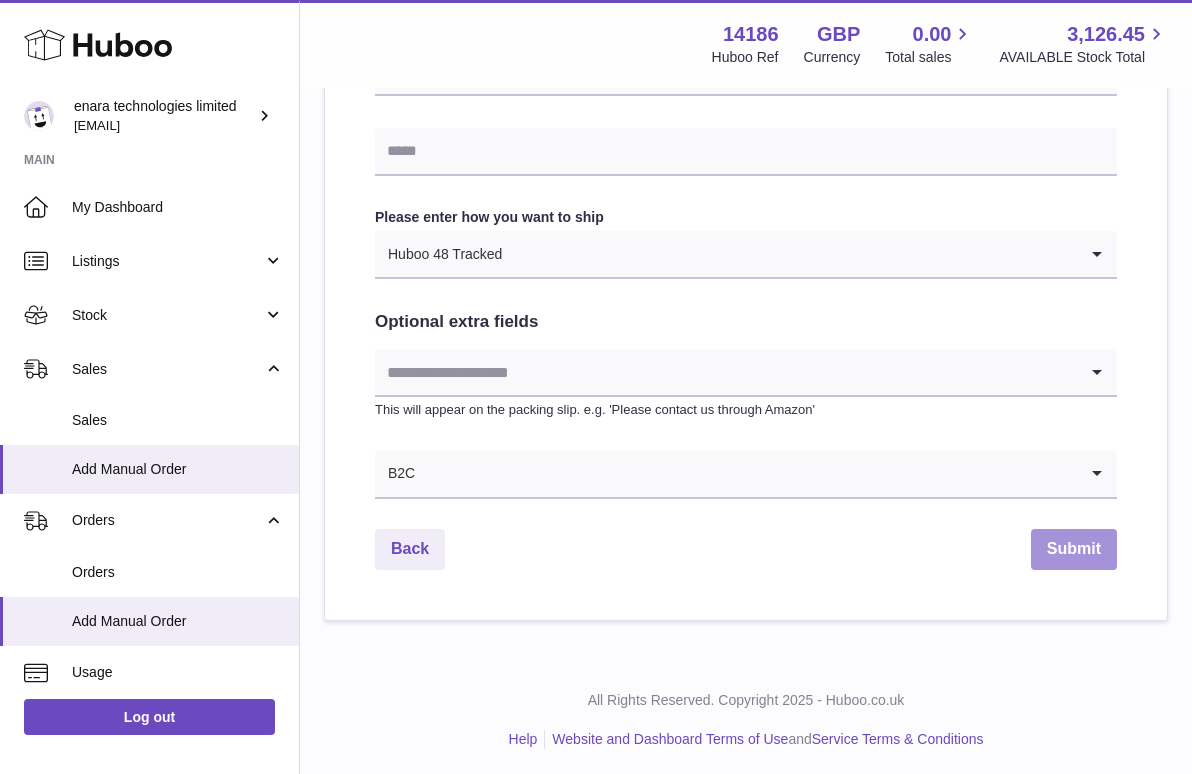 scroll, scrollTop: 967, scrollLeft: 0, axis: vertical 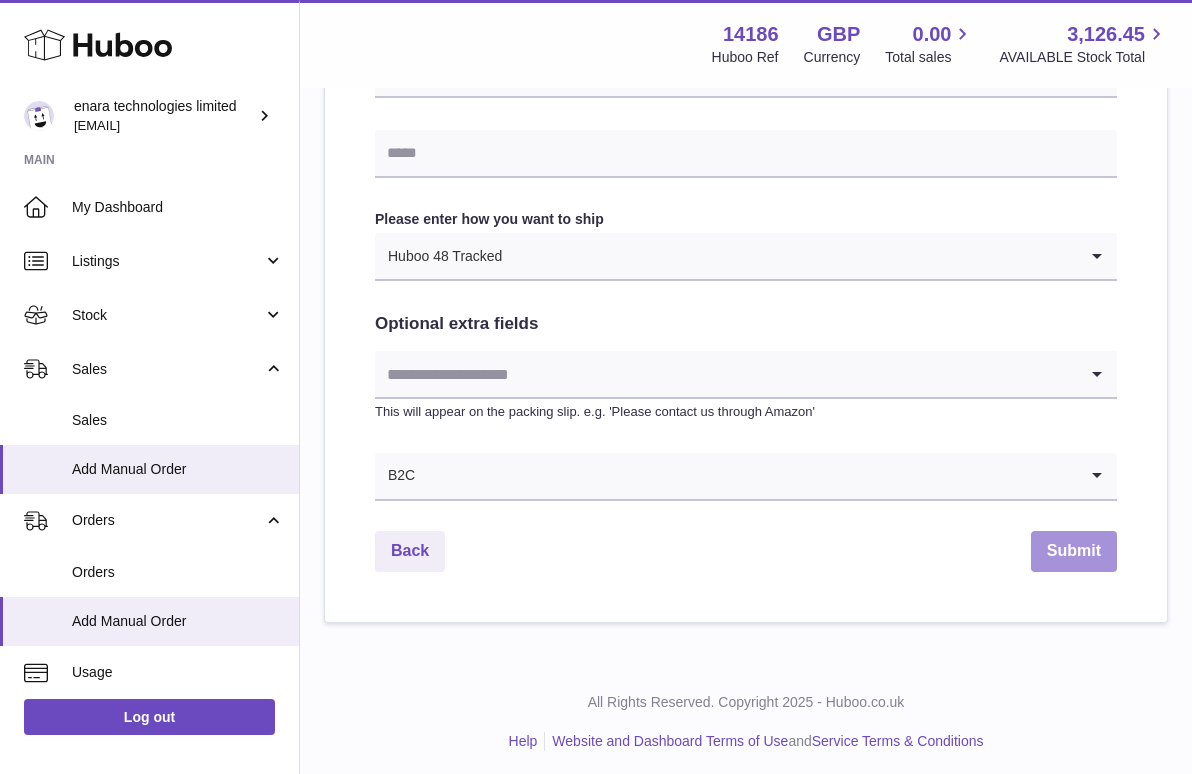 type on "**********" 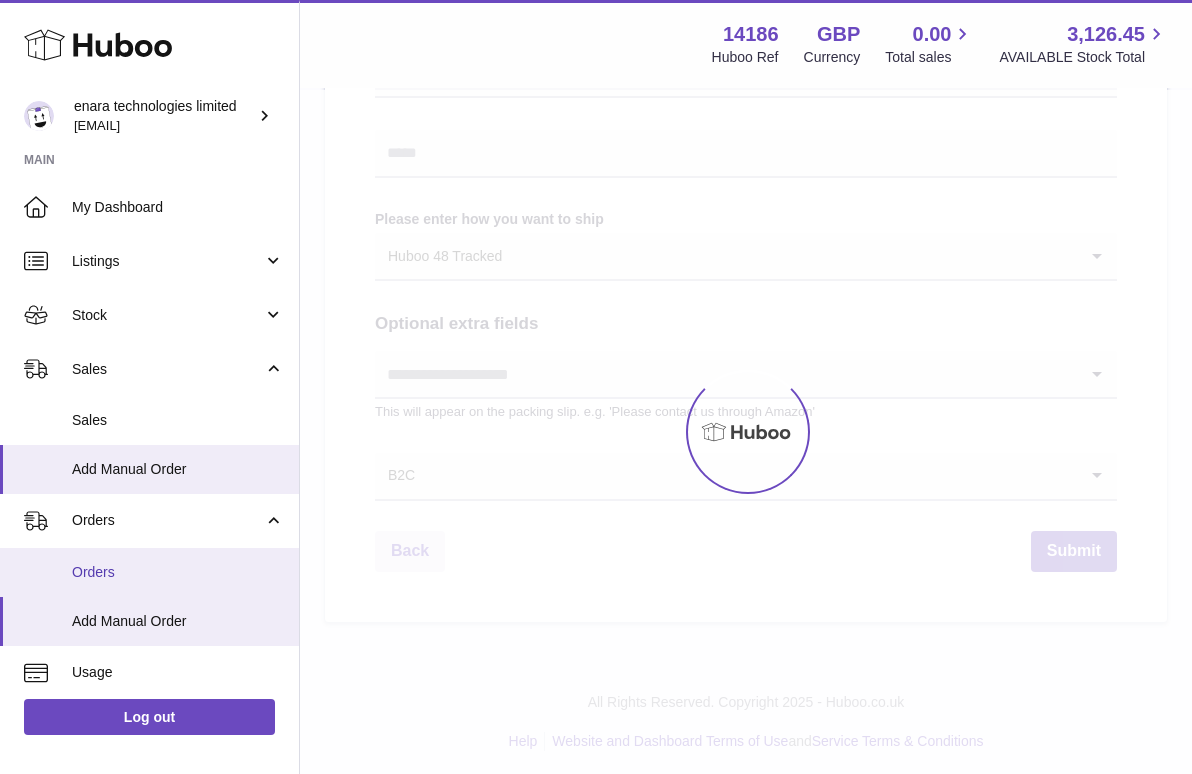 scroll, scrollTop: 0, scrollLeft: 0, axis: both 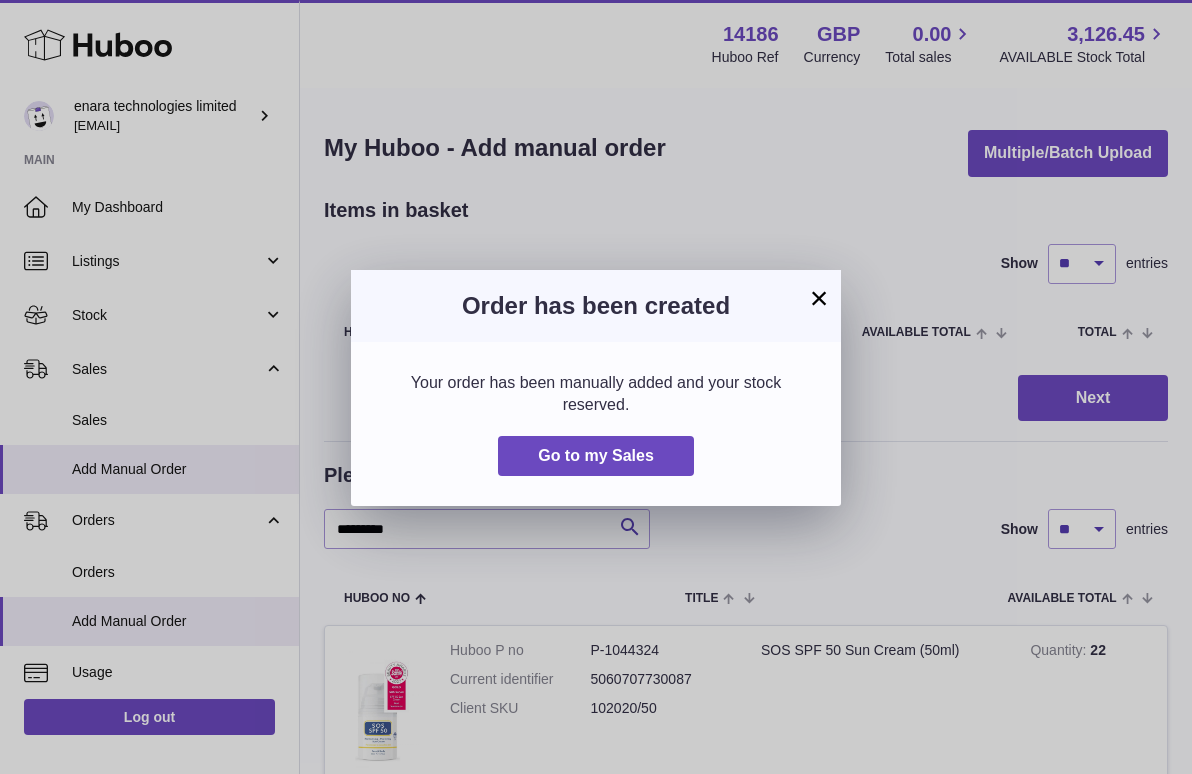 click on "×" at bounding box center (819, 298) 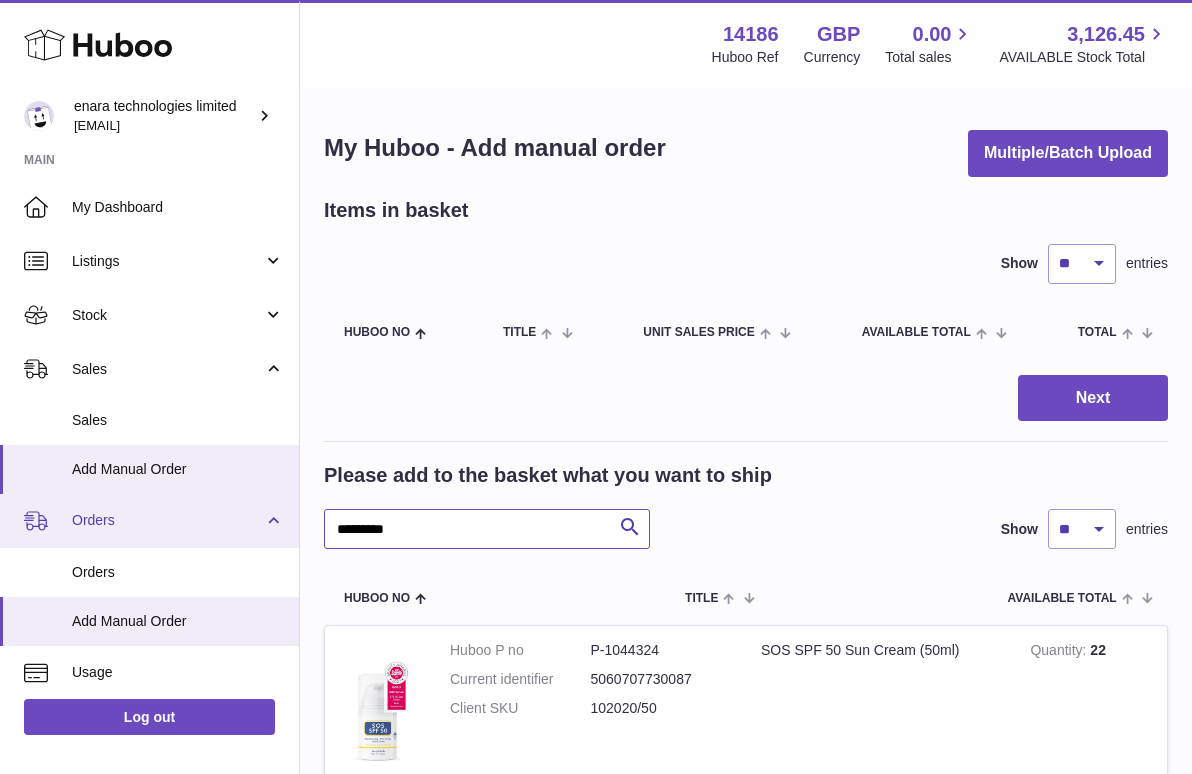 drag, startPoint x: 459, startPoint y: 523, endPoint x: 164, endPoint y: 523, distance: 295 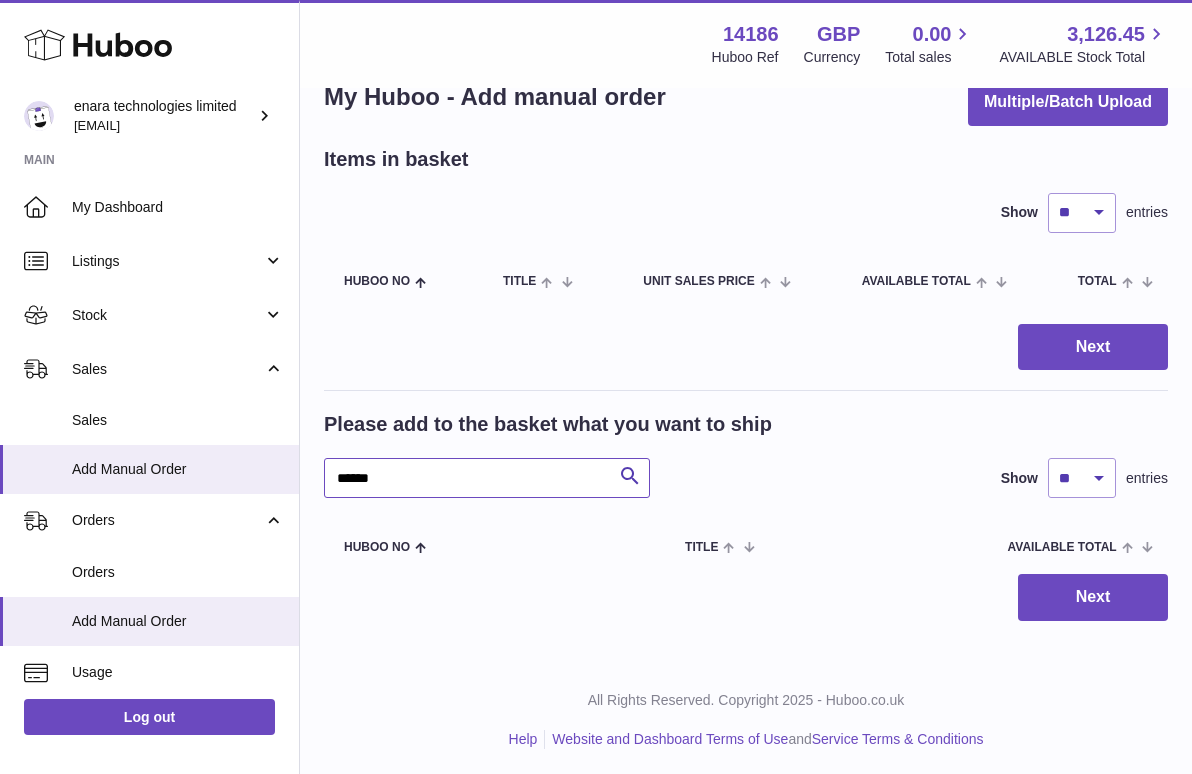 scroll, scrollTop: 50, scrollLeft: 0, axis: vertical 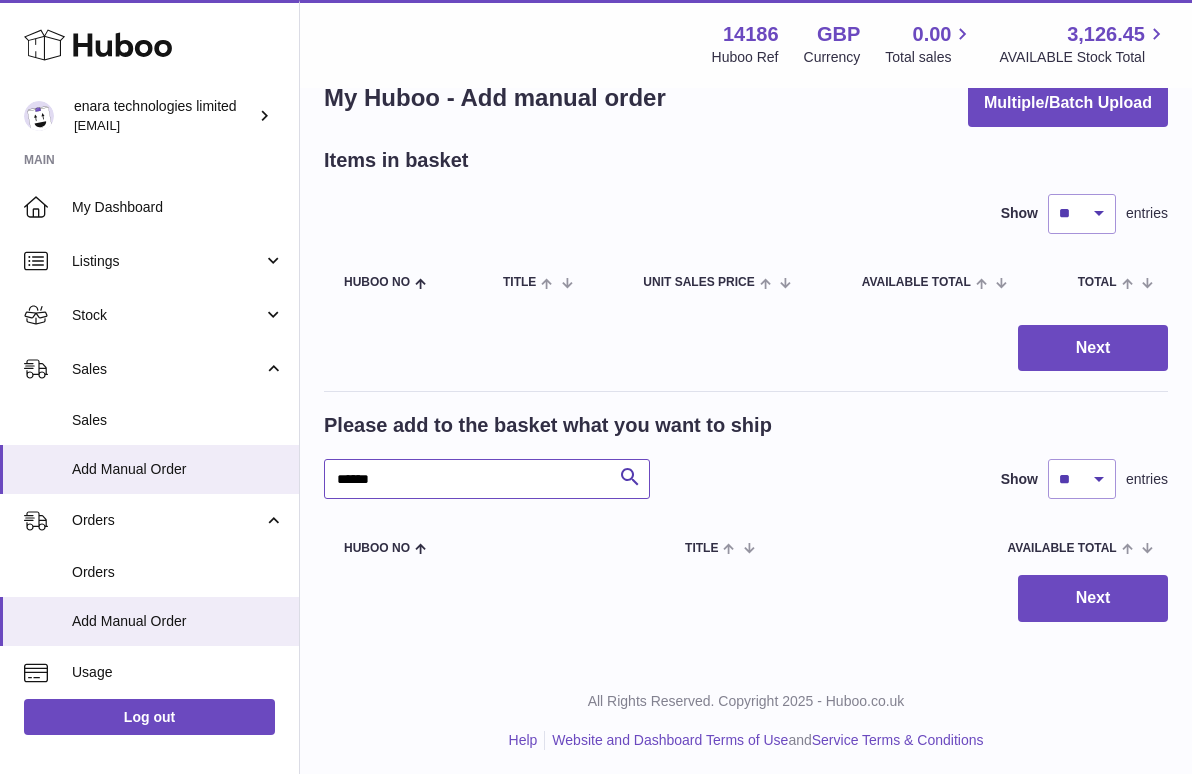 click on "******" at bounding box center [487, 479] 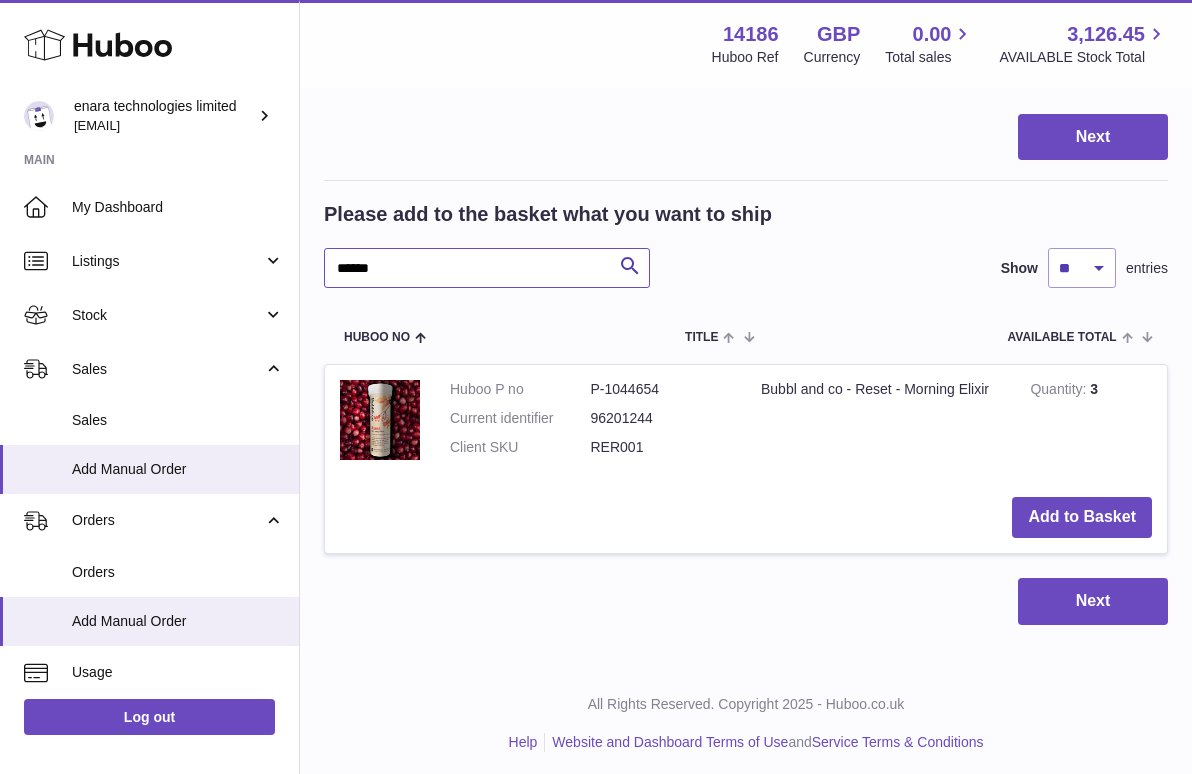 scroll, scrollTop: 260, scrollLeft: 0, axis: vertical 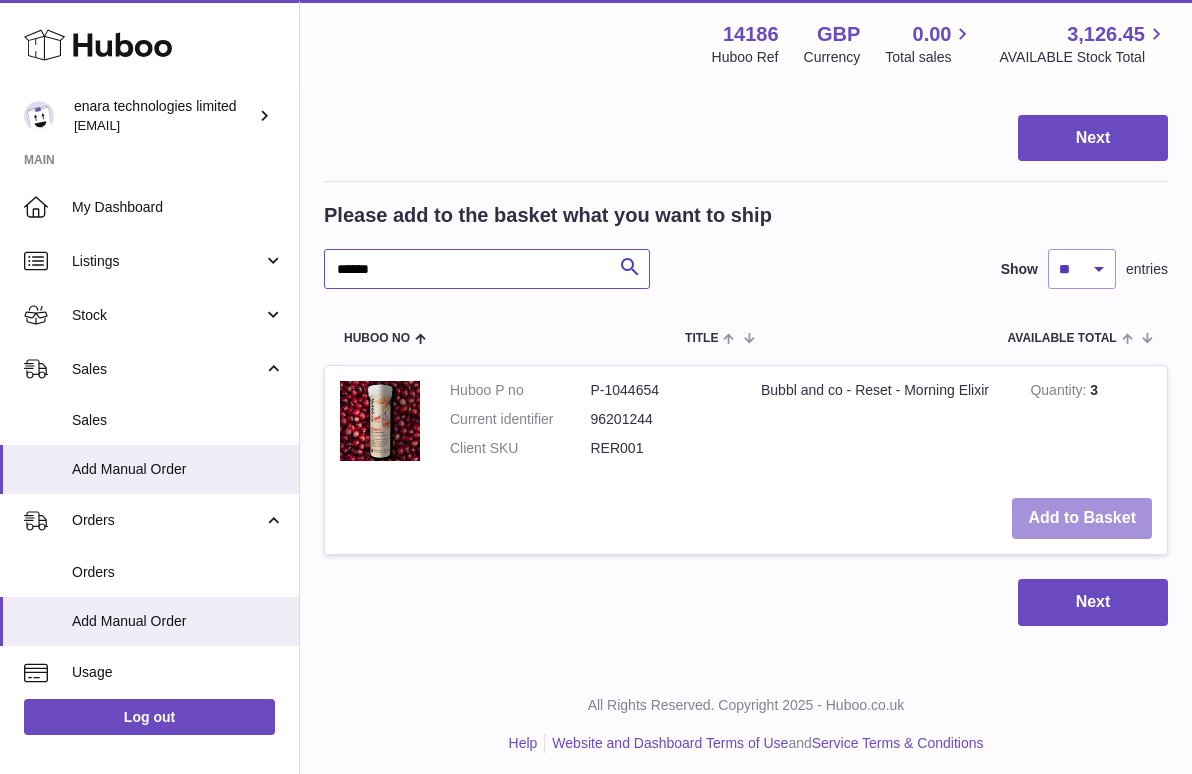 type on "******" 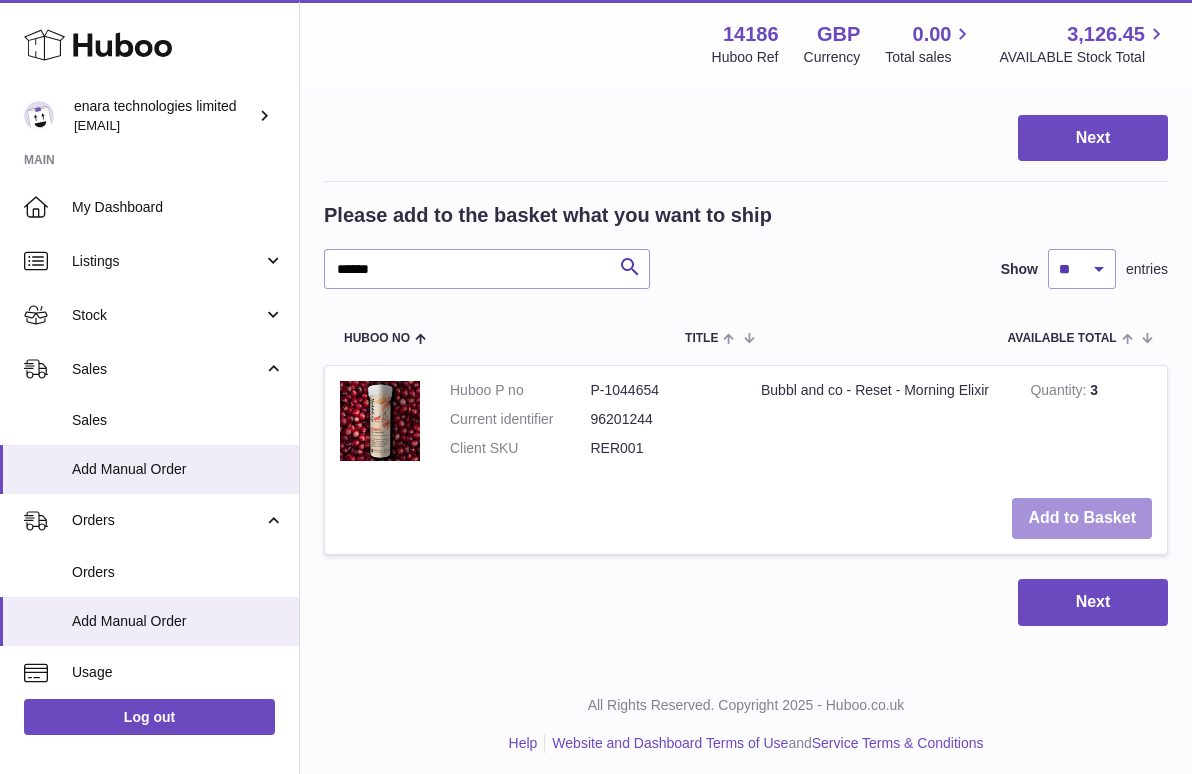 click on "Add to Basket" at bounding box center (1082, 518) 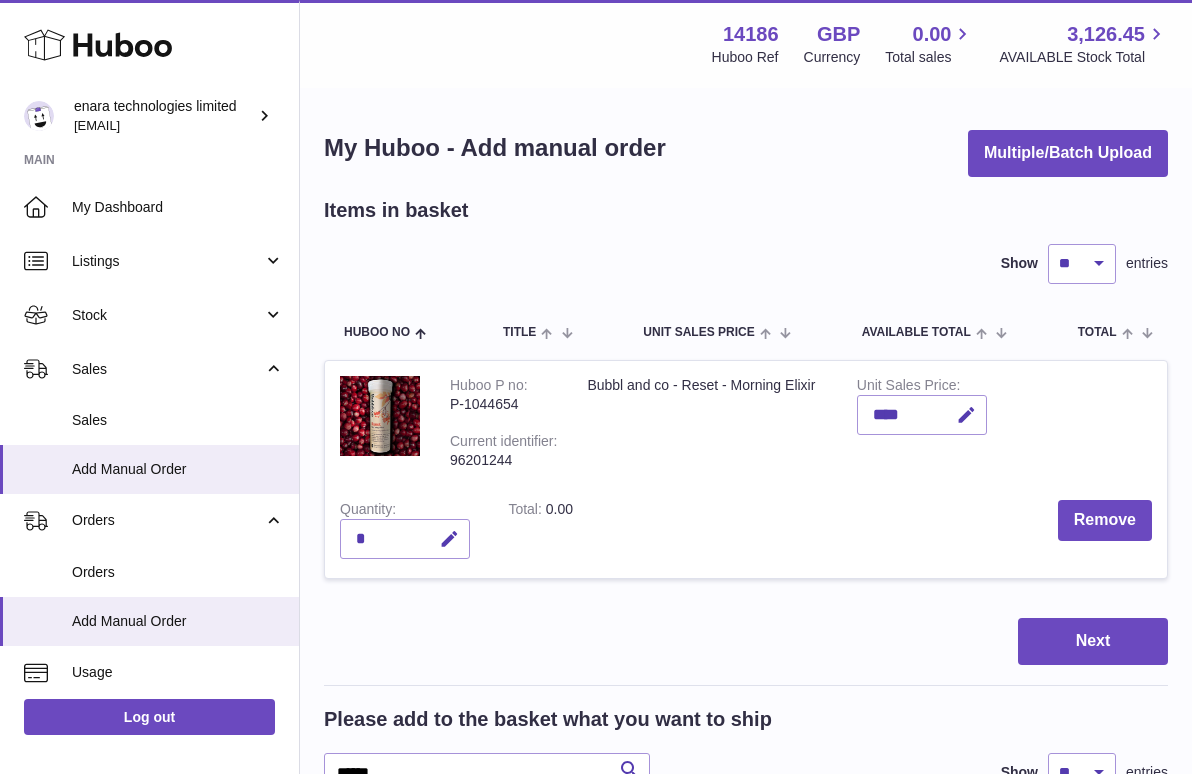 scroll, scrollTop: 0, scrollLeft: 0, axis: both 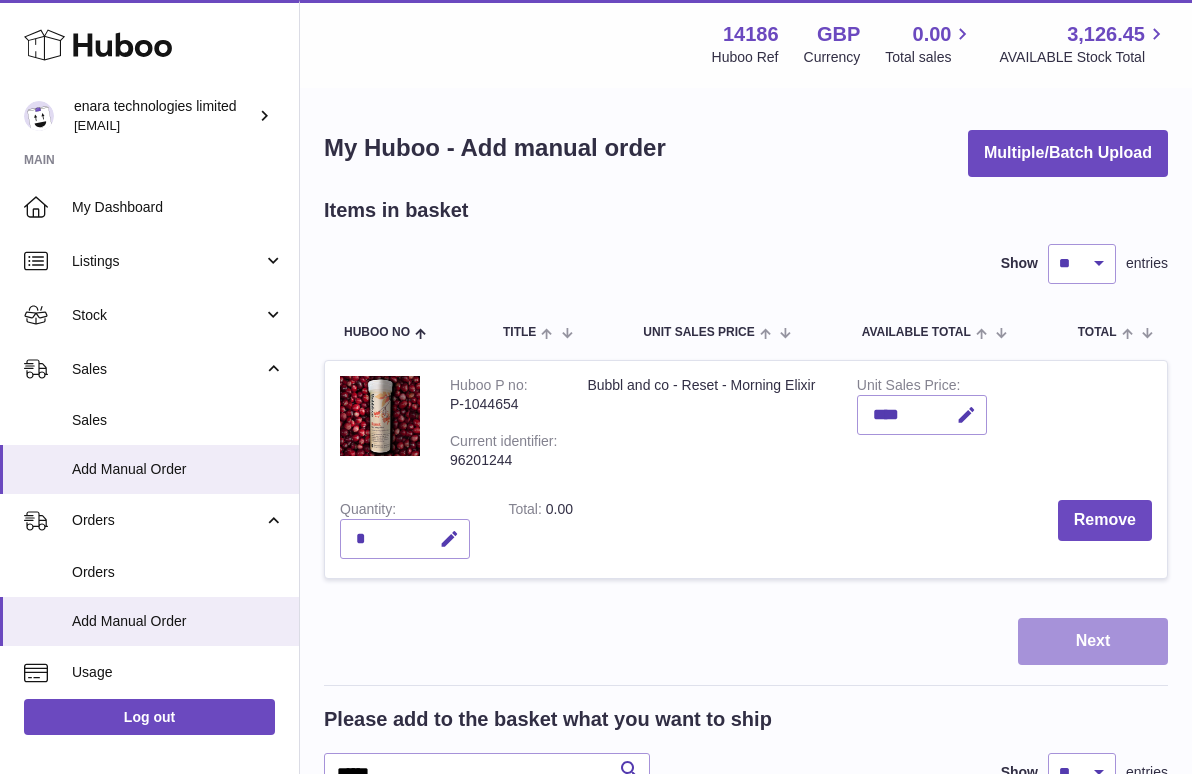click on "Next" at bounding box center [1093, 641] 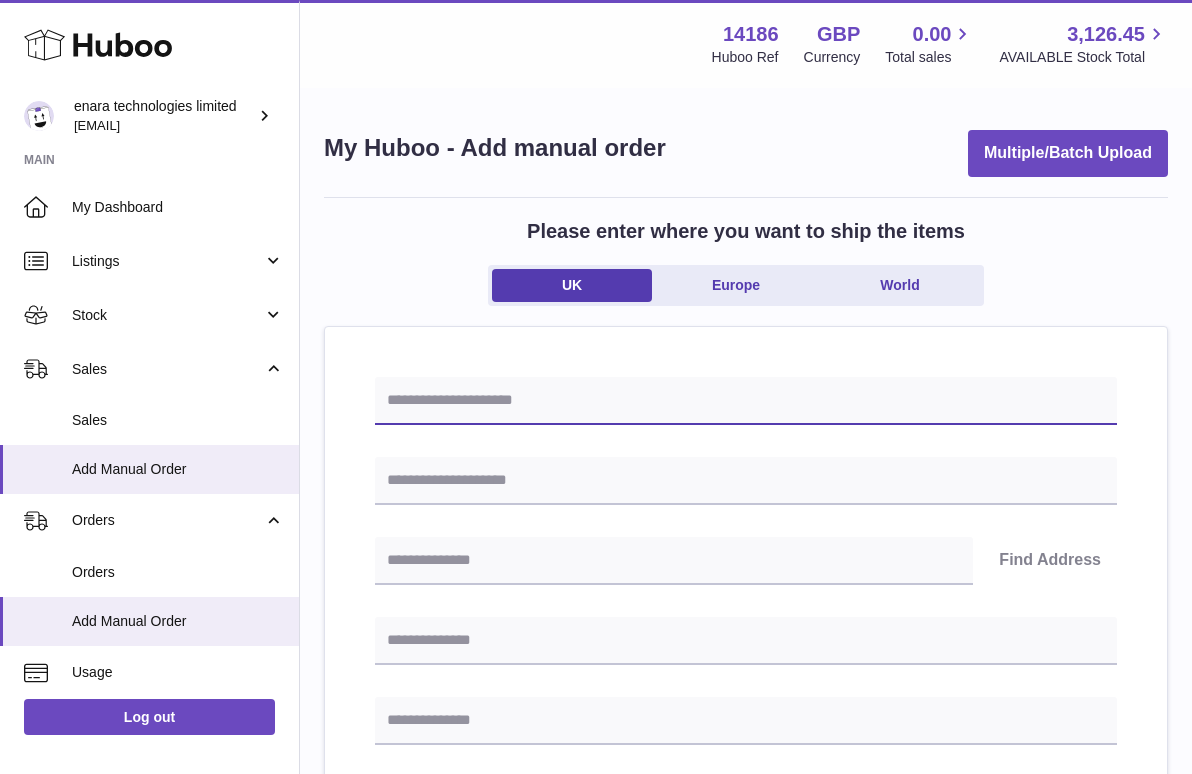 click at bounding box center (746, 401) 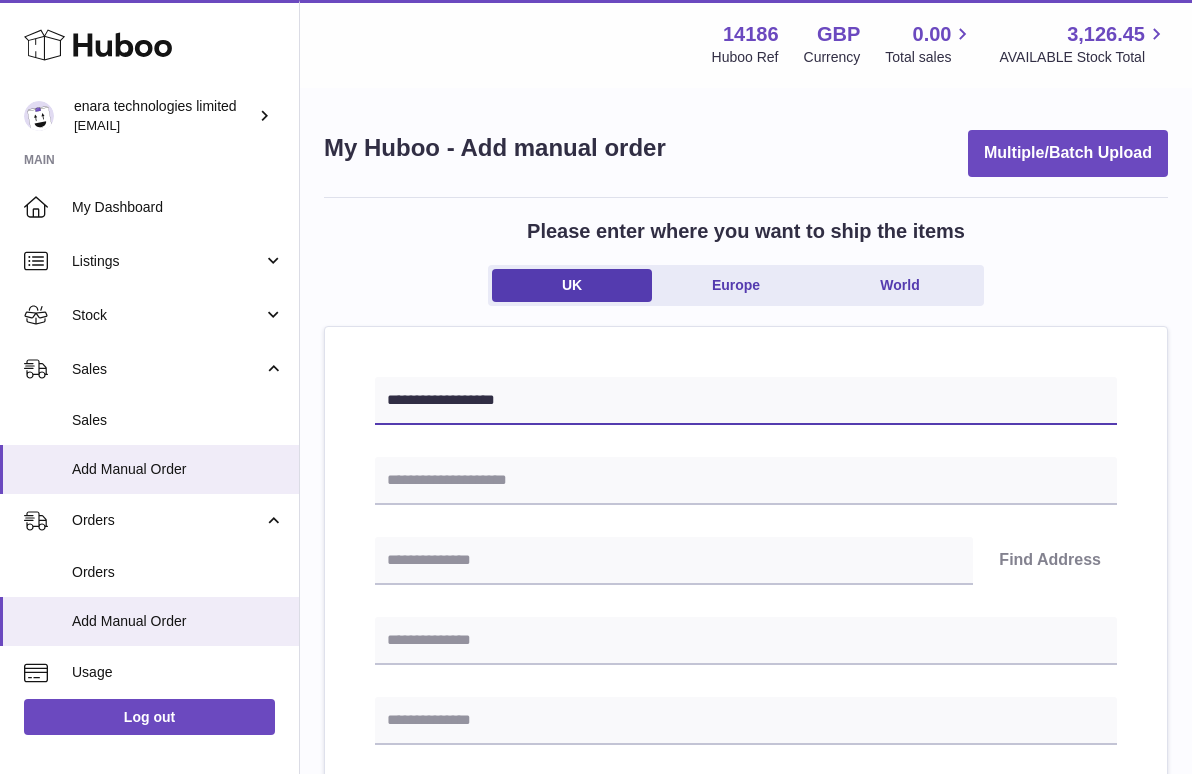 type on "**********" 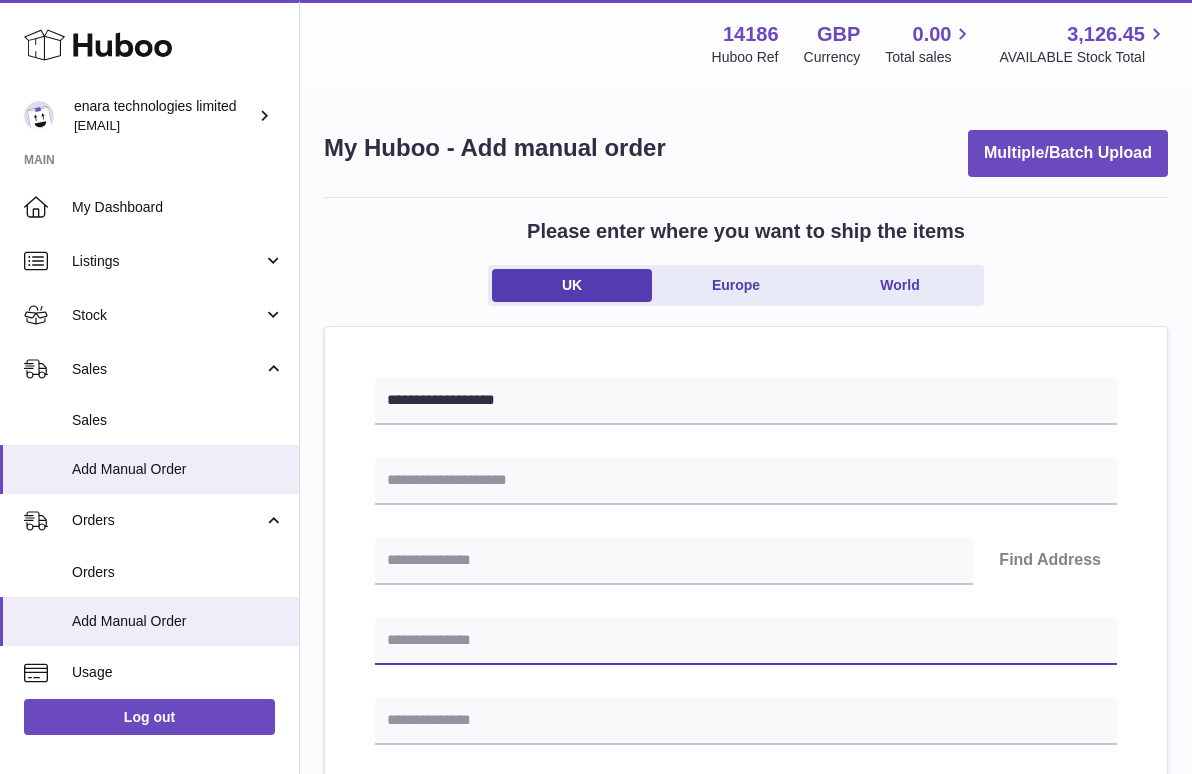 paste on "**********" 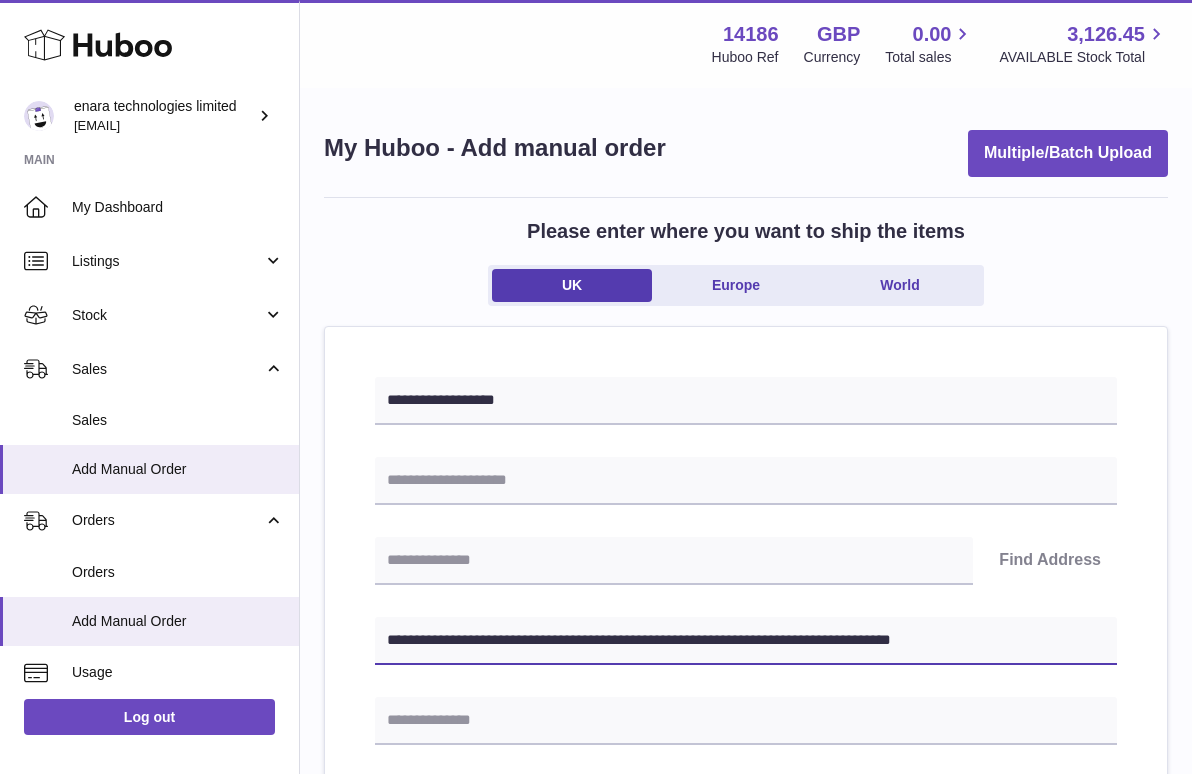 drag, startPoint x: 671, startPoint y: 635, endPoint x: 1056, endPoint y: 706, distance: 391.492 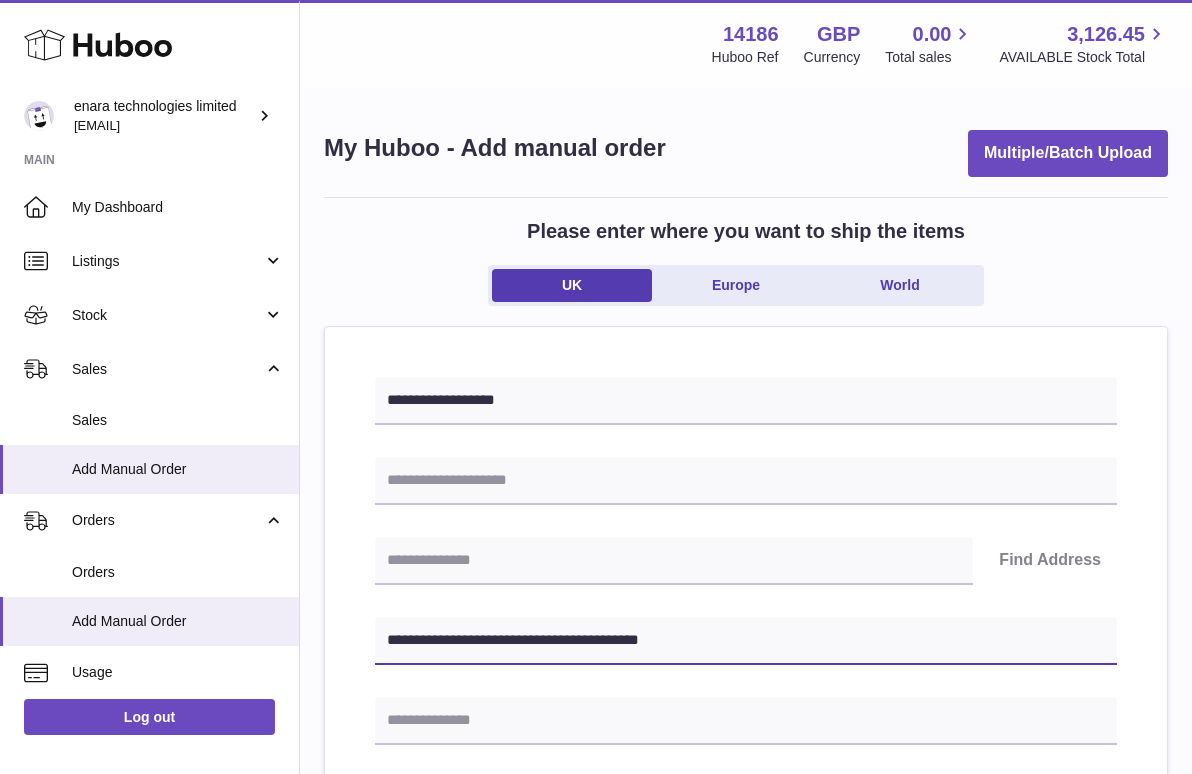 type on "**********" 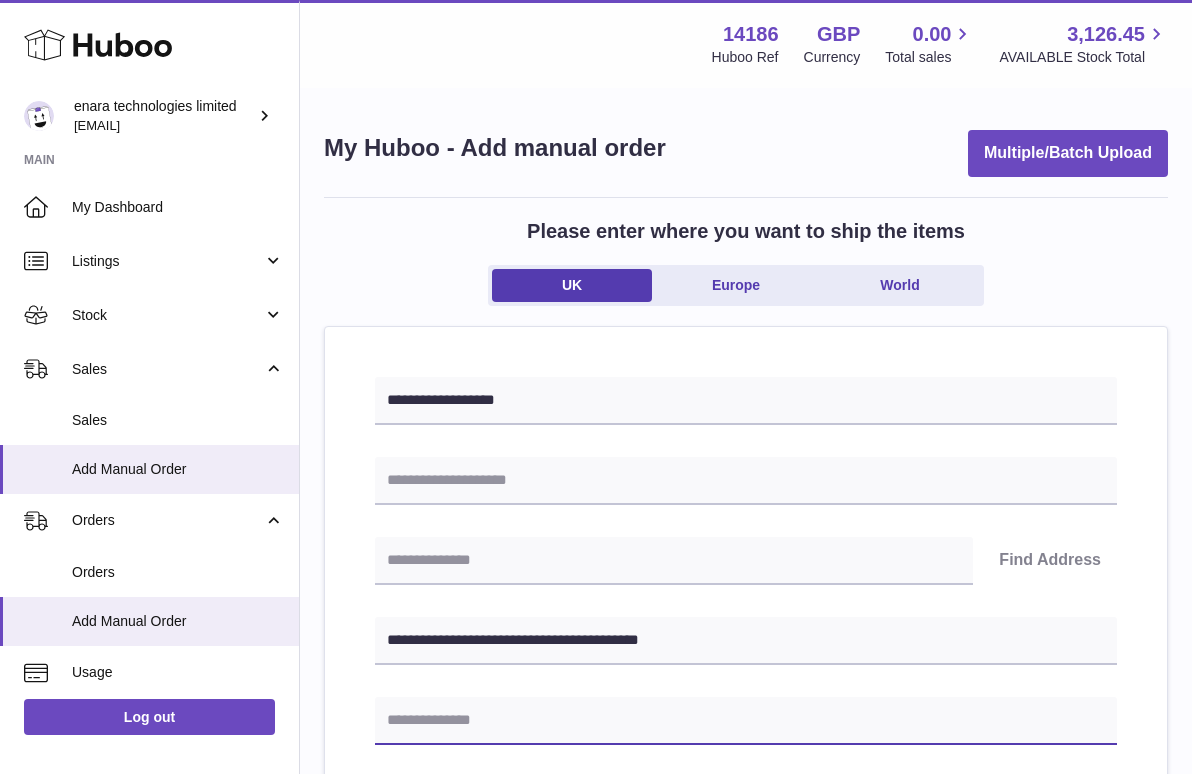 paste on "**********" 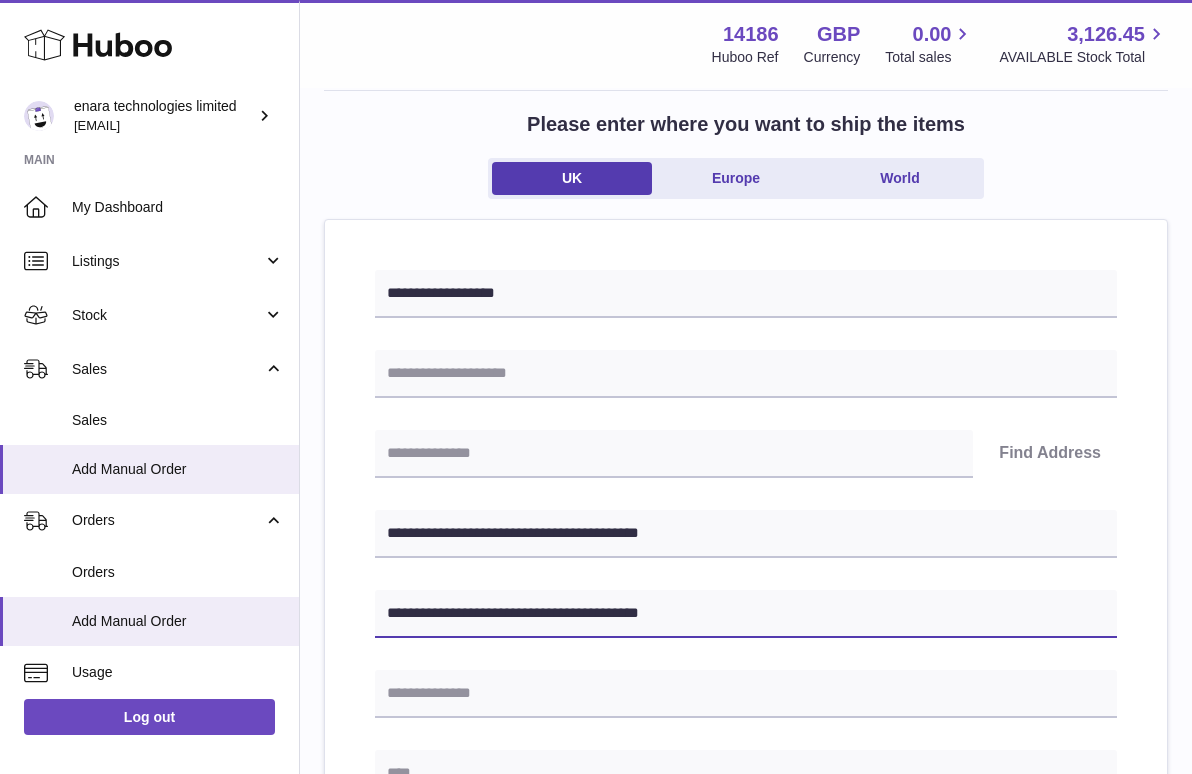 scroll, scrollTop: 272, scrollLeft: 0, axis: vertical 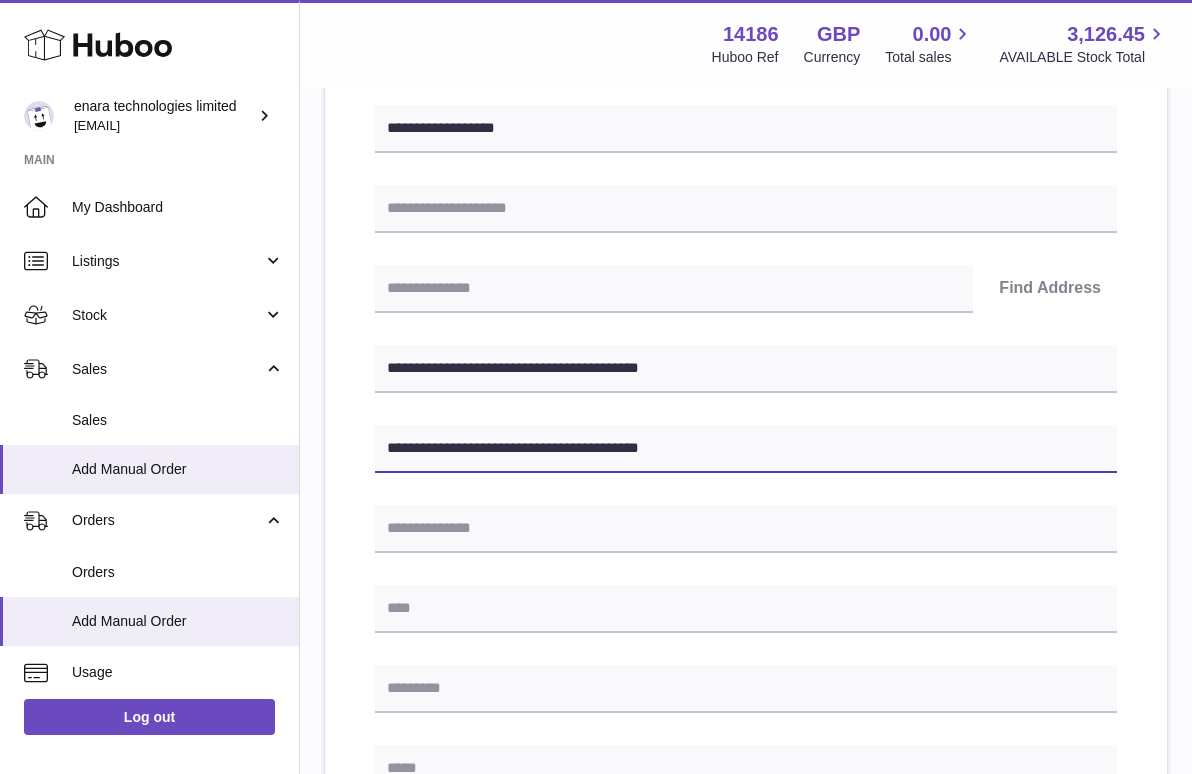 type on "**********" 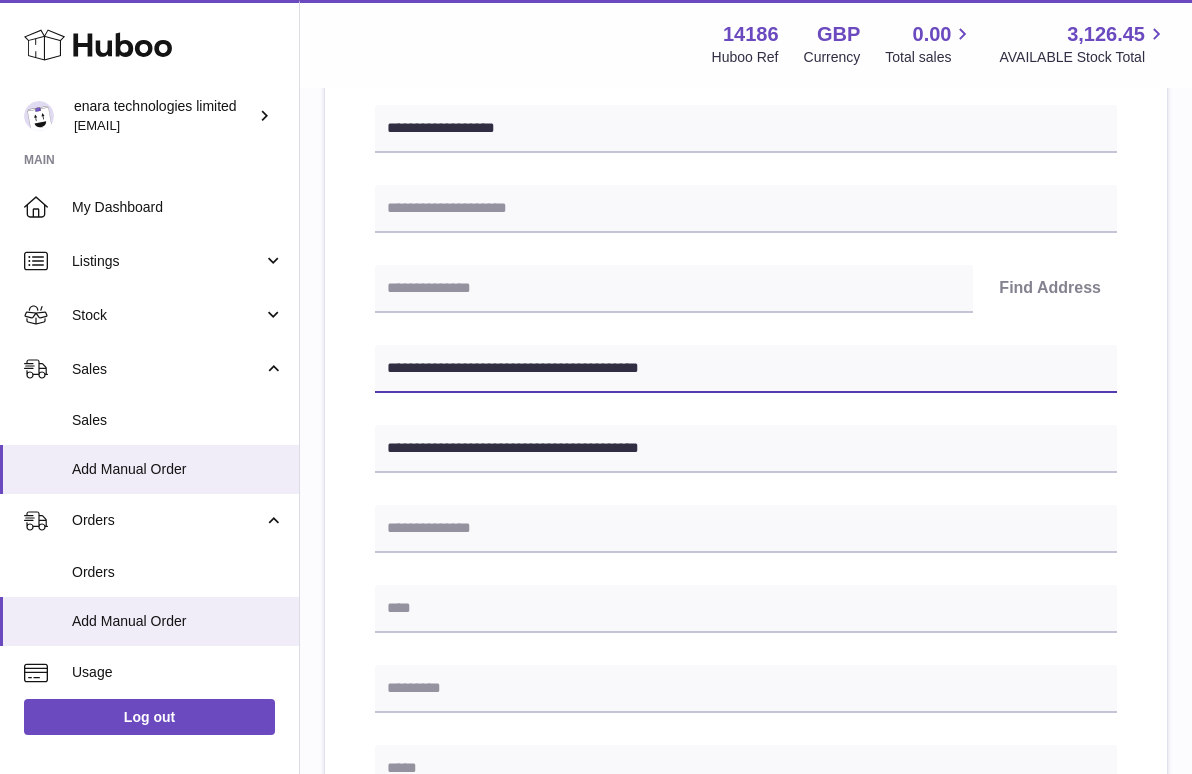 click on "**********" at bounding box center (746, 369) 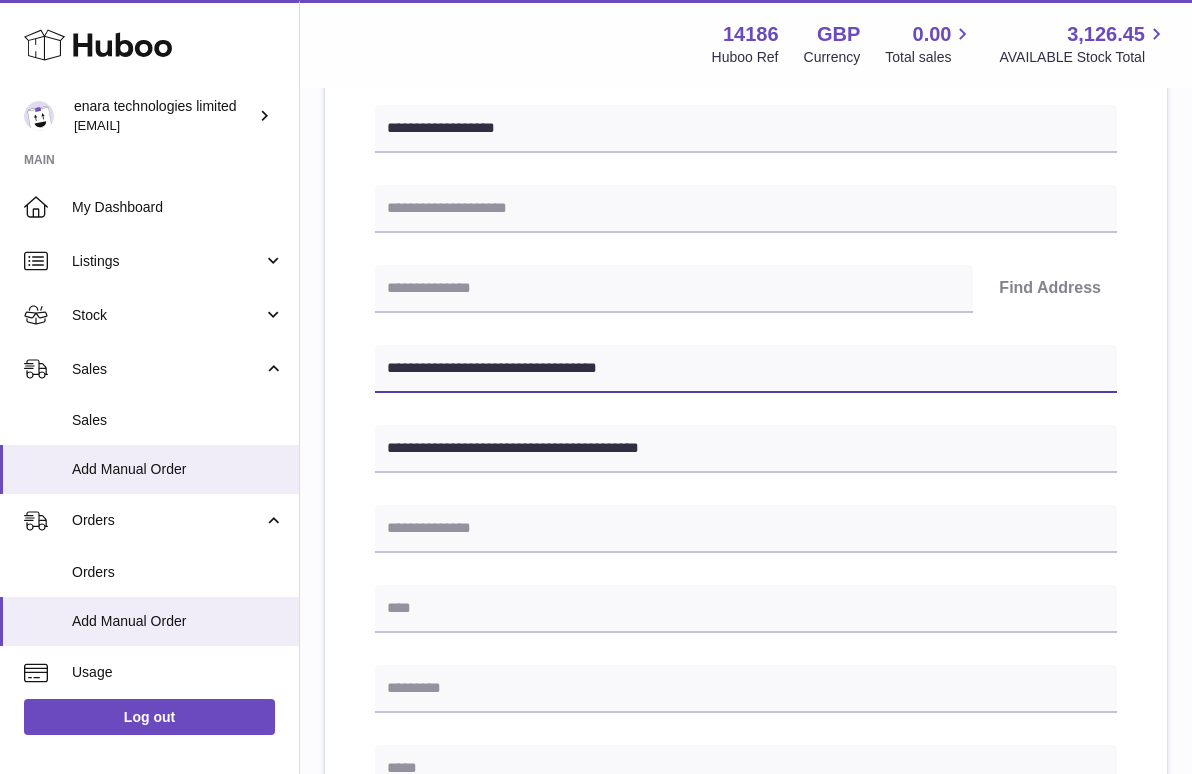 type on "**********" 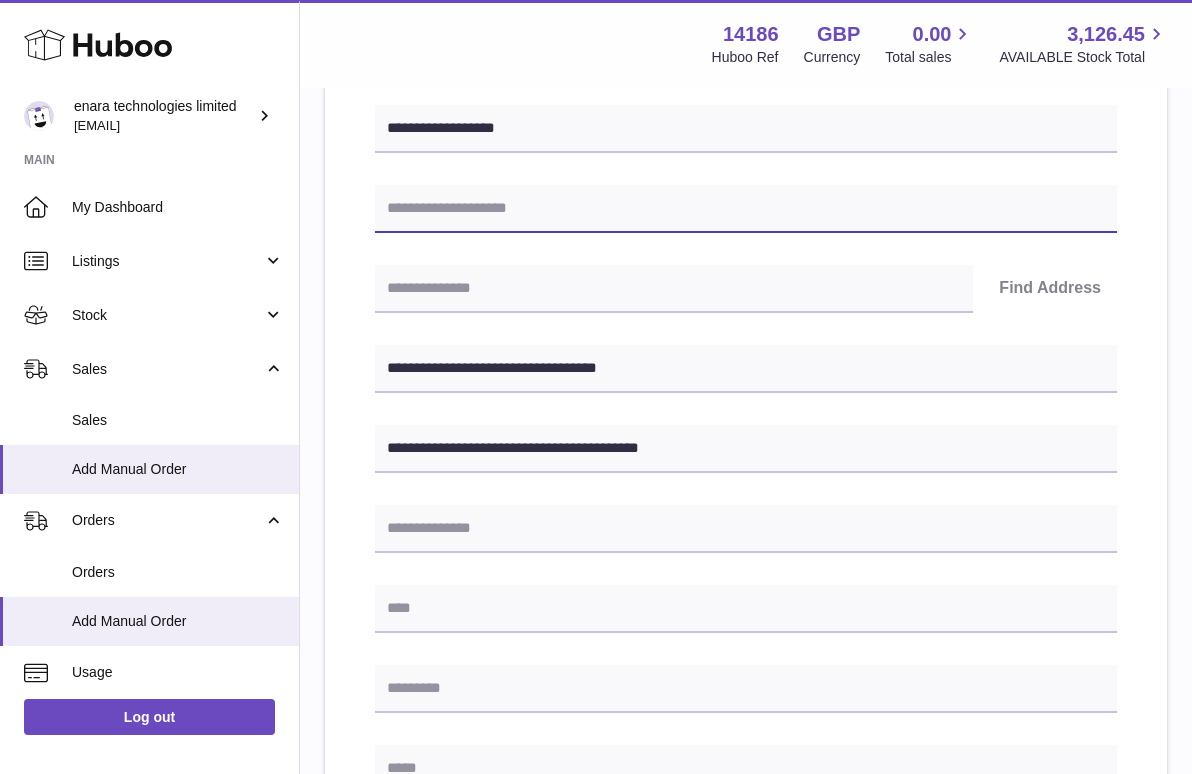 paste on "******" 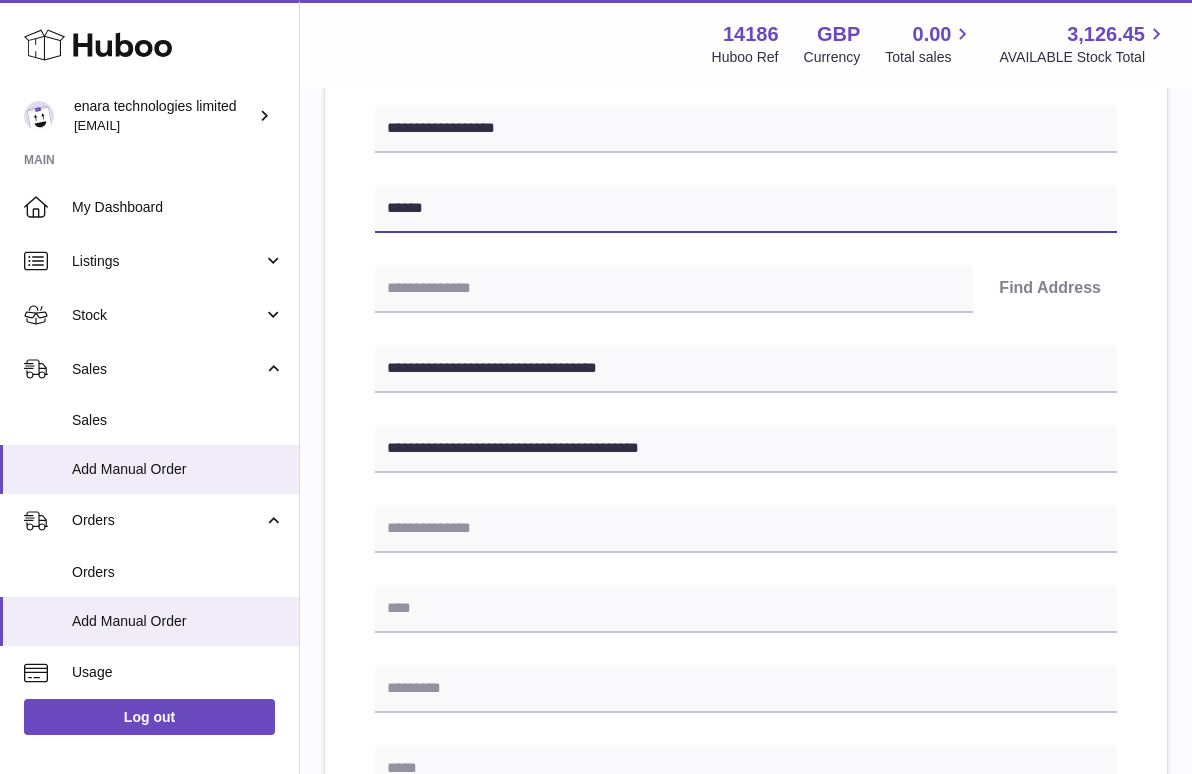 type on "******" 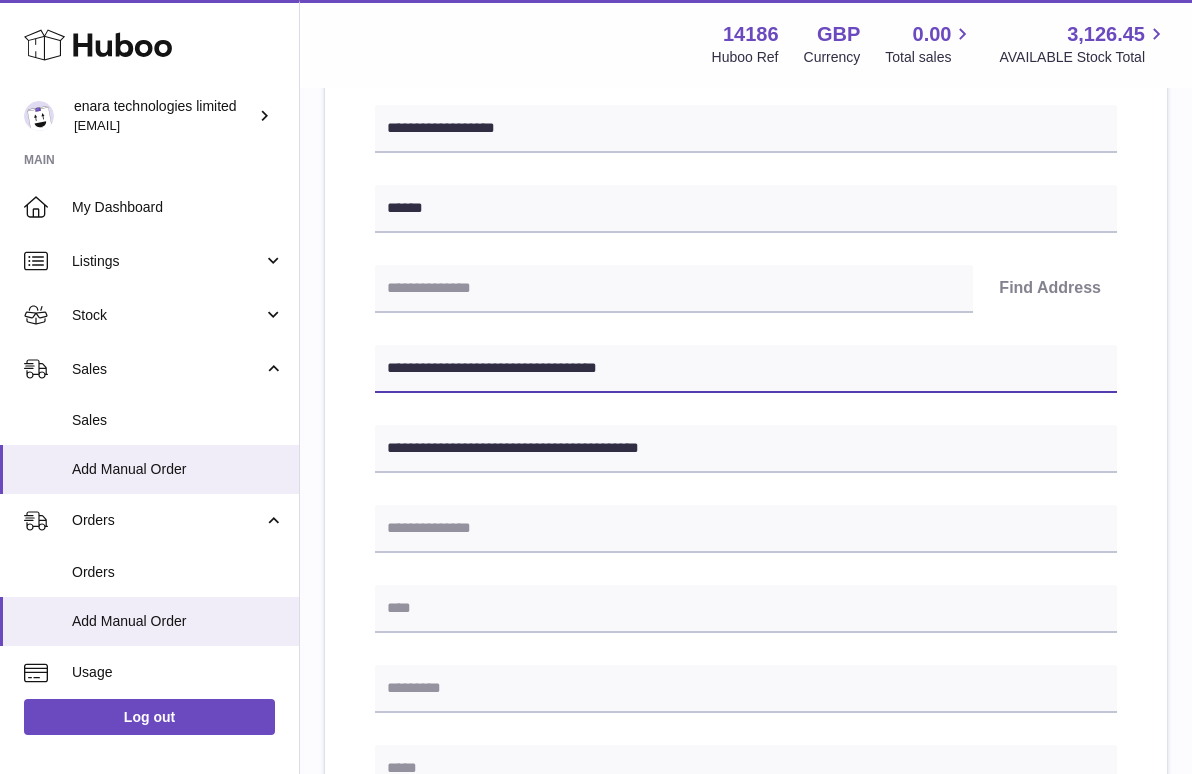 click on "**********" at bounding box center [746, 369] 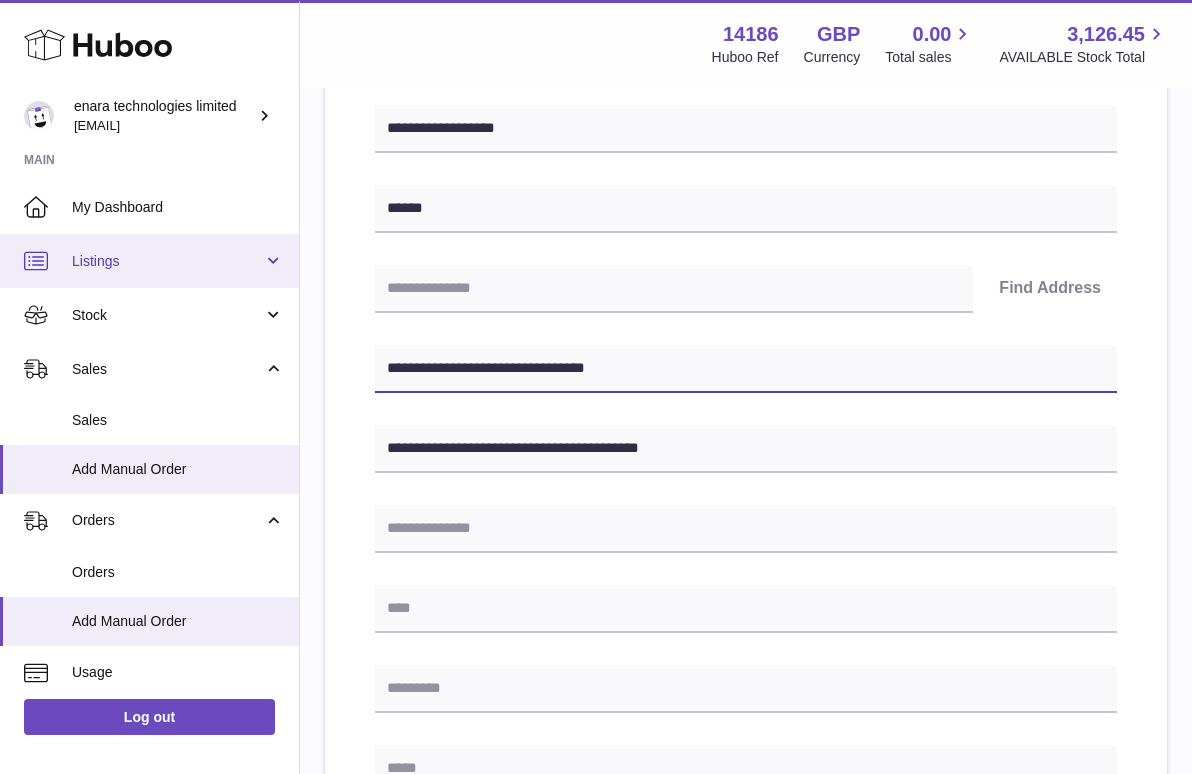 drag, startPoint x: 505, startPoint y: 363, endPoint x: 100, endPoint y: 239, distance: 423.55756 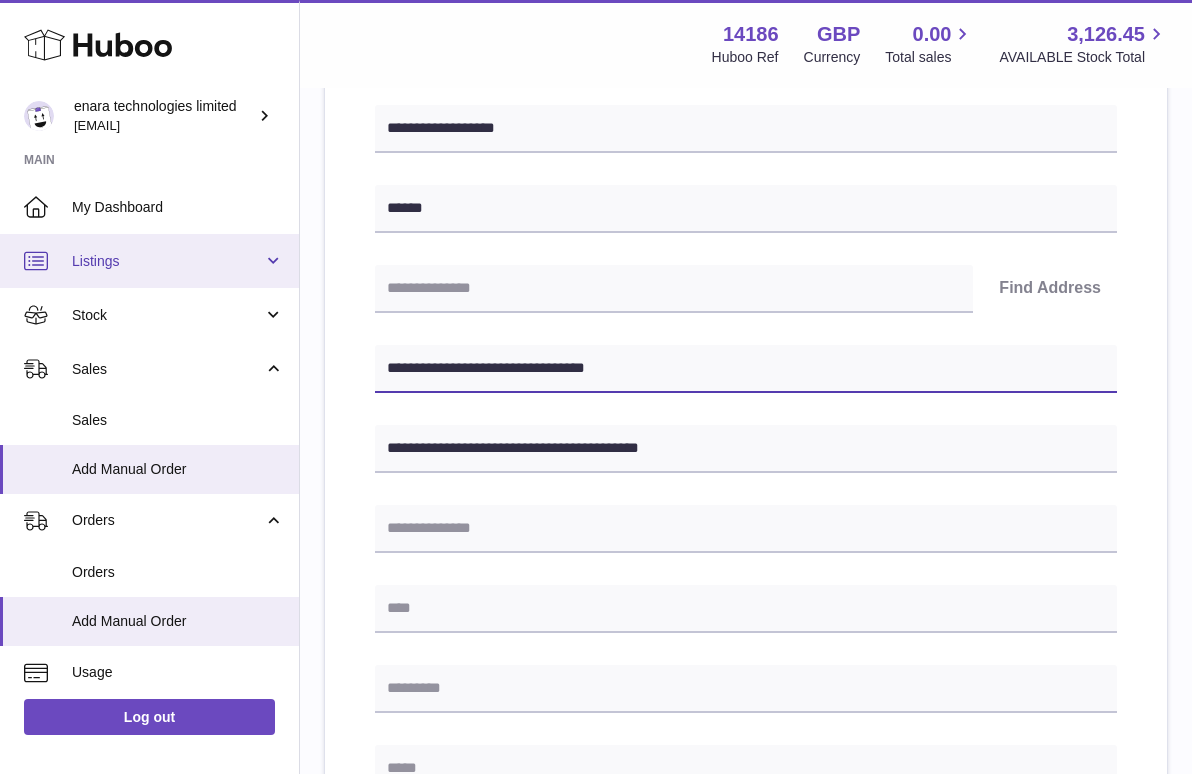 click on "Huboo
enara technologies limited
Dee@enara.co     Main     My Dashboard       Listings     Not with Huboo Listings with Huboo Bundles   Stock     Stock Stock History Add Stock Delivery History ASN Uploads   Sales     Sales Add Manual Order   Orders     Orders Add Manual Order   Usage       Invoicing and Payments     Billing History Storage History Direct Debits Account Balance   Cases       Channels       Settings       Returns       Log out   Menu   Huboo     14186   Huboo Ref    GBP   Currency   0.00     Total sales   3,126.45     AVAILABLE Stock Total   Currency   GBP   Total sales   0.00   AVAILABLE Stock Total   3,126.45   My Huboo - Add manual order
Multiple/Batch Upload
Please enter where you want to ship the items
UK
Europe
World" at bounding box center (596, 602) 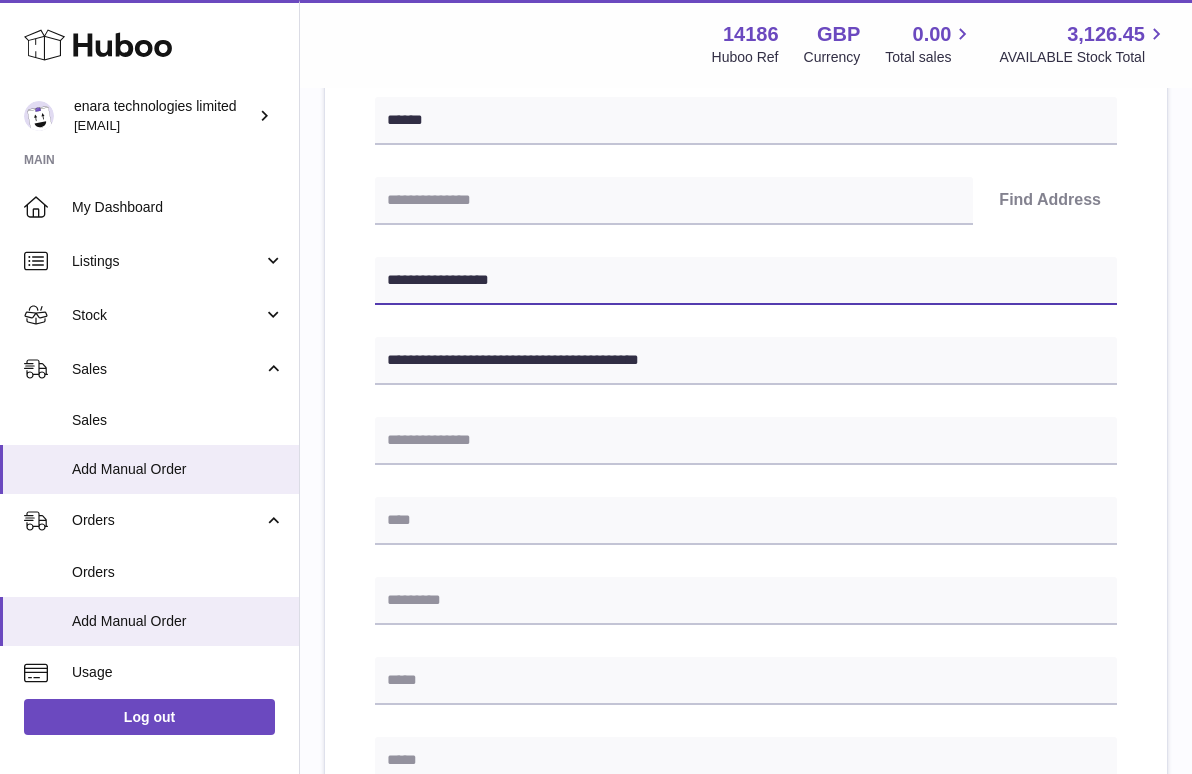 scroll, scrollTop: 387, scrollLeft: 0, axis: vertical 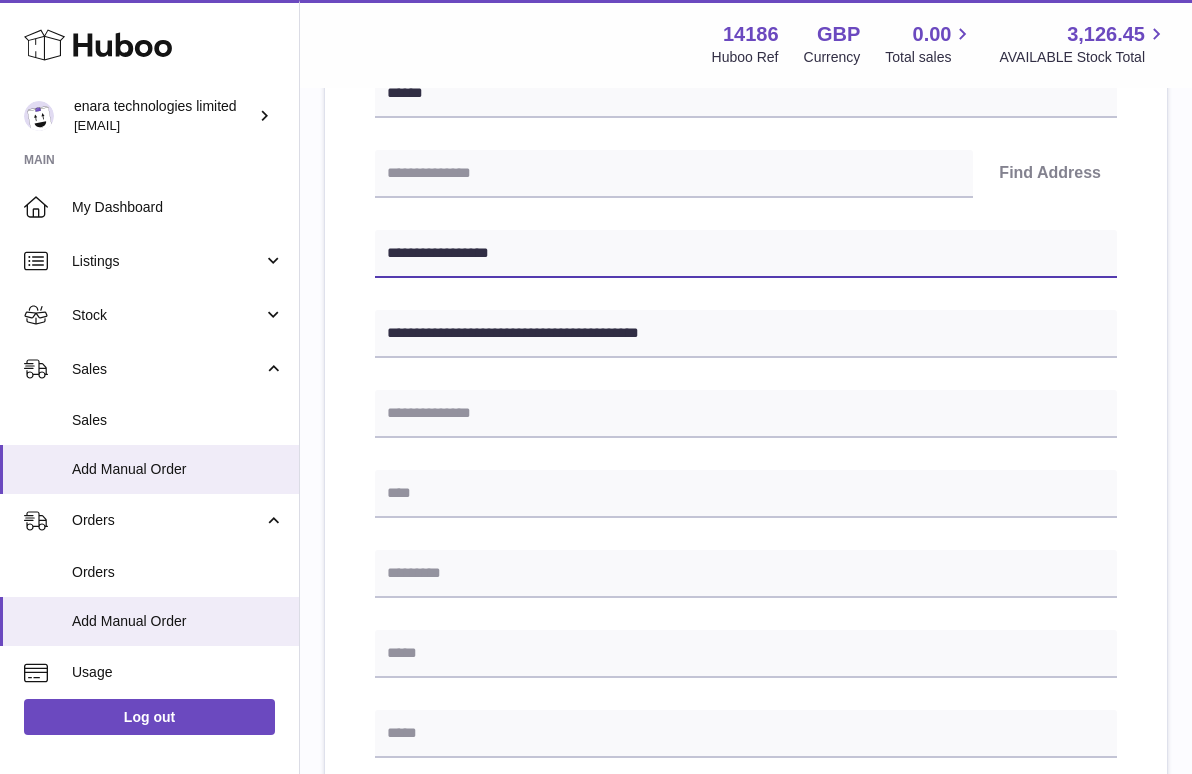 type on "**********" 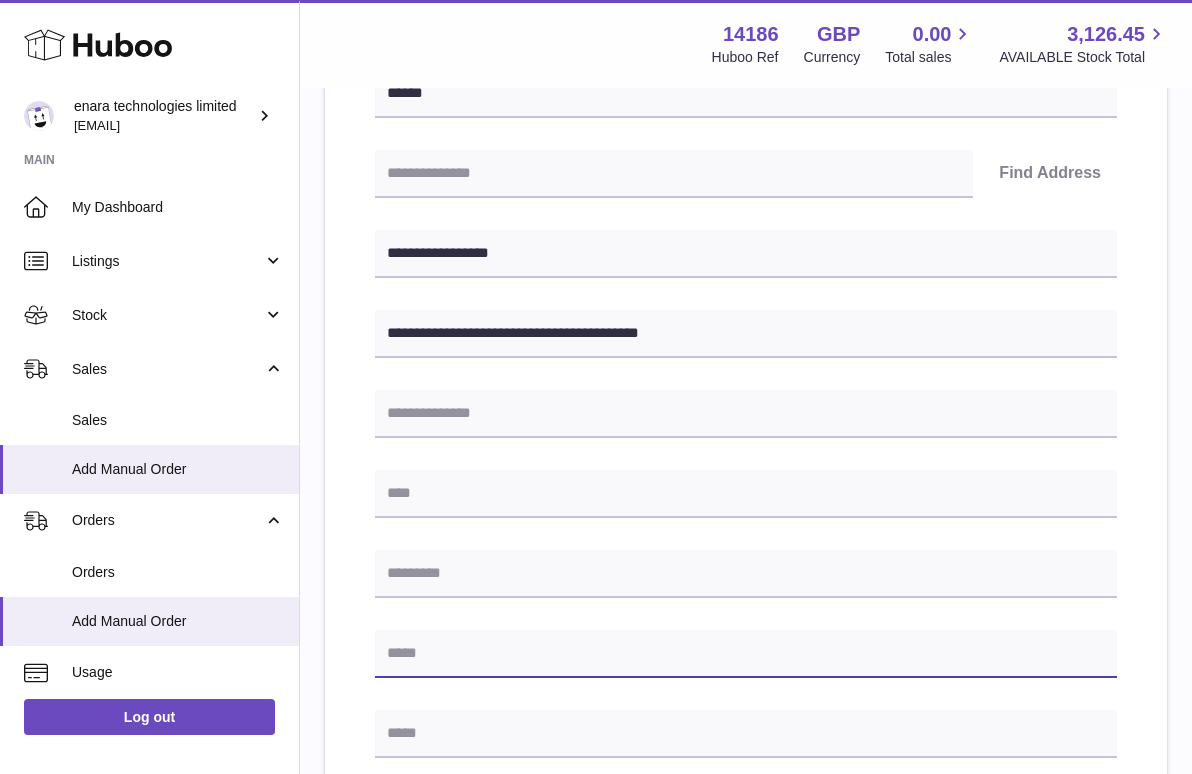 paste on "**********" 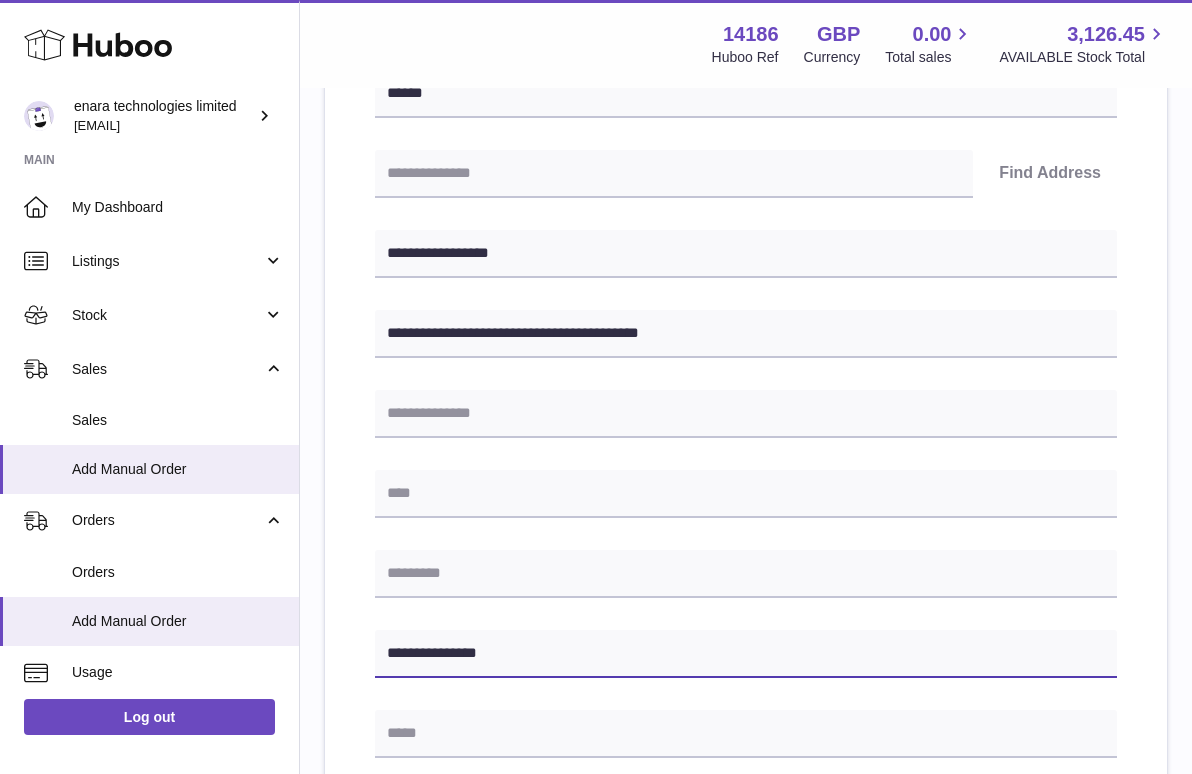 type on "**********" 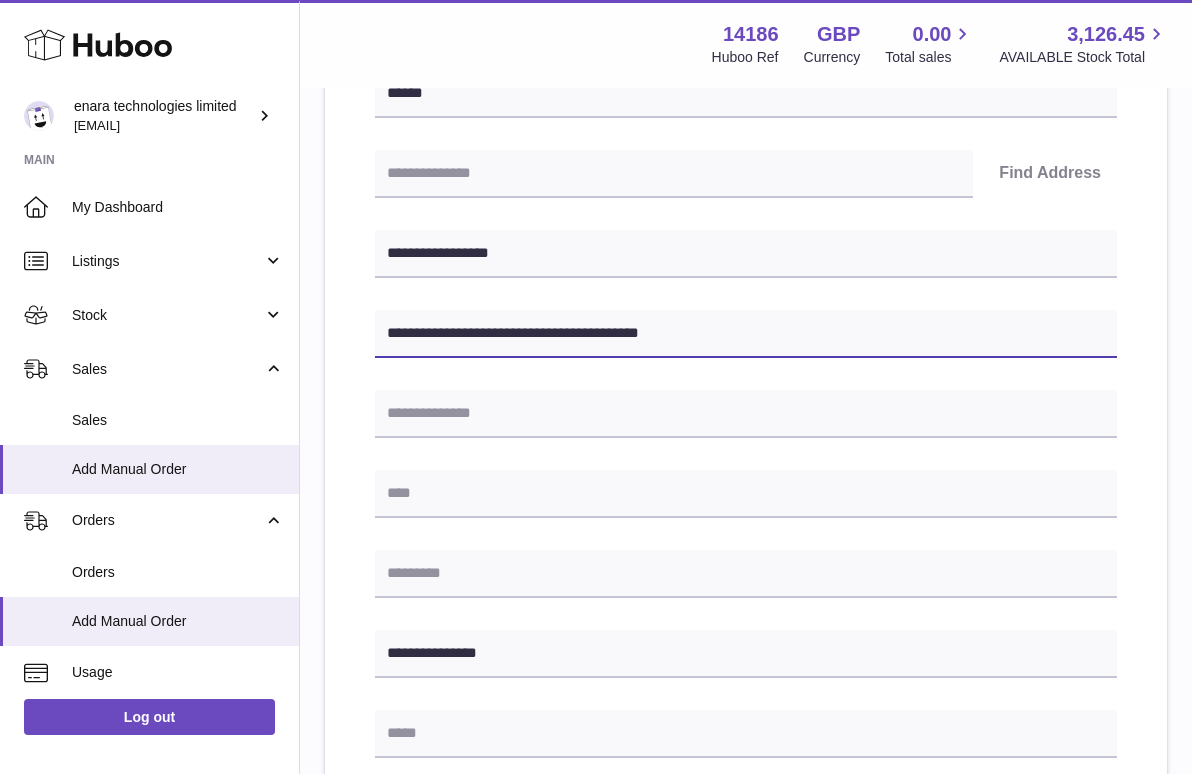 drag, startPoint x: 585, startPoint y: 333, endPoint x: 521, endPoint y: 331, distance: 64.03124 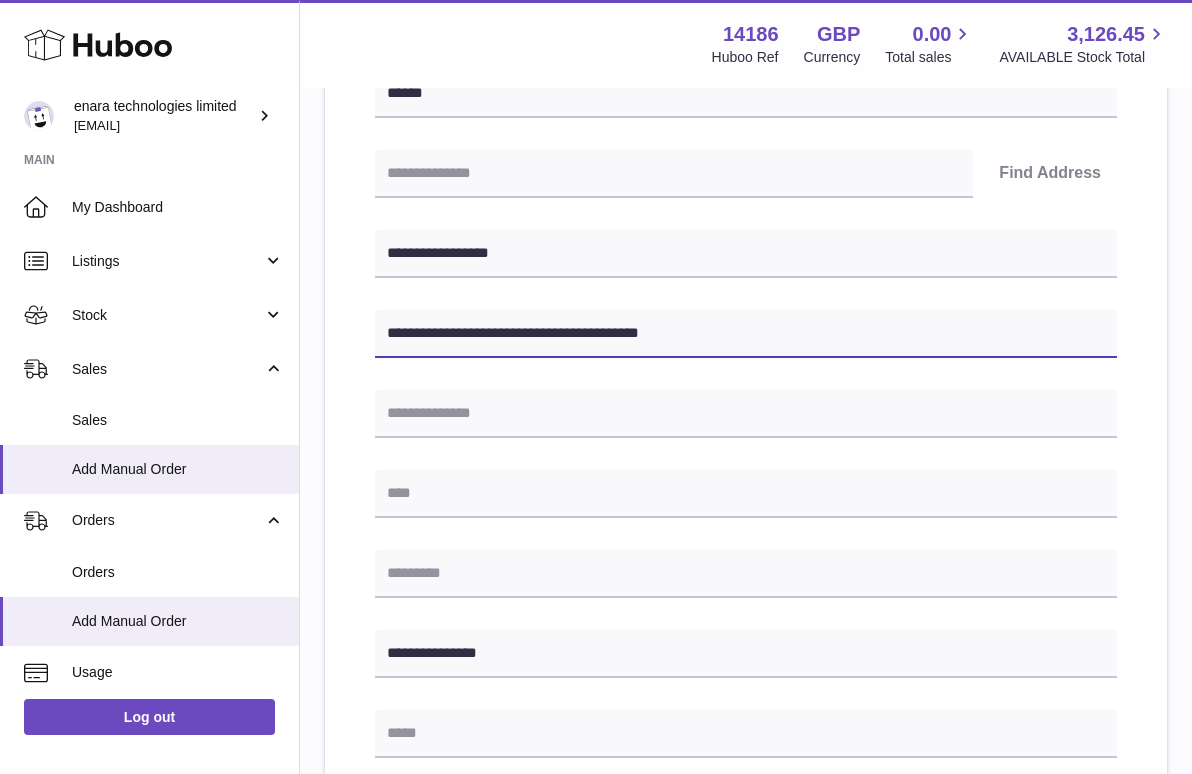click on "**********" at bounding box center [746, 334] 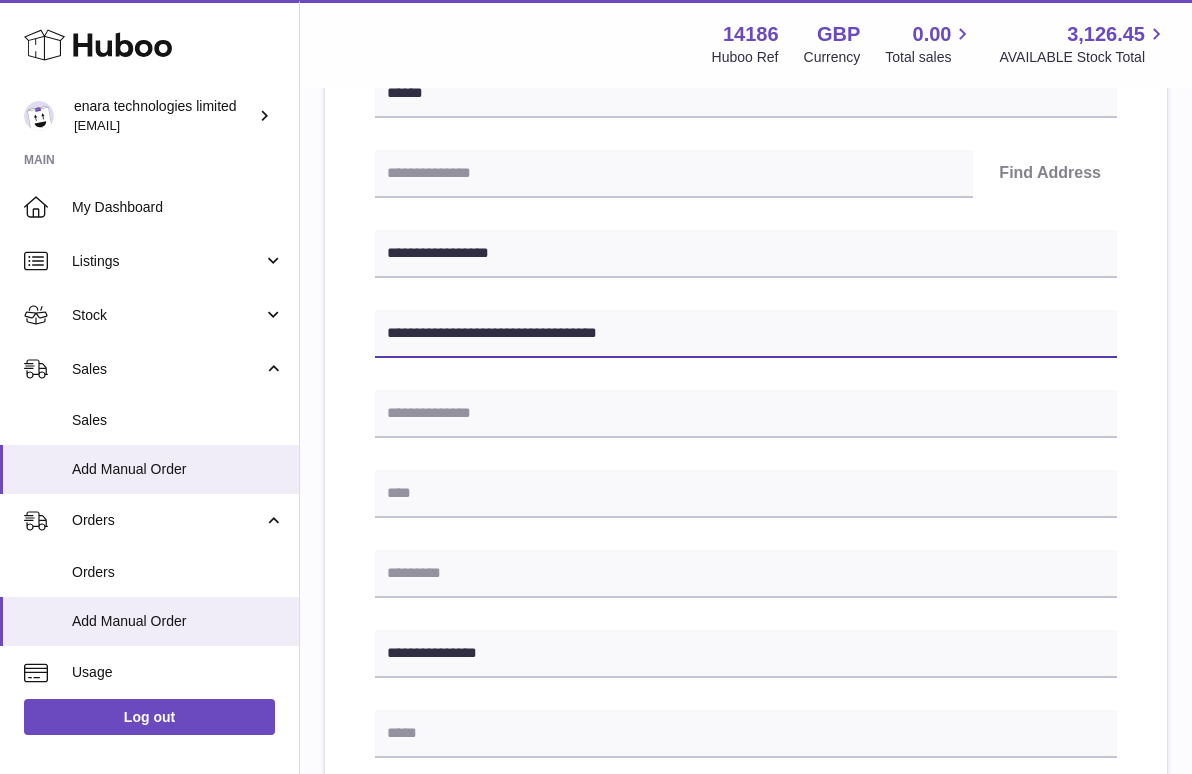 type on "**********" 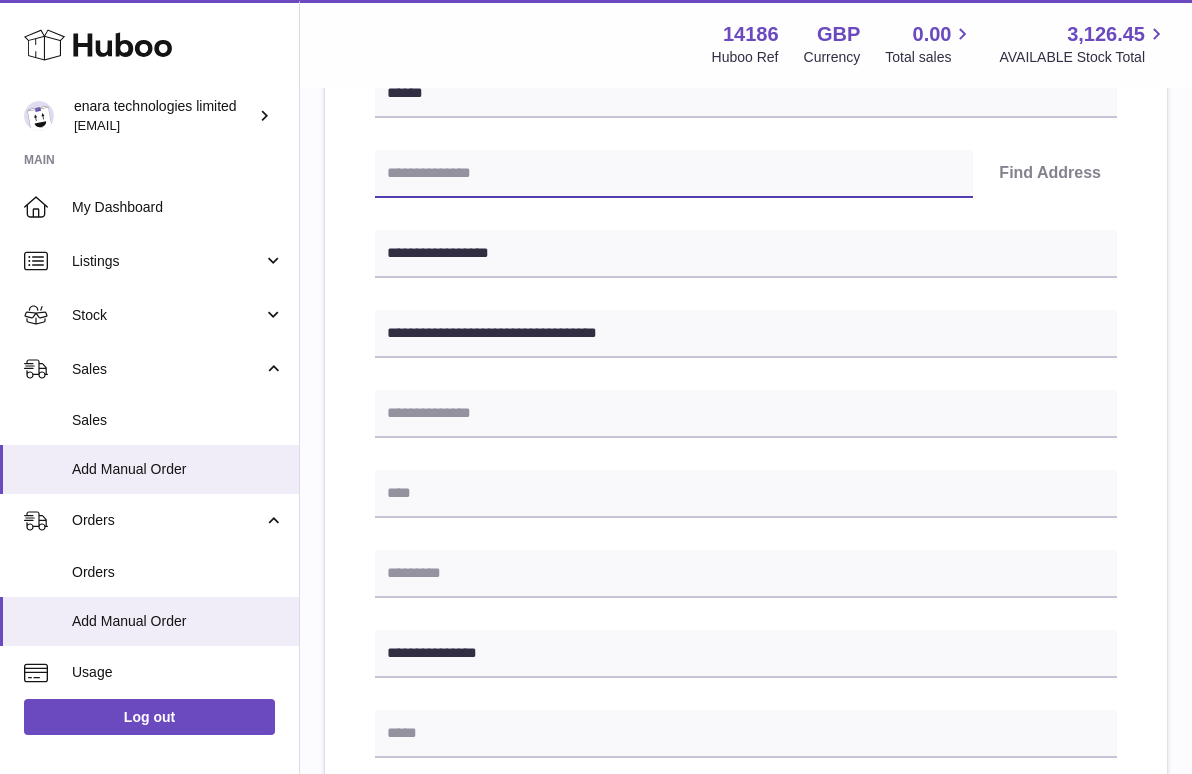 paste on "*******" 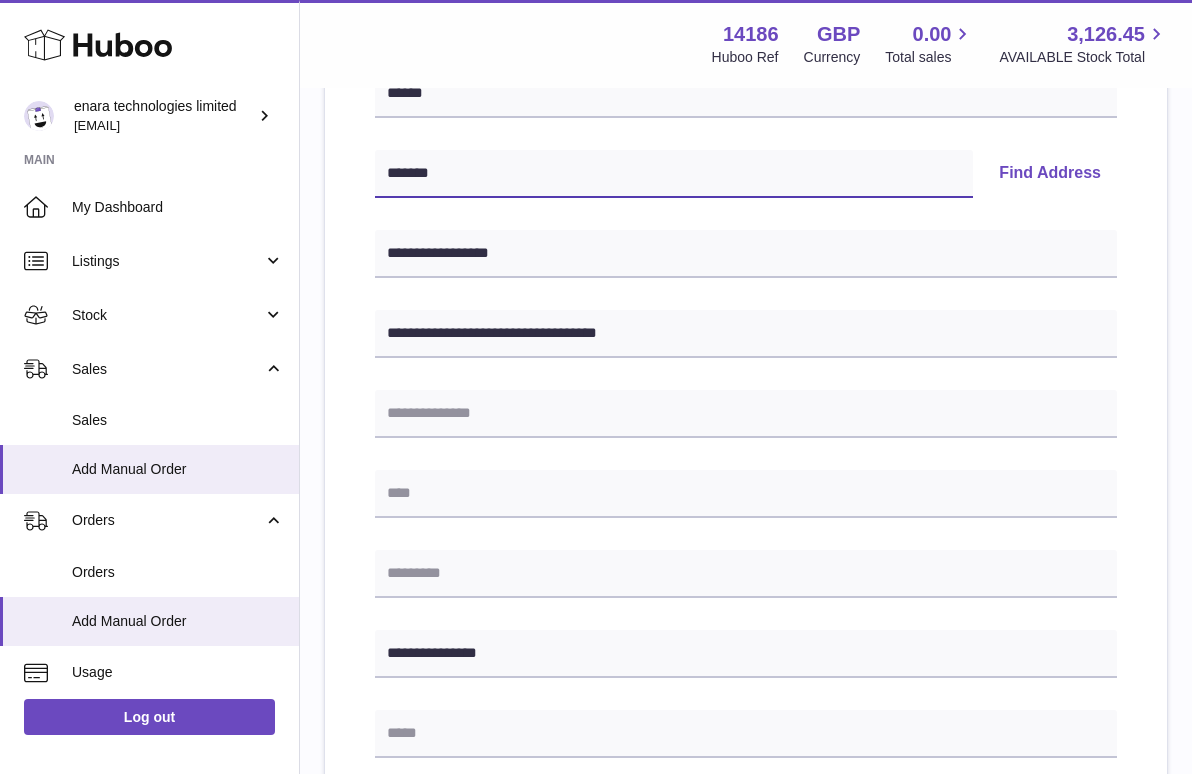 type on "*******" 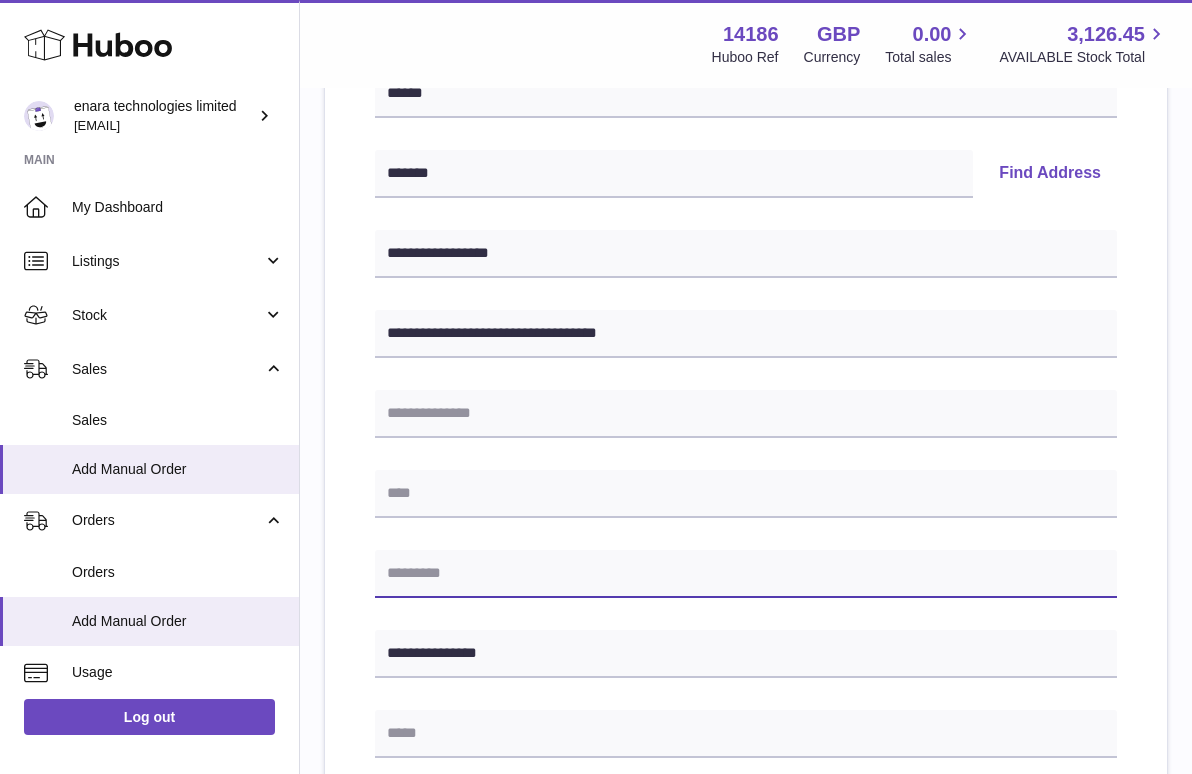 paste on "*******" 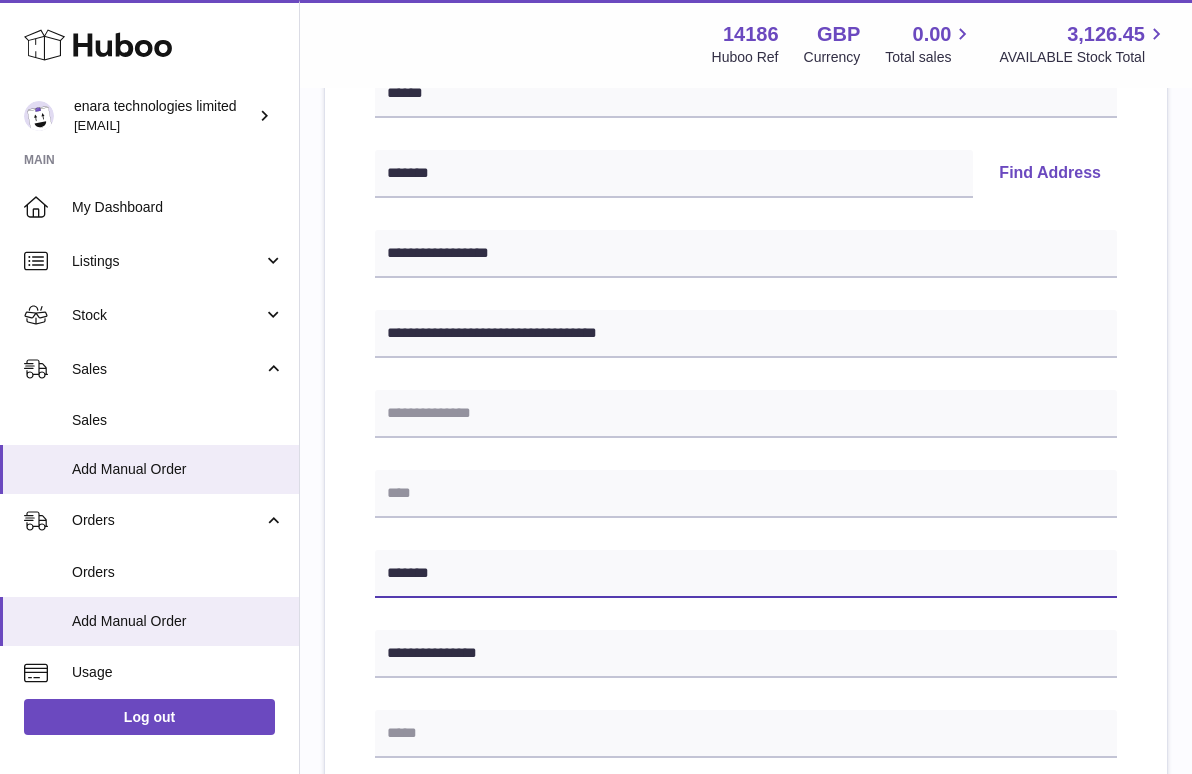 type on "*******" 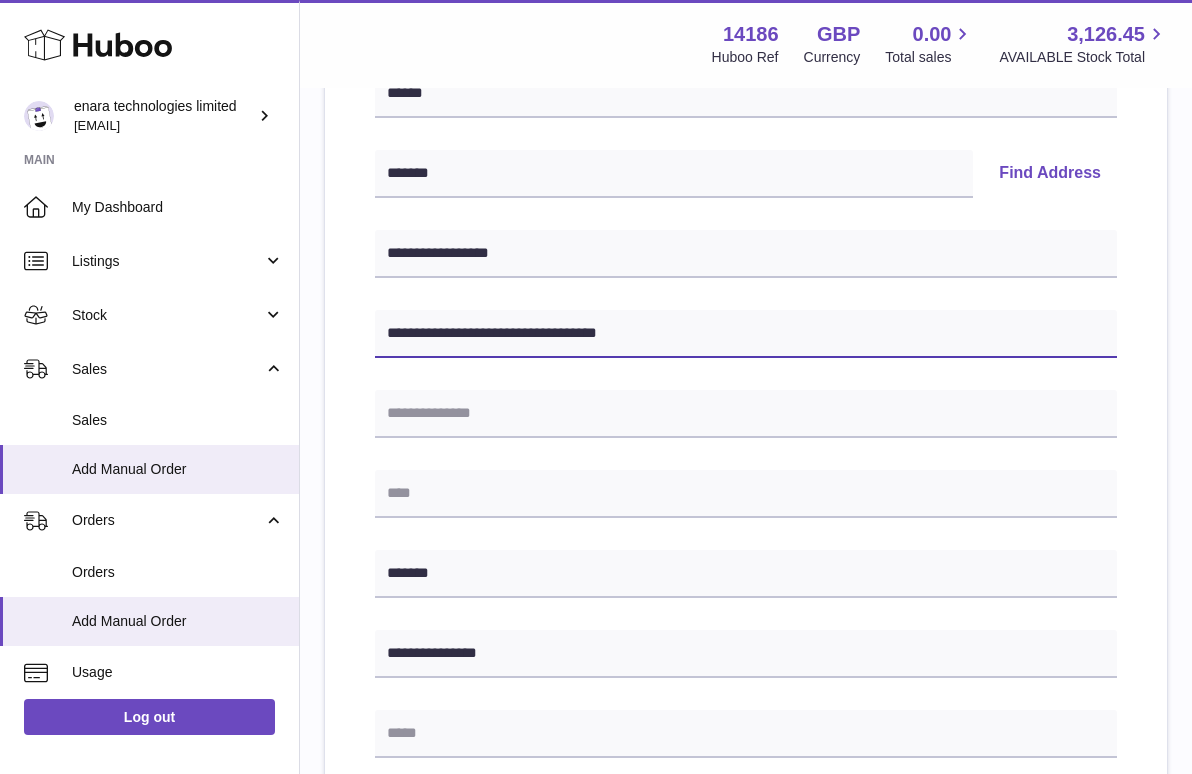 drag, startPoint x: 528, startPoint y: 326, endPoint x: 829, endPoint y: 398, distance: 309.49152 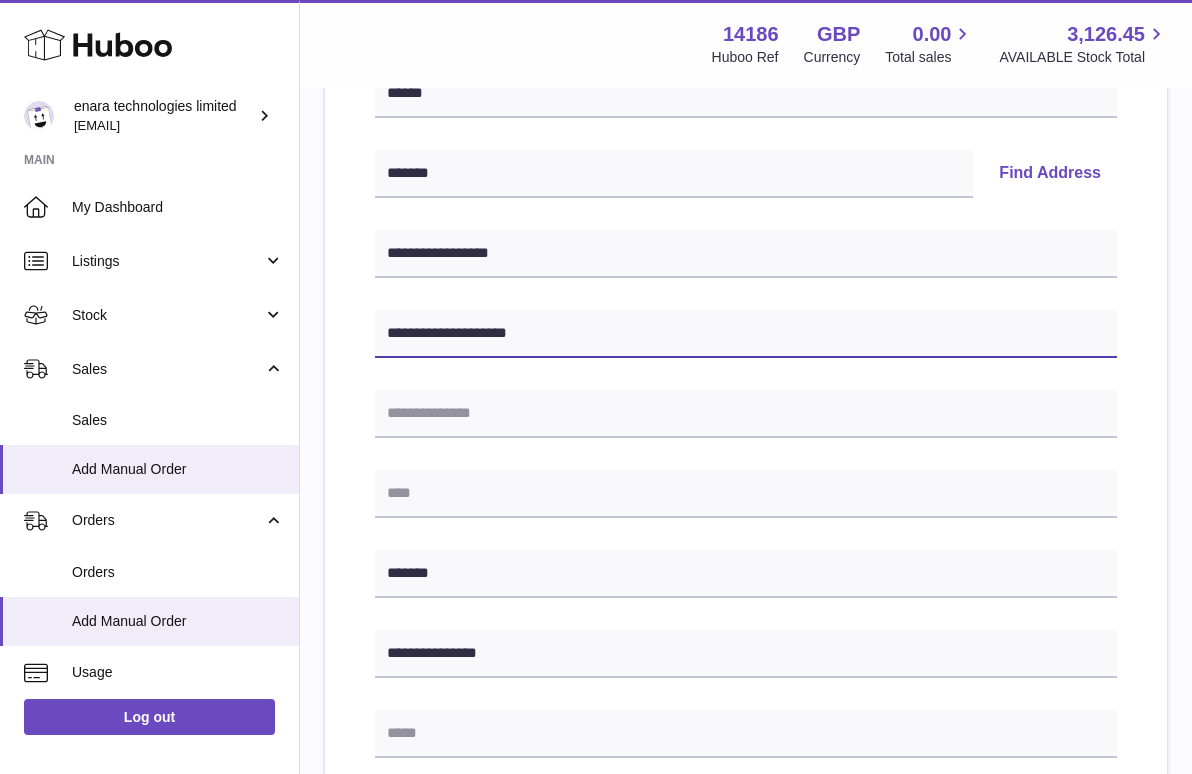 type on "**********" 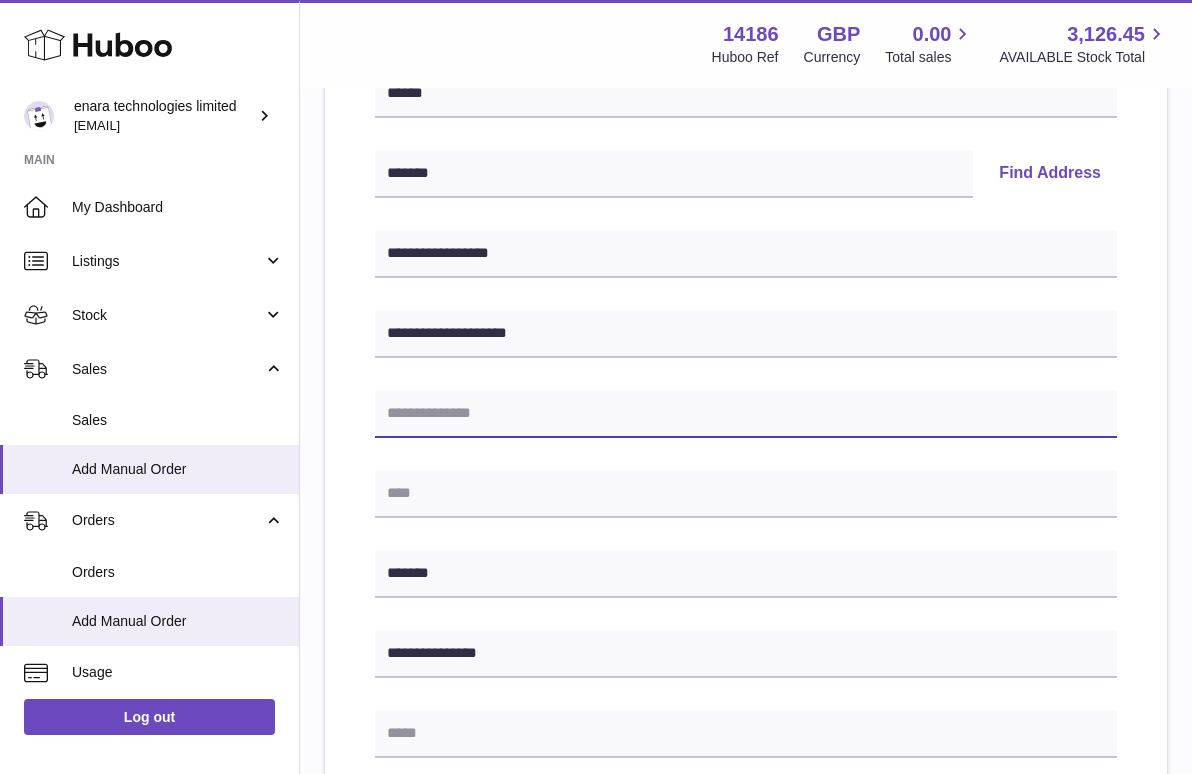 paste on "**********" 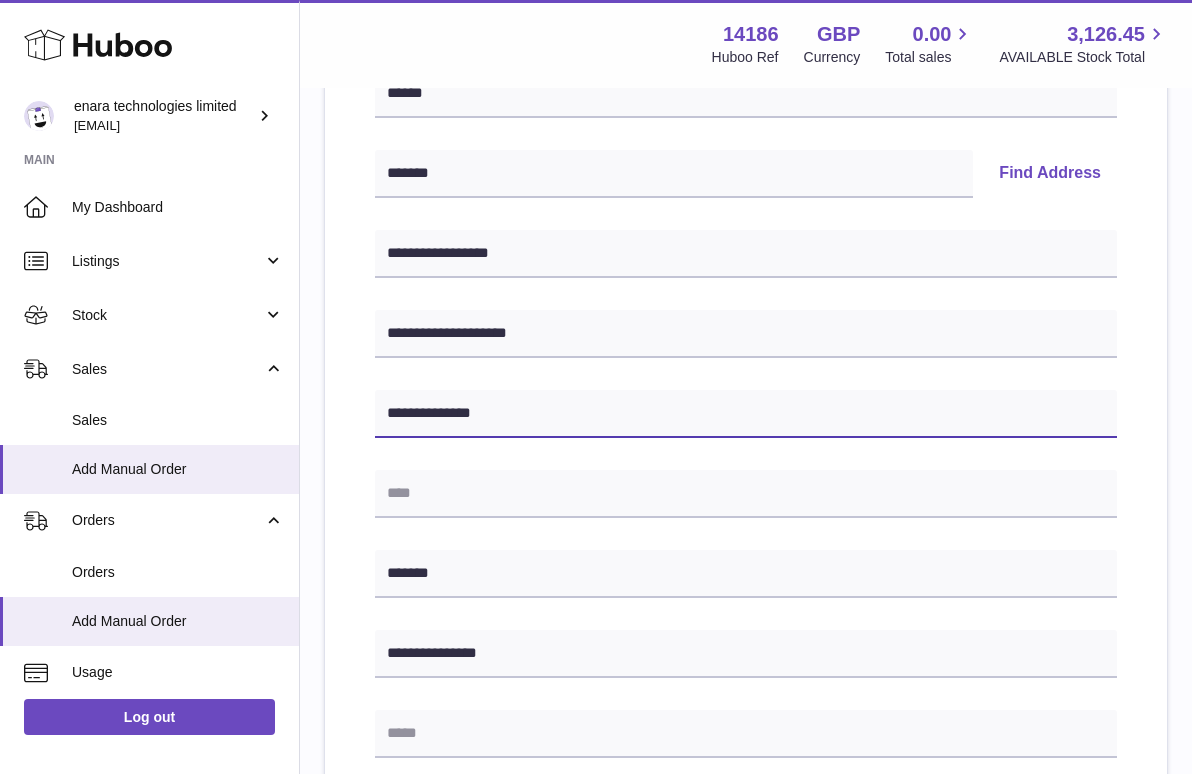 type on "**********" 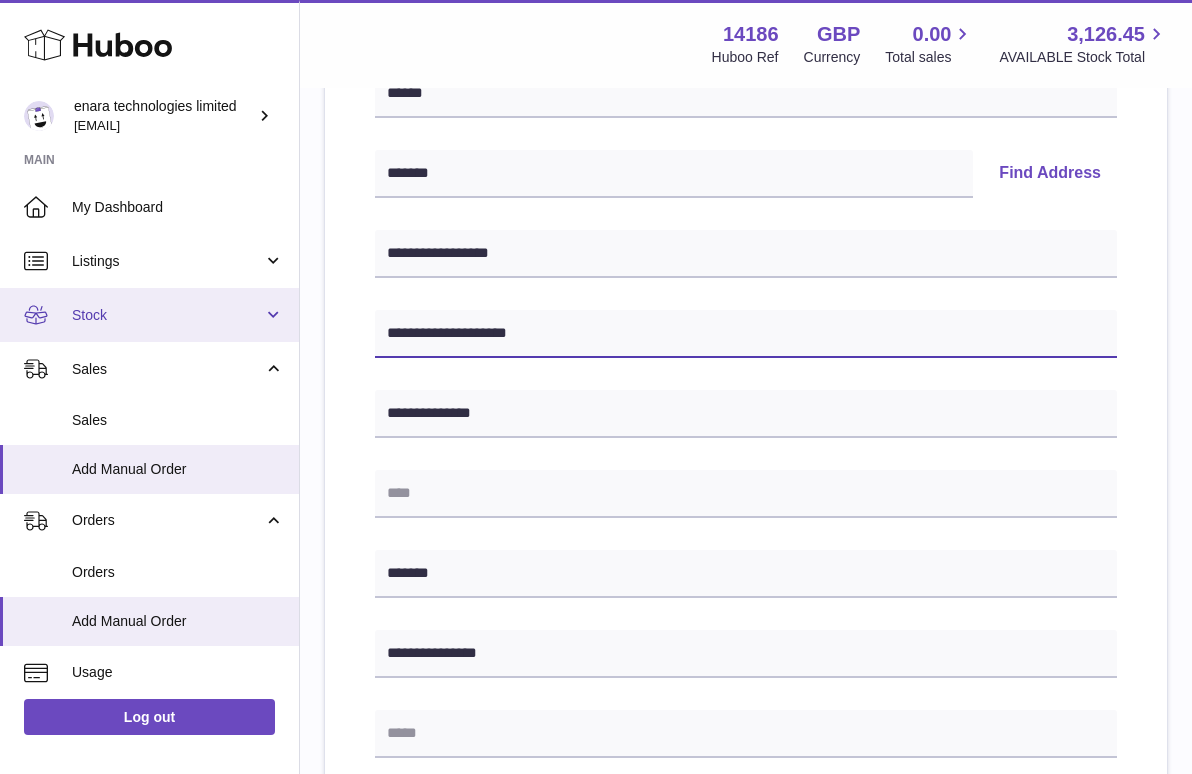 drag, startPoint x: 534, startPoint y: 328, endPoint x: 207, endPoint y: 288, distance: 329.4374 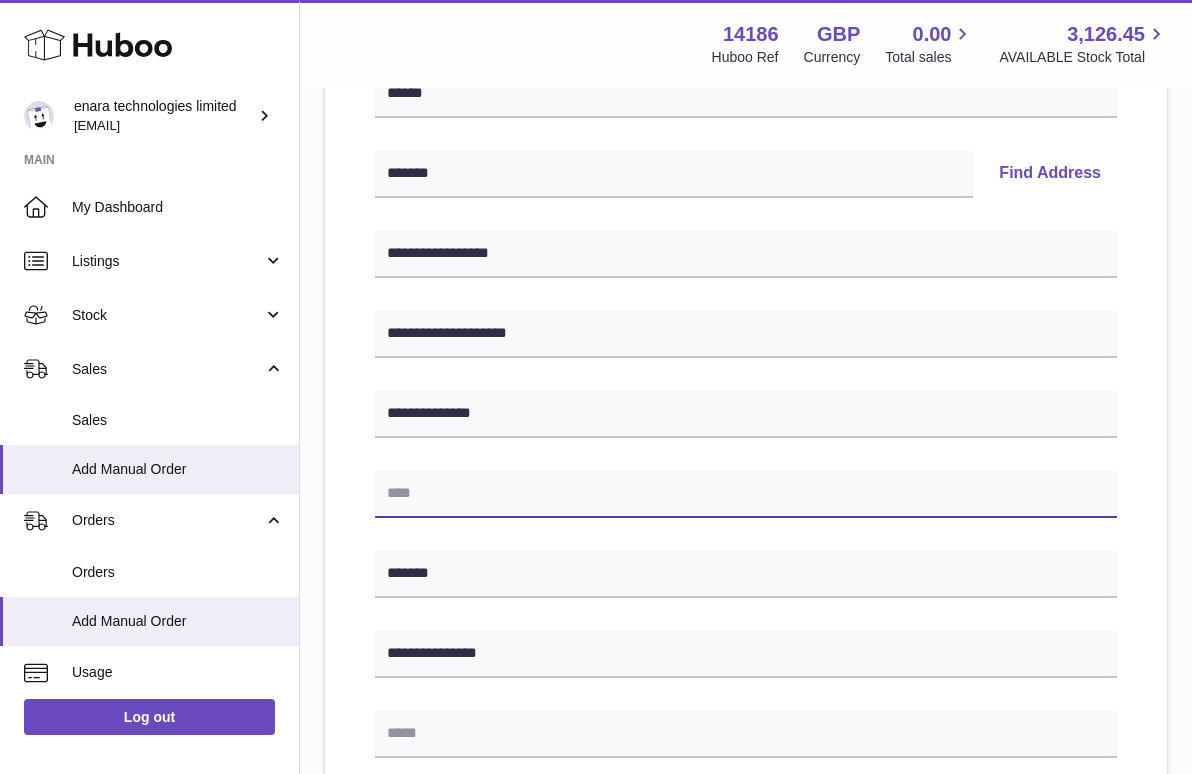 click at bounding box center (746, 494) 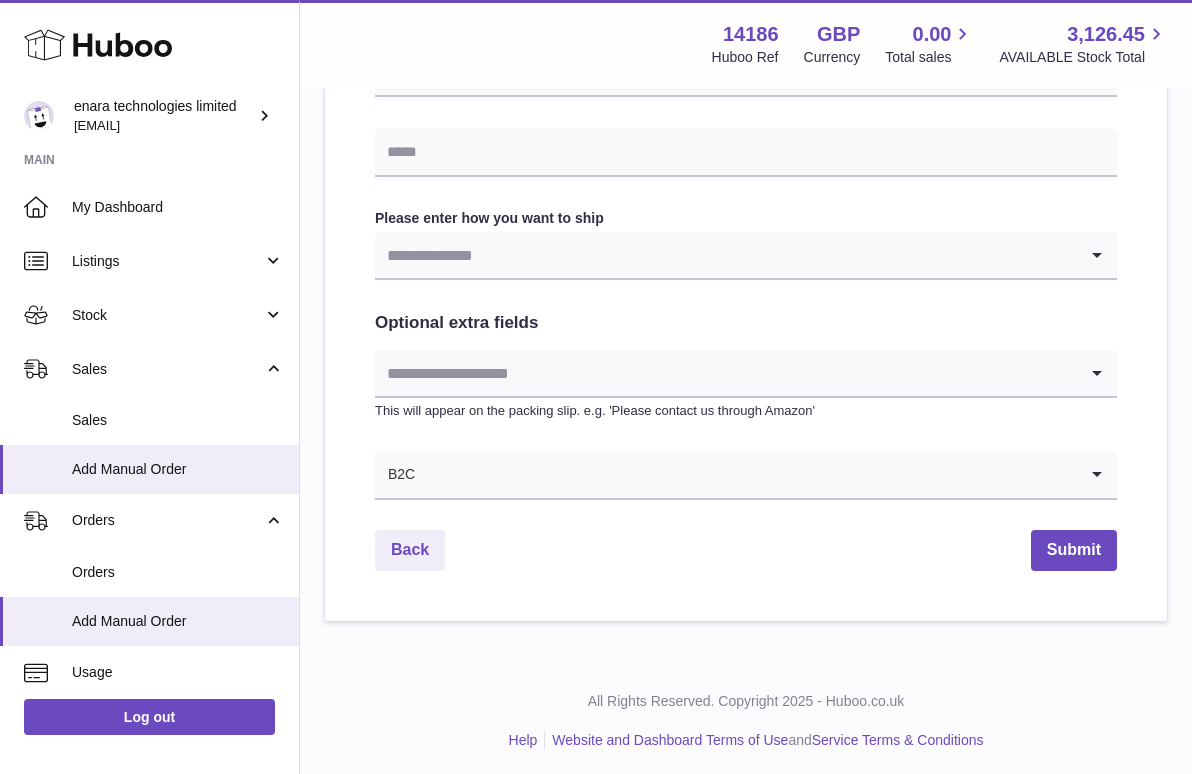scroll, scrollTop: 967, scrollLeft: 0, axis: vertical 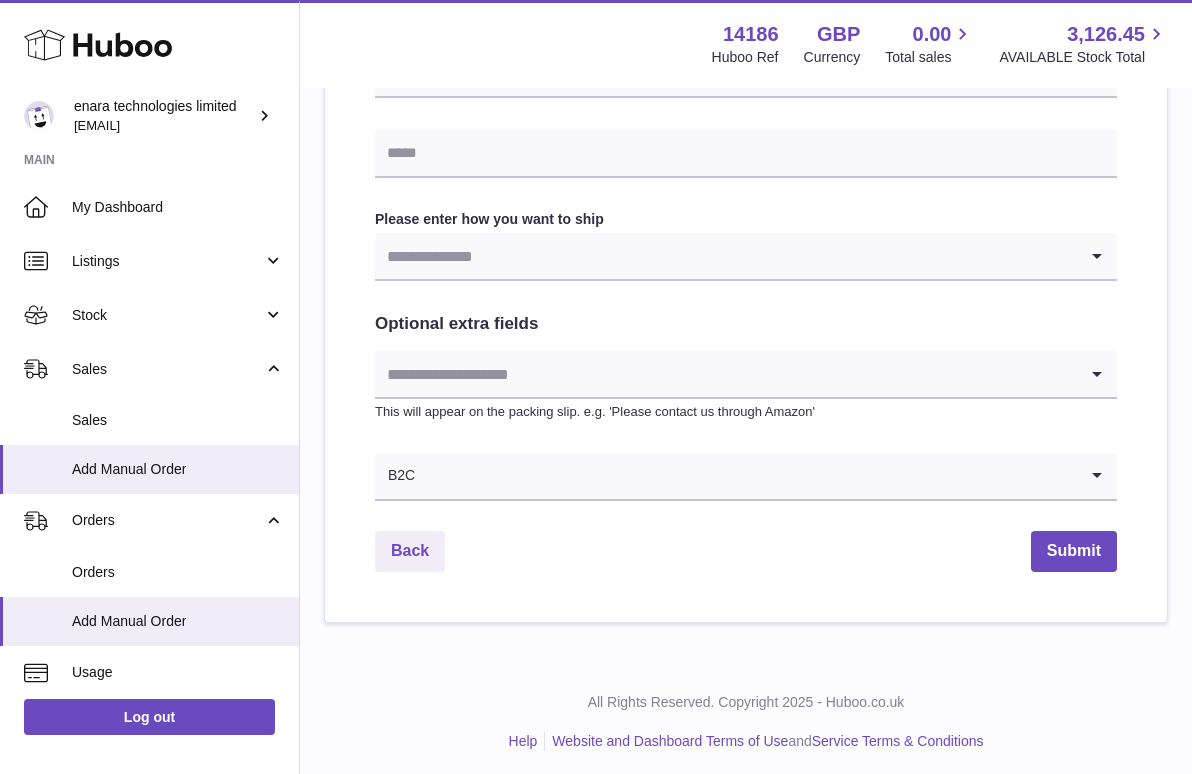 type on "**********" 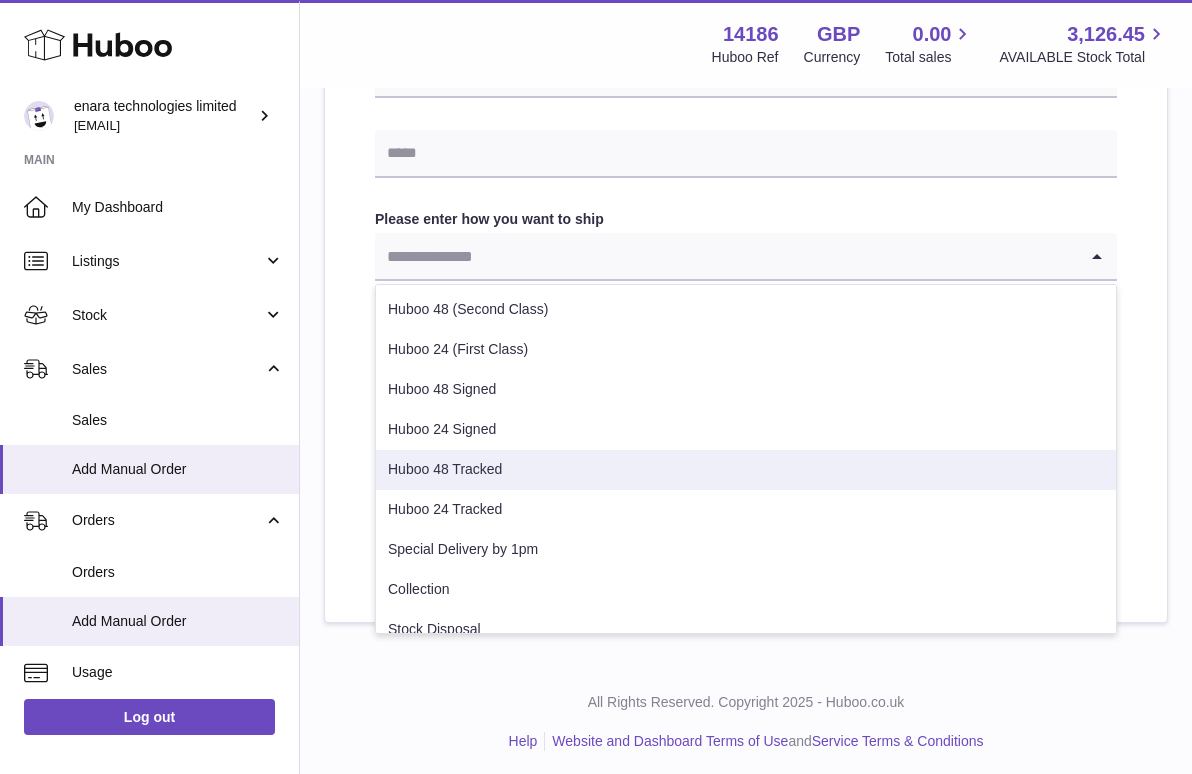 click on "Huboo 48 Tracked" at bounding box center [746, 470] 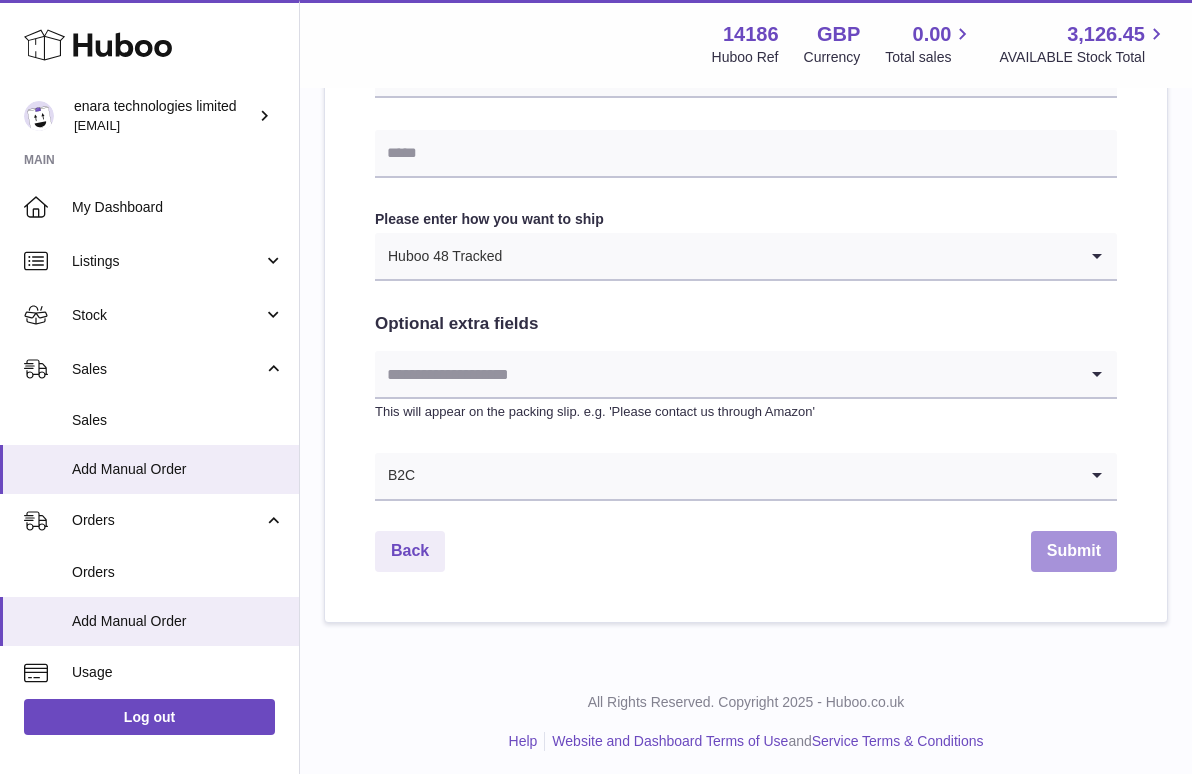 click on "Submit" at bounding box center [1074, 551] 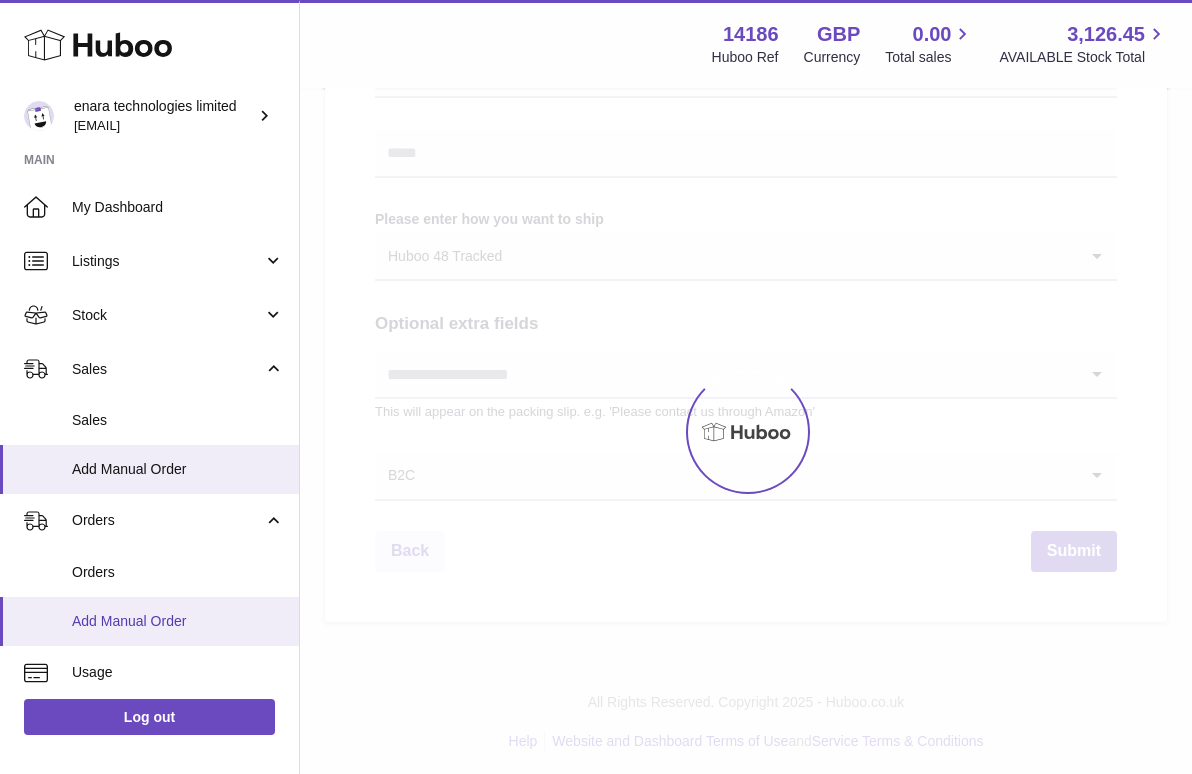 scroll, scrollTop: 0, scrollLeft: 0, axis: both 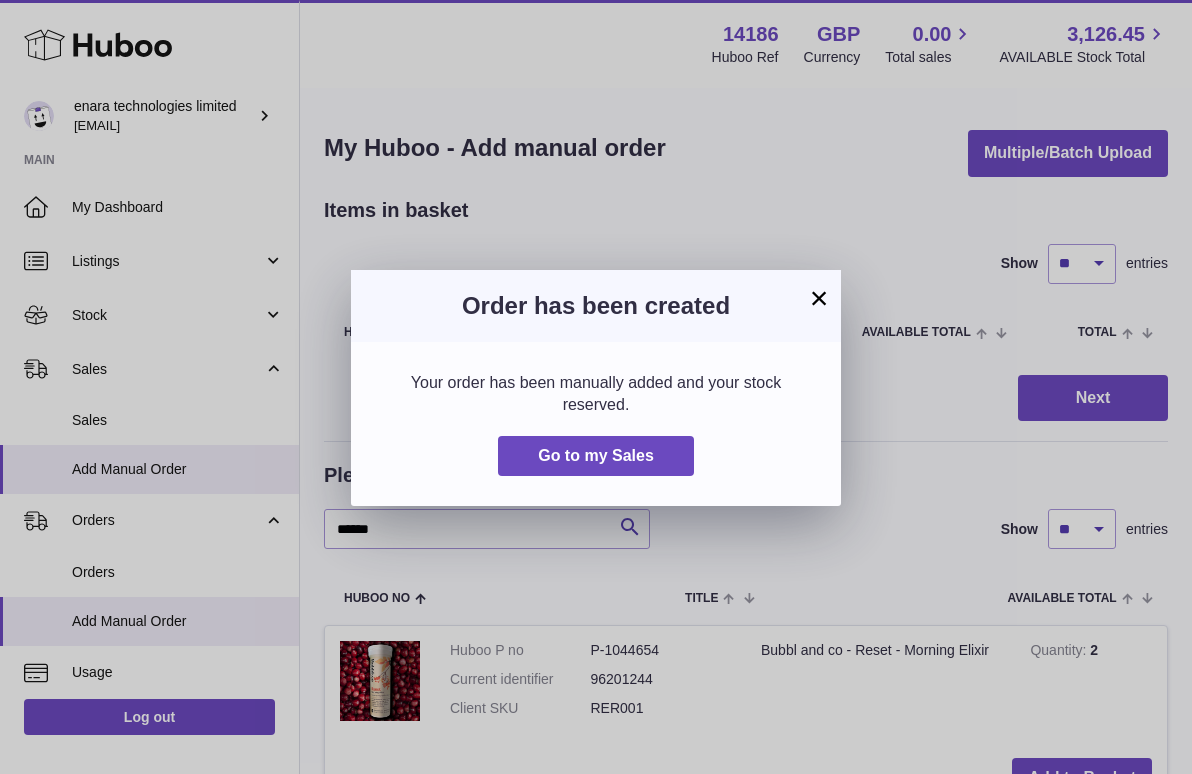 click on "×" at bounding box center [819, 298] 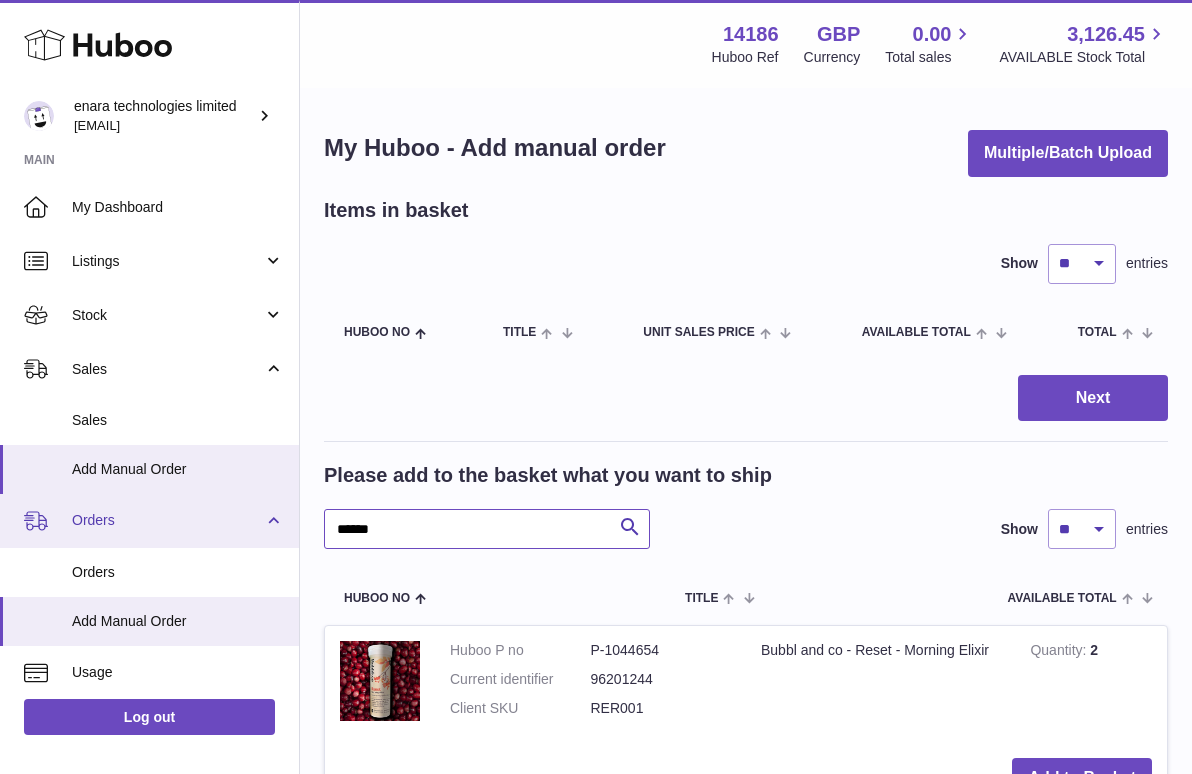 drag, startPoint x: 505, startPoint y: 529, endPoint x: 74, endPoint y: 494, distance: 432.4188 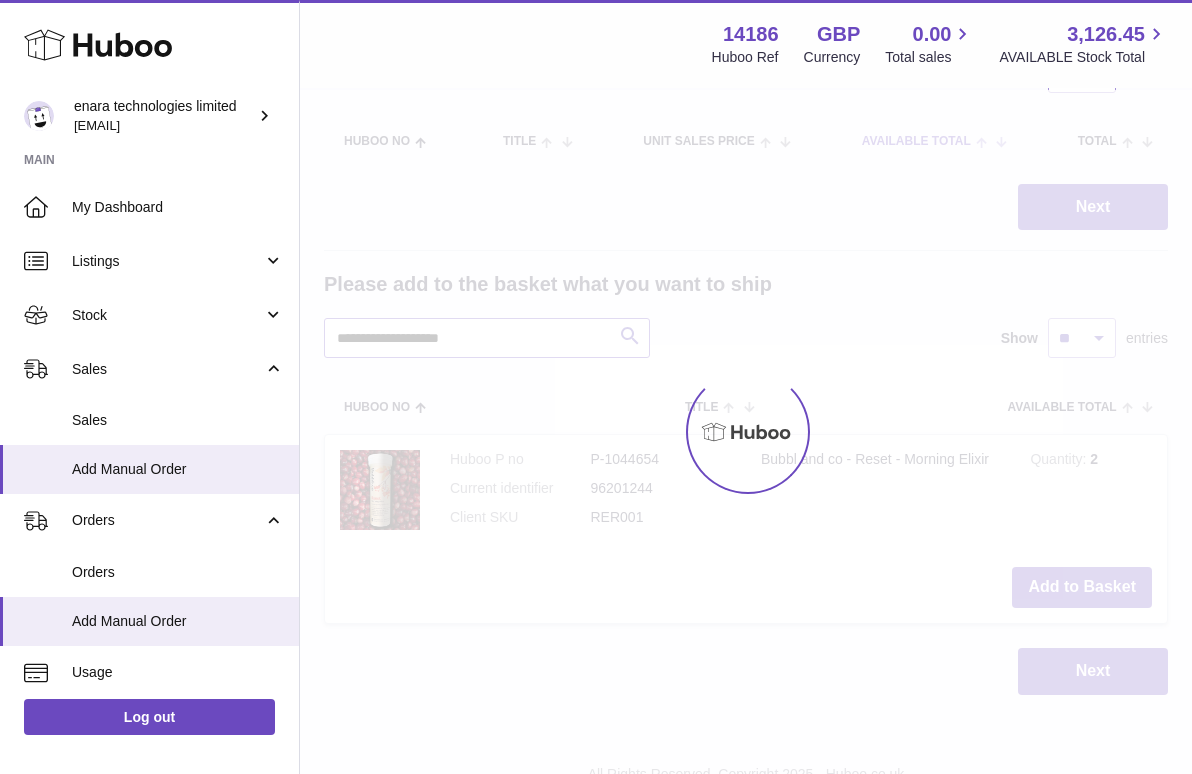 scroll, scrollTop: 207, scrollLeft: 0, axis: vertical 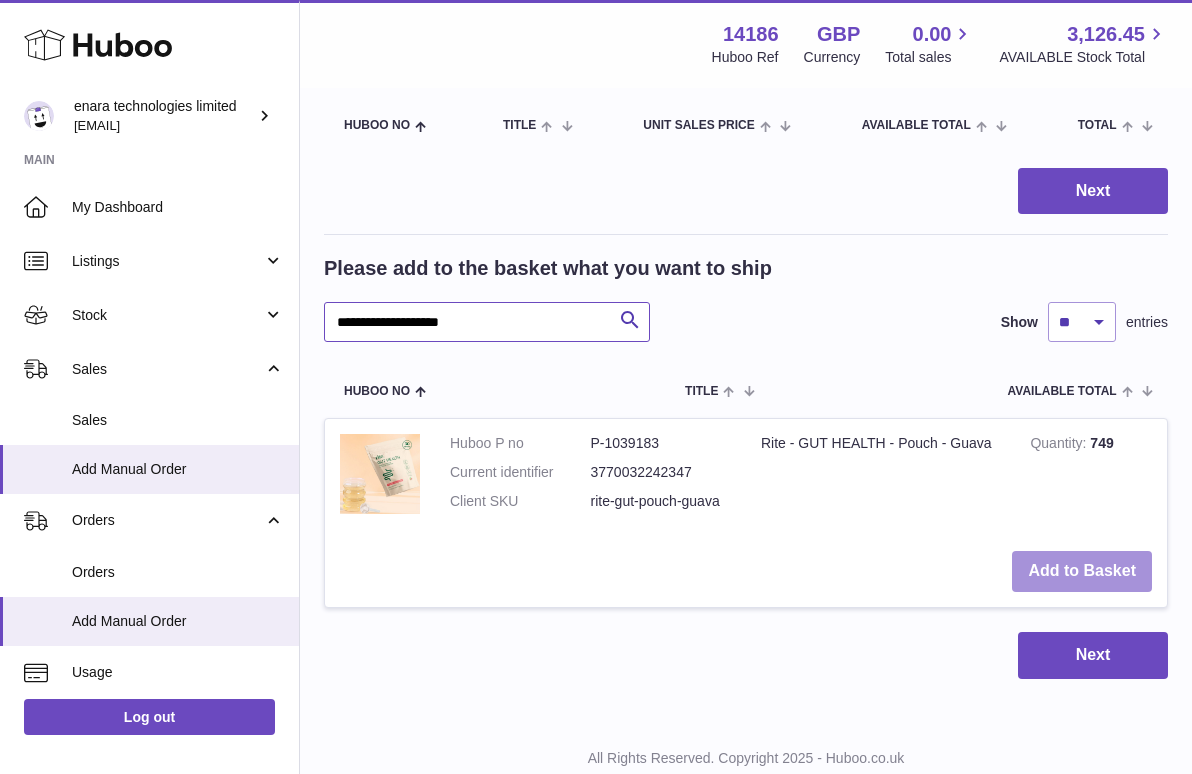 type on "**********" 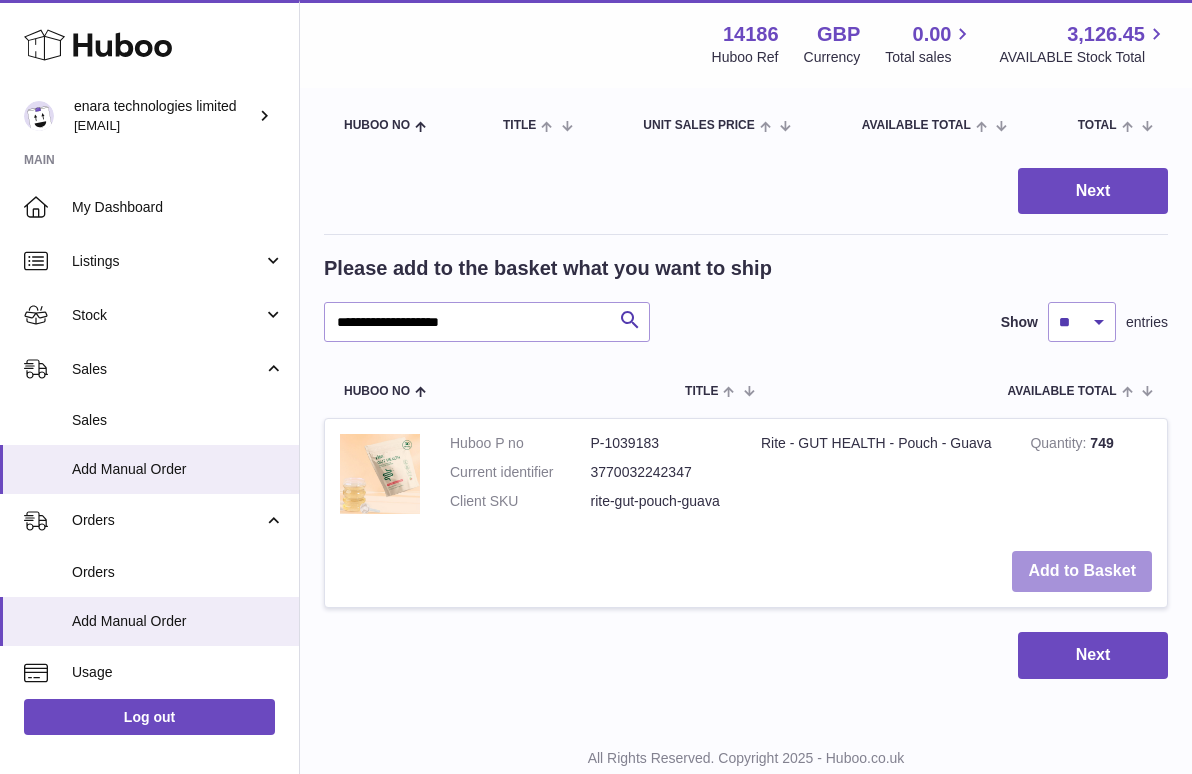 click on "Add to Basket" at bounding box center [1082, 571] 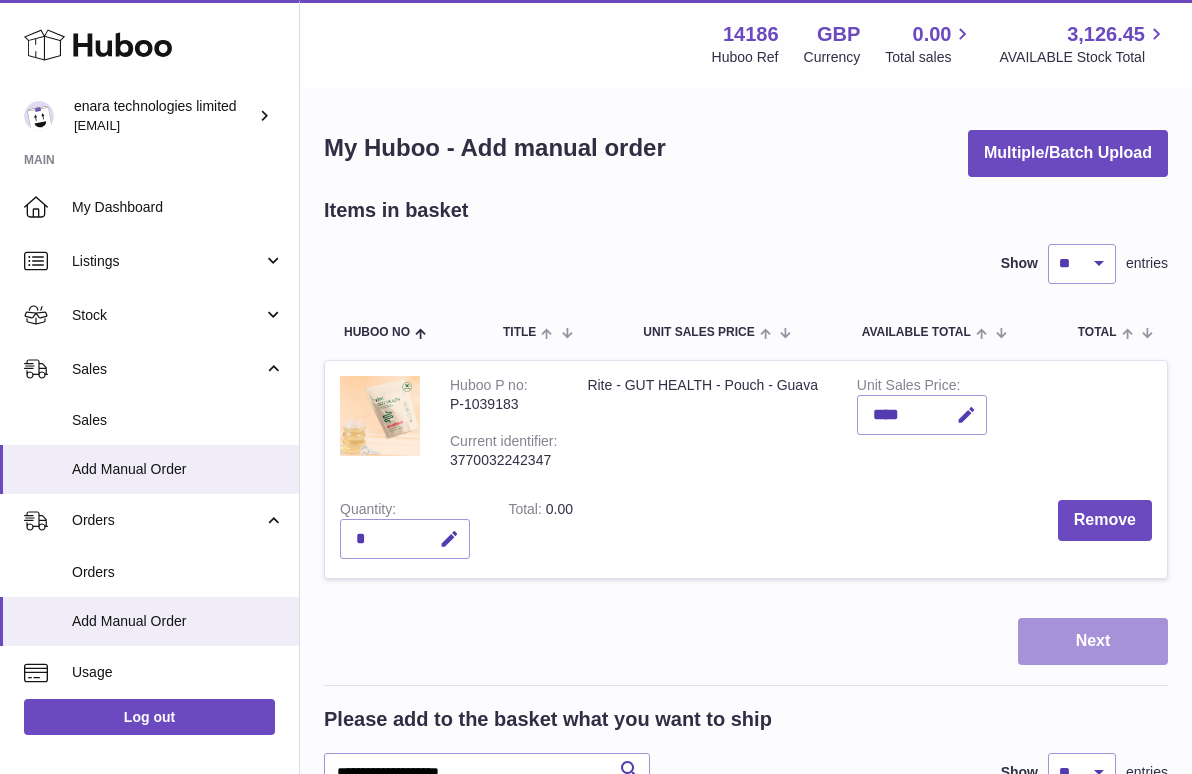 scroll, scrollTop: 0, scrollLeft: 0, axis: both 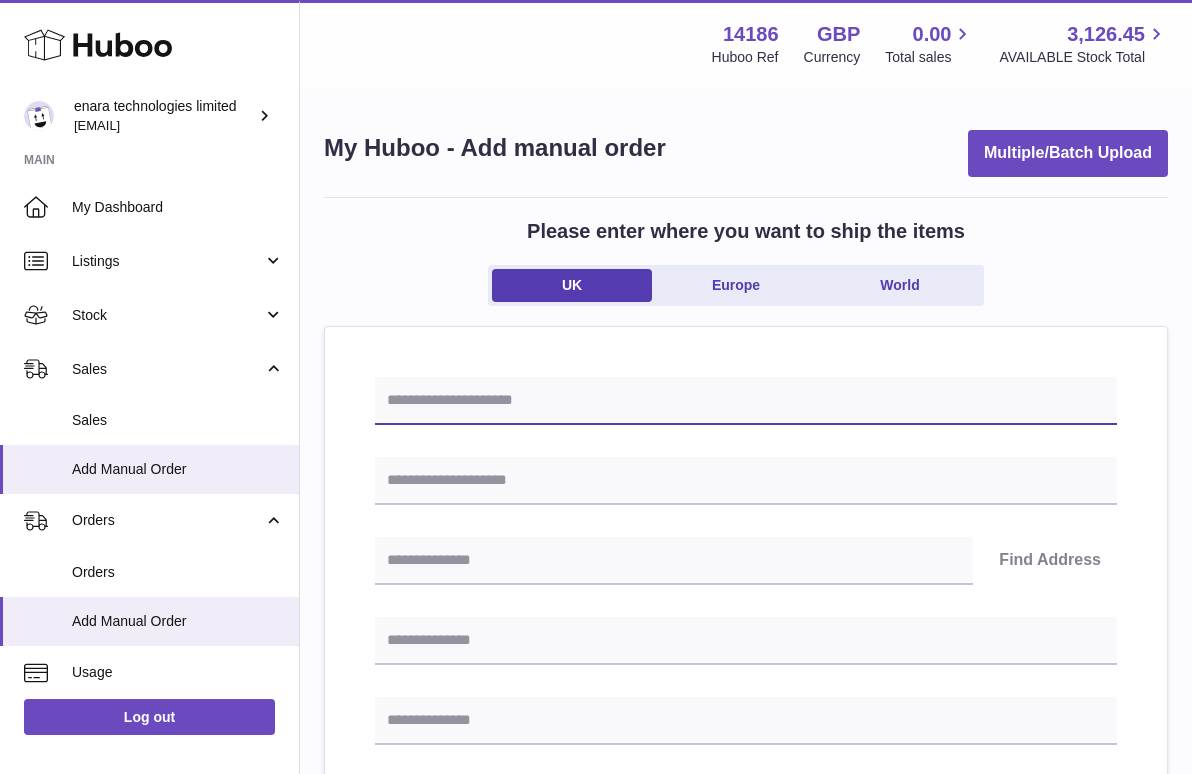 click at bounding box center (746, 401) 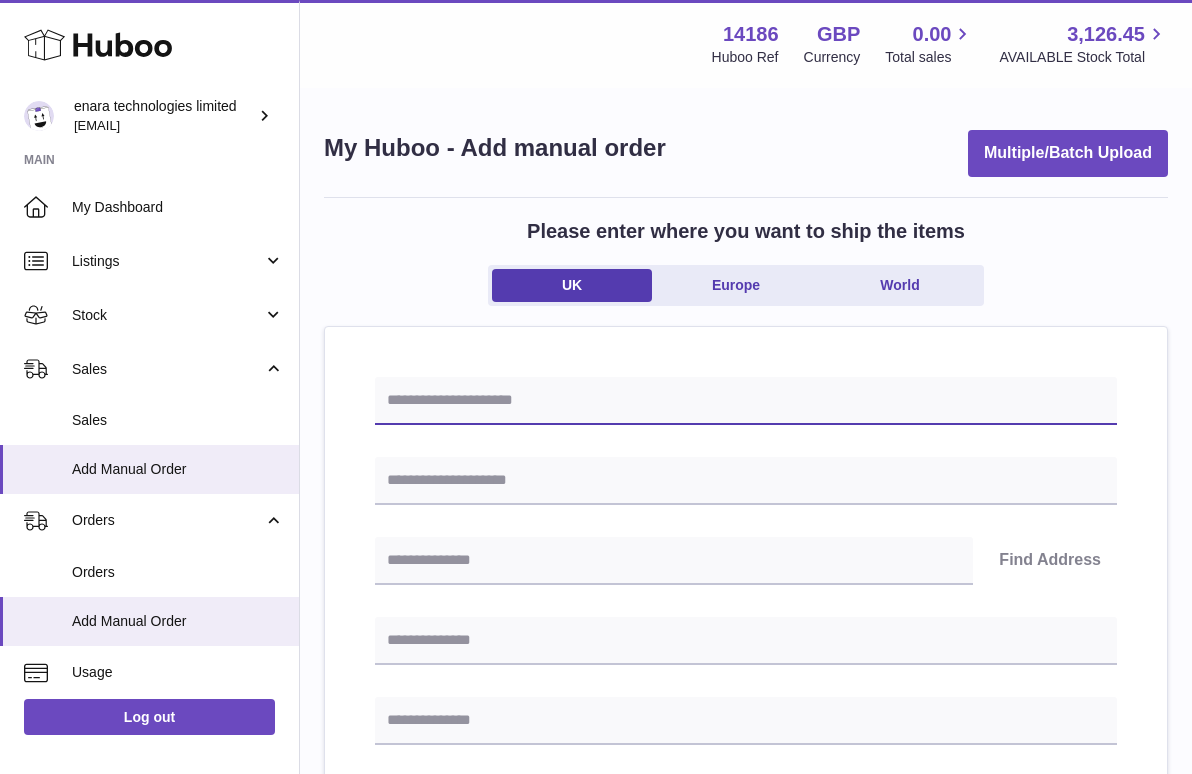 paste on "**********" 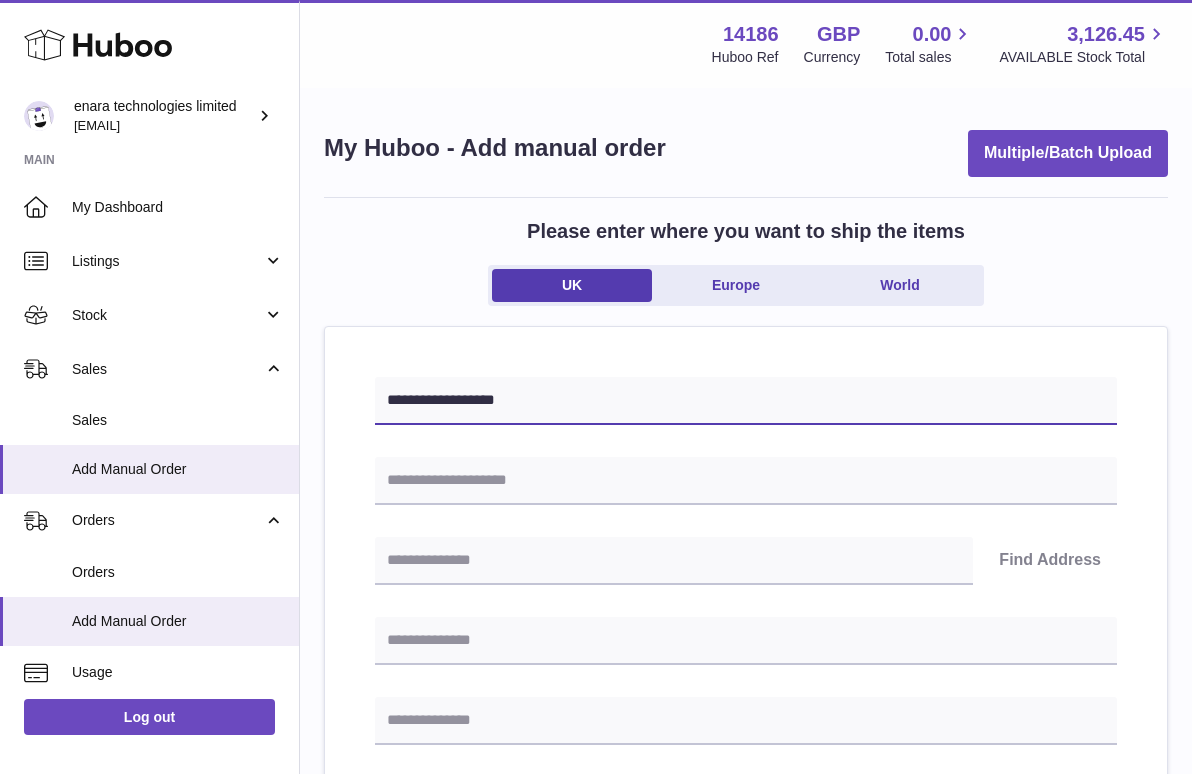 type on "**********" 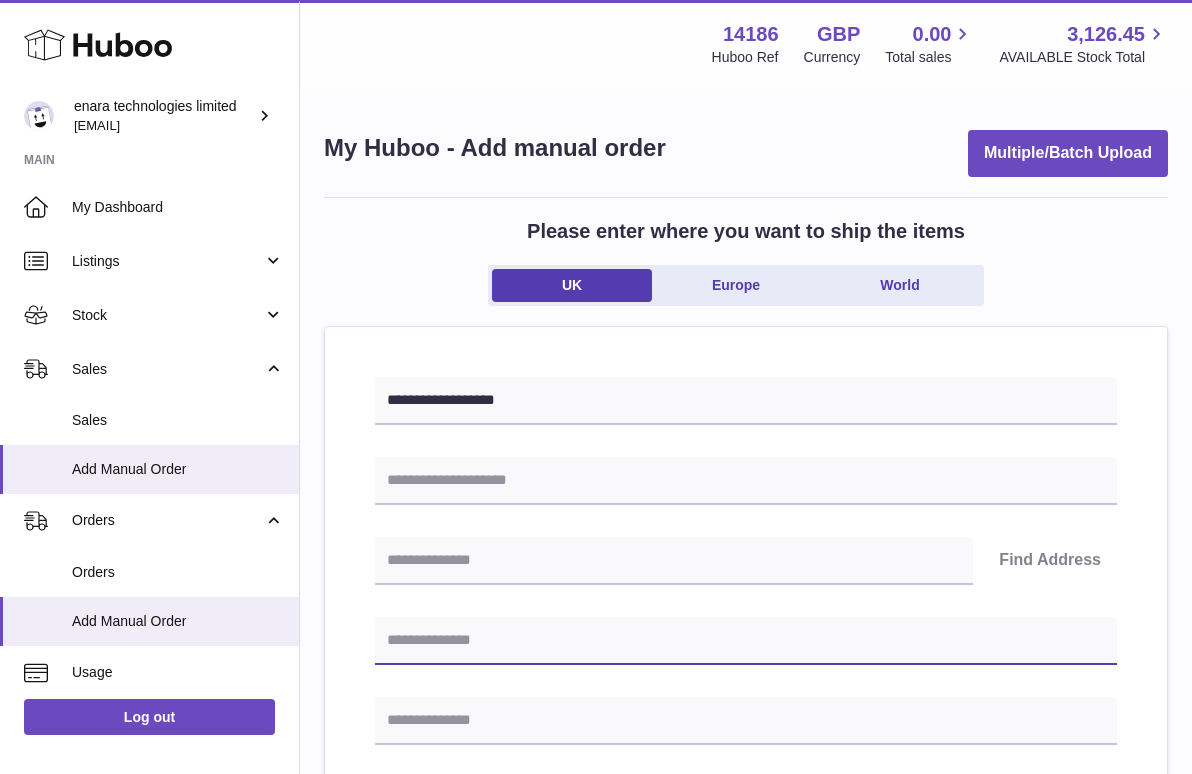 paste on "**********" 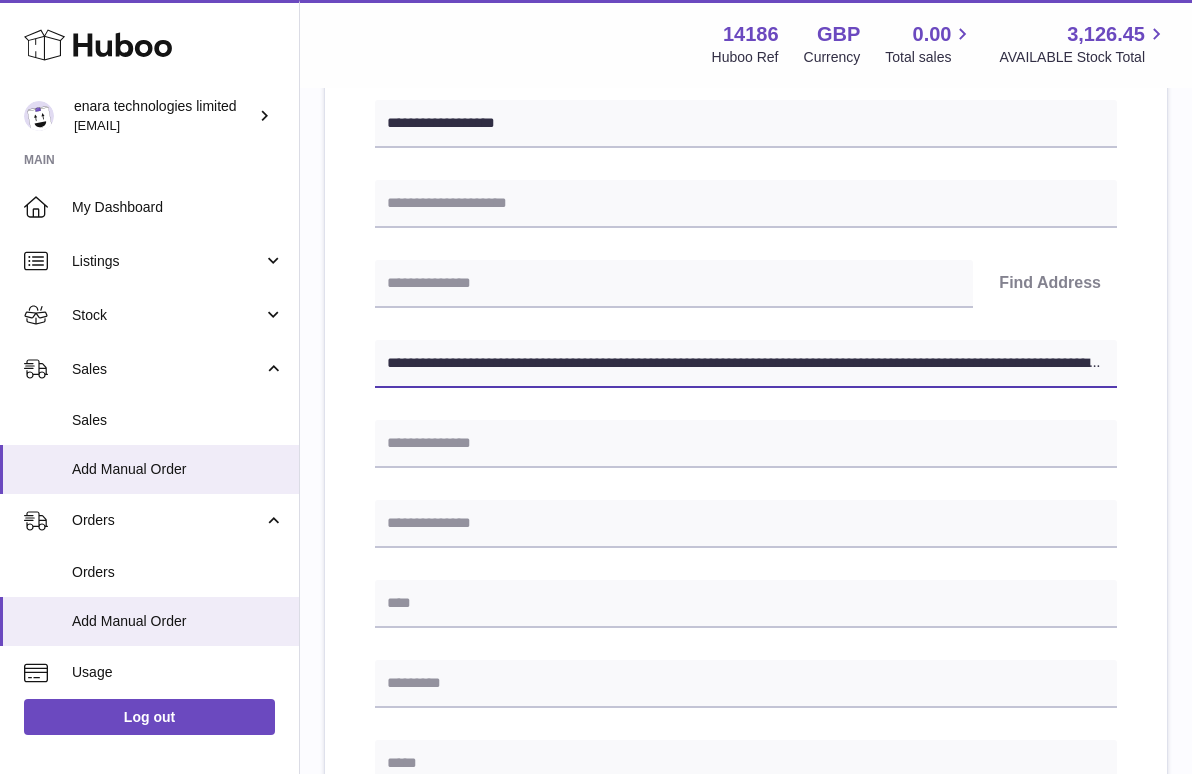 scroll, scrollTop: 279, scrollLeft: 0, axis: vertical 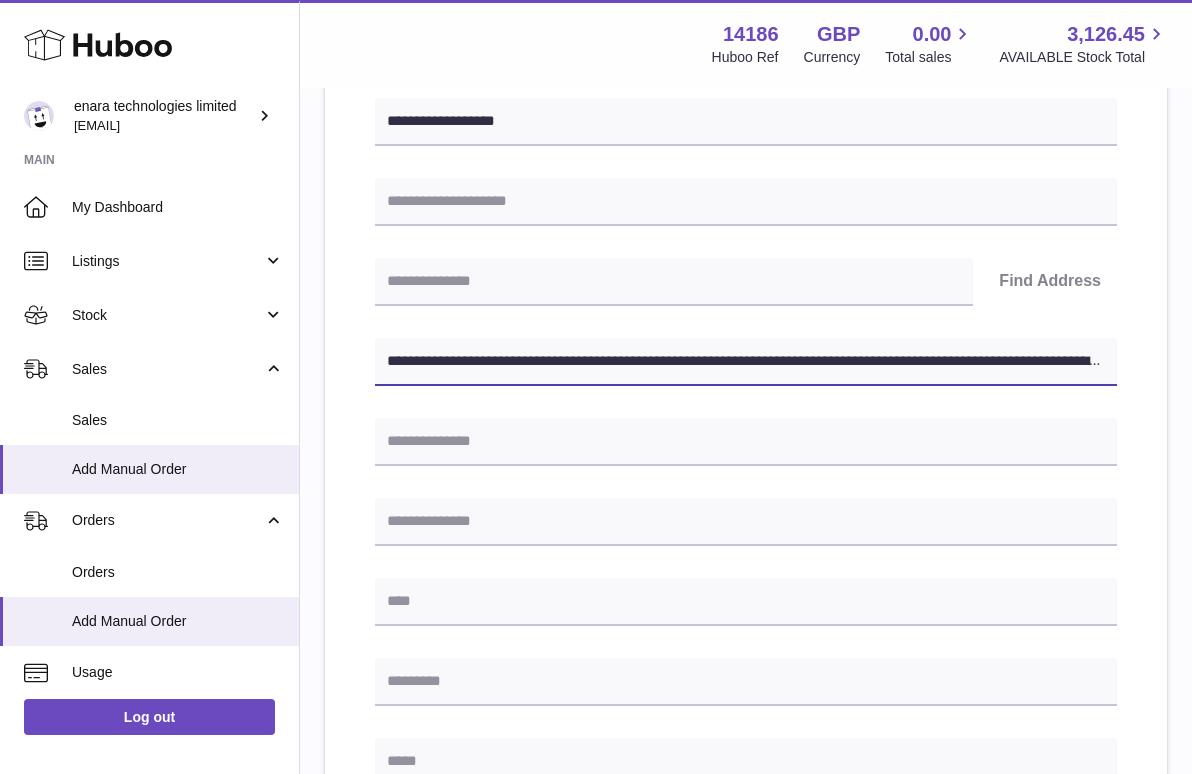 drag, startPoint x: 655, startPoint y: 359, endPoint x: 1286, endPoint y: 441, distance: 636.3057 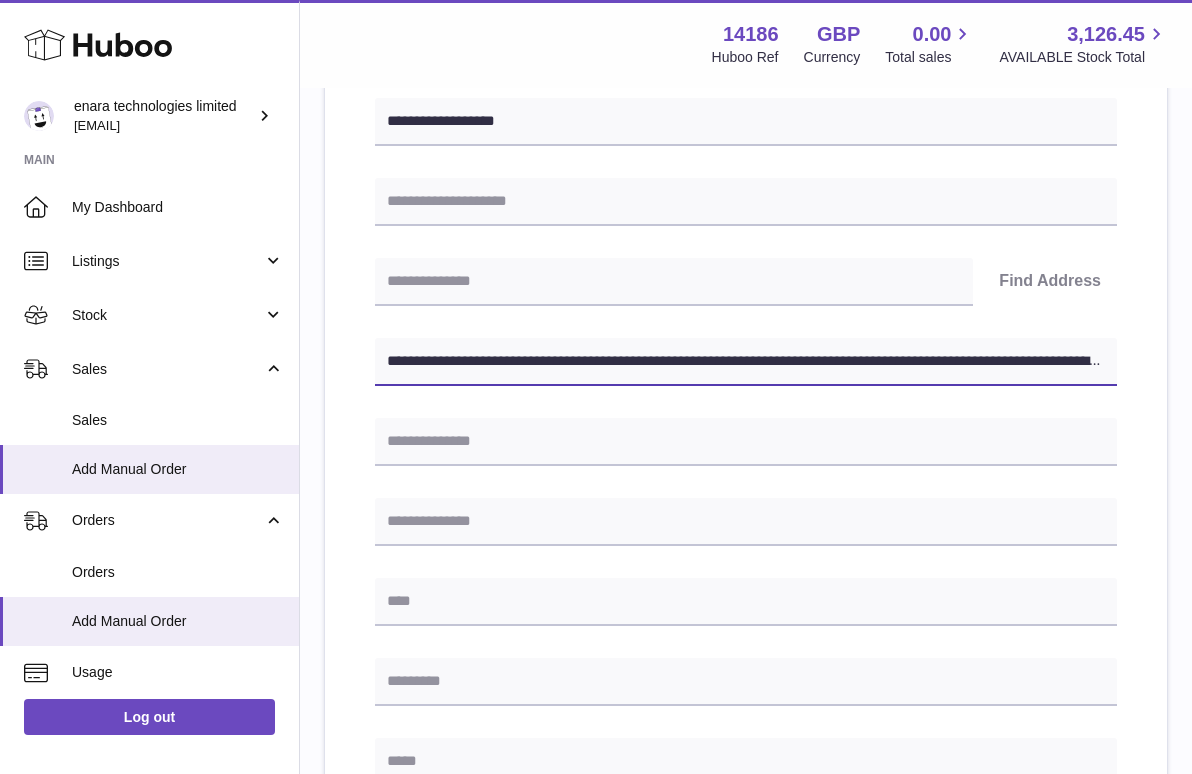 click on ".st0{fill:#141414;}" at bounding box center (596, 108) 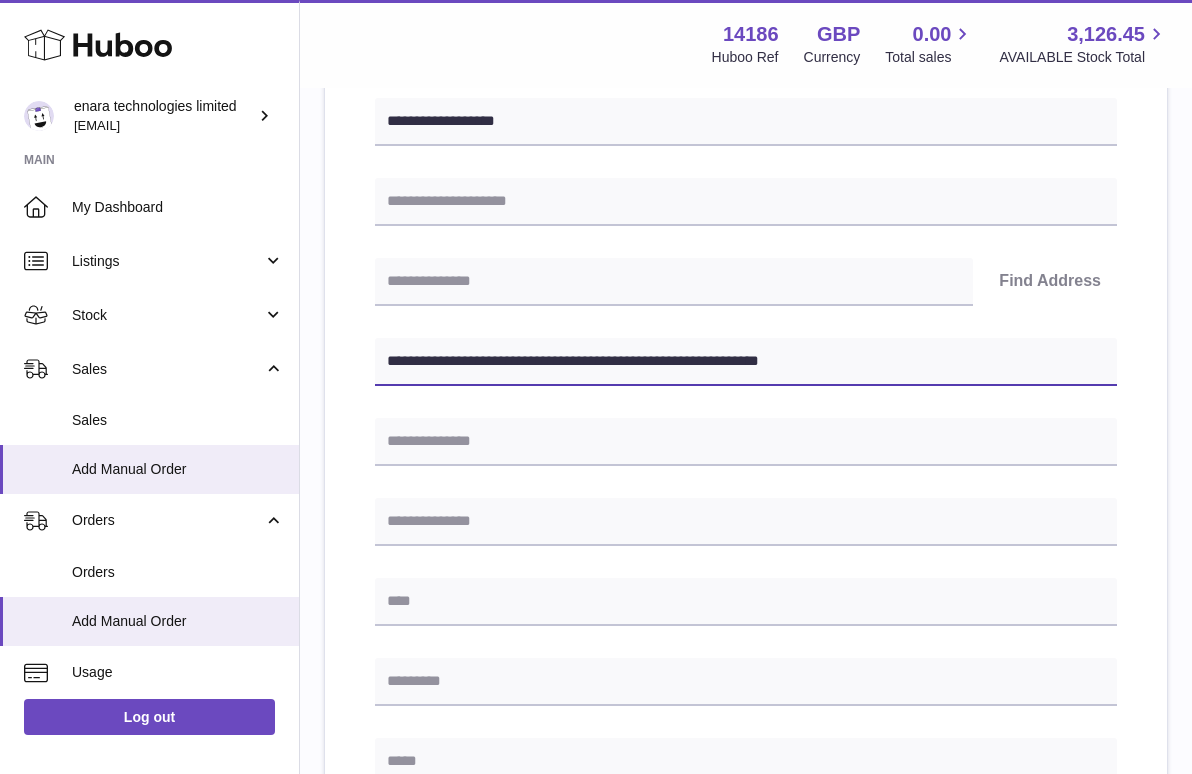 type on "**********" 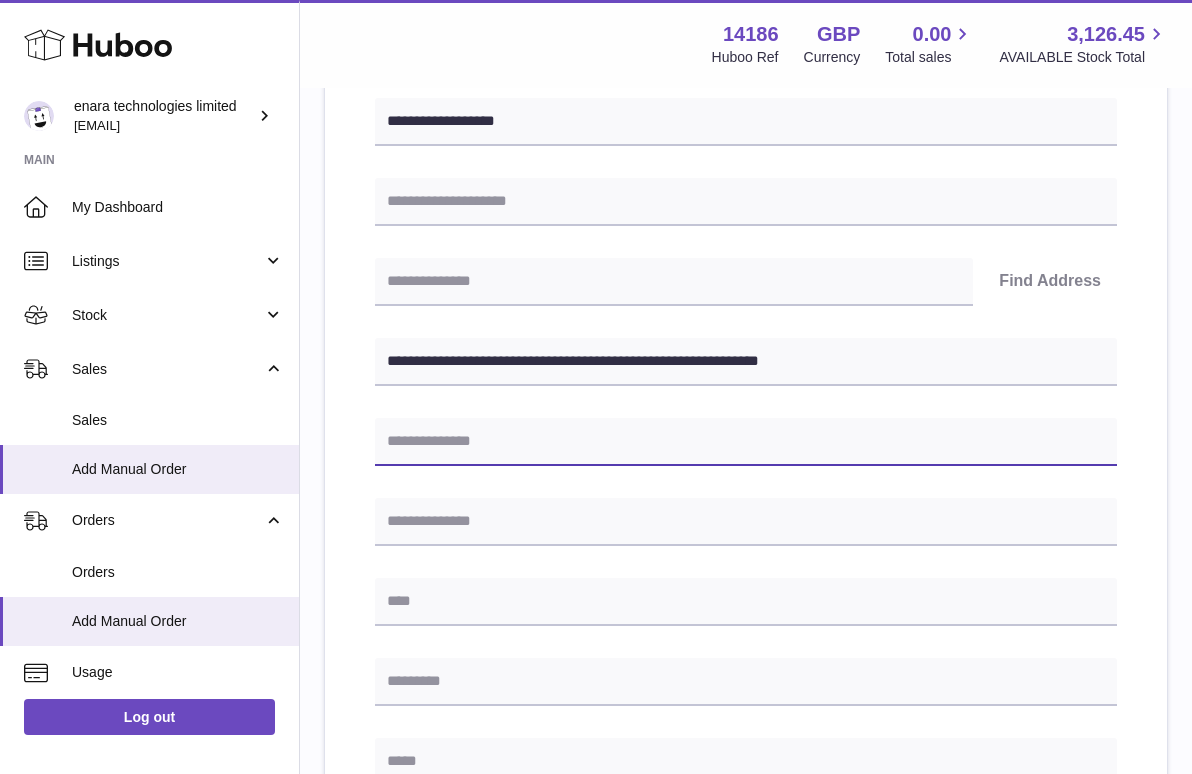 paste on "**********" 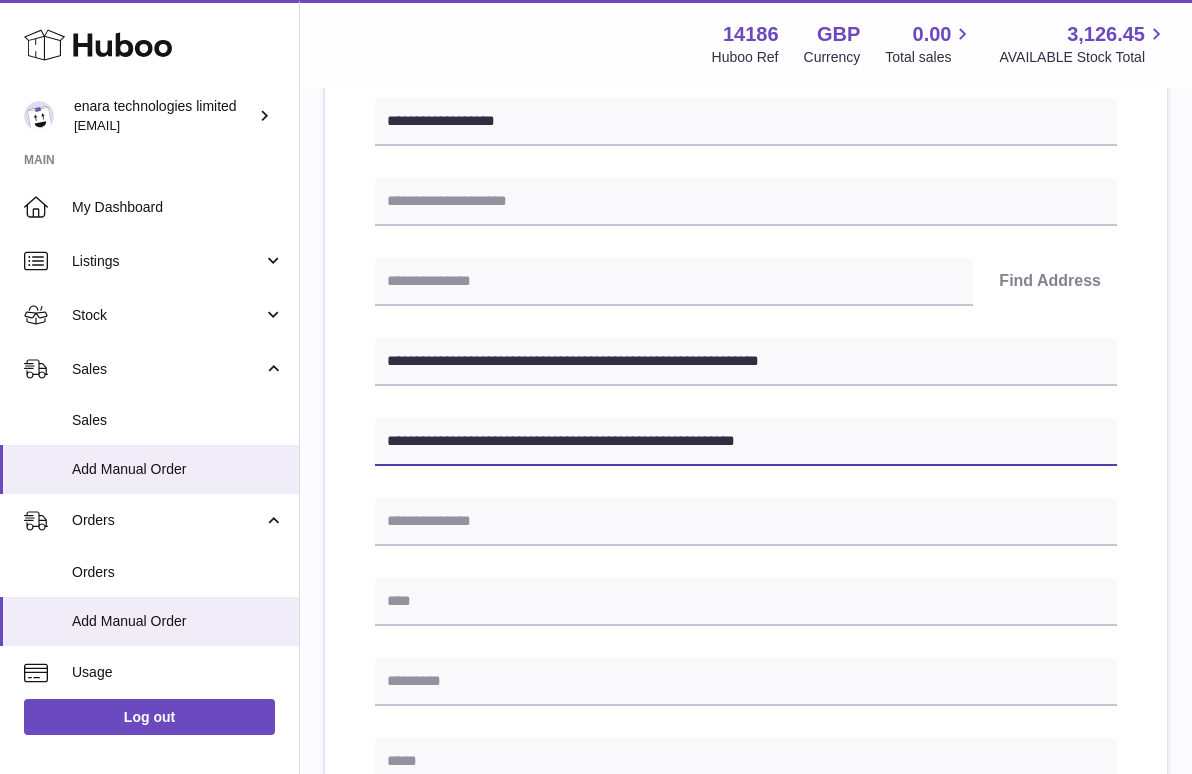 type on "**********" 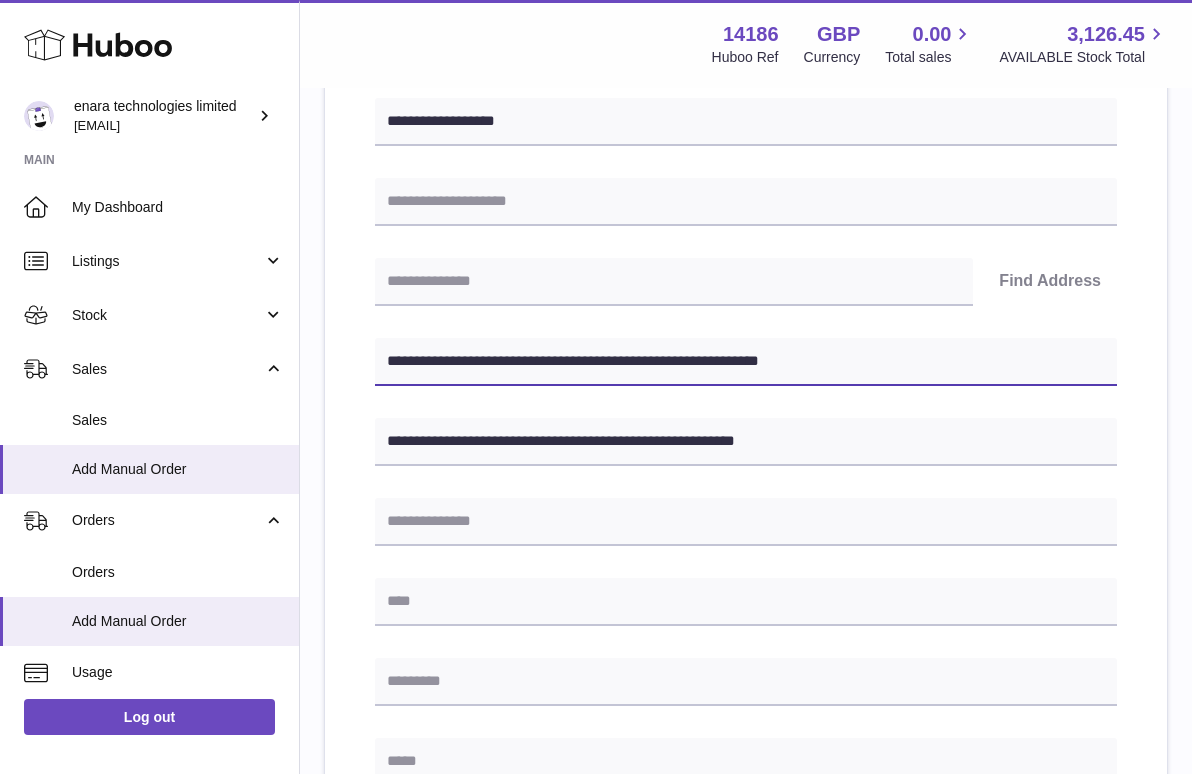 drag, startPoint x: 492, startPoint y: 357, endPoint x: 393, endPoint y: 361, distance: 99.08077 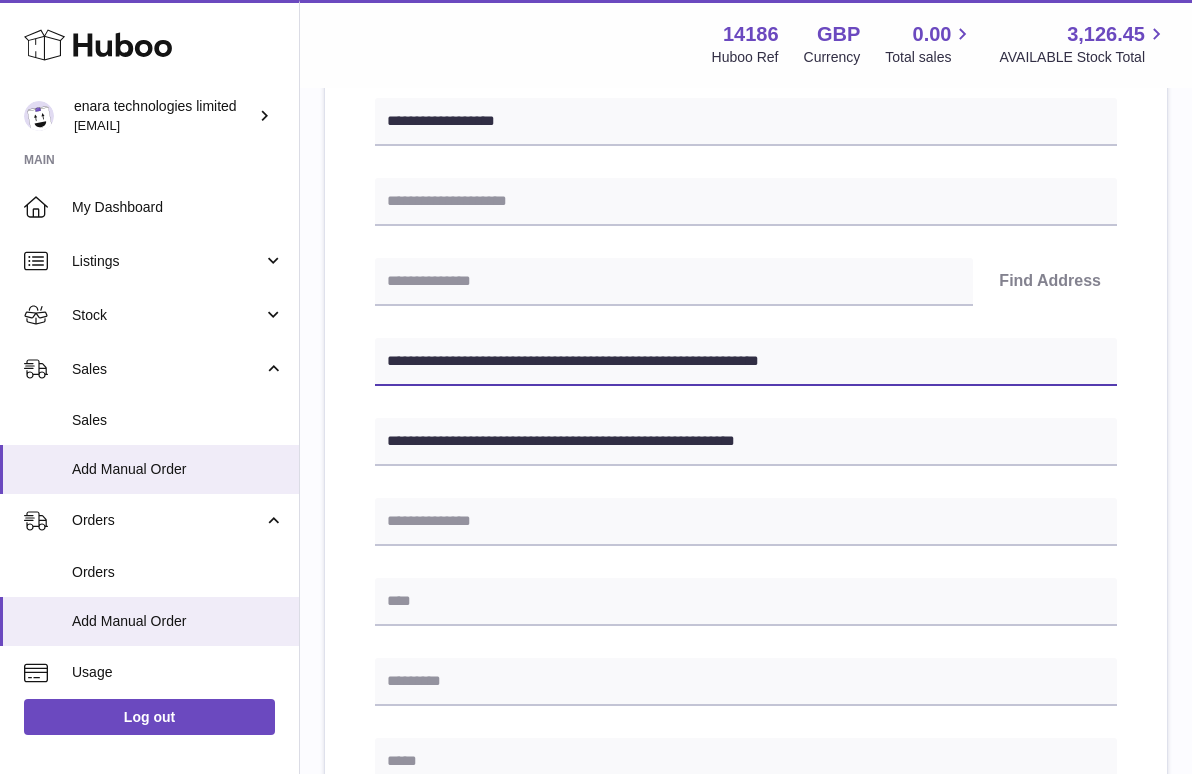click on "**********" at bounding box center [746, 362] 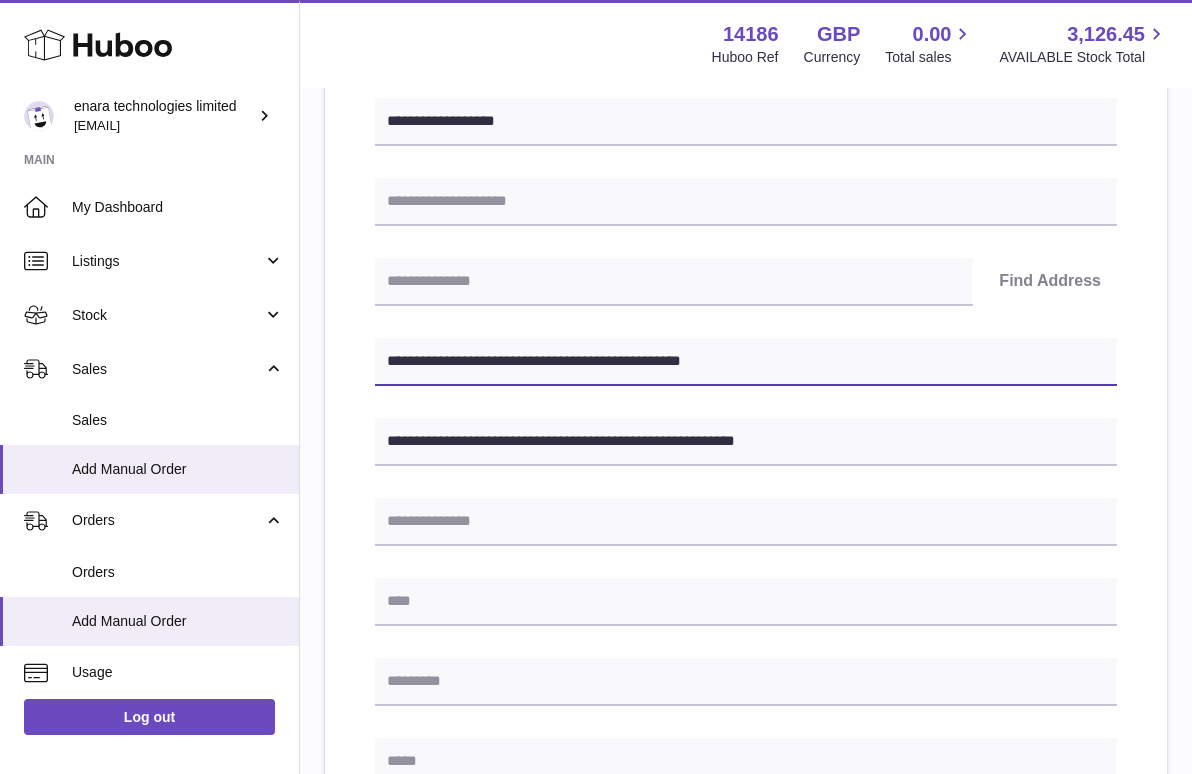 type on "**********" 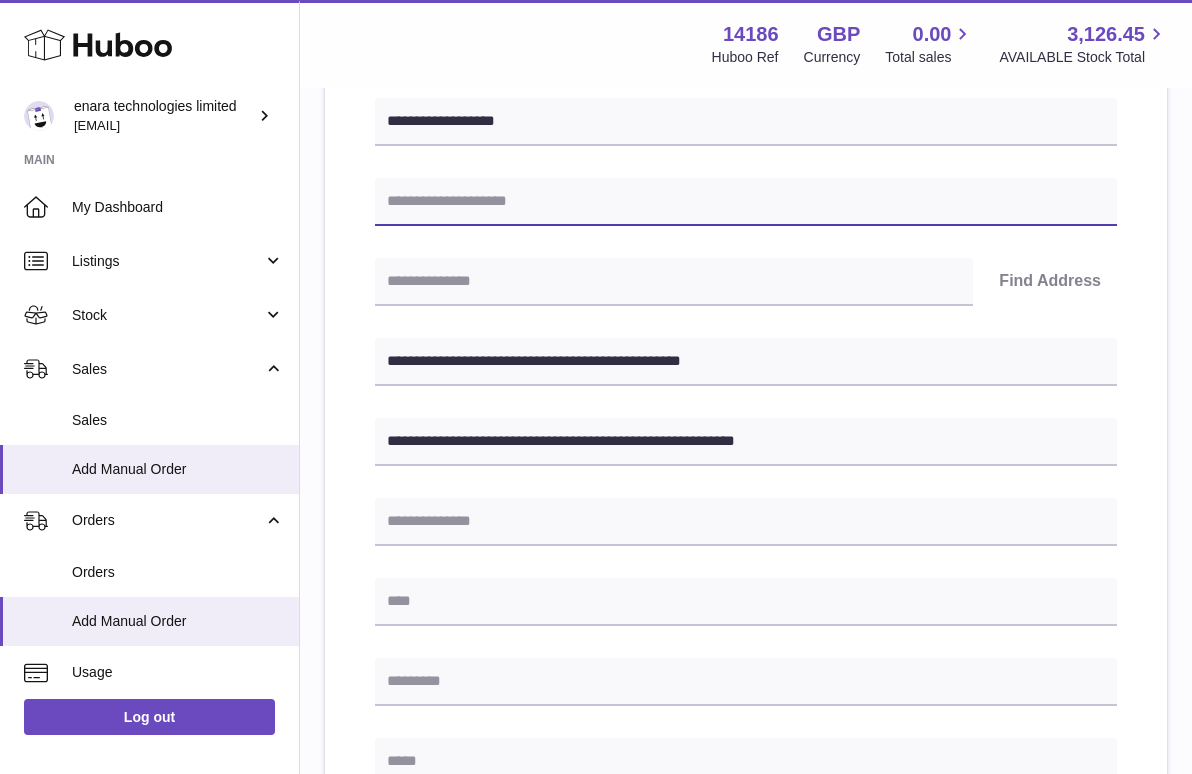 paste on "**********" 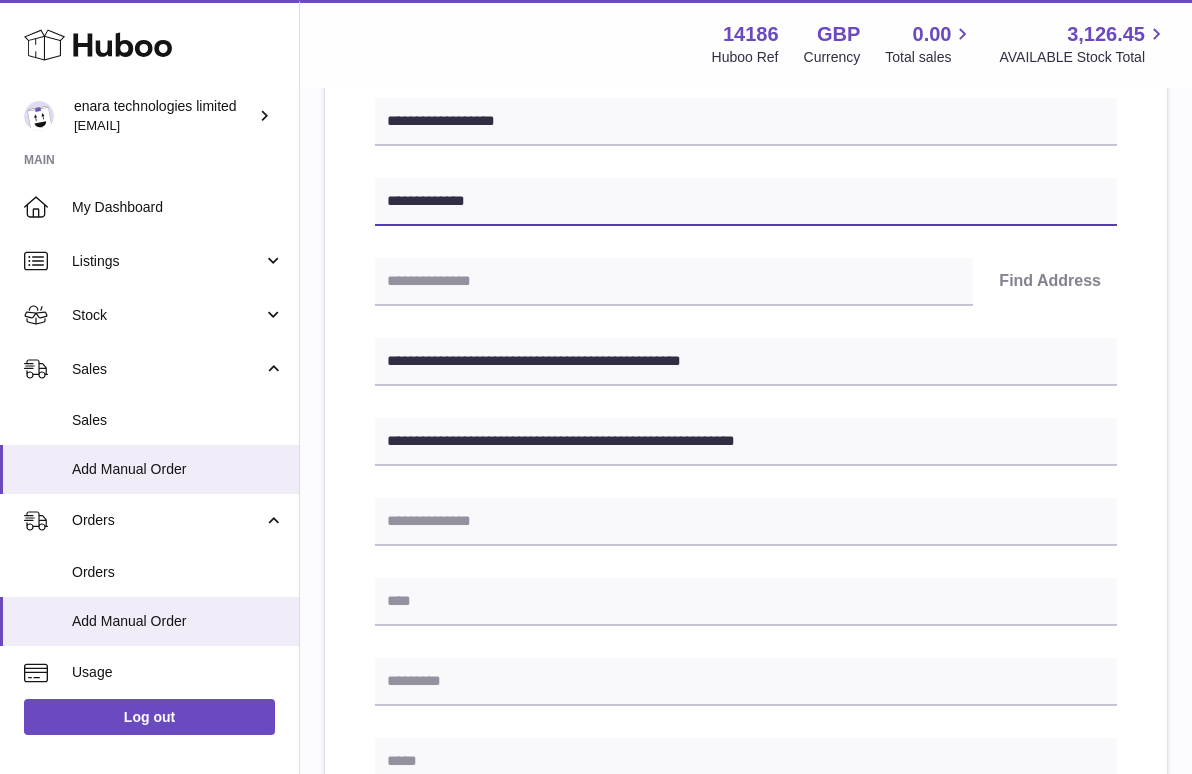 type on "**********" 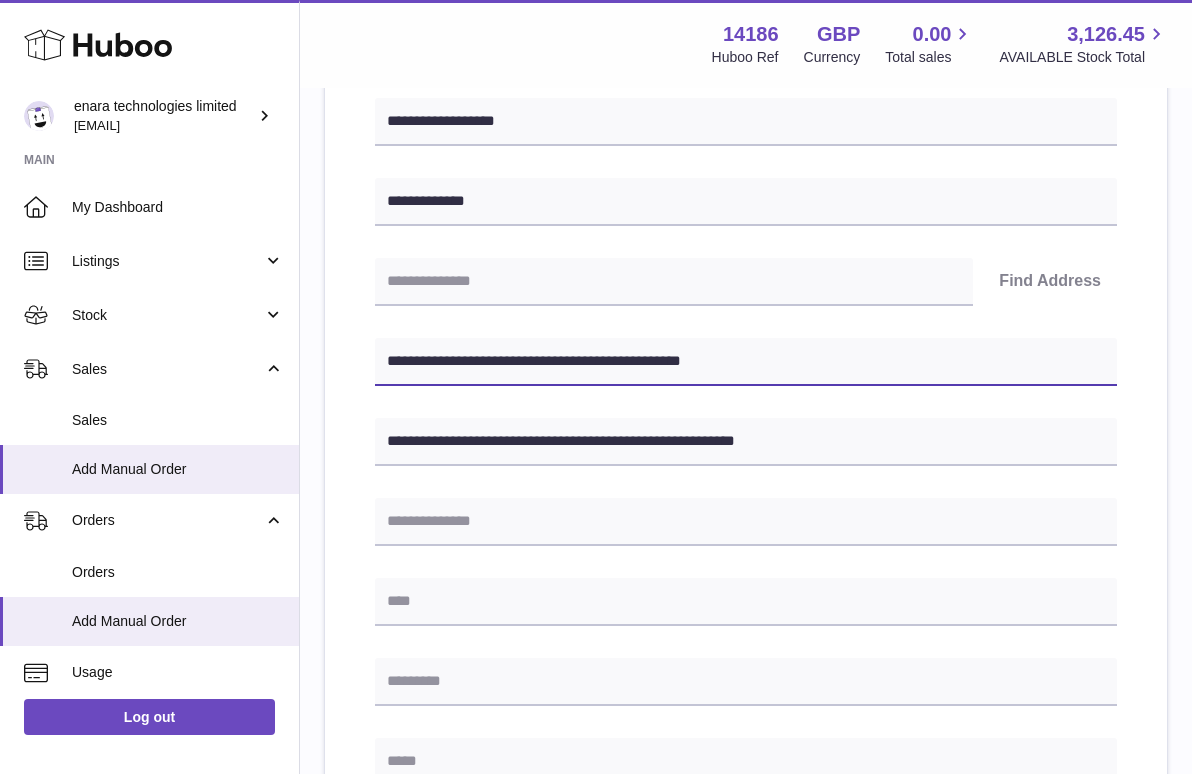 click on "**********" at bounding box center (746, 362) 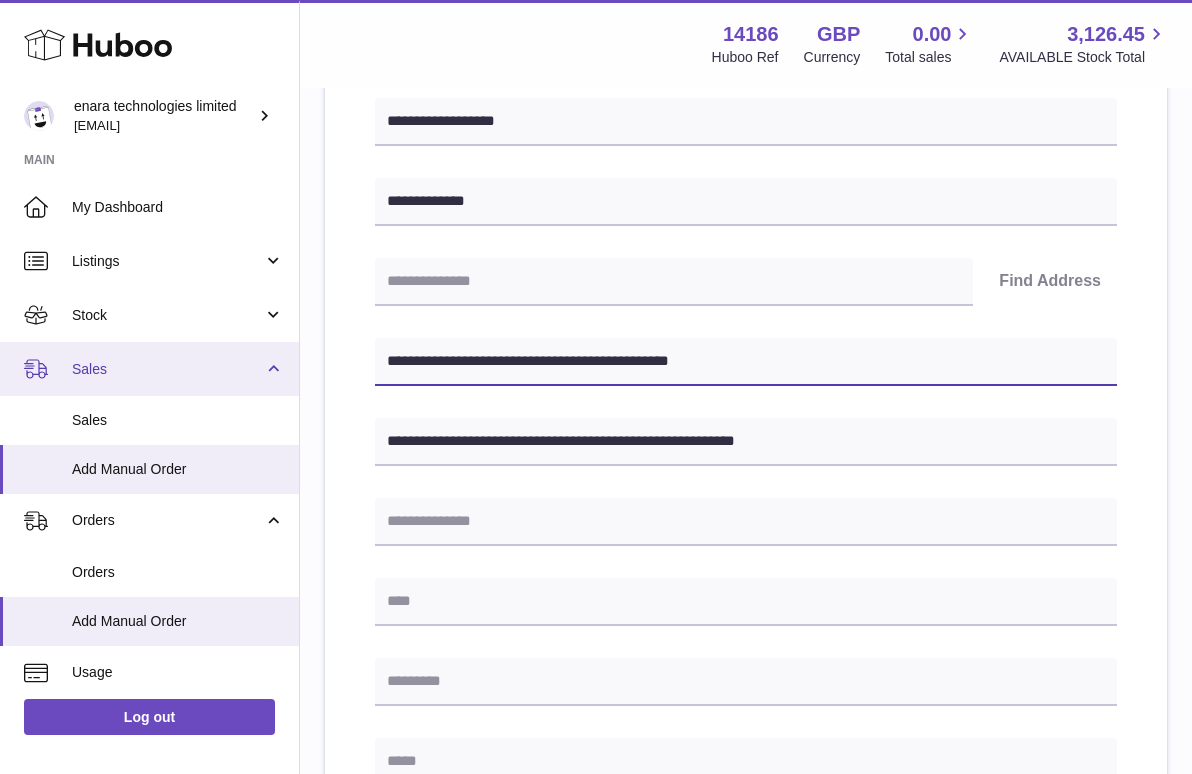 drag, startPoint x: 506, startPoint y: 363, endPoint x: 265, endPoint y: 341, distance: 242.00206 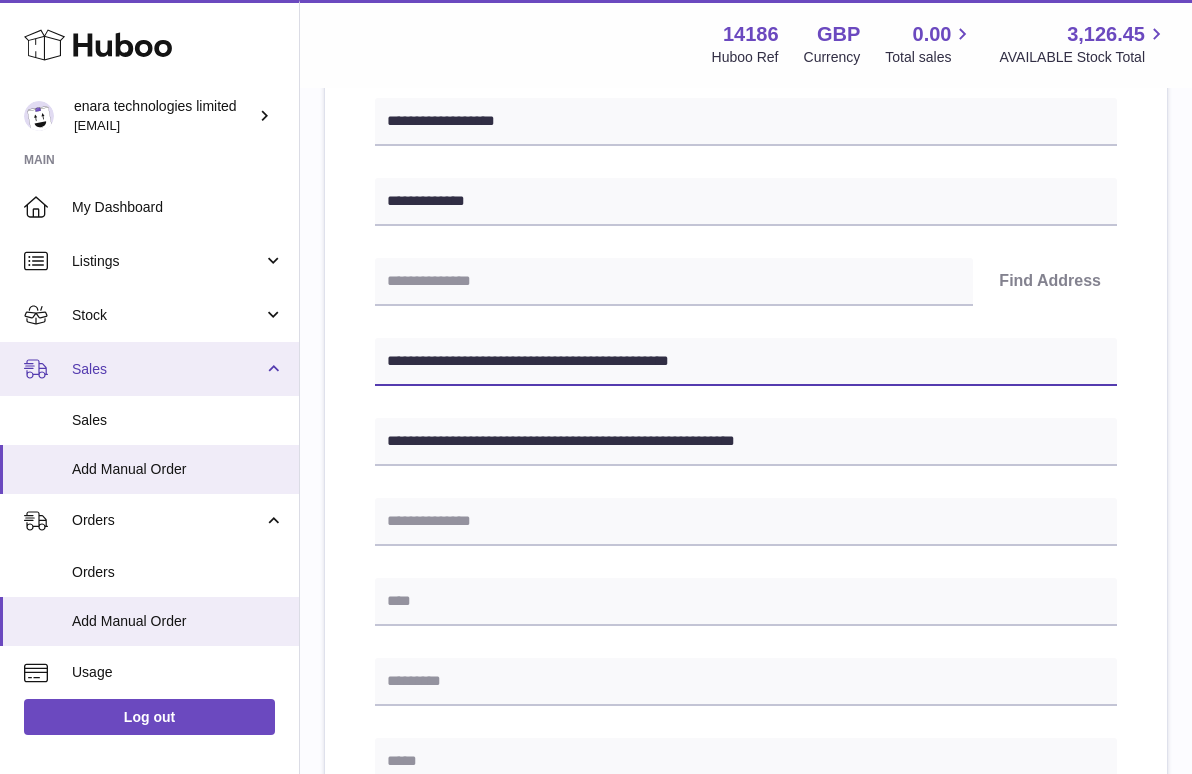 click on "Huboo
enara technologies limited
Dee@enara.co     Main     My Dashboard       Listings     Not with Huboo Listings with Huboo Bundles   Stock     Stock Stock History Add Stock Delivery History ASN Uploads   Sales     Sales Add Manual Order   Orders     Orders Add Manual Order   Usage       Invoicing and Payments     Billing History Storage History Direct Debits Account Balance   Cases       Channels       Settings       Returns       Log out   Menu   Huboo     14186   Huboo Ref    GBP   Currency   0.00     Total sales   3,126.45     AVAILABLE Stock Total   Currency   GBP   Total sales   0.00   AVAILABLE Stock Total   3,126.45   My Huboo - Add manual order
Multiple/Batch Upload
Please enter where you want to ship the items
UK
Europe
World" at bounding box center (596, 595) 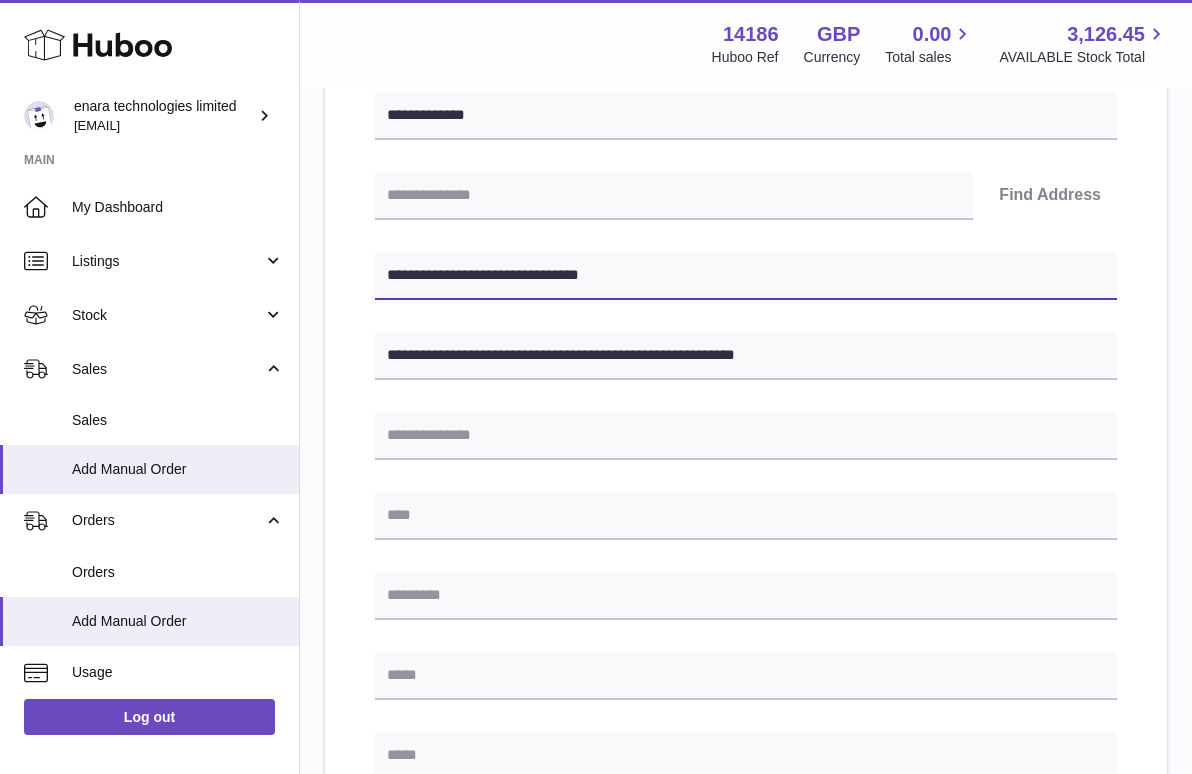 scroll, scrollTop: 366, scrollLeft: 0, axis: vertical 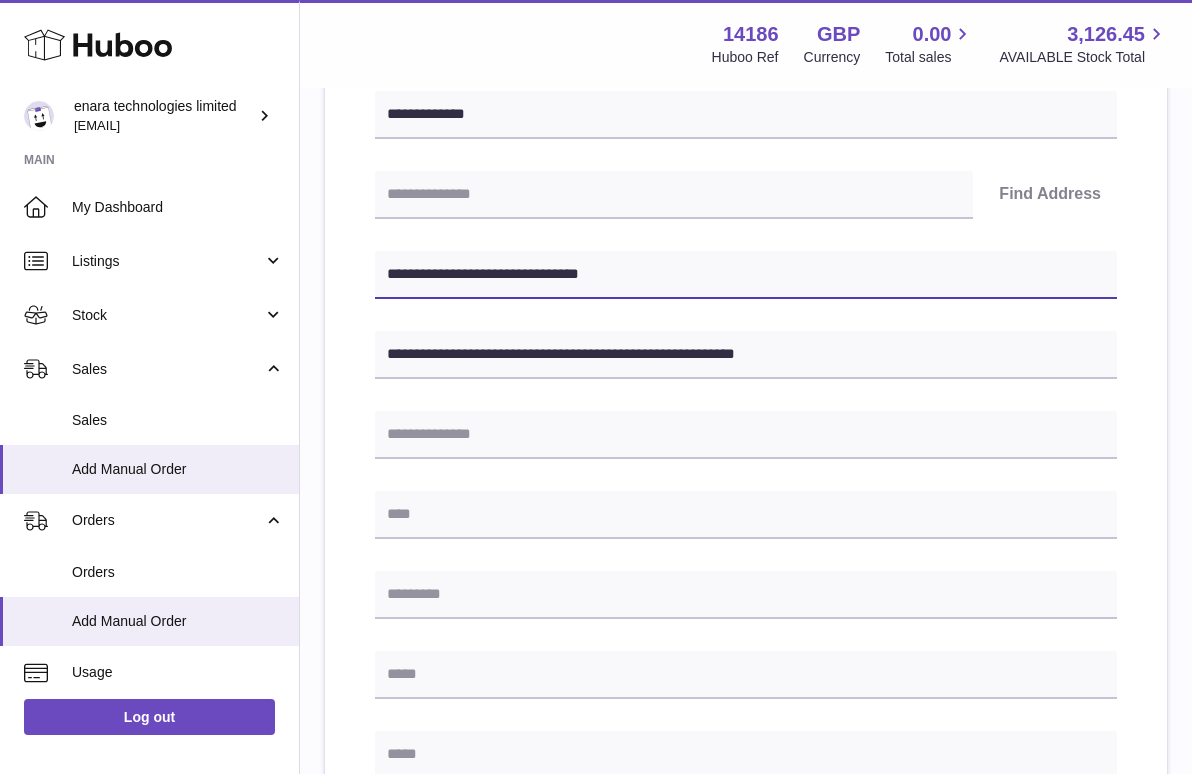 type on "**********" 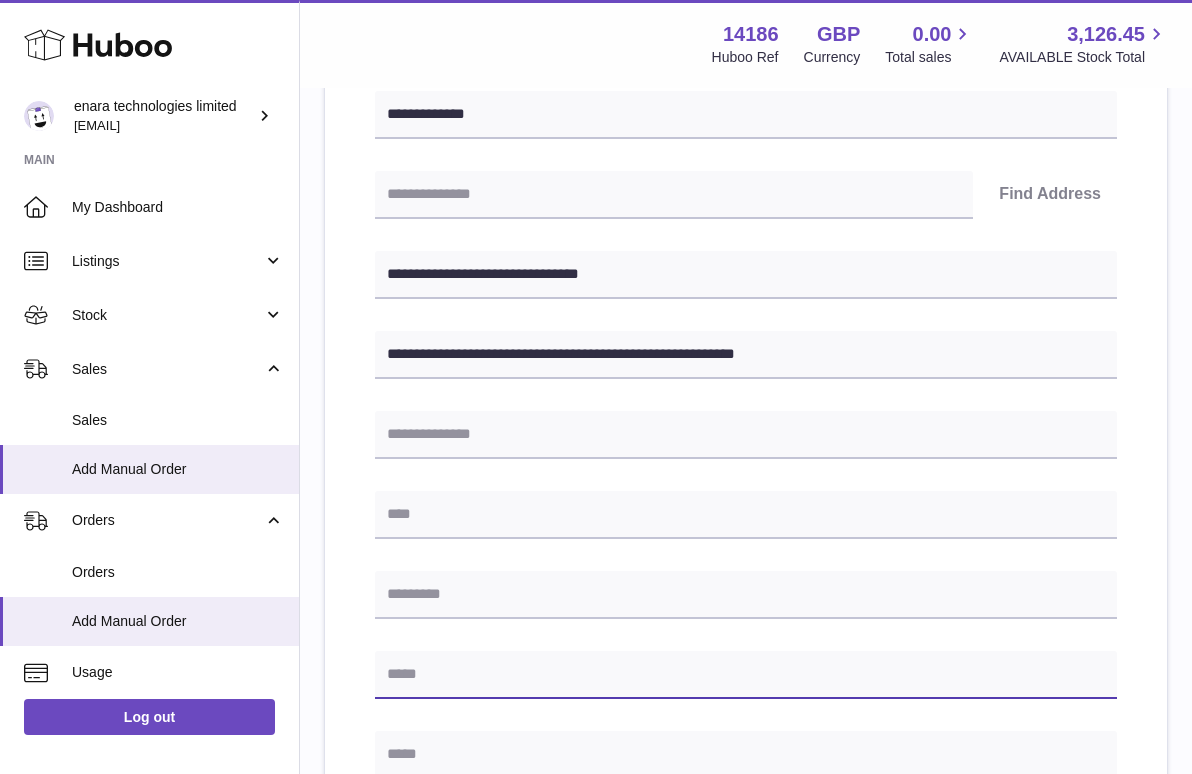 paste on "**********" 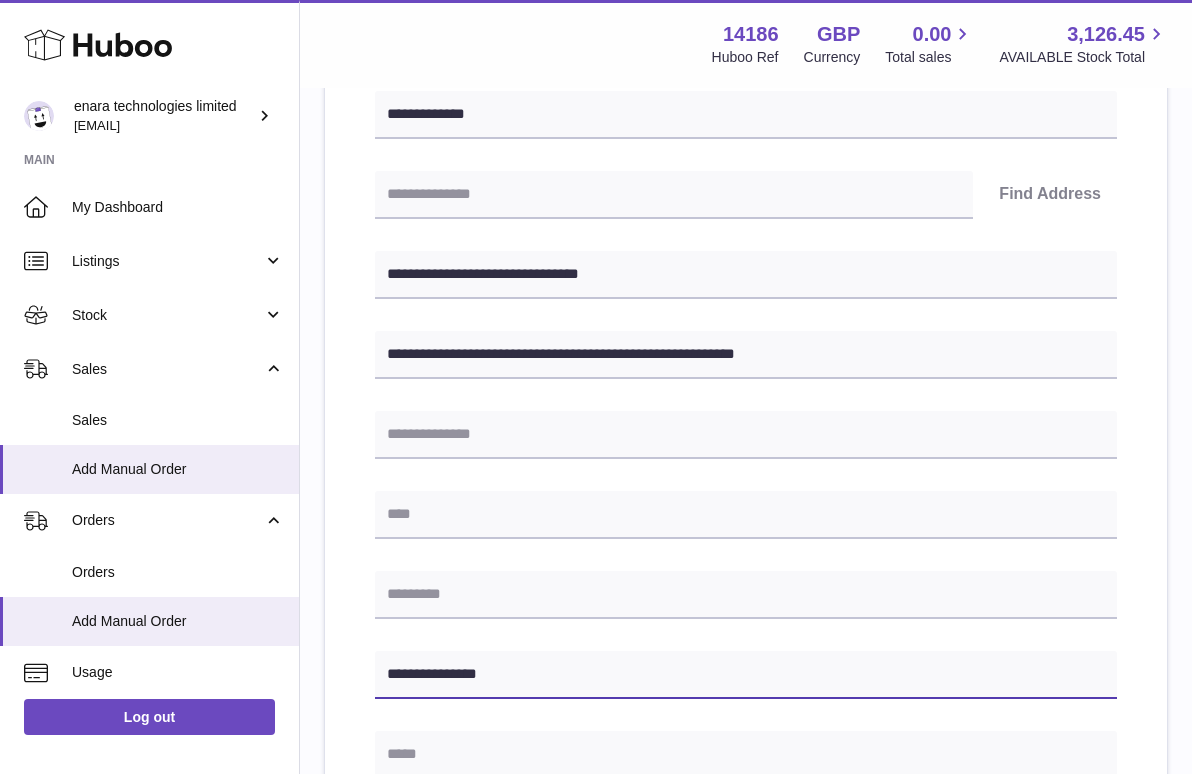 type on "**********" 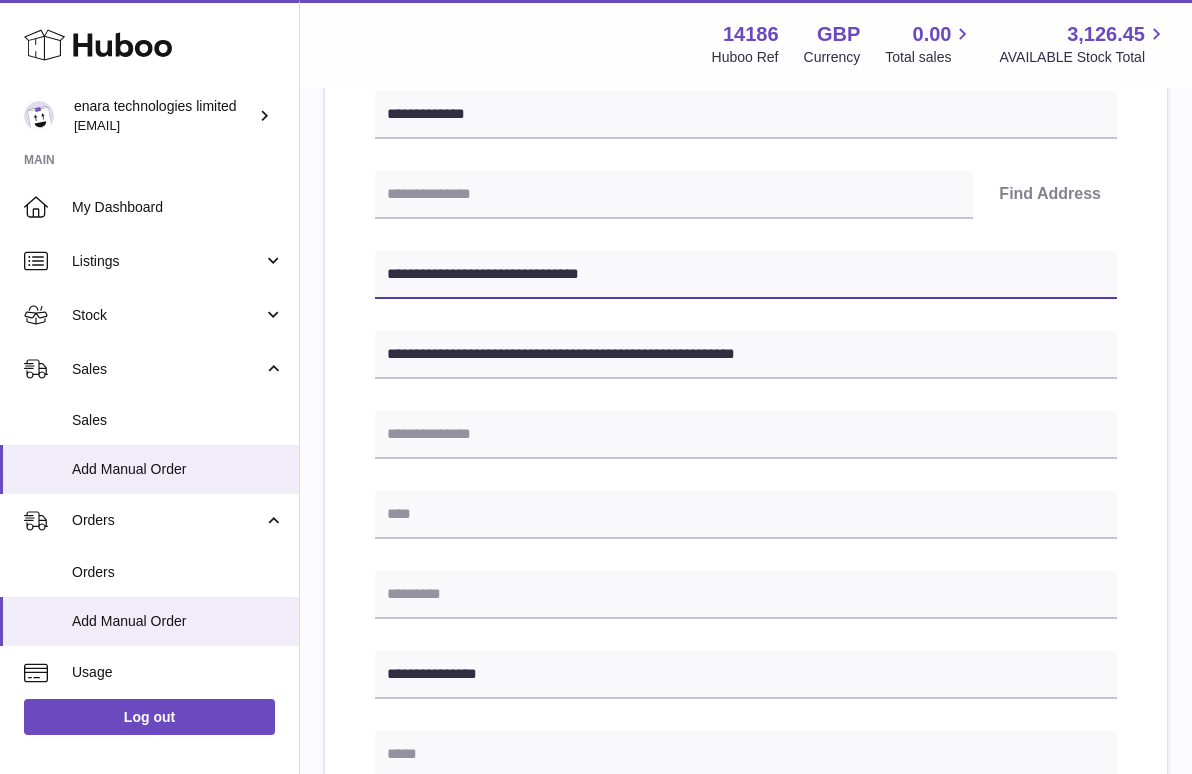 click on "**********" at bounding box center [746, 275] 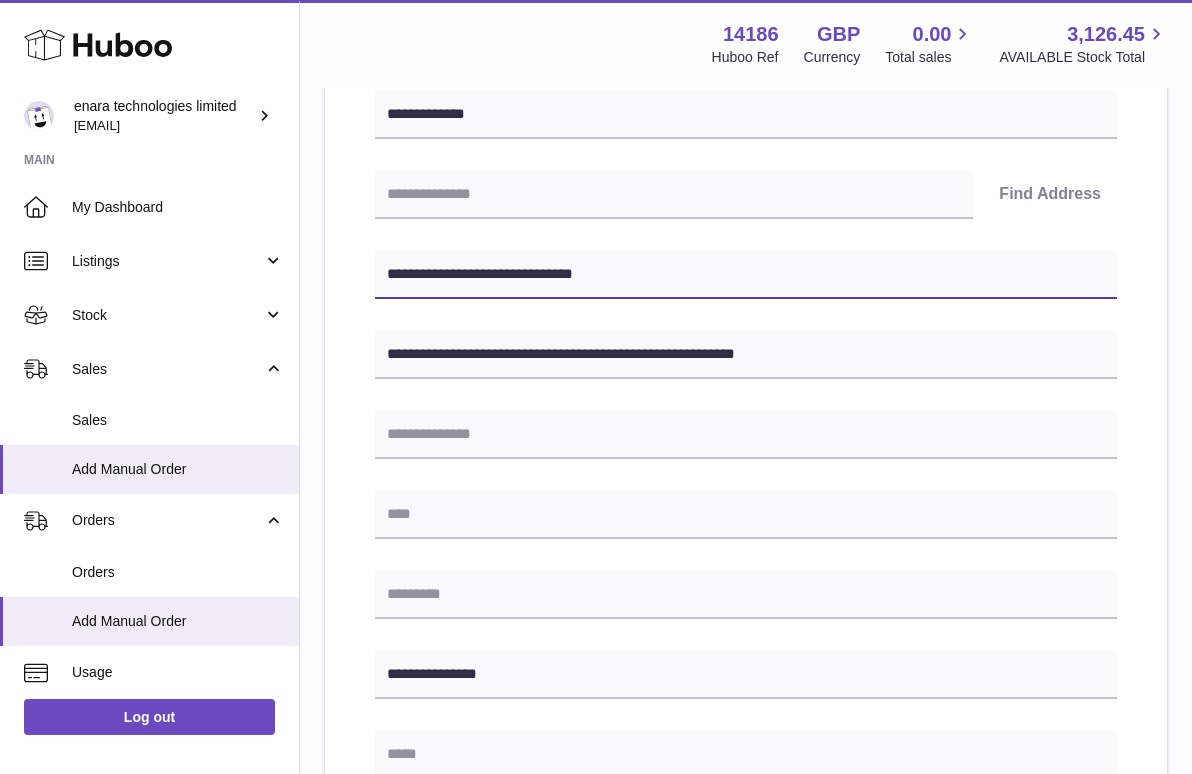 type on "**********" 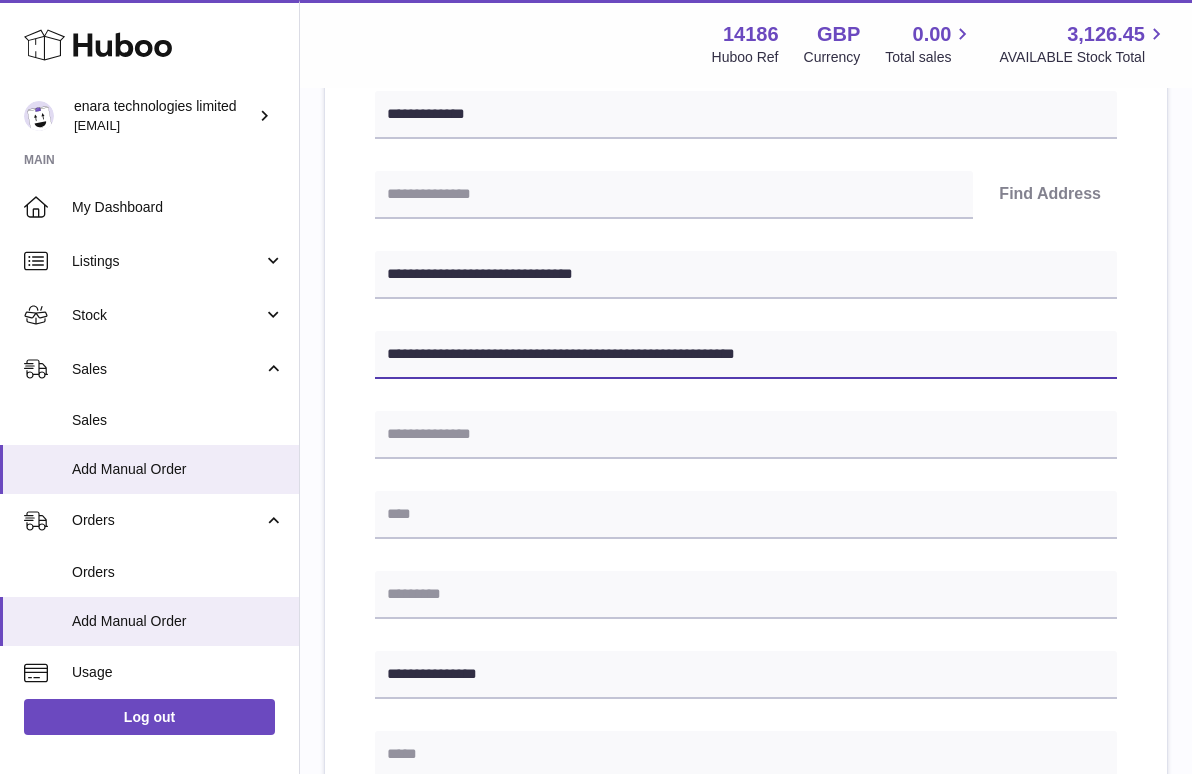 drag, startPoint x: 506, startPoint y: 350, endPoint x: 986, endPoint y: 406, distance: 483.2556 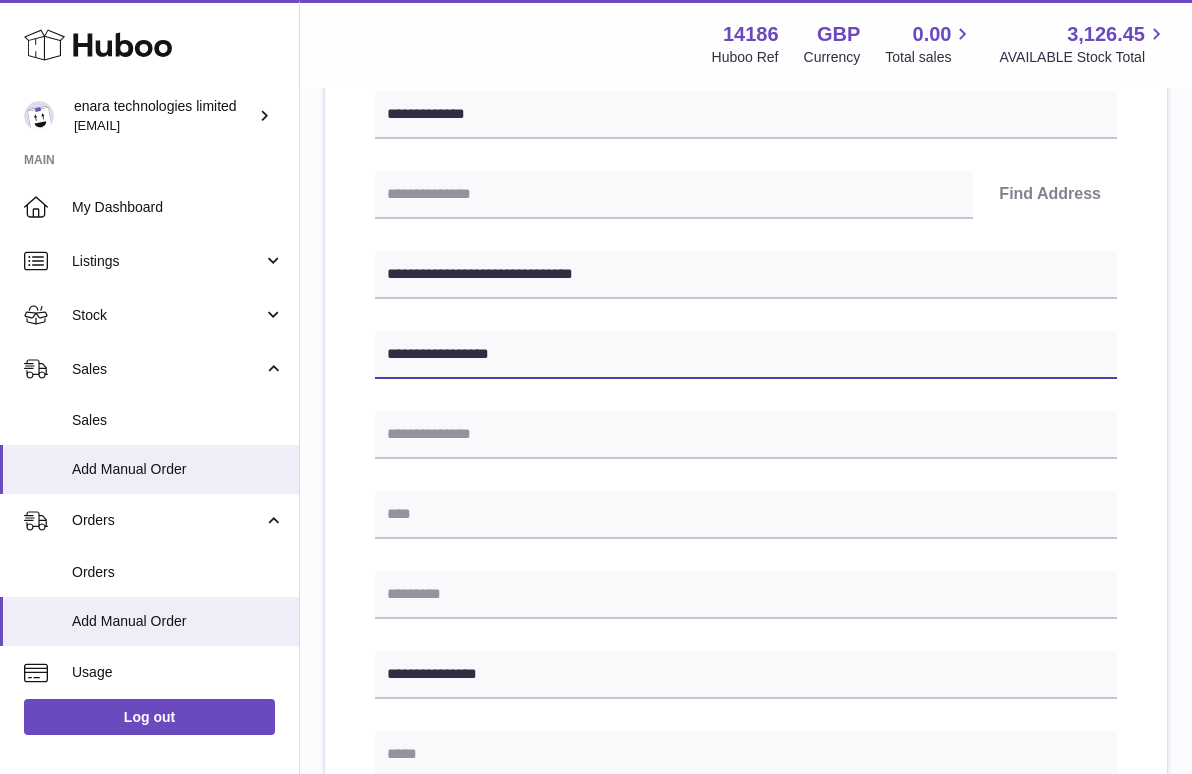 type on "**********" 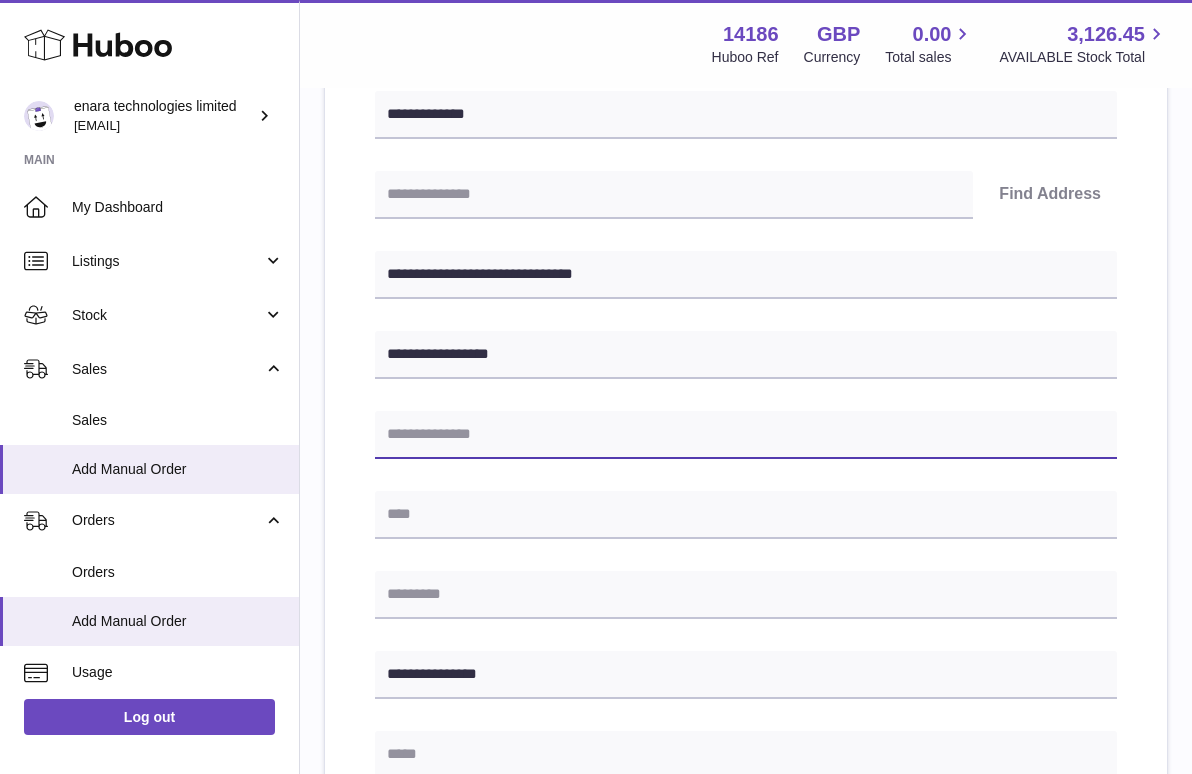 paste on "**********" 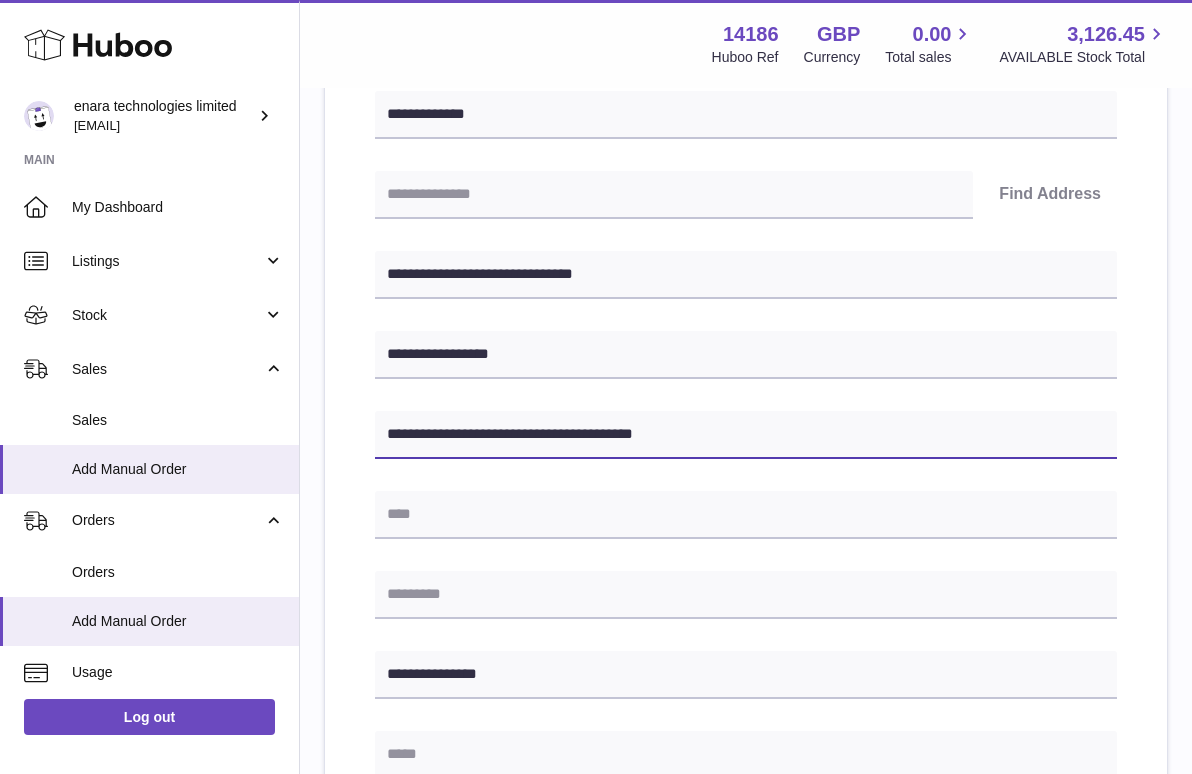 drag, startPoint x: 576, startPoint y: 427, endPoint x: 508, endPoint y: 432, distance: 68.18358 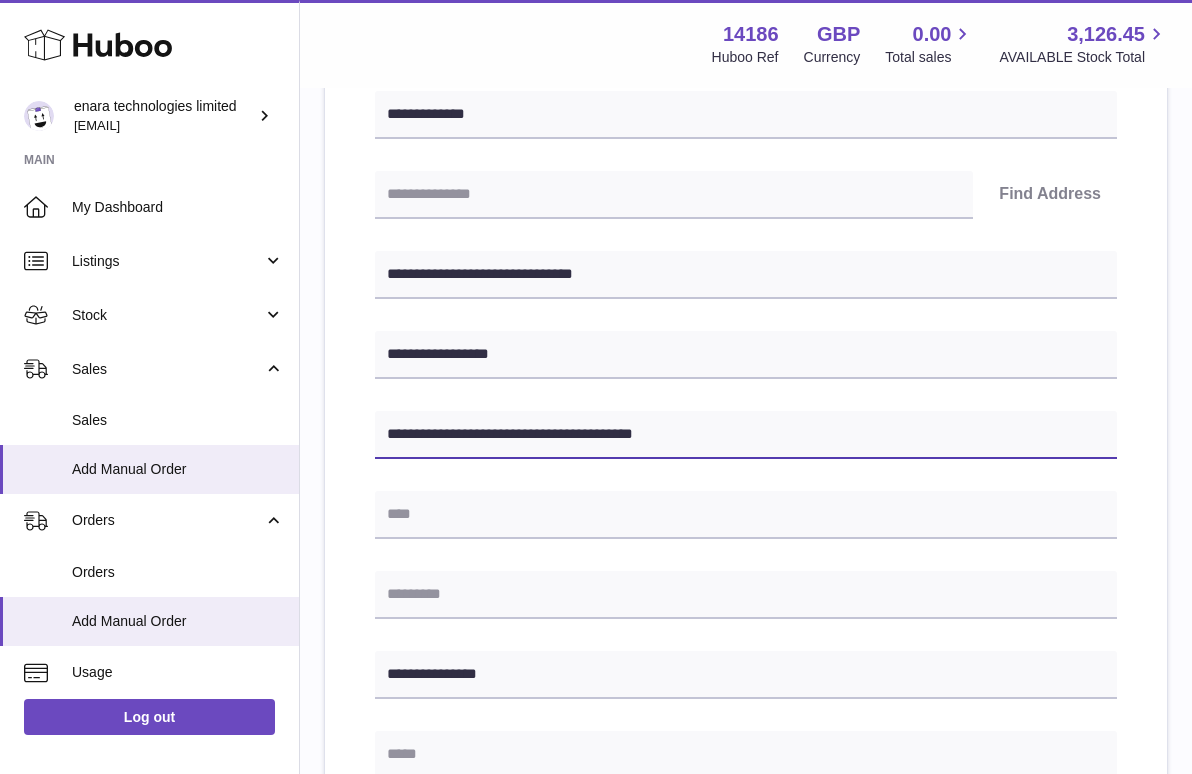 click on "**********" at bounding box center (746, 435) 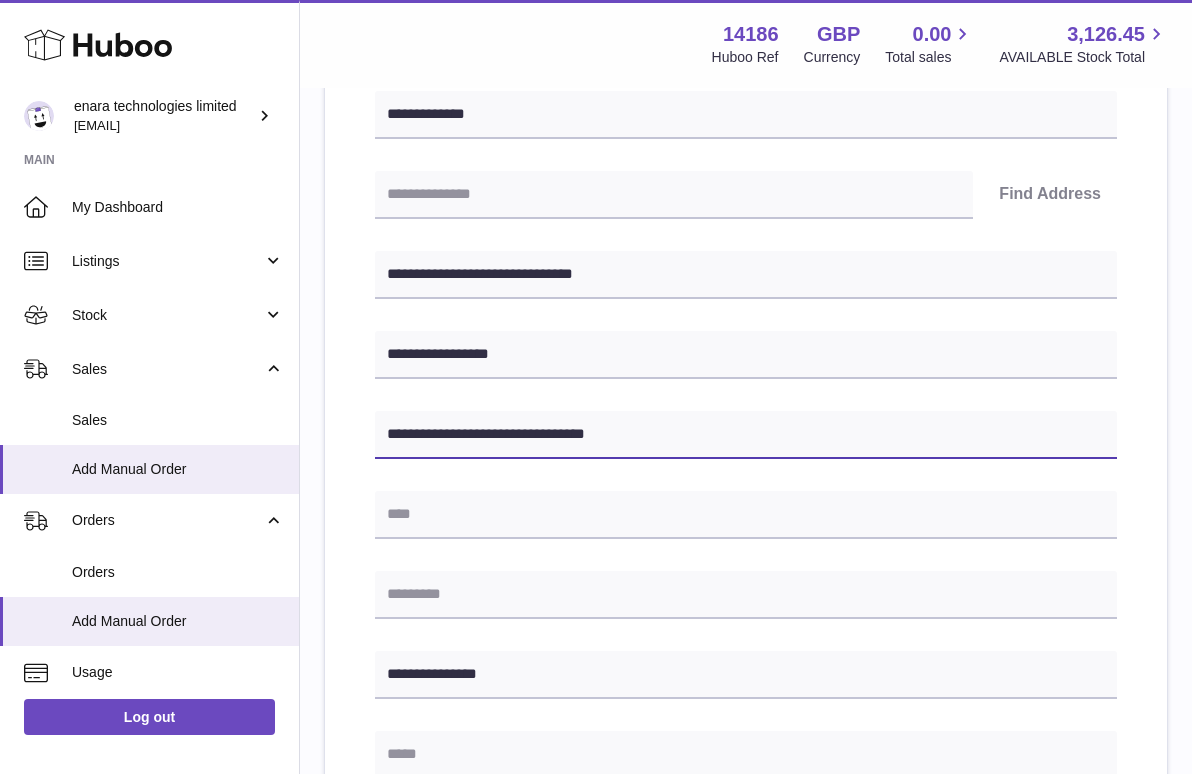 type on "**********" 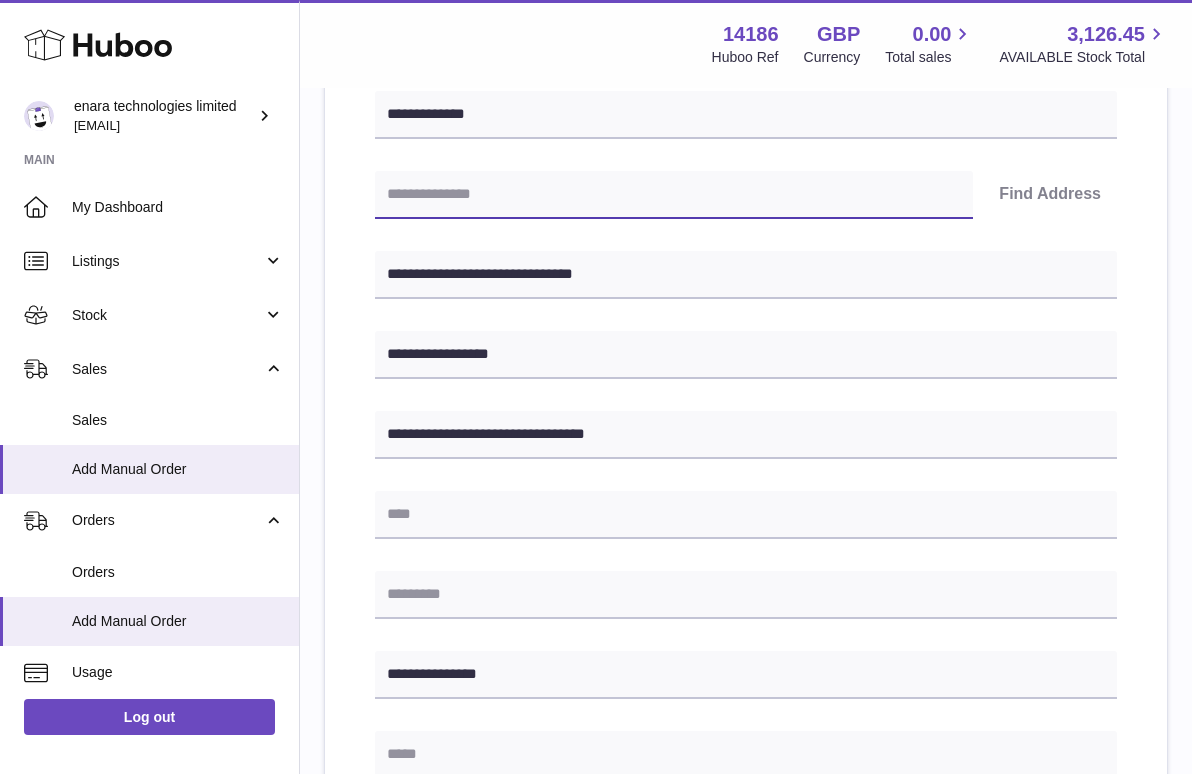 paste on "********" 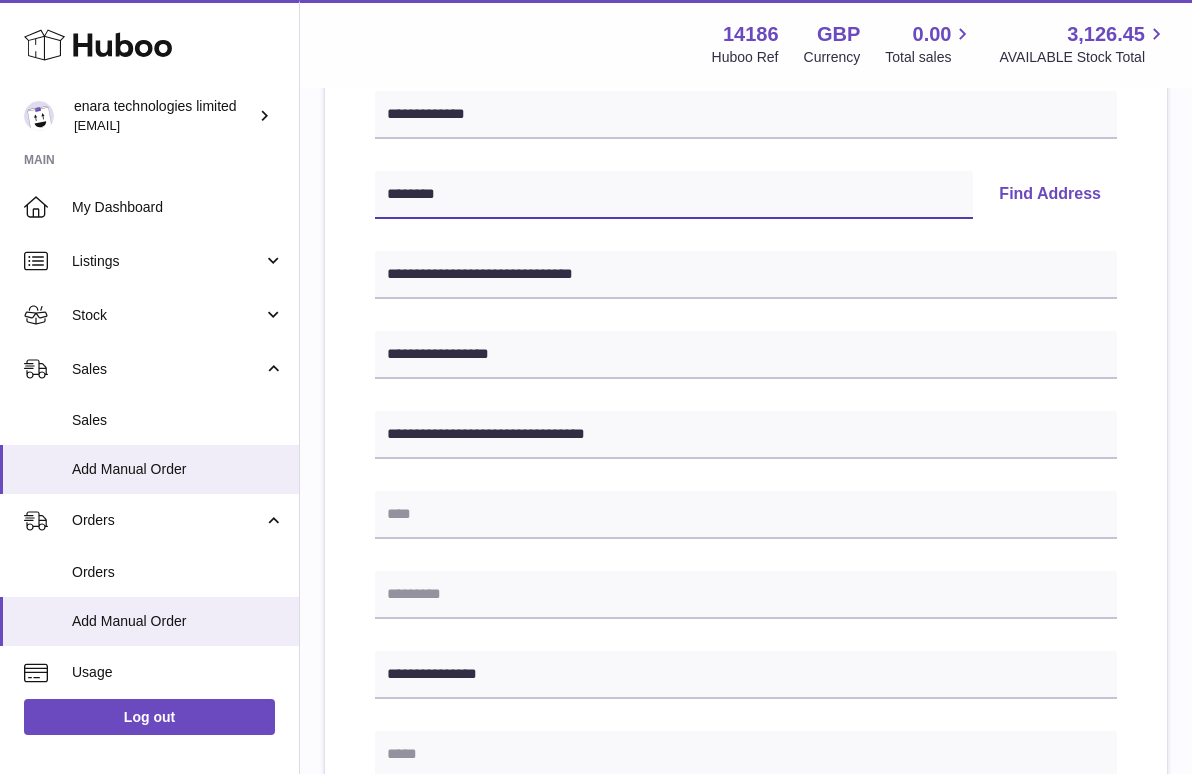 type on "********" 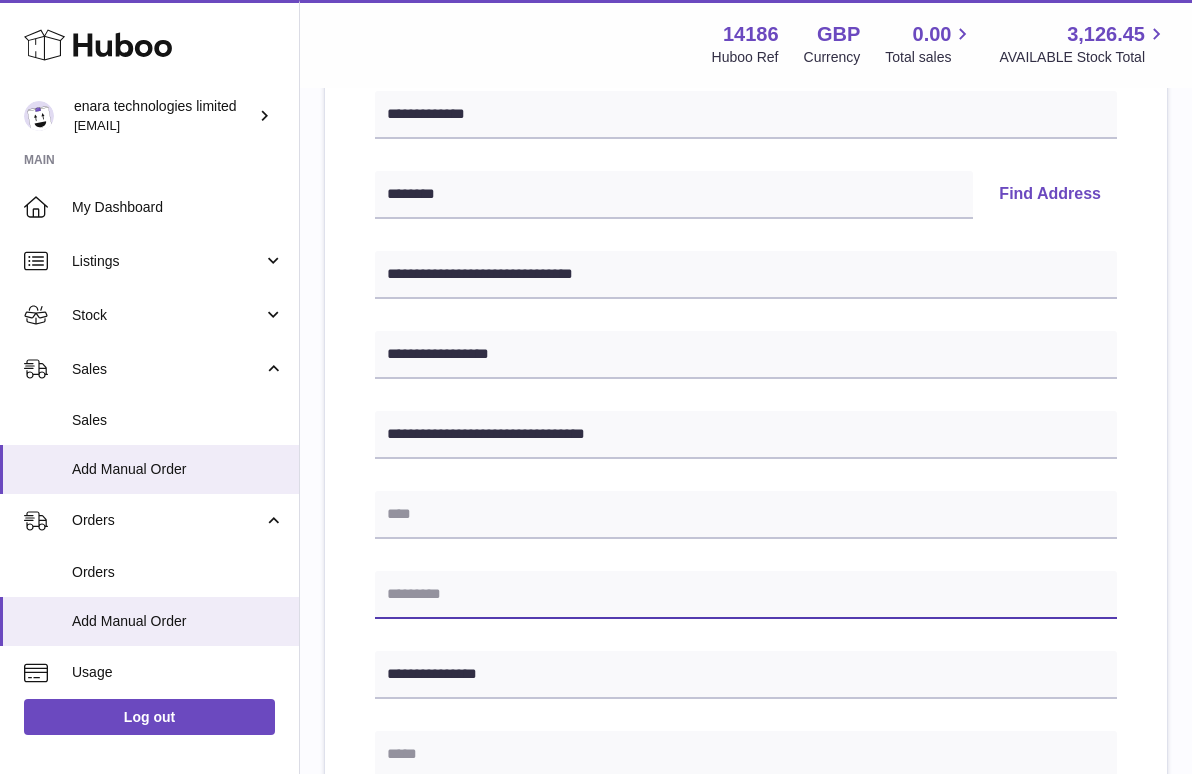 paste on "********" 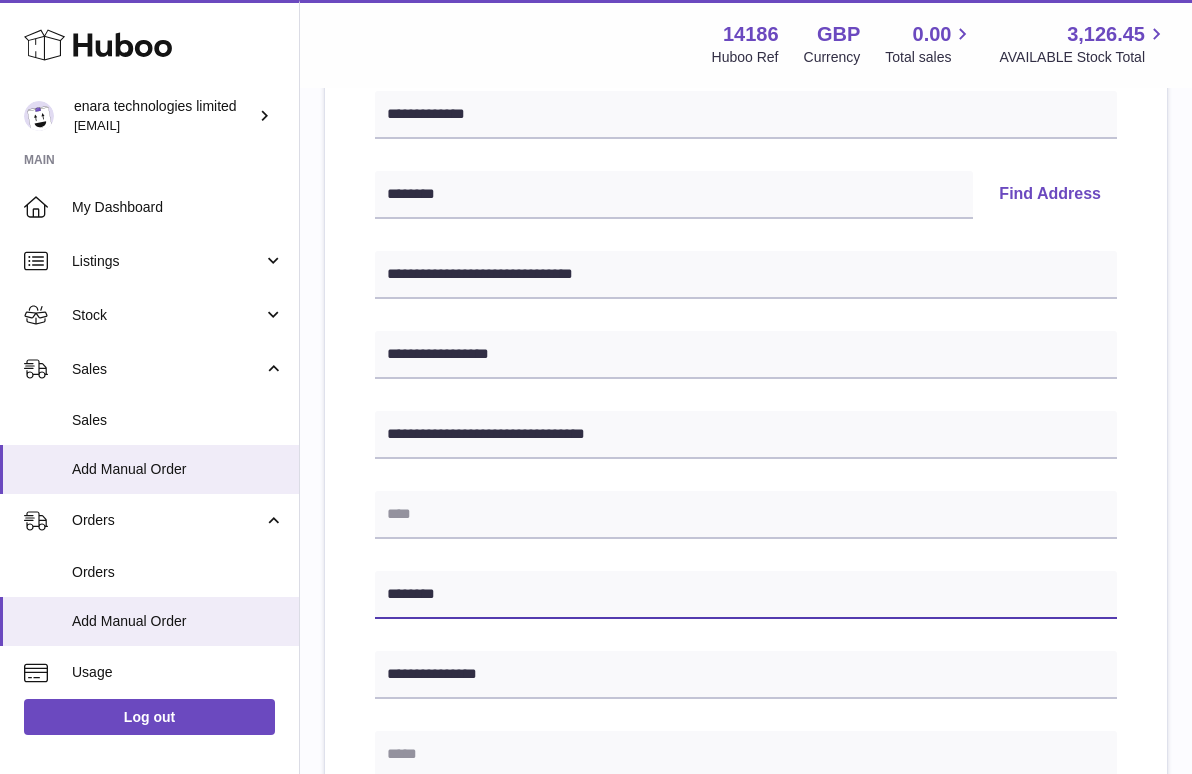 type on "********" 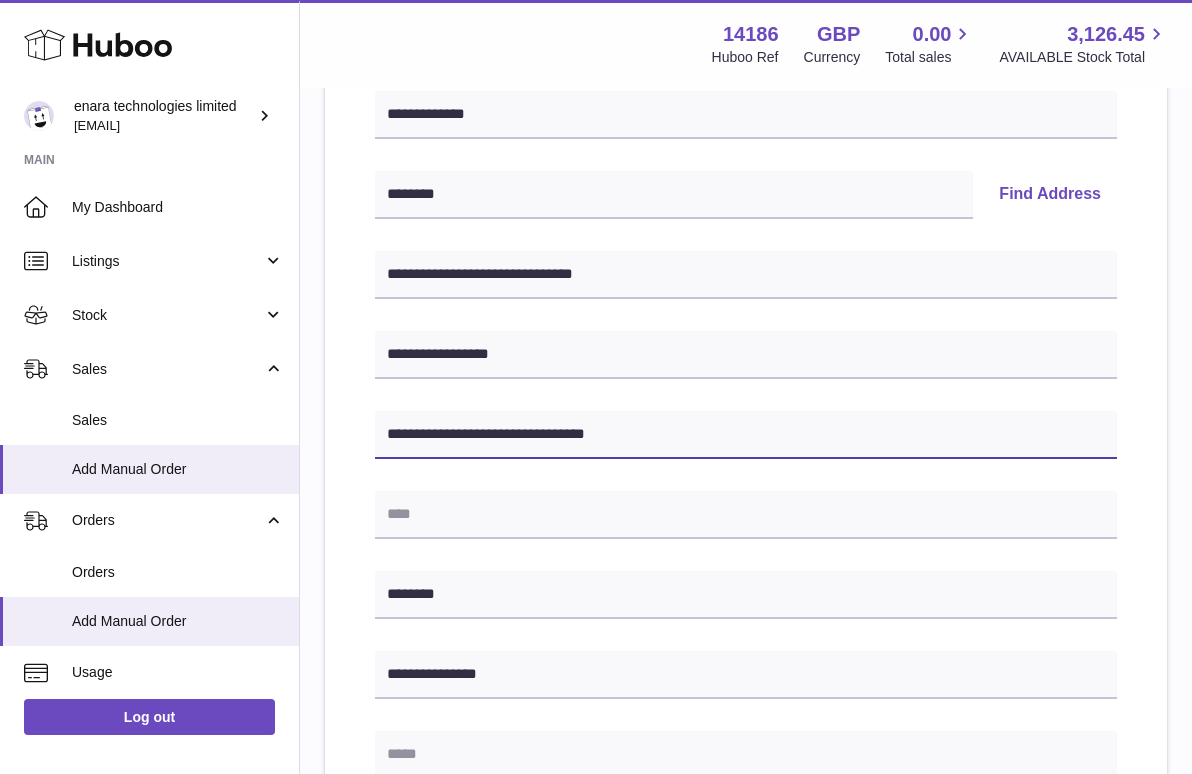 drag, startPoint x: 513, startPoint y: 428, endPoint x: 781, endPoint y: 469, distance: 271.11804 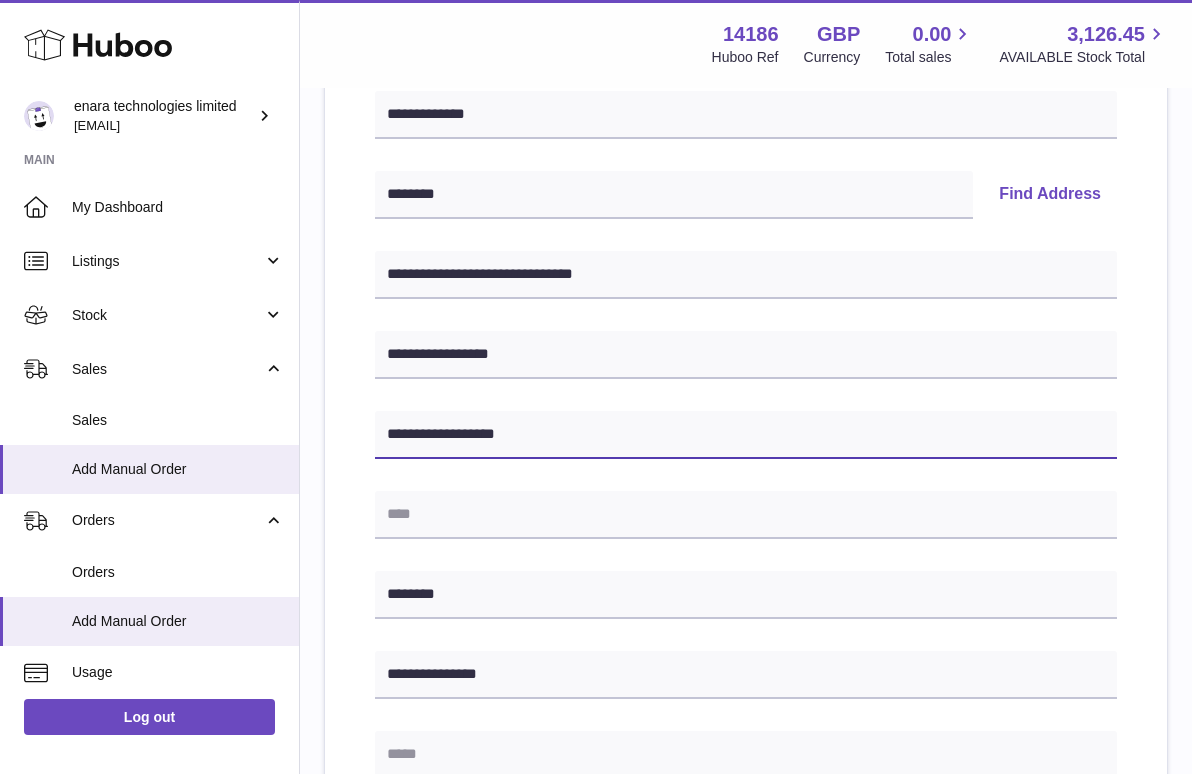 type on "**********" 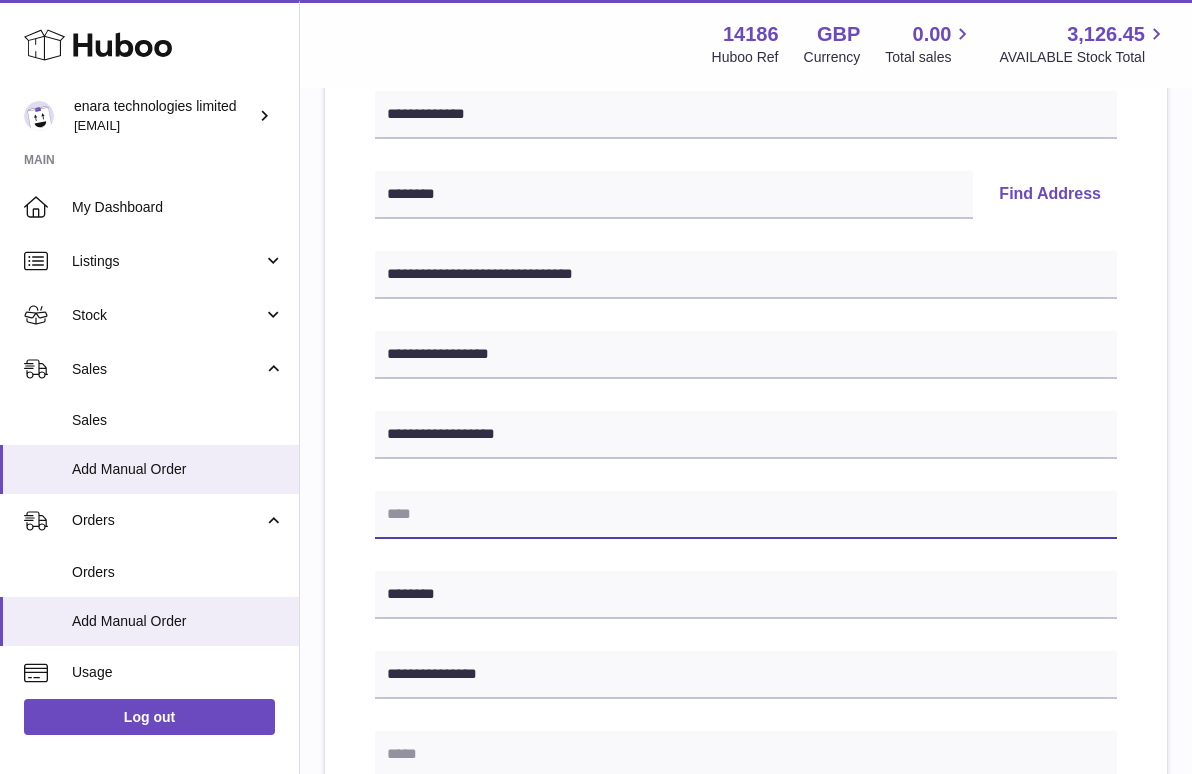 click at bounding box center [746, 515] 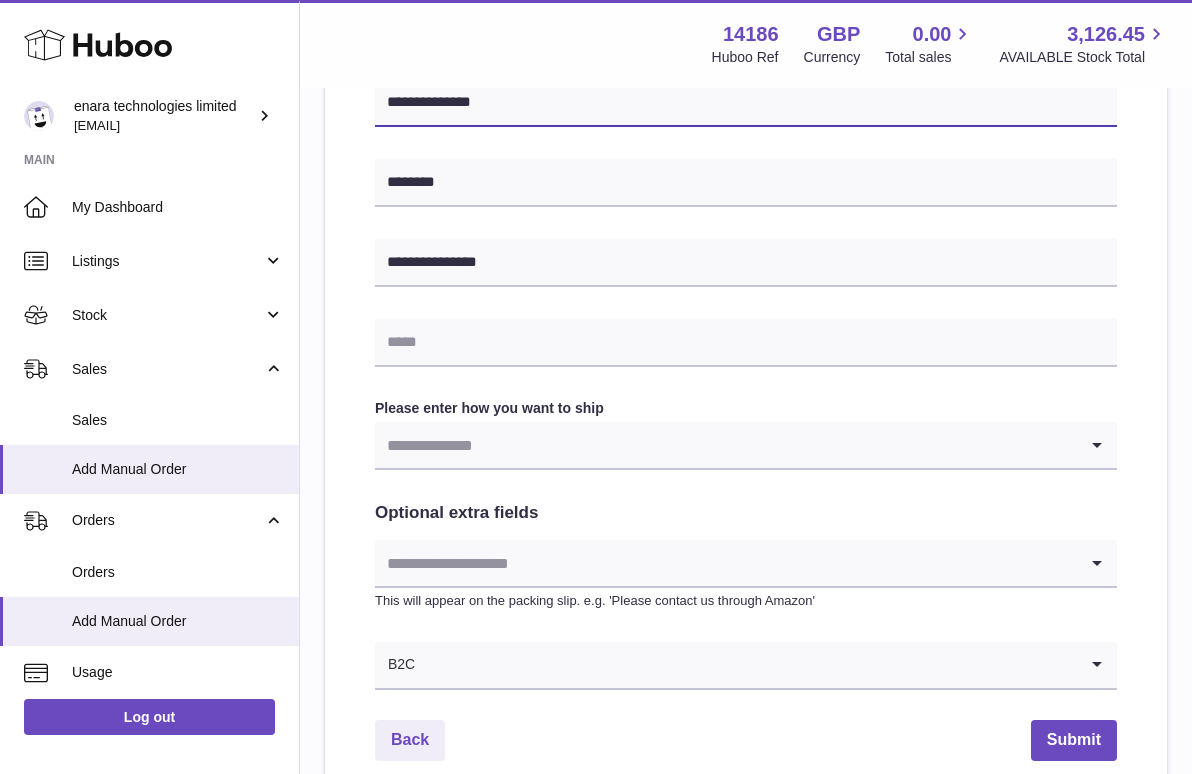 scroll, scrollTop: 816, scrollLeft: 0, axis: vertical 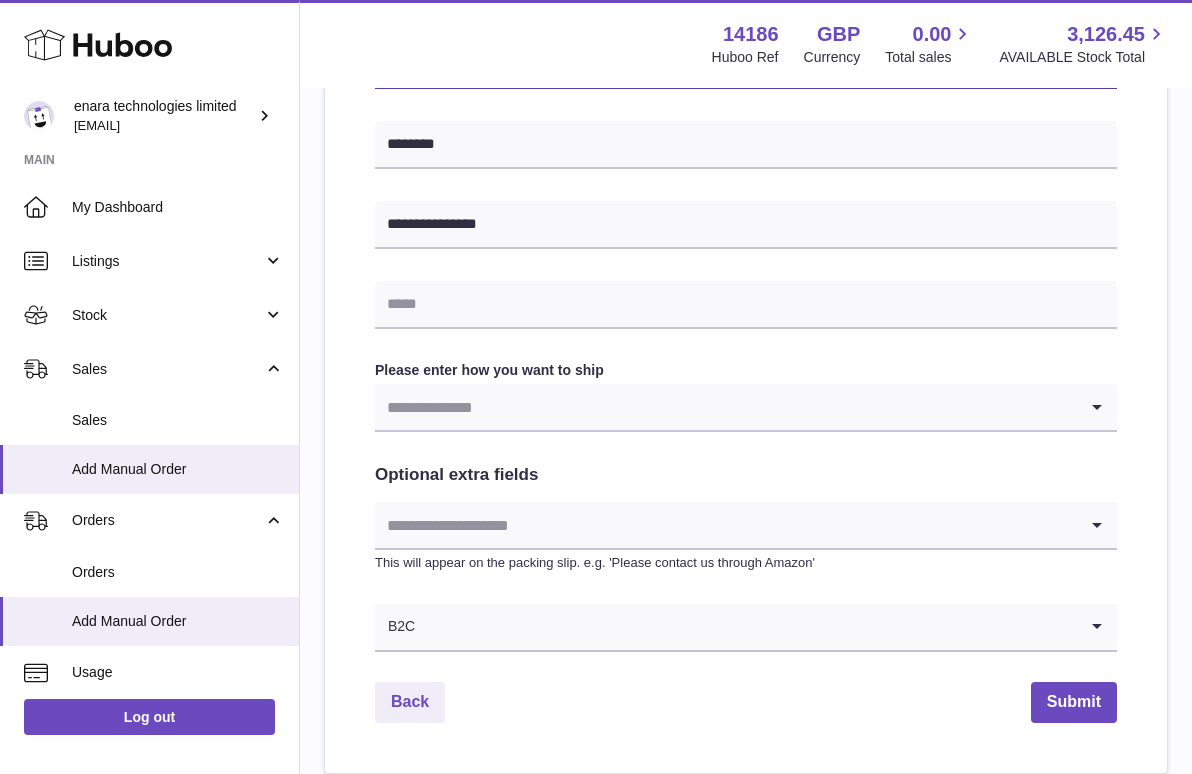type on "**********" 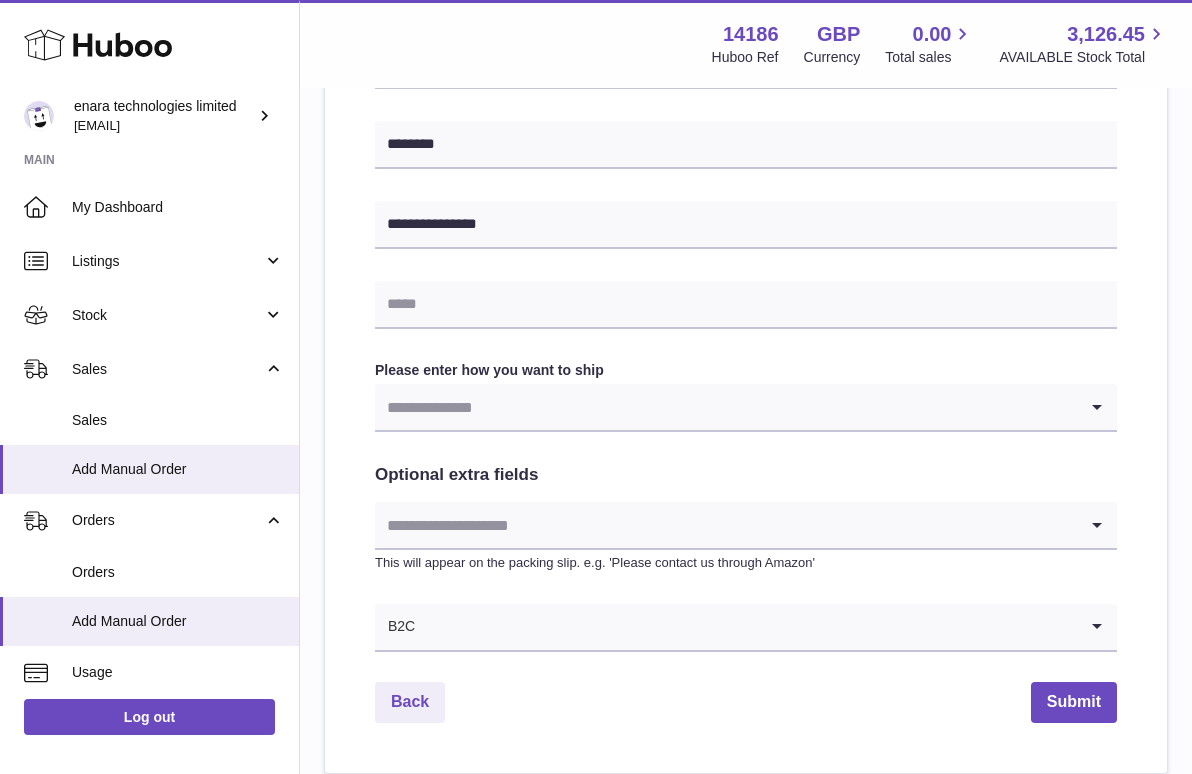 click at bounding box center (726, 407) 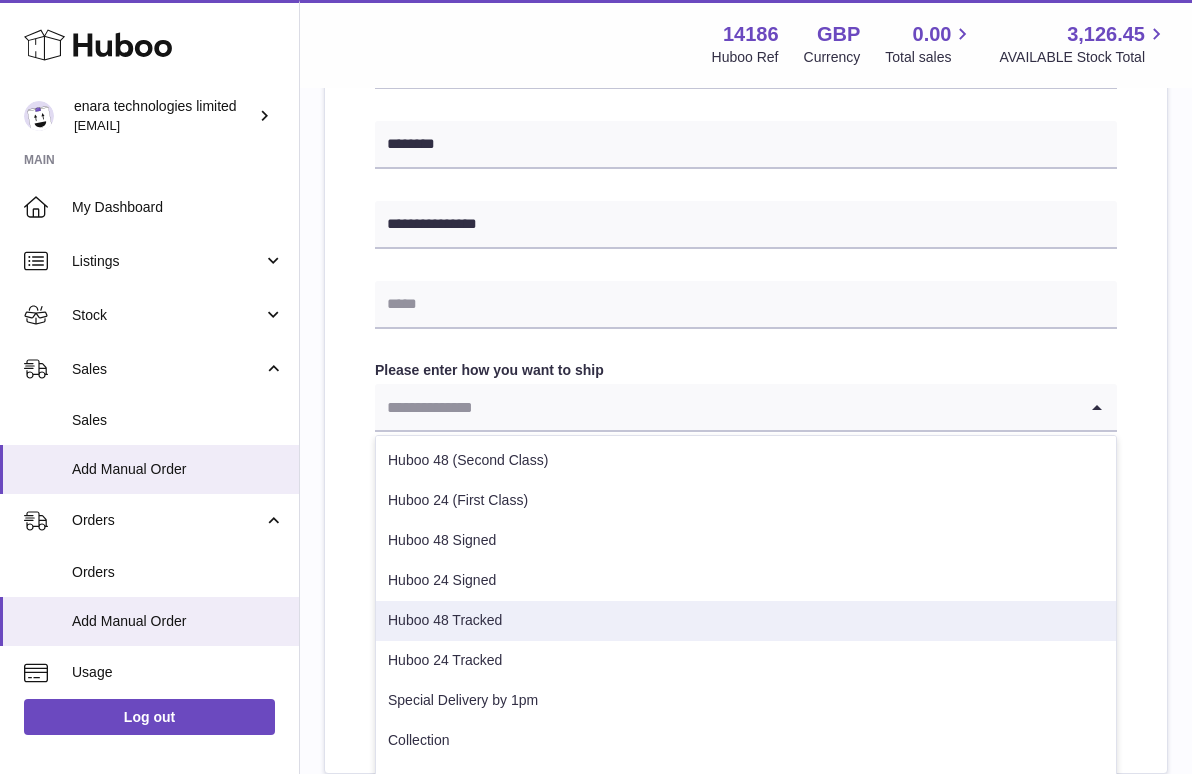 click on "Huboo 48 Tracked" at bounding box center (746, 621) 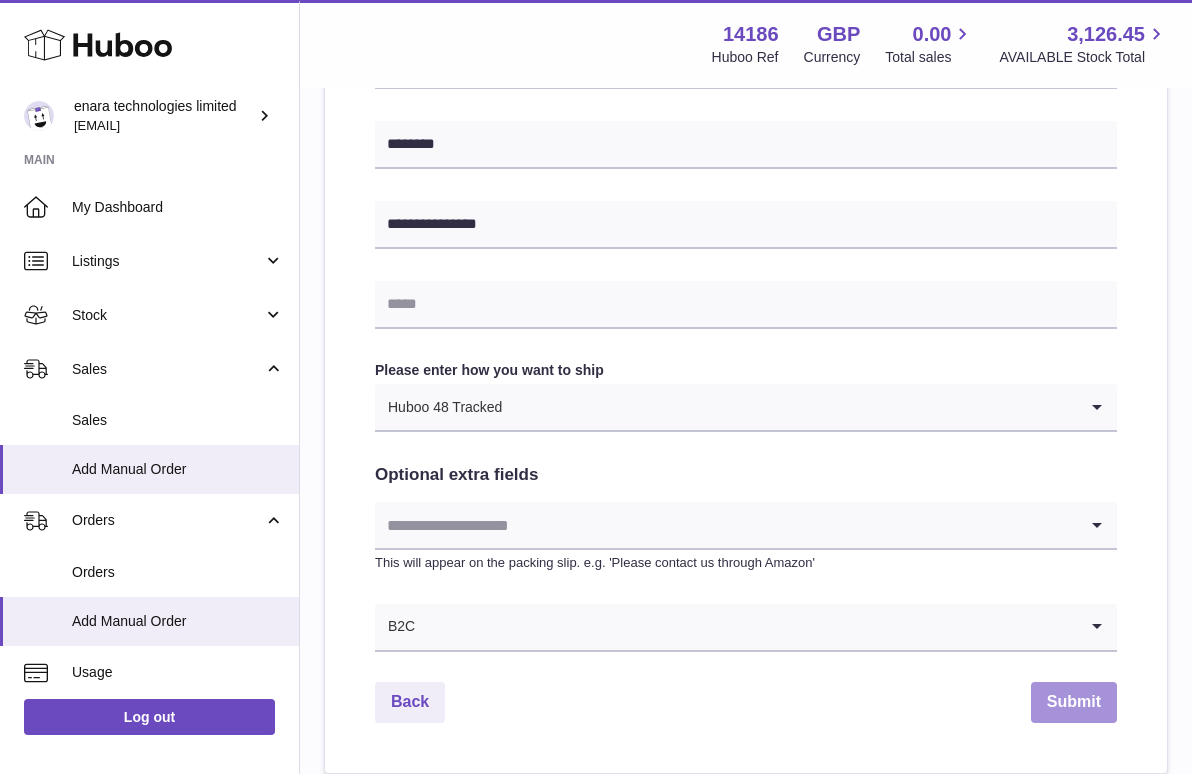 click on "Submit" at bounding box center [1074, 702] 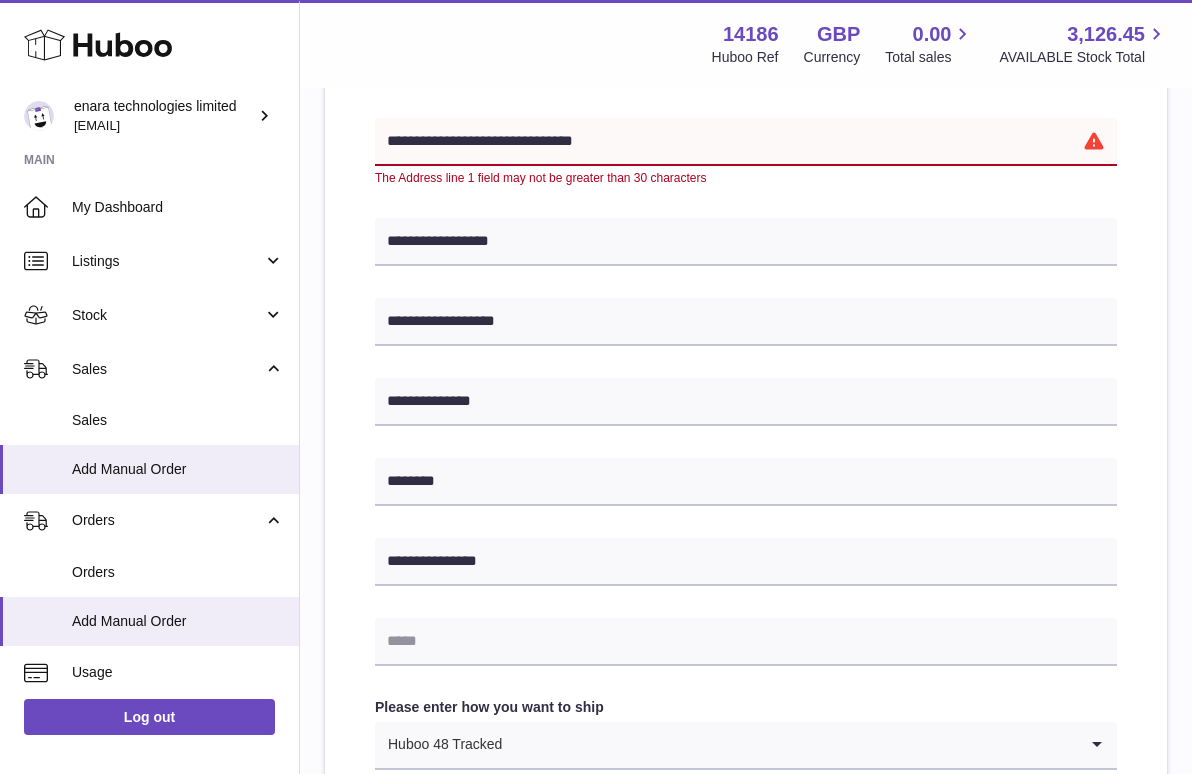 scroll, scrollTop: 372, scrollLeft: 0, axis: vertical 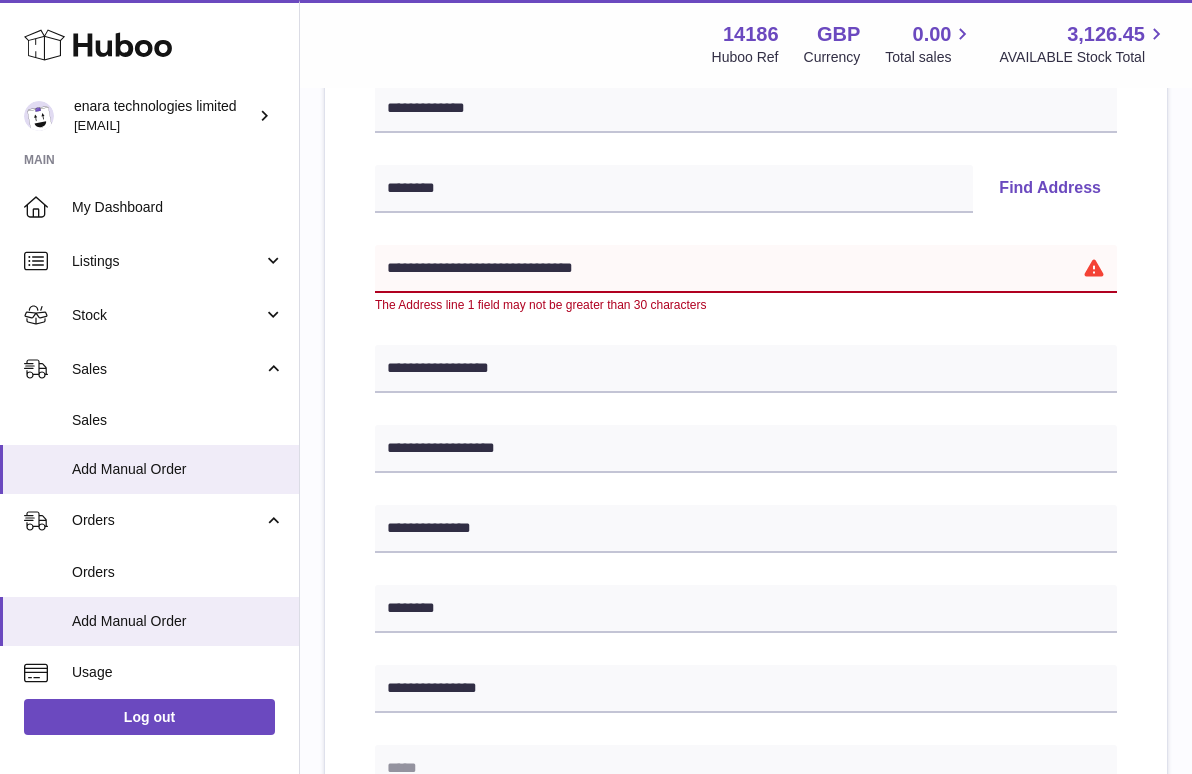 drag, startPoint x: 611, startPoint y: 264, endPoint x: 536, endPoint y: 265, distance: 75.00667 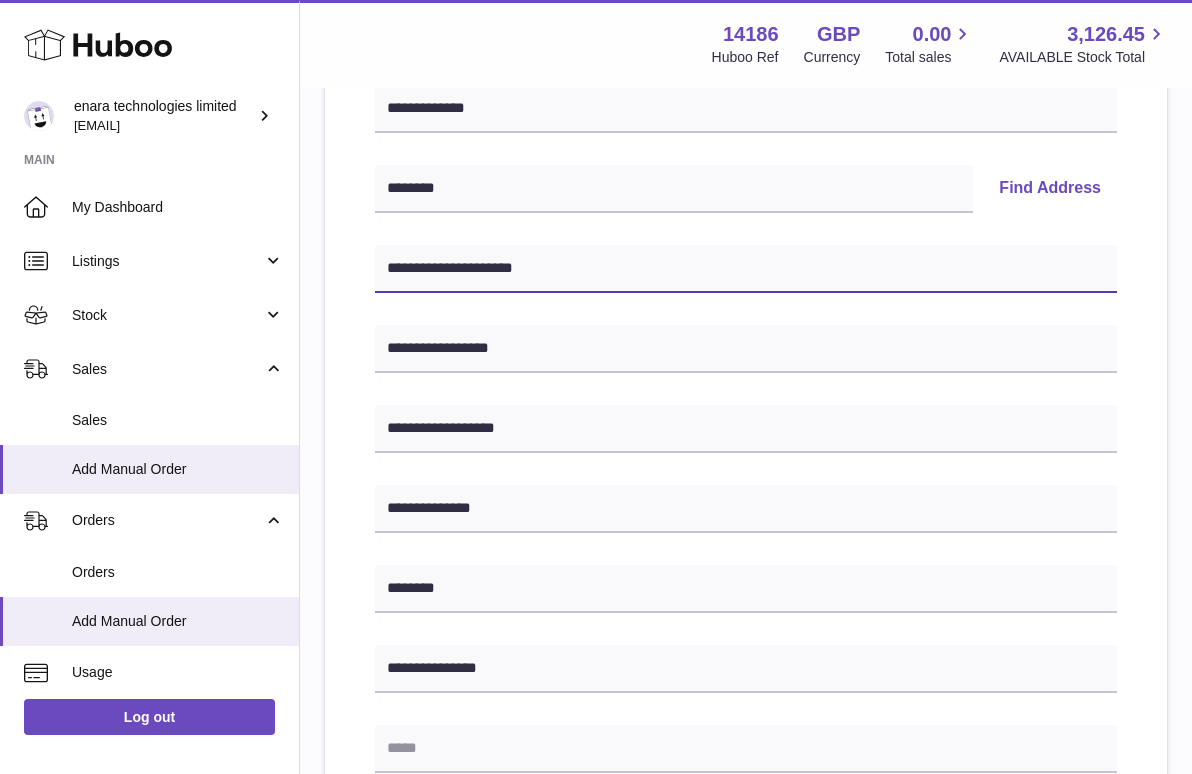 type on "**********" 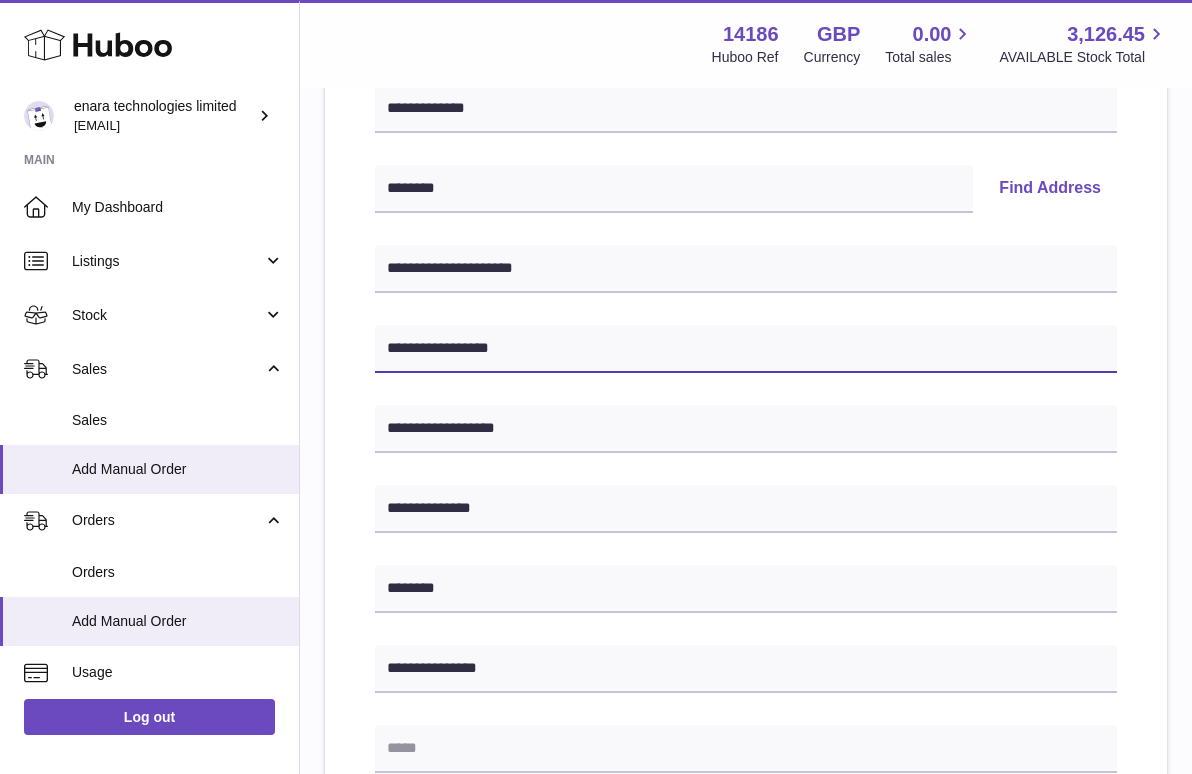 click on "**********" at bounding box center (746, 349) 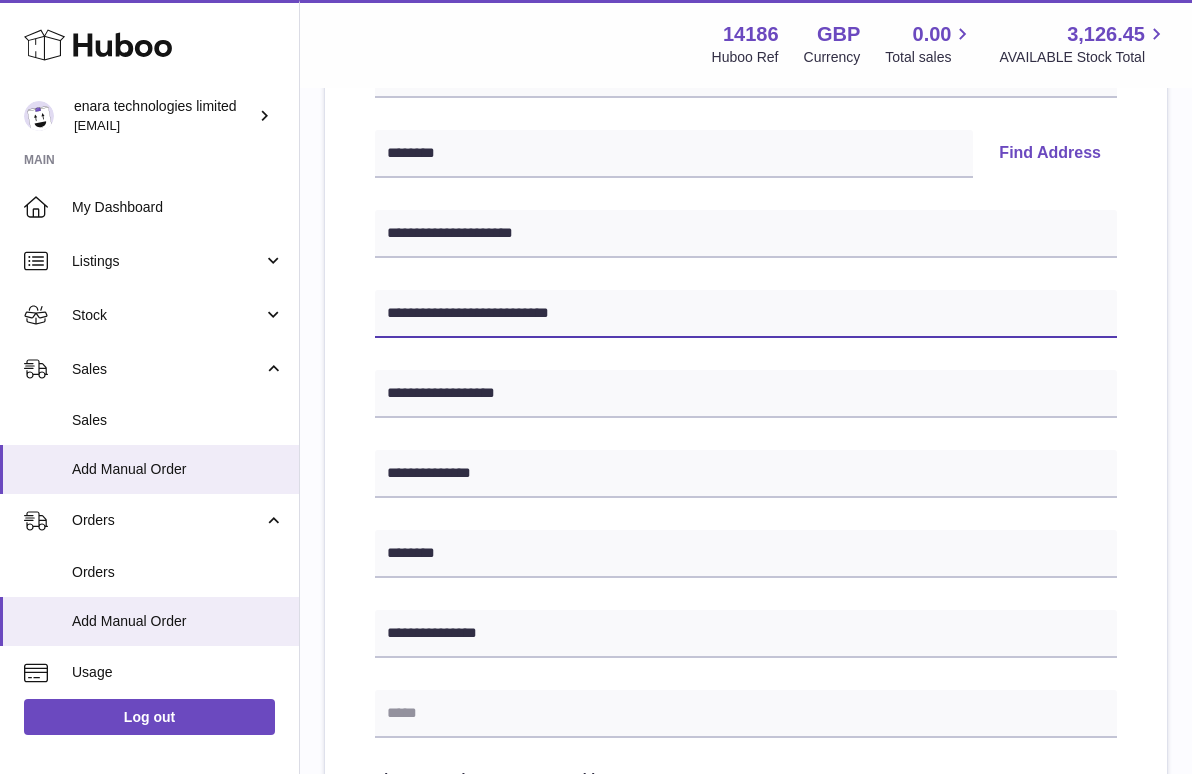 scroll, scrollTop: 404, scrollLeft: 0, axis: vertical 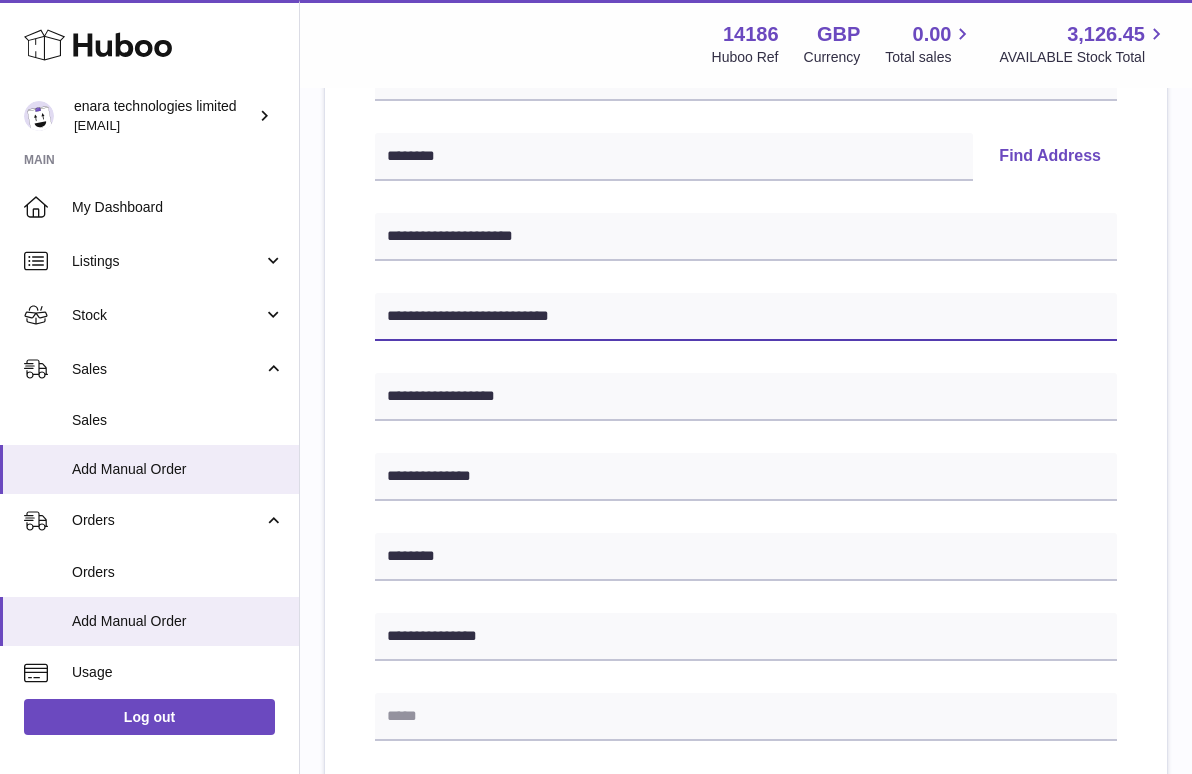type on "**********" 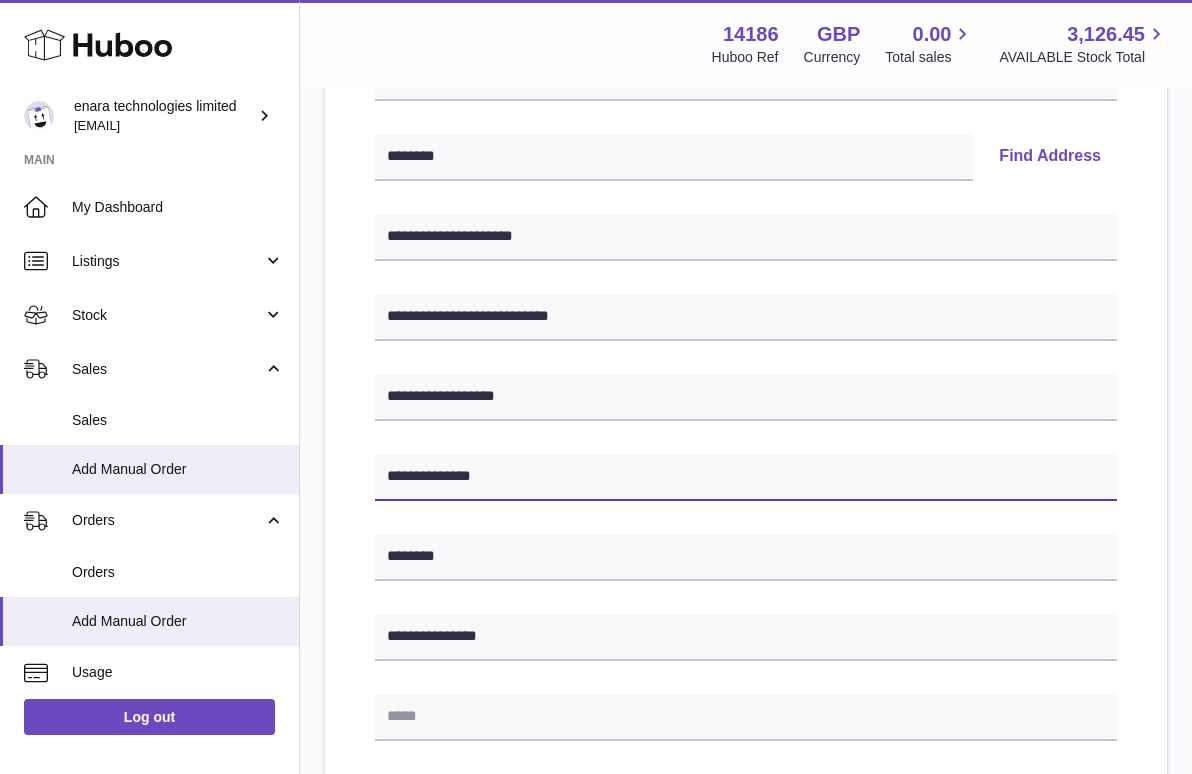 drag, startPoint x: 564, startPoint y: 468, endPoint x: 323, endPoint y: 445, distance: 242.09502 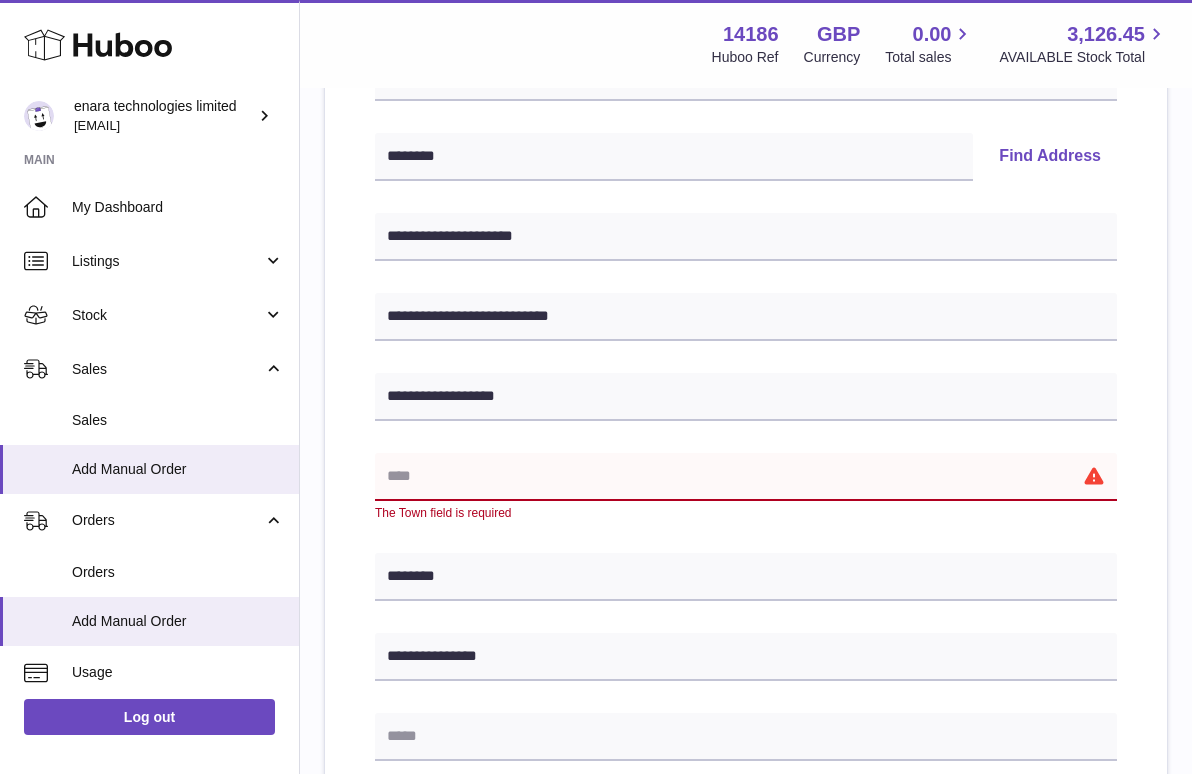 type 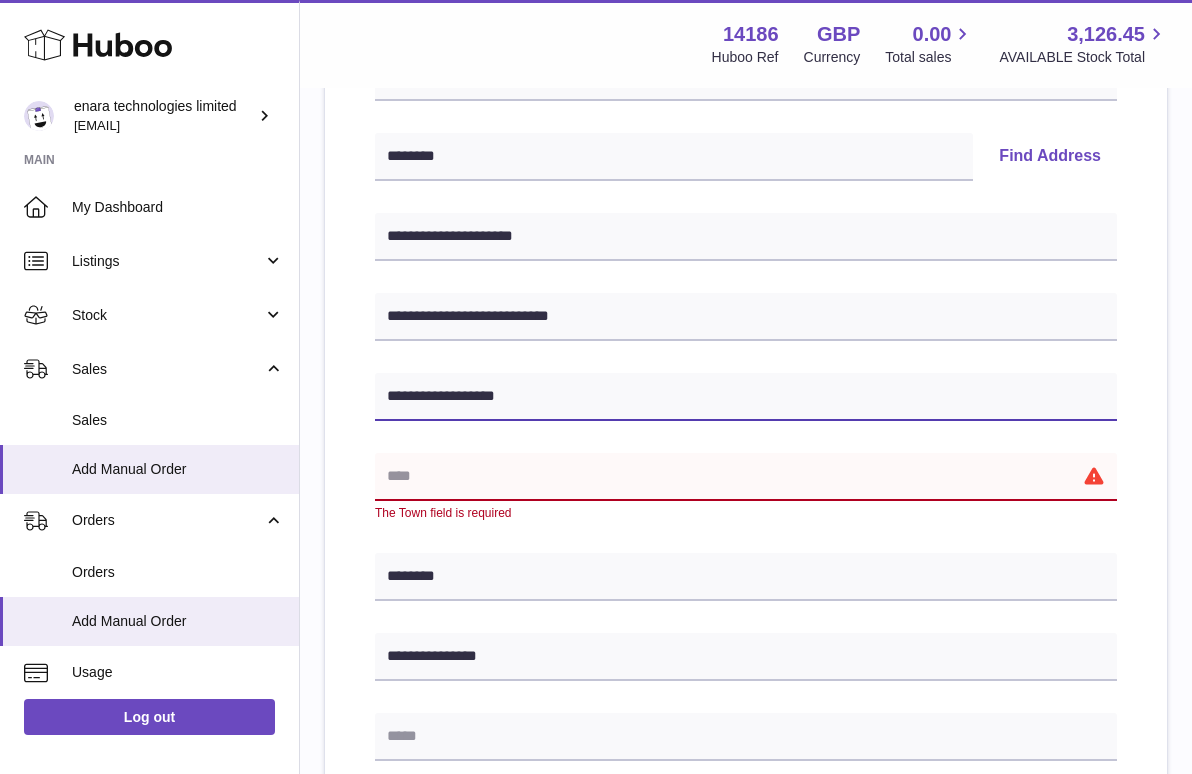 click on "**********" at bounding box center [746, 397] 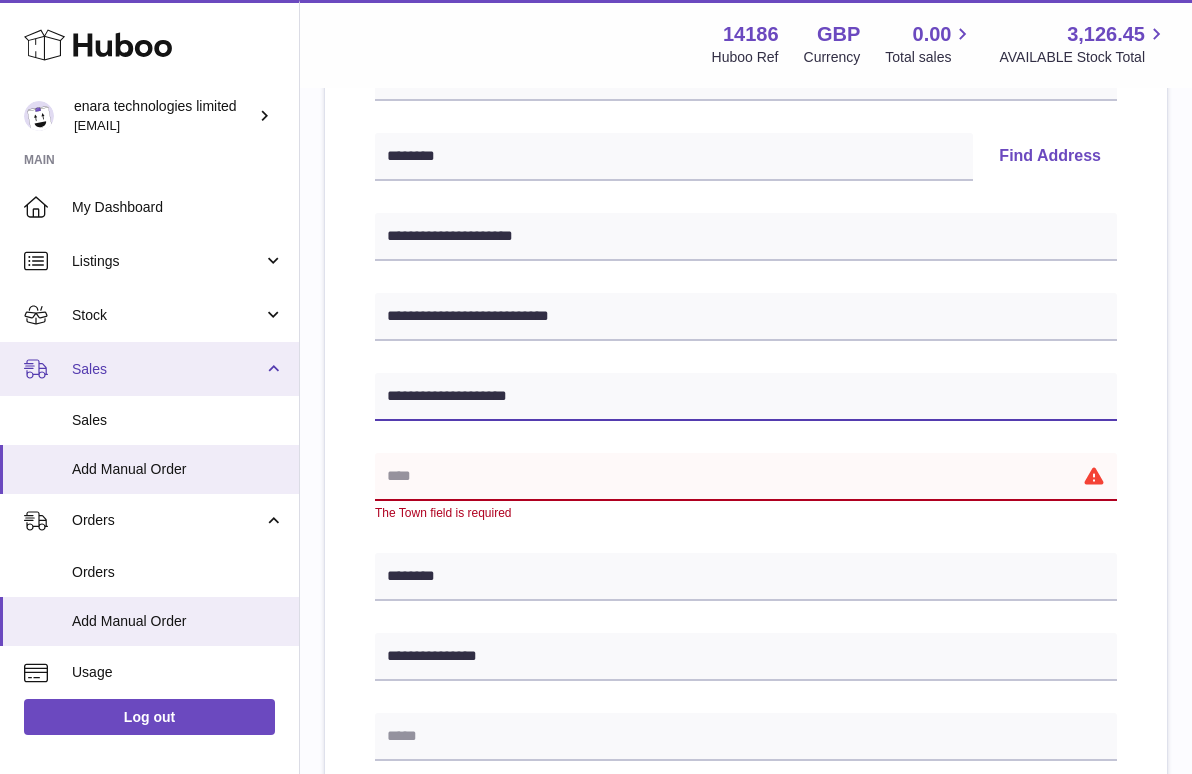 drag, startPoint x: 501, startPoint y: 393, endPoint x: 268, endPoint y: 384, distance: 233.17375 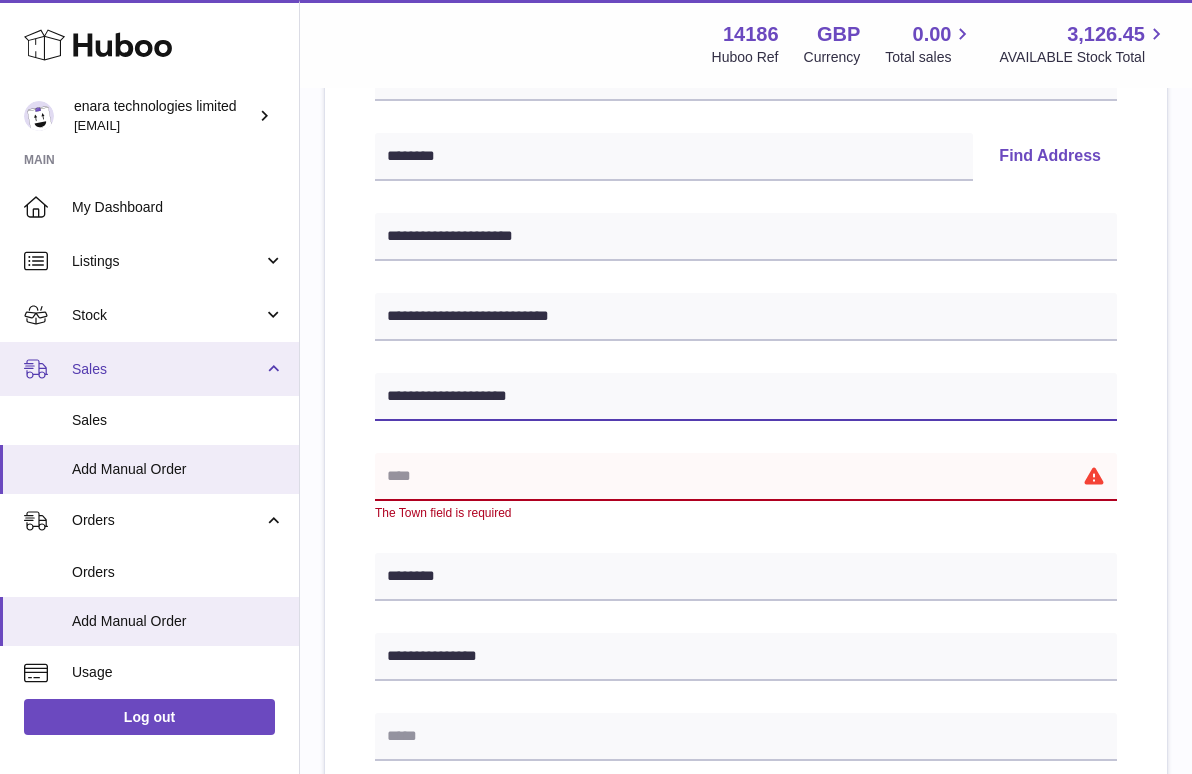 click on "Huboo
enara technologies limited
Dee@enara.co     Main     My Dashboard       Listings     Not with Huboo Listings with Huboo Bundles   Stock     Stock Stock History Add Stock Delivery History ASN Uploads   Sales     Sales Add Manual Order   Orders     Orders Add Manual Order   Usage       Invoicing and Payments     Billing History Storage History Direct Debits Account Balance   Cases       Channels       Settings       Returns       Log out   Menu   Huboo     14186   Huboo Ref    GBP   Currency   0.00     Total sales   3,126.45     AVAILABLE Stock Total   Currency   GBP   Total sales   0.00   AVAILABLE Stock Total   3,126.45   My Huboo - Add manual order
Multiple/Batch Upload
Please enter where you want to ship the items
UK
Europe
World" at bounding box center (596, 480) 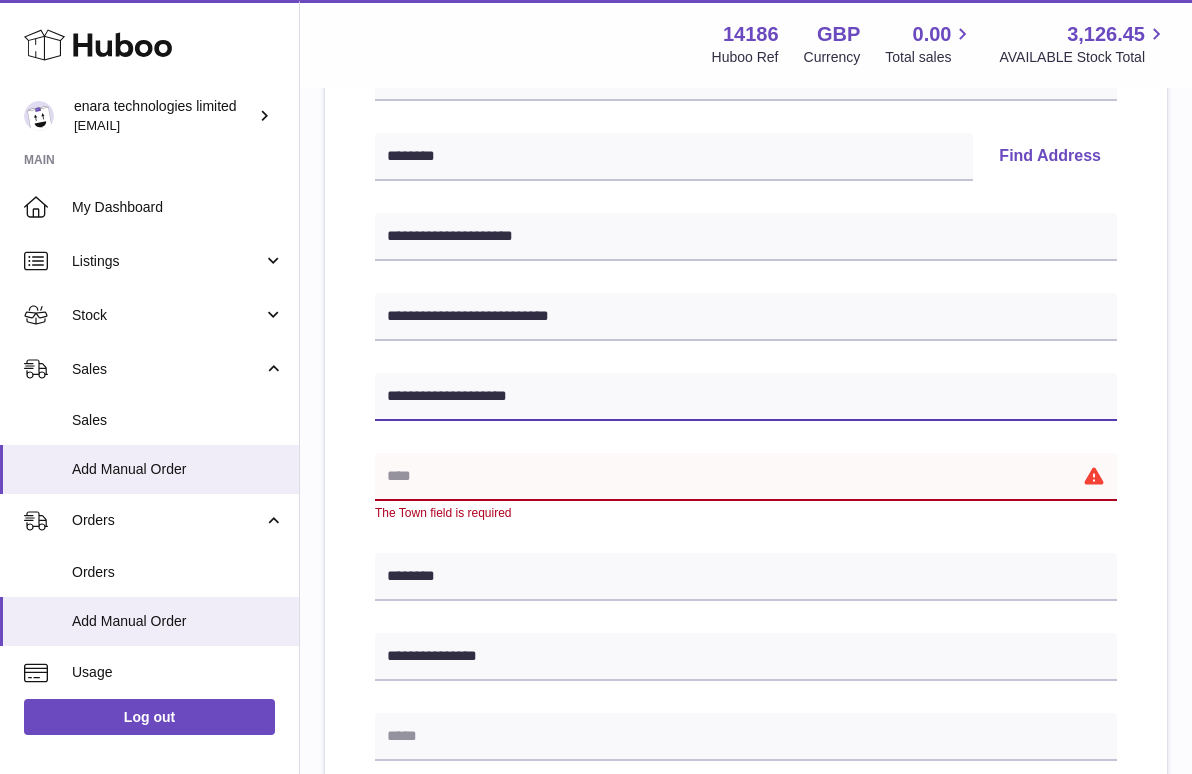 type on "**********" 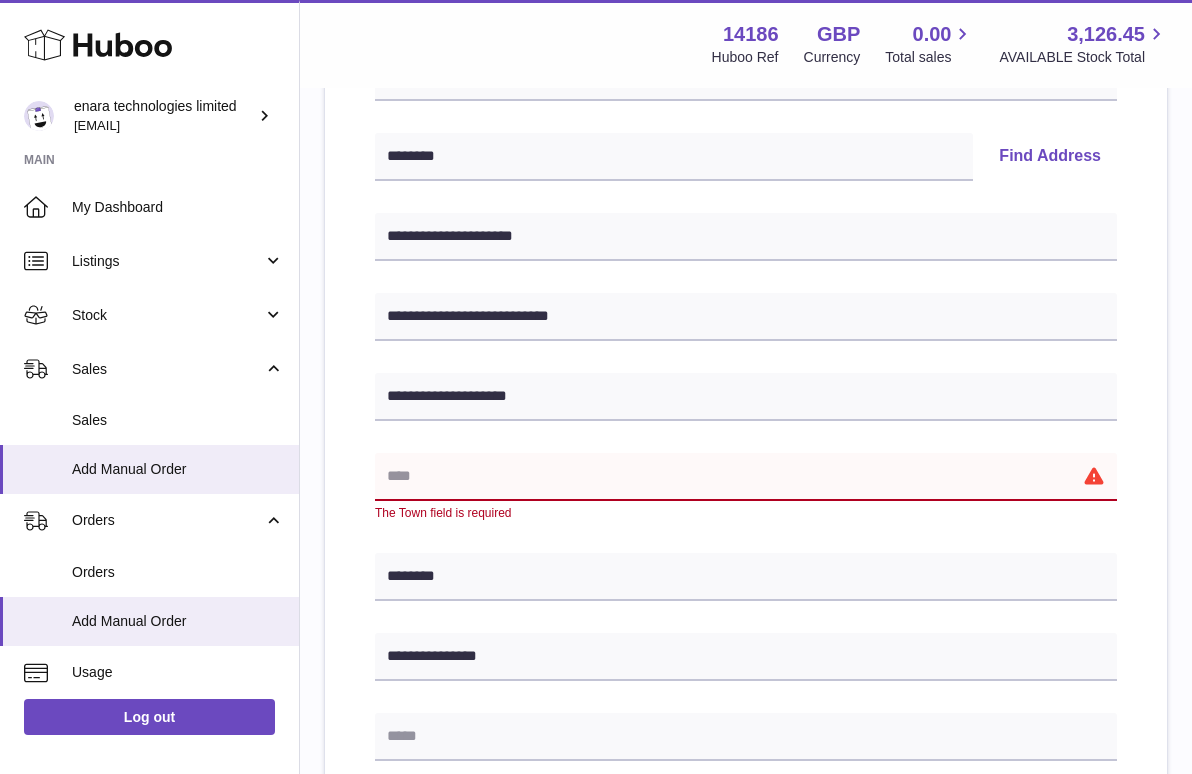 click at bounding box center [746, 477] 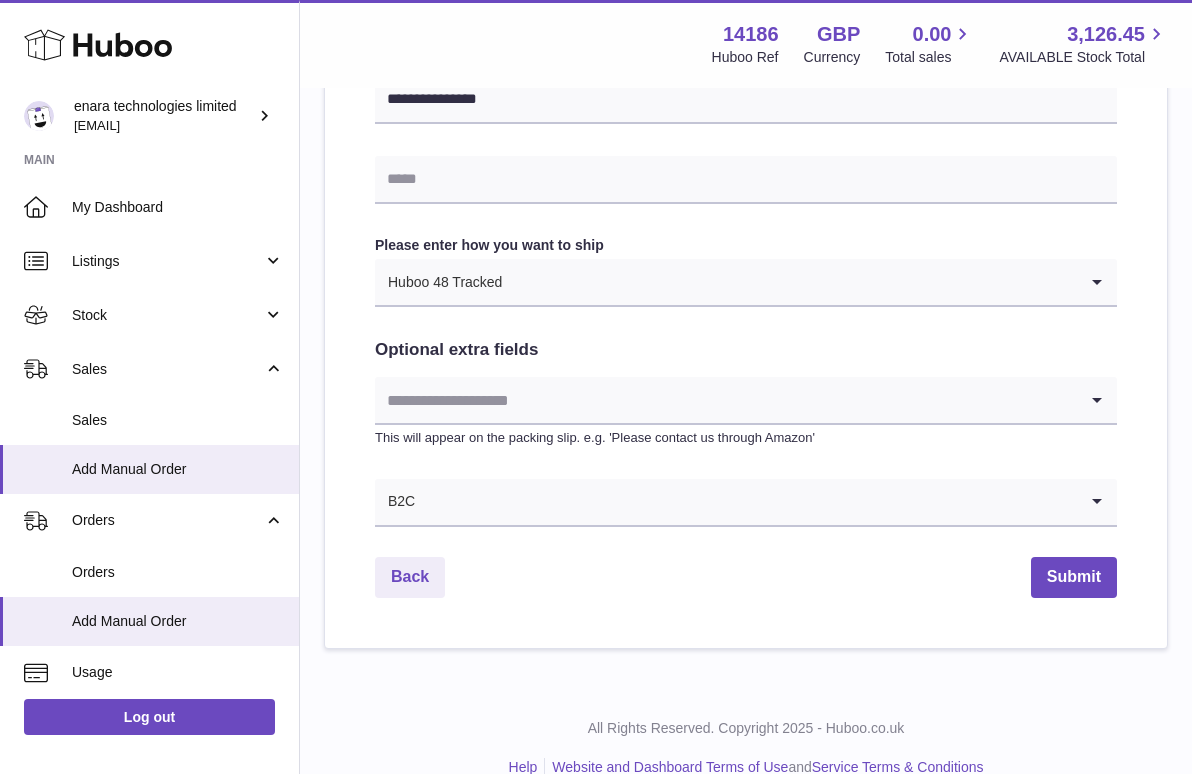 scroll, scrollTop: 944, scrollLeft: 0, axis: vertical 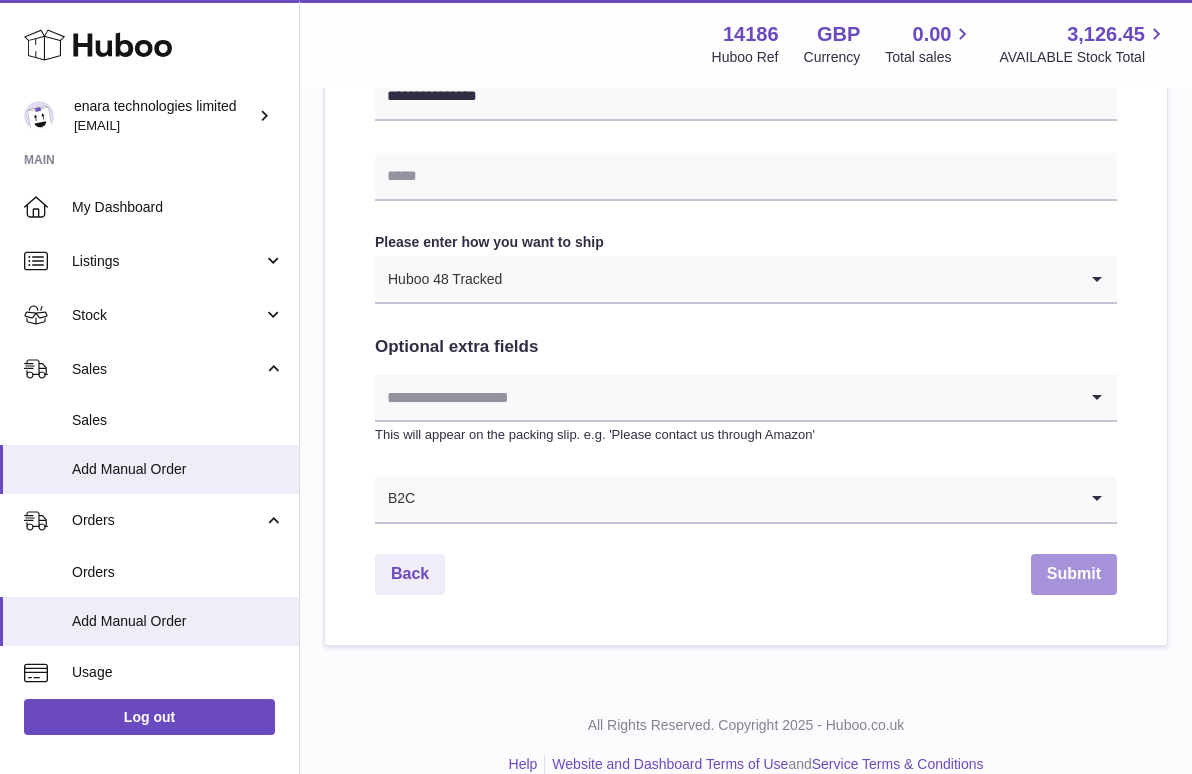 type on "**********" 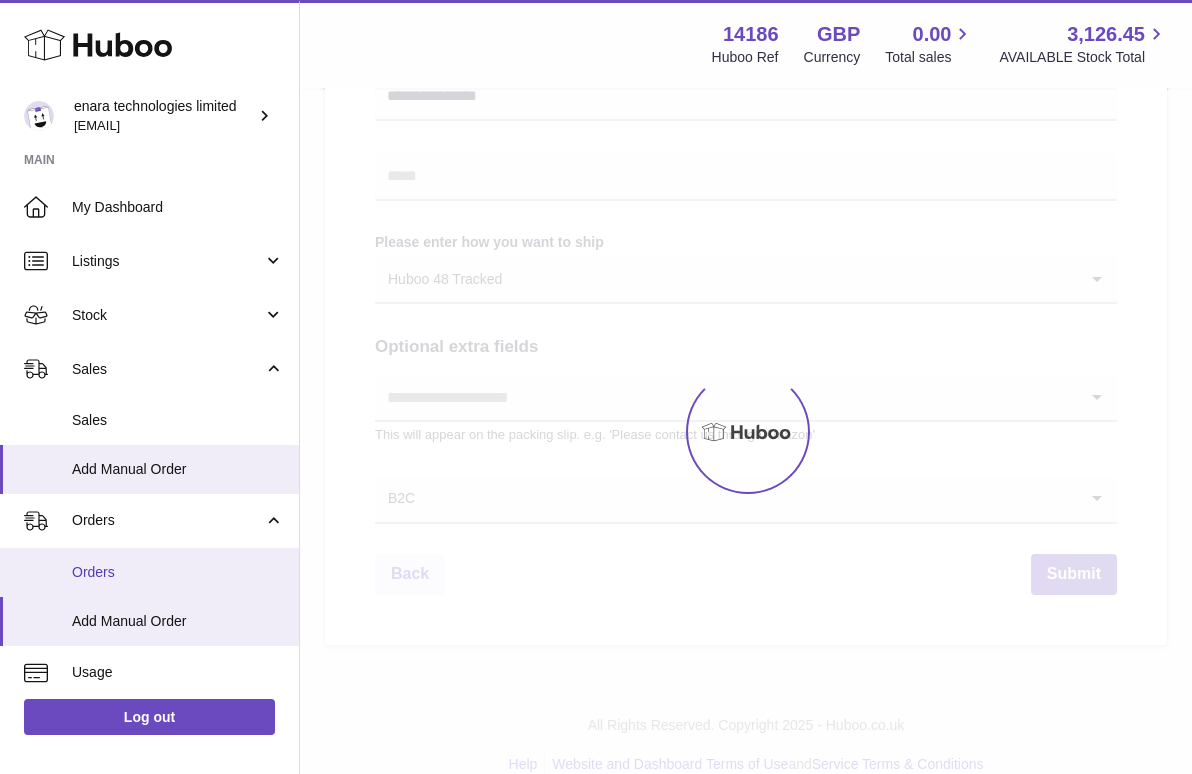 scroll, scrollTop: 0, scrollLeft: 0, axis: both 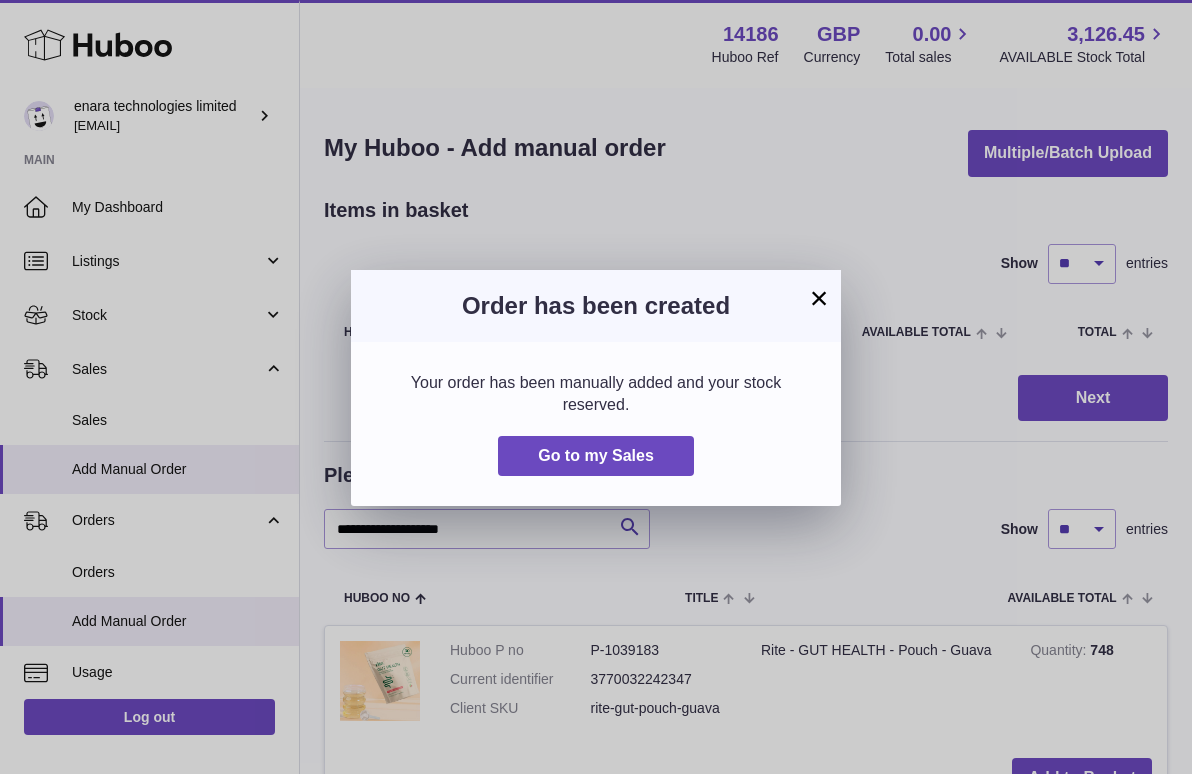 click on "×" at bounding box center [819, 298] 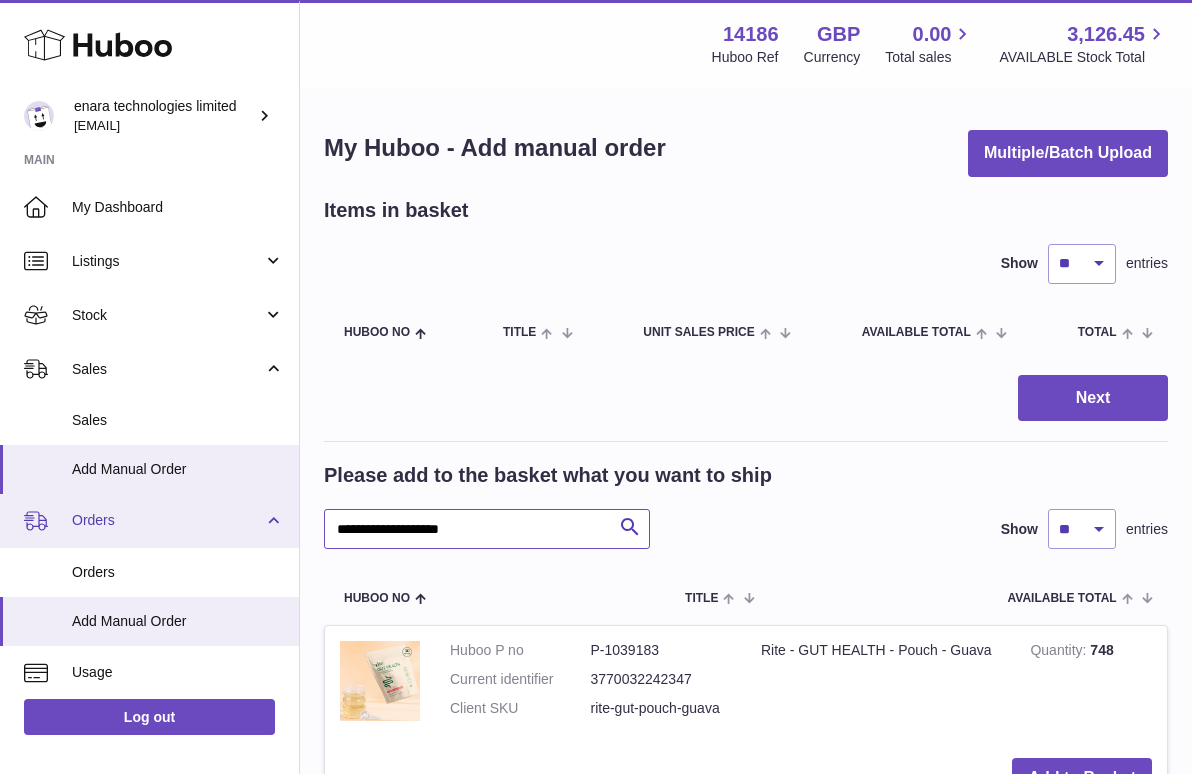drag, startPoint x: 507, startPoint y: 527, endPoint x: 61, endPoint y: 499, distance: 446.87805 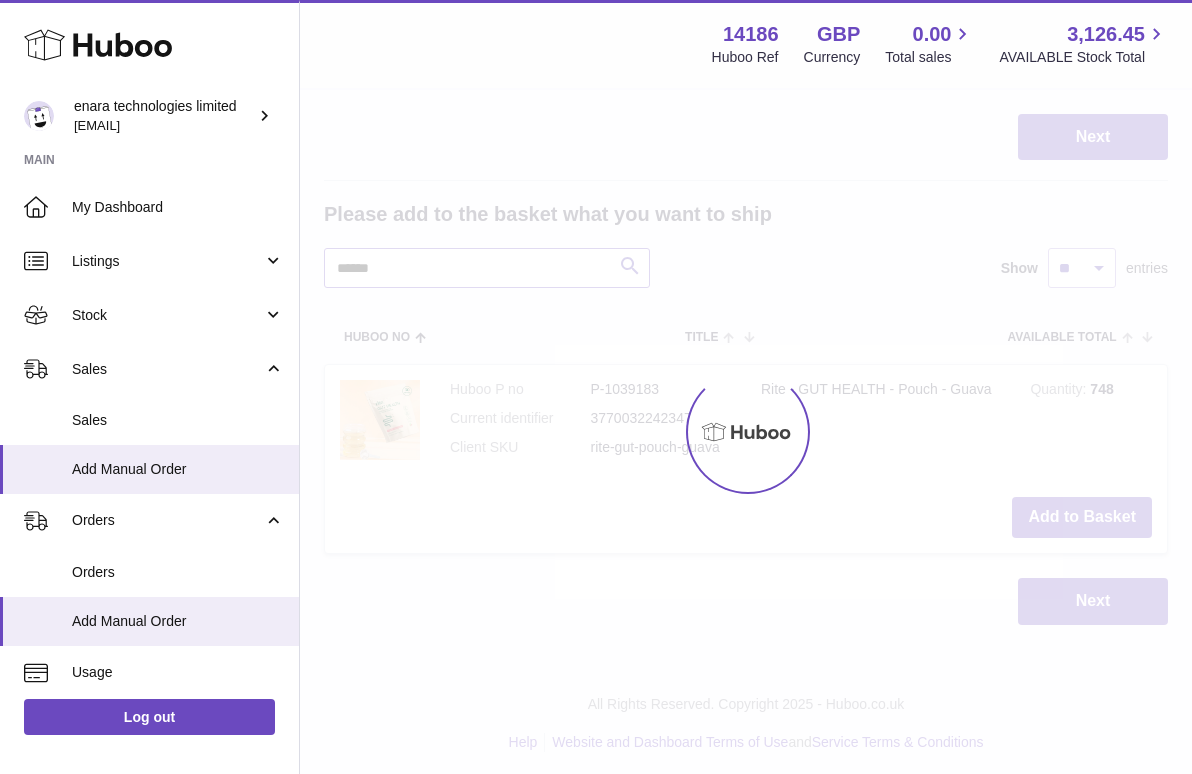 scroll, scrollTop: 260, scrollLeft: 0, axis: vertical 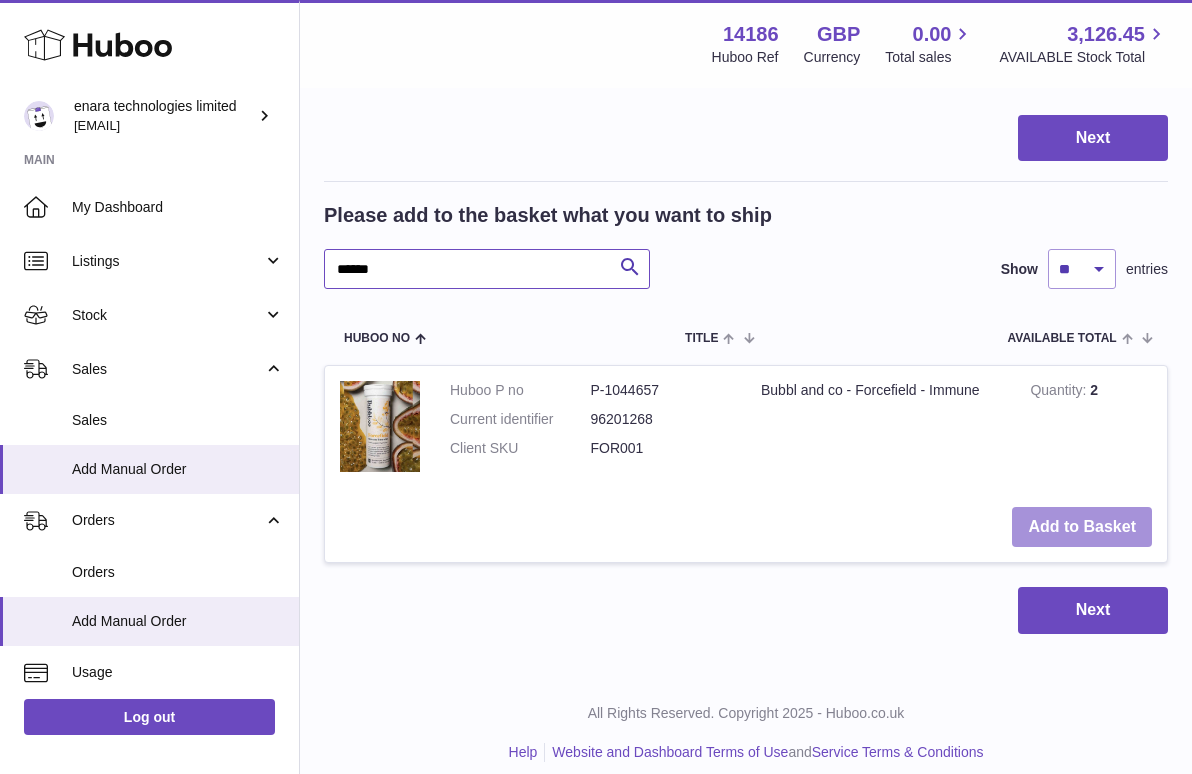 type on "******" 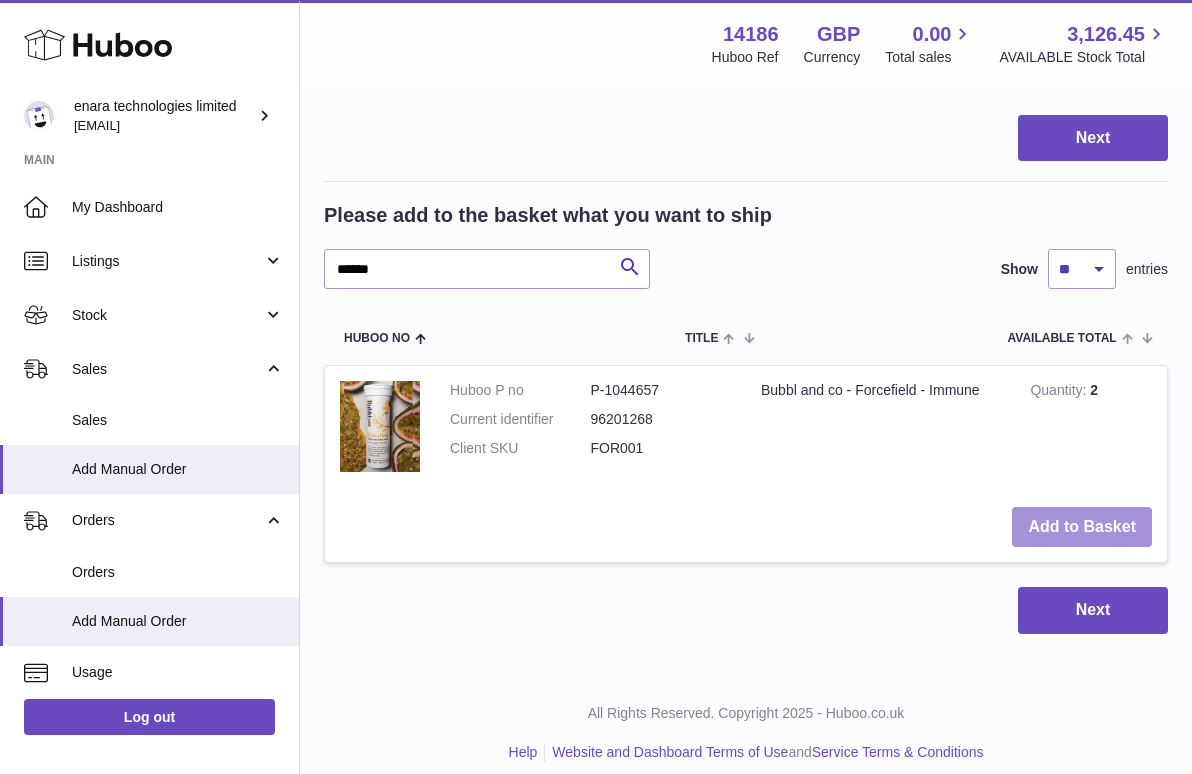 click on "Add to Basket" at bounding box center (1082, 527) 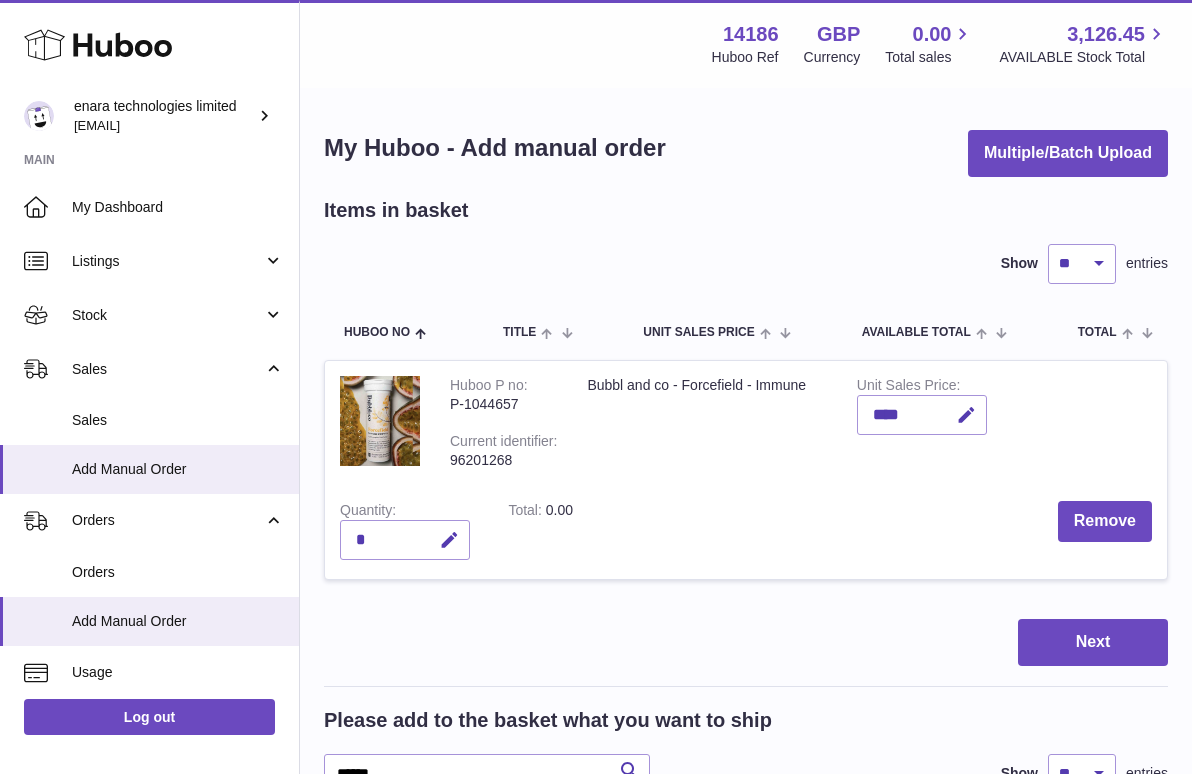 scroll, scrollTop: 0, scrollLeft: 0, axis: both 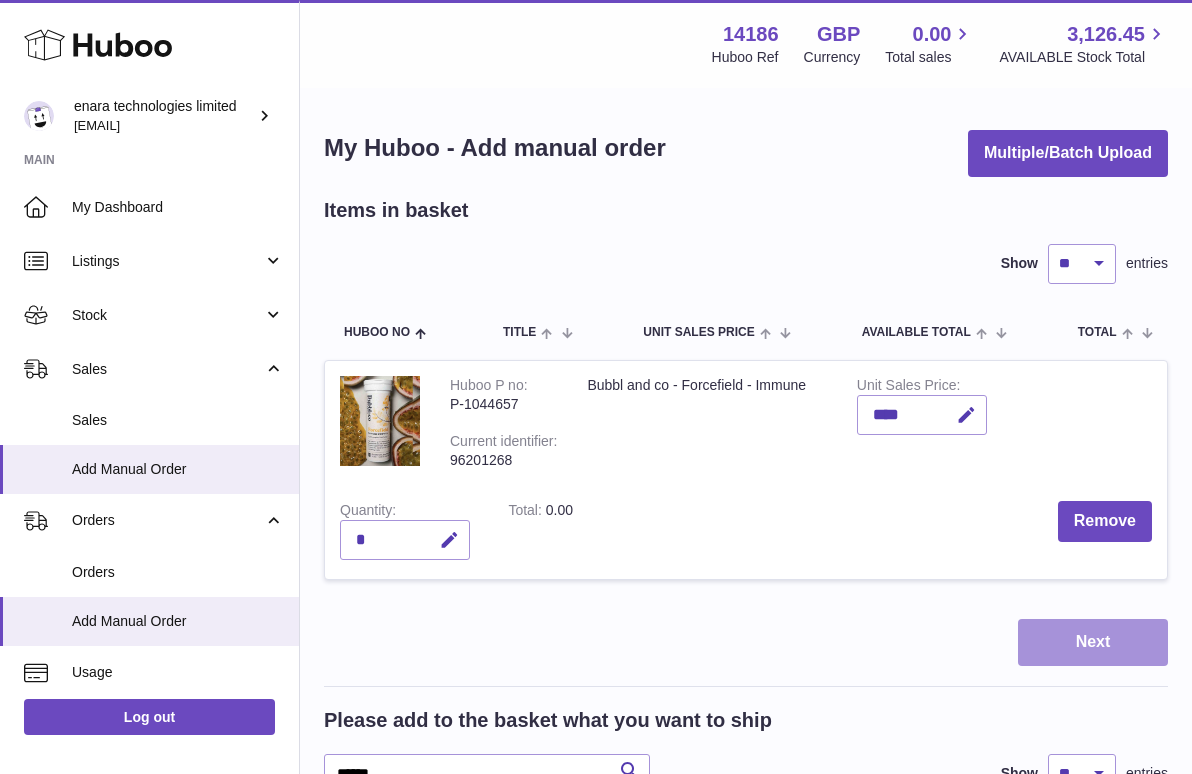click on "Next" at bounding box center [1093, 642] 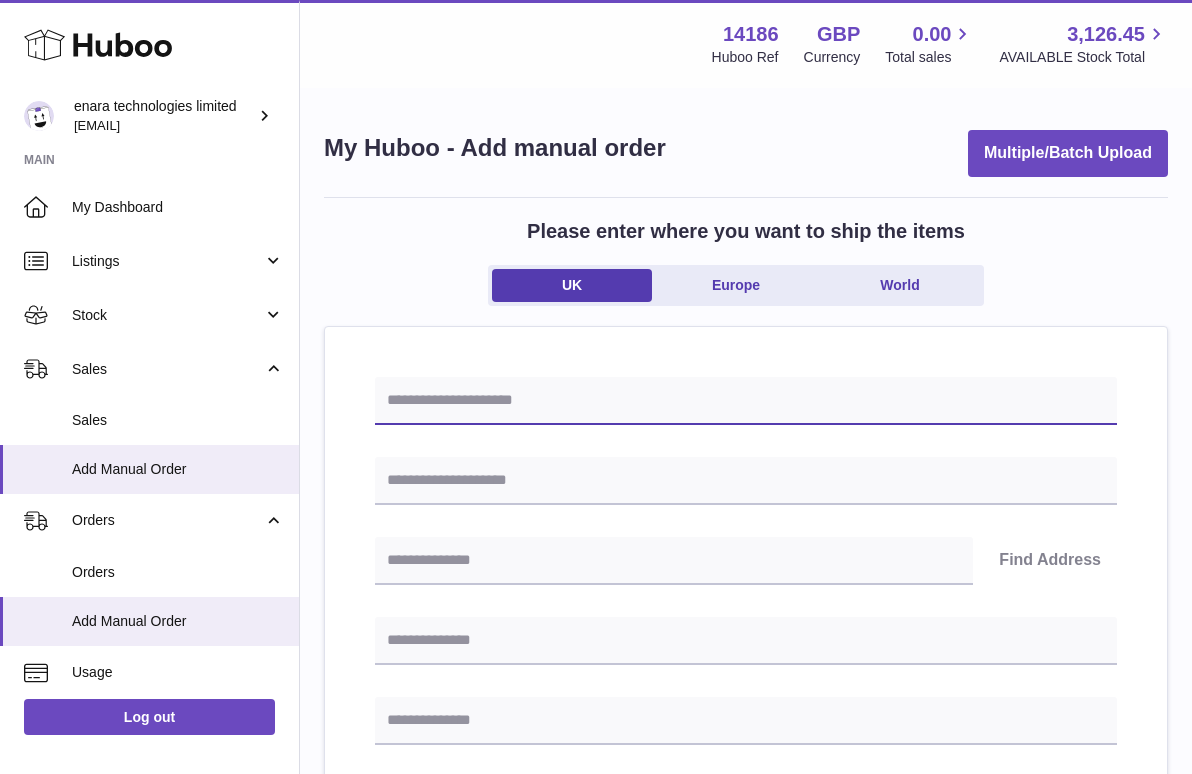 click at bounding box center (746, 401) 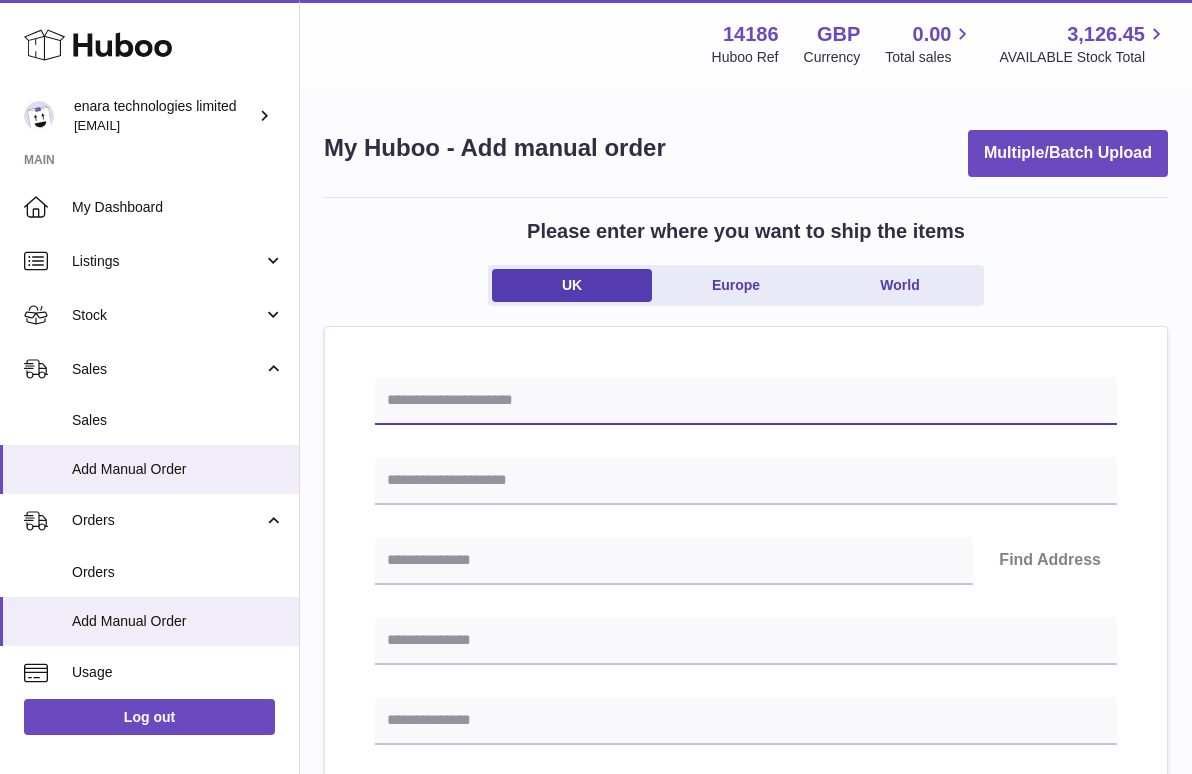 paste on "**********" 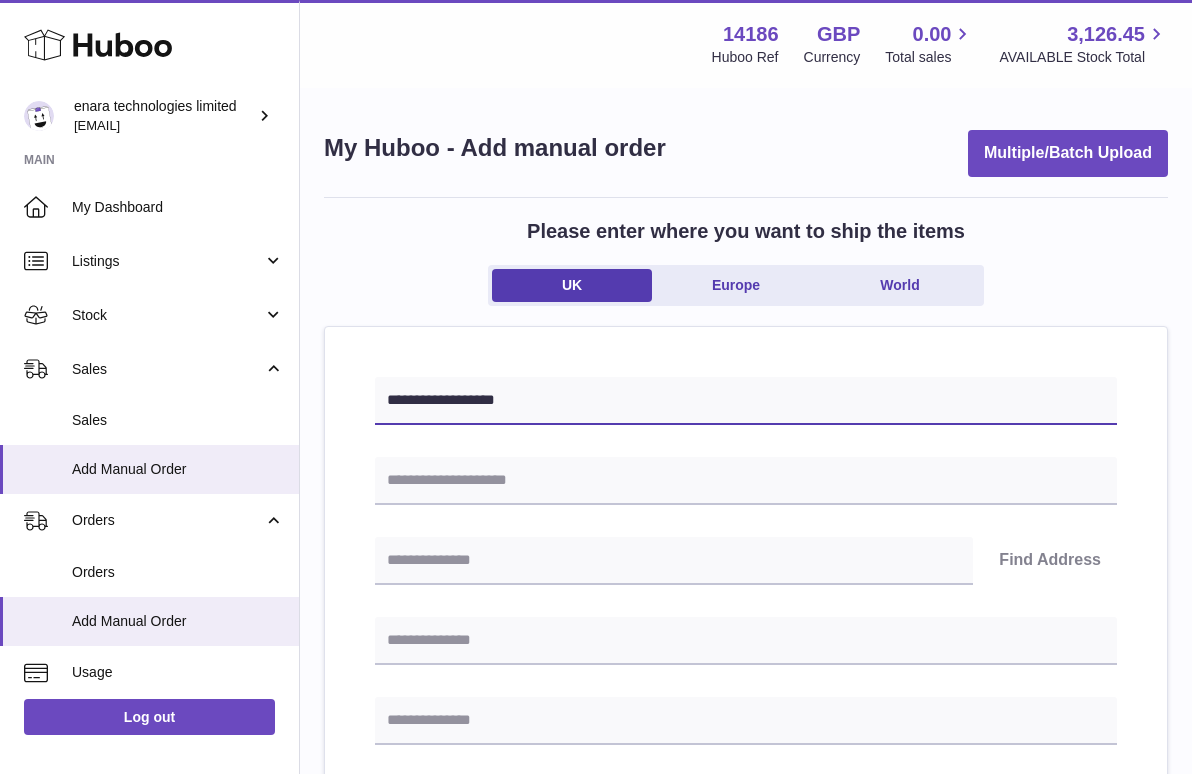 type on "**********" 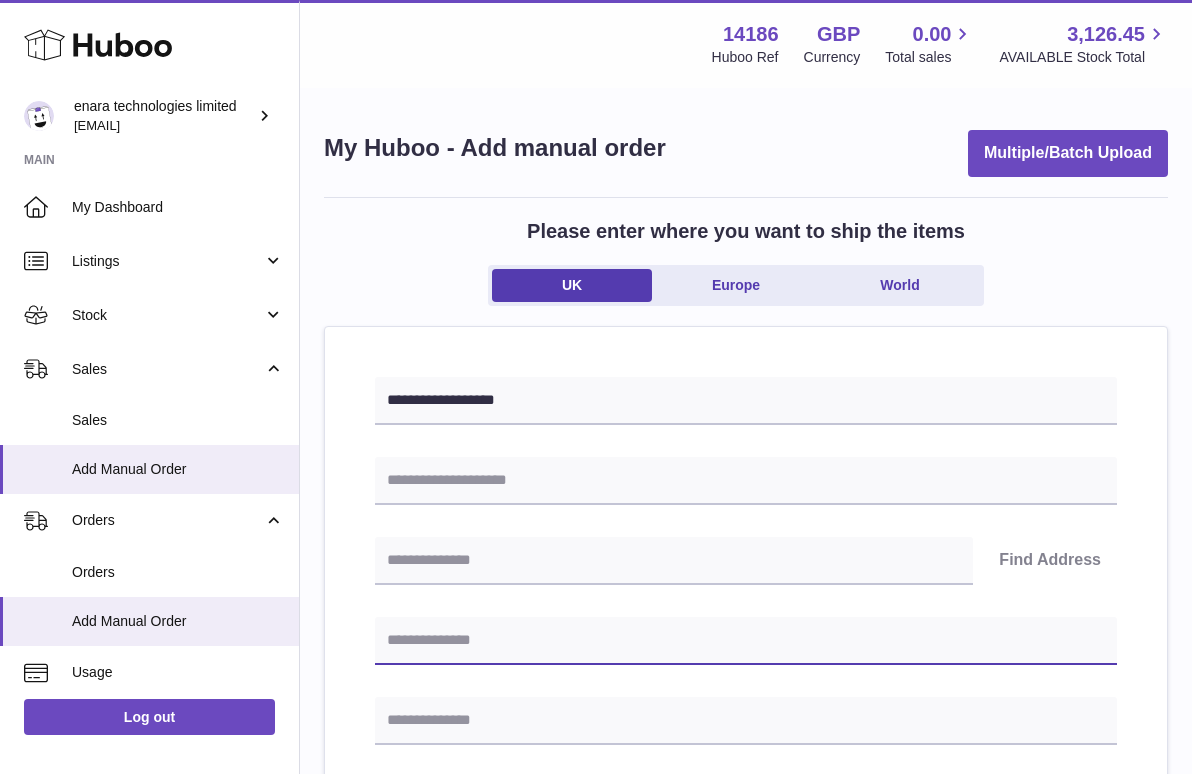 paste on "**********" 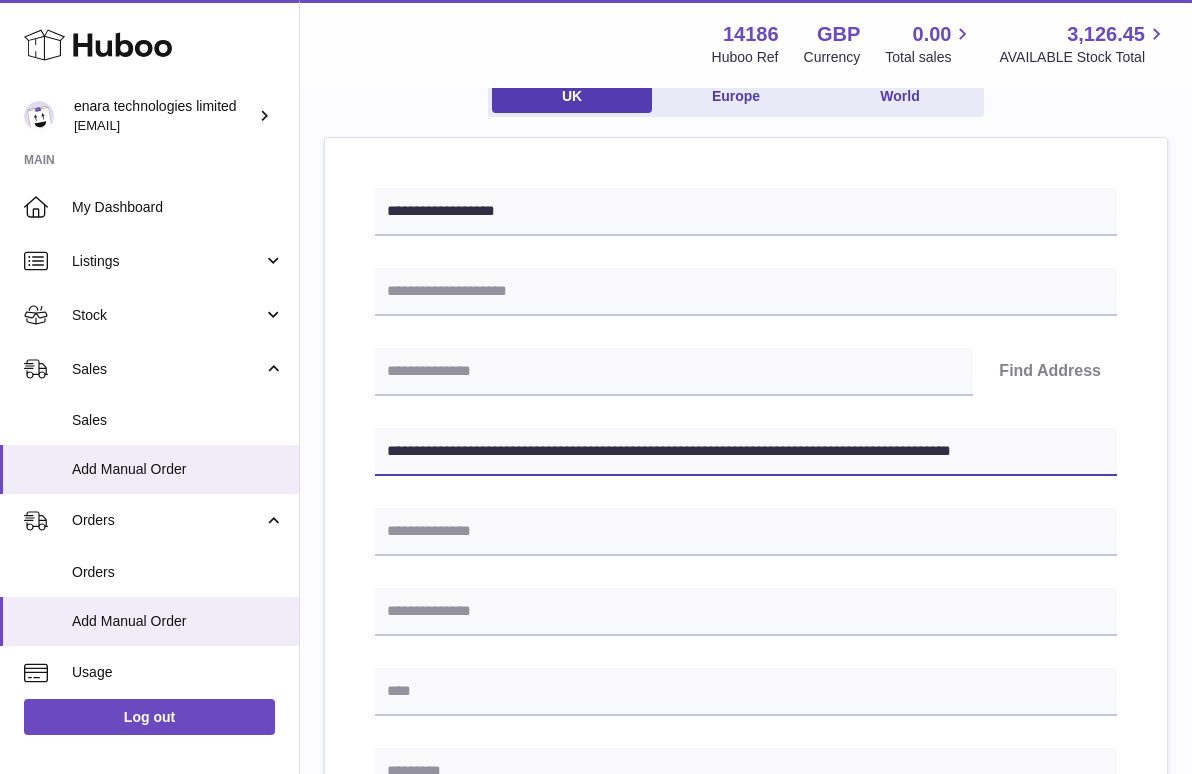 scroll, scrollTop: 337, scrollLeft: 0, axis: vertical 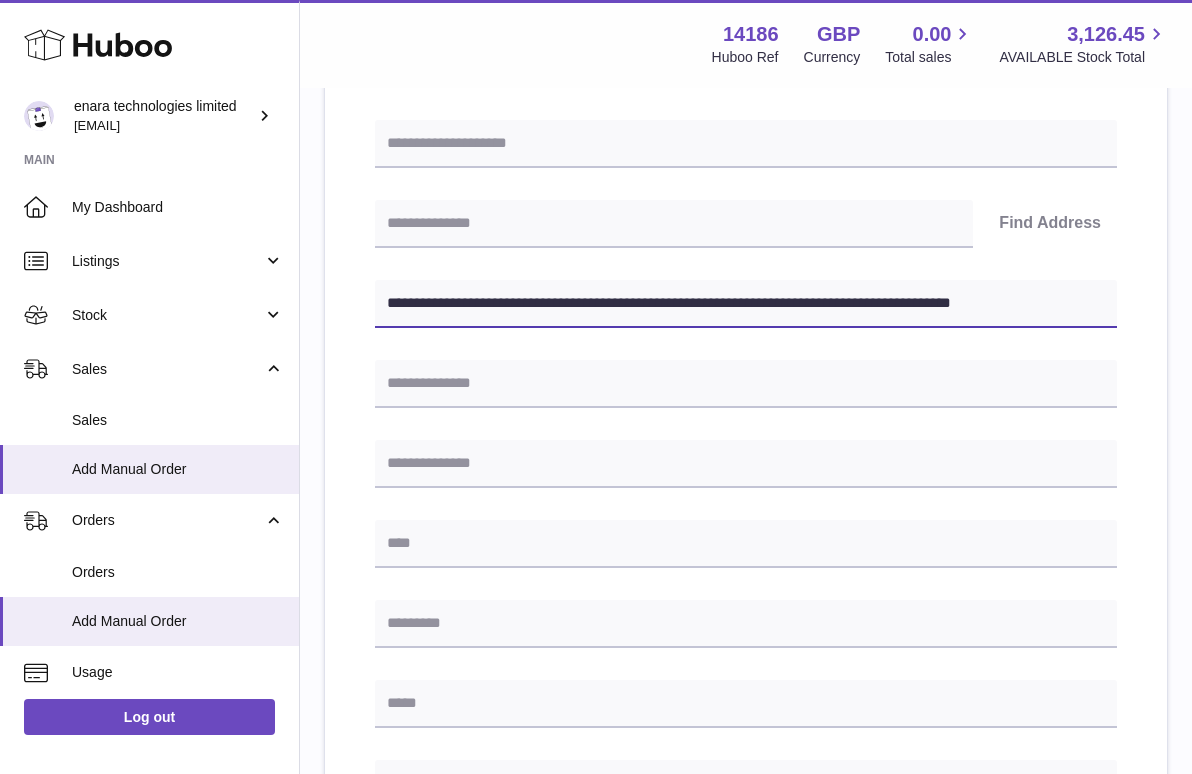 drag, startPoint x: 728, startPoint y: 635, endPoint x: 1294, endPoint y: 828, distance: 598.00085 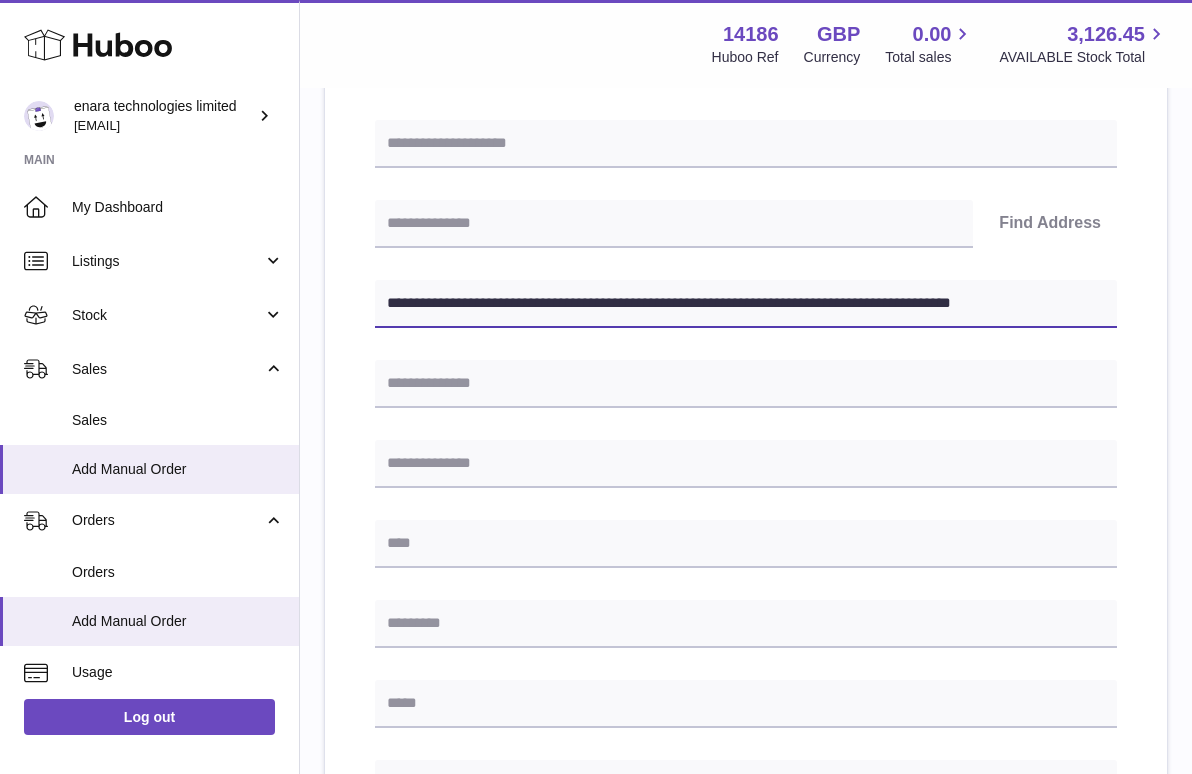 click on ".st0{fill:#141414;}" at bounding box center [596, 50] 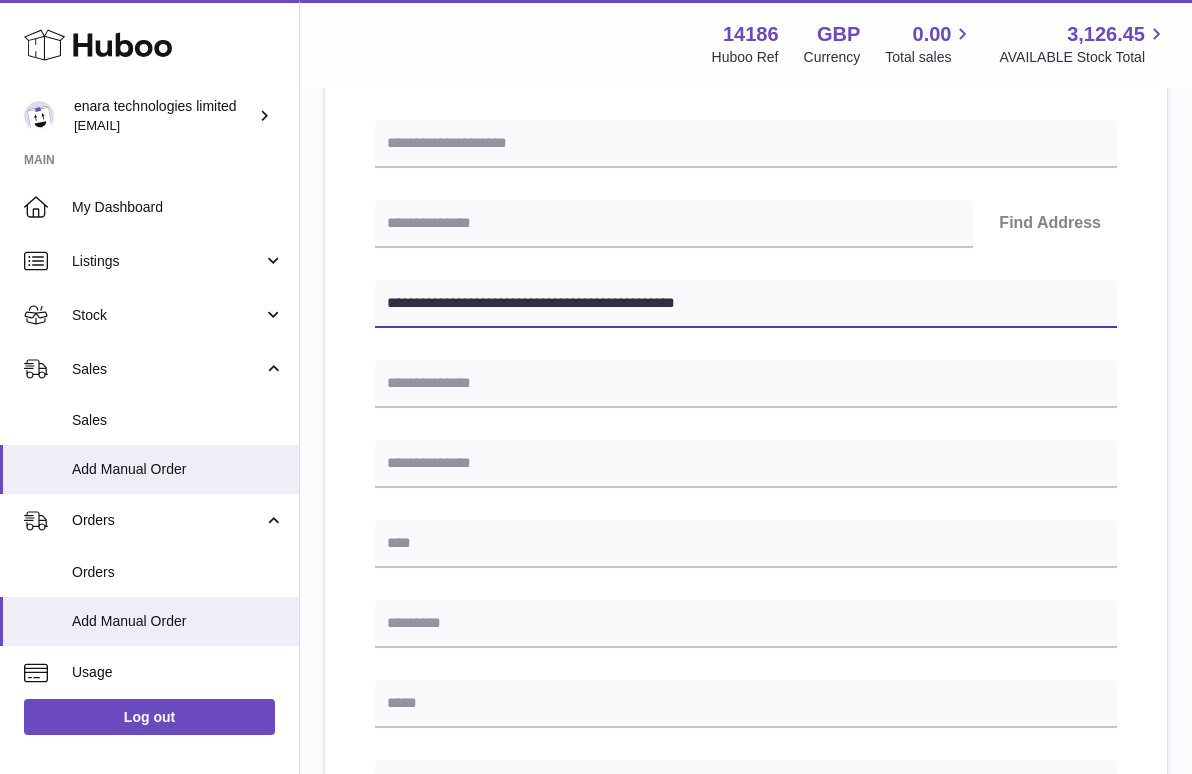 type on "**********" 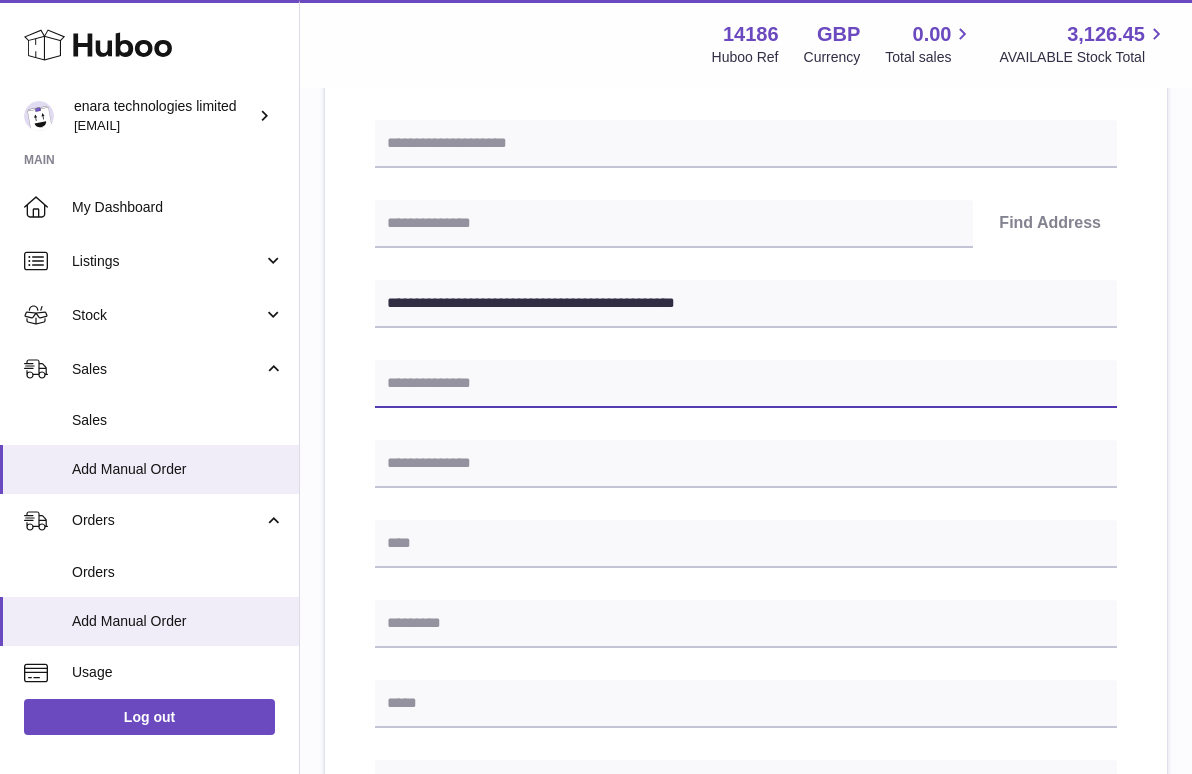 paste on "**********" 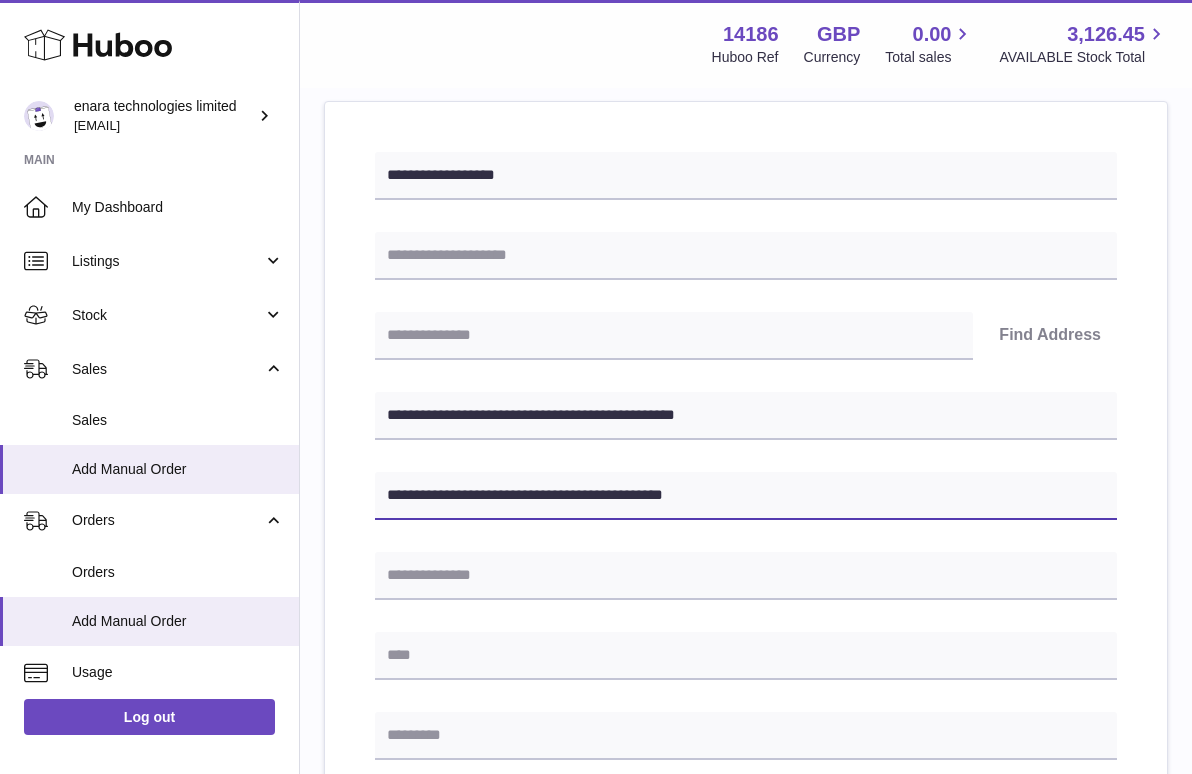 scroll, scrollTop: 223, scrollLeft: 0, axis: vertical 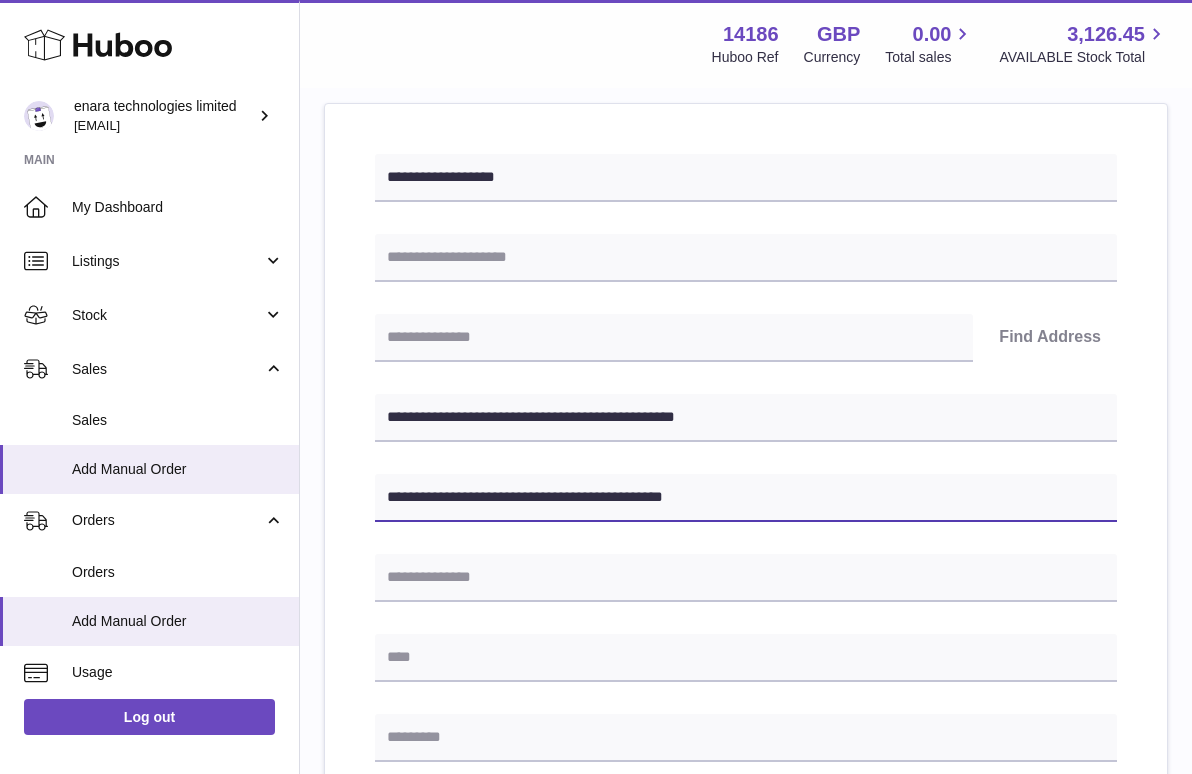 type on "**********" 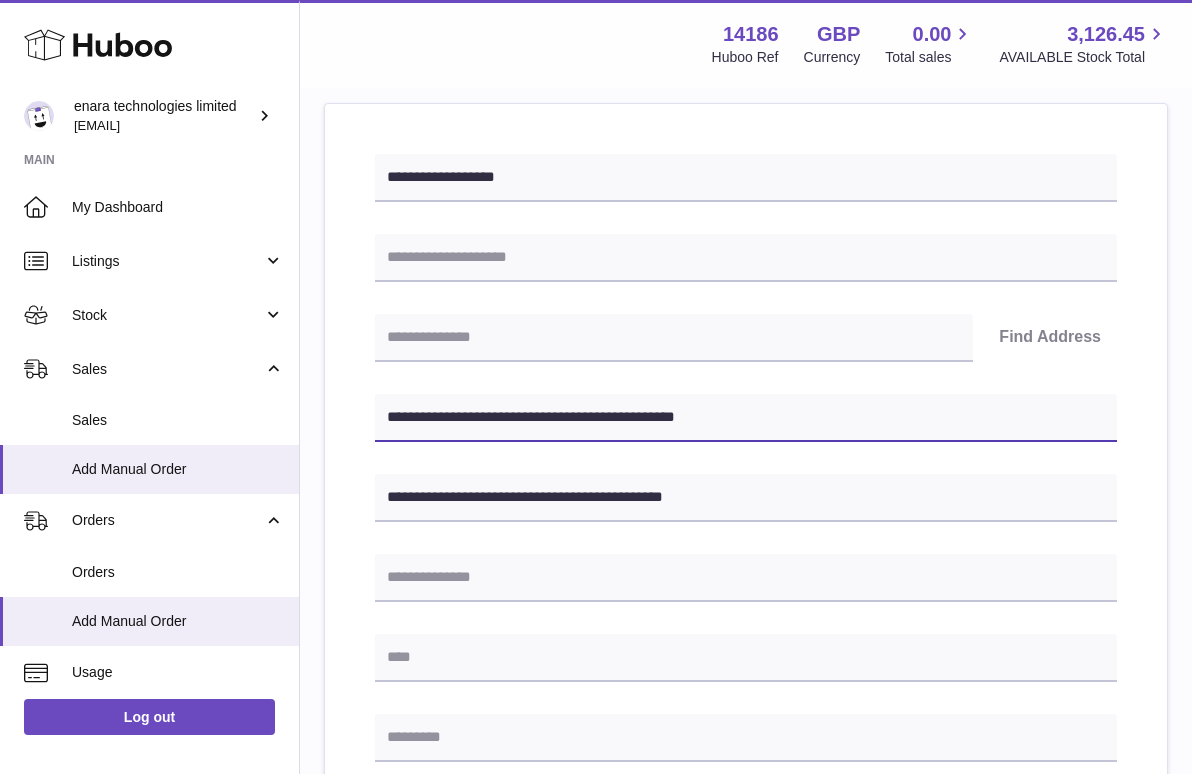 drag, startPoint x: 486, startPoint y: 416, endPoint x: 395, endPoint y: 415, distance: 91.00549 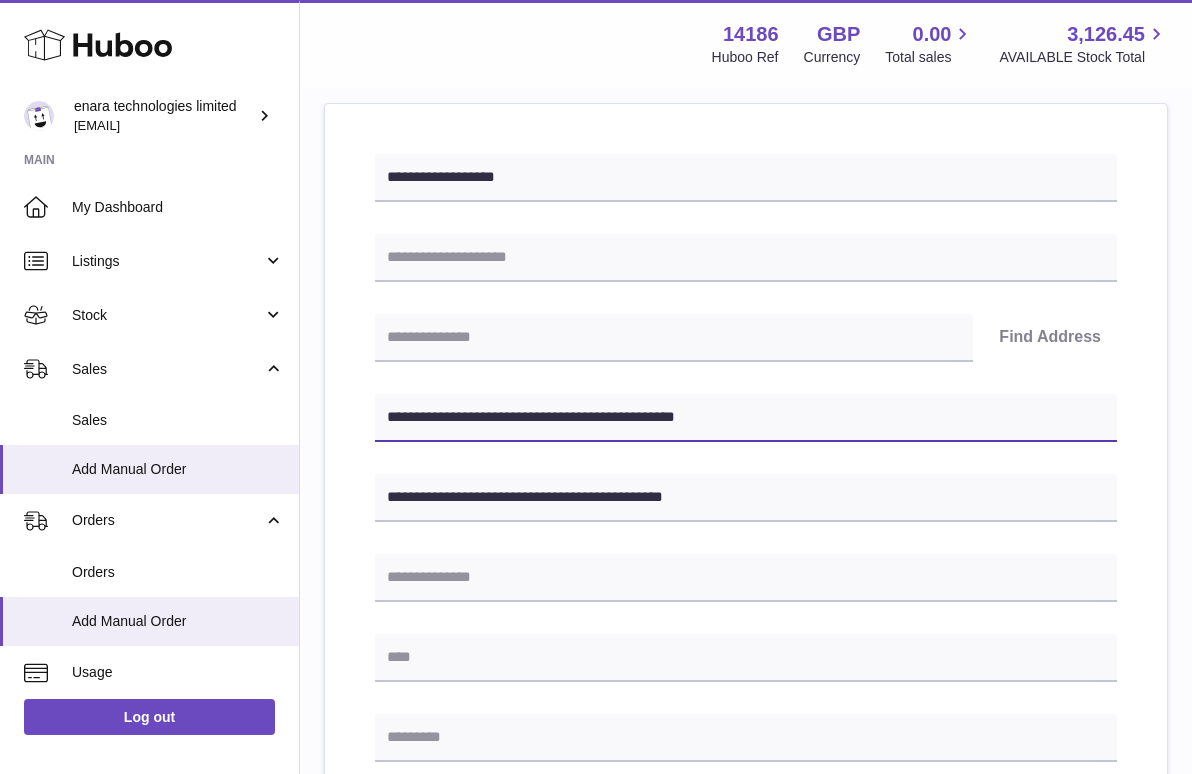 click on "**********" at bounding box center [746, 418] 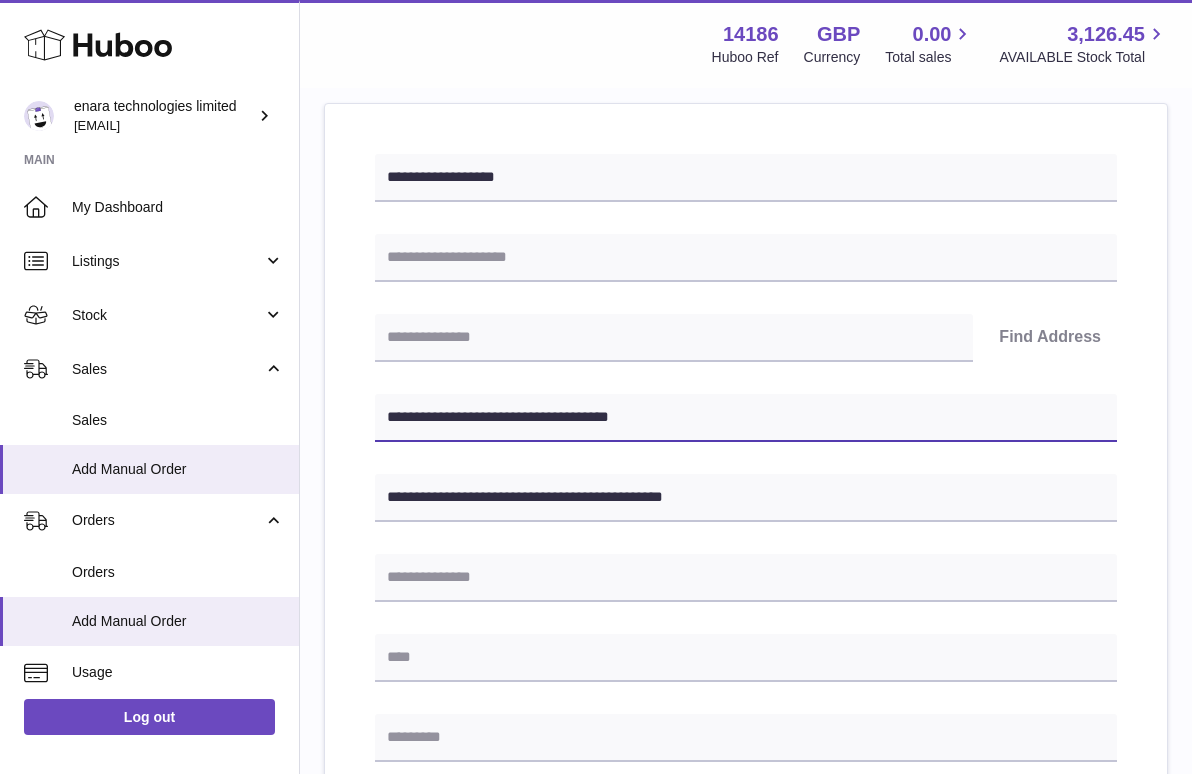 type on "**********" 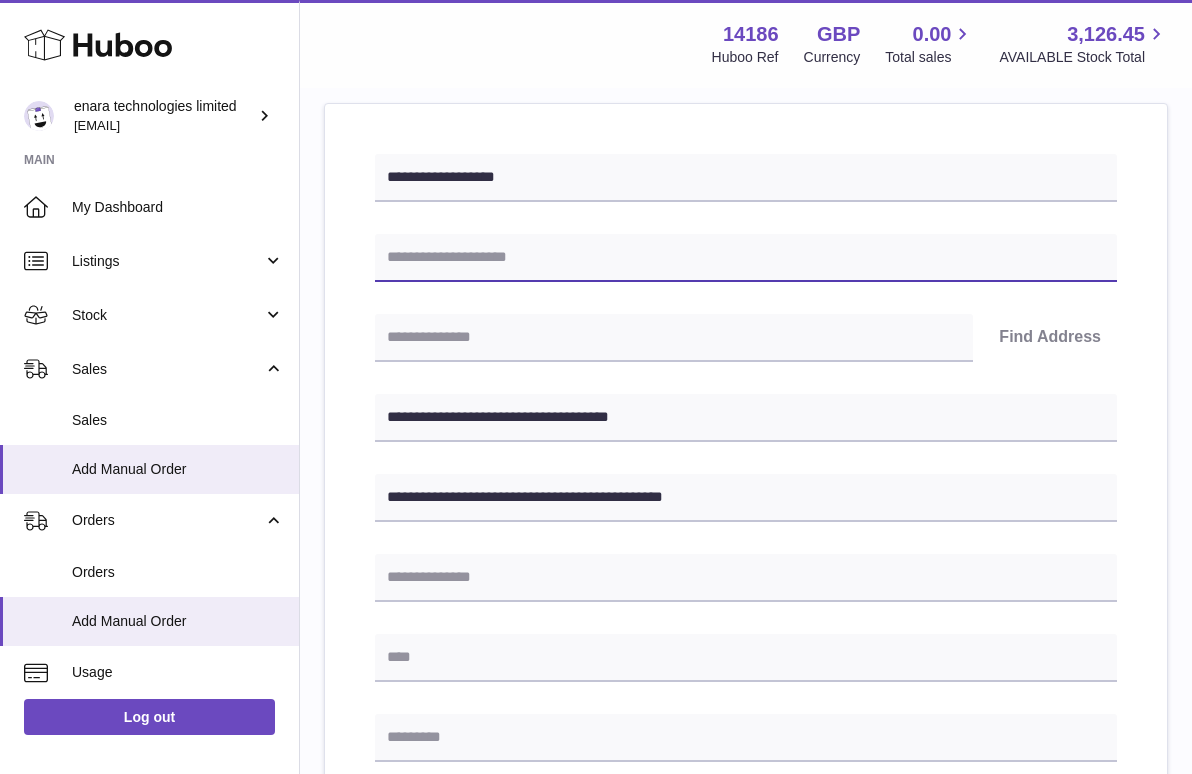 paste on "**********" 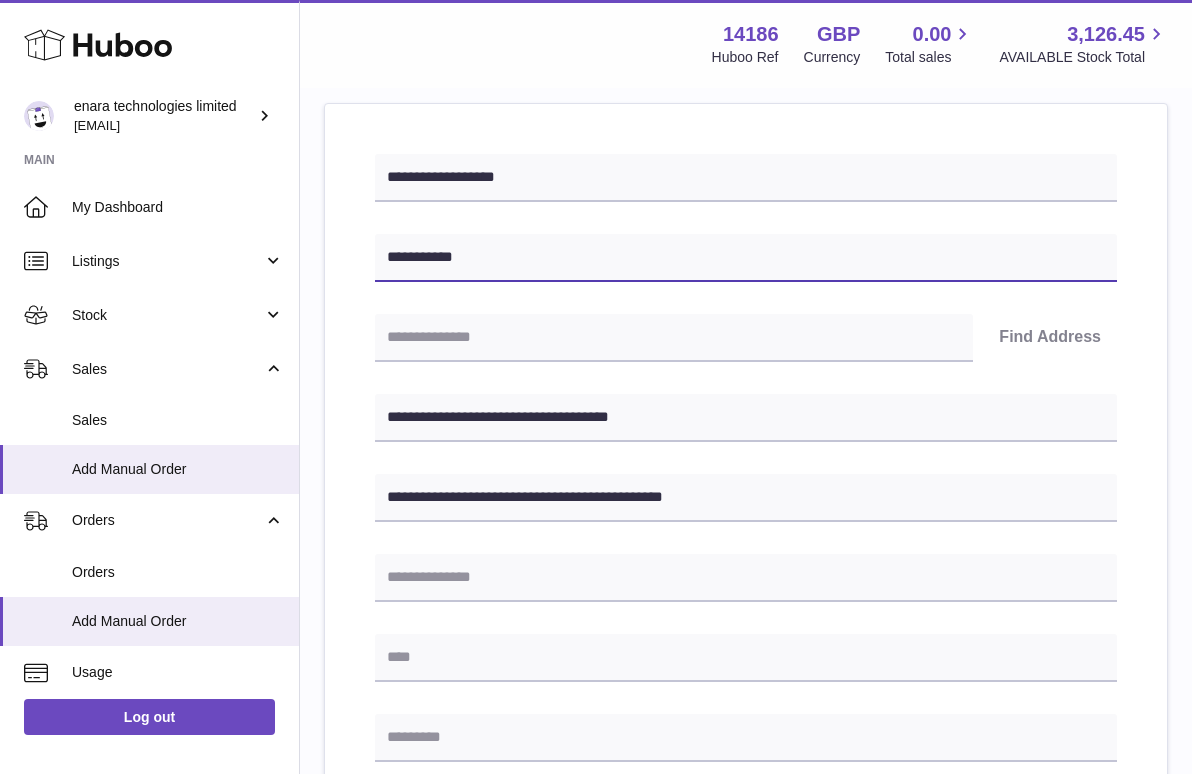 type on "**********" 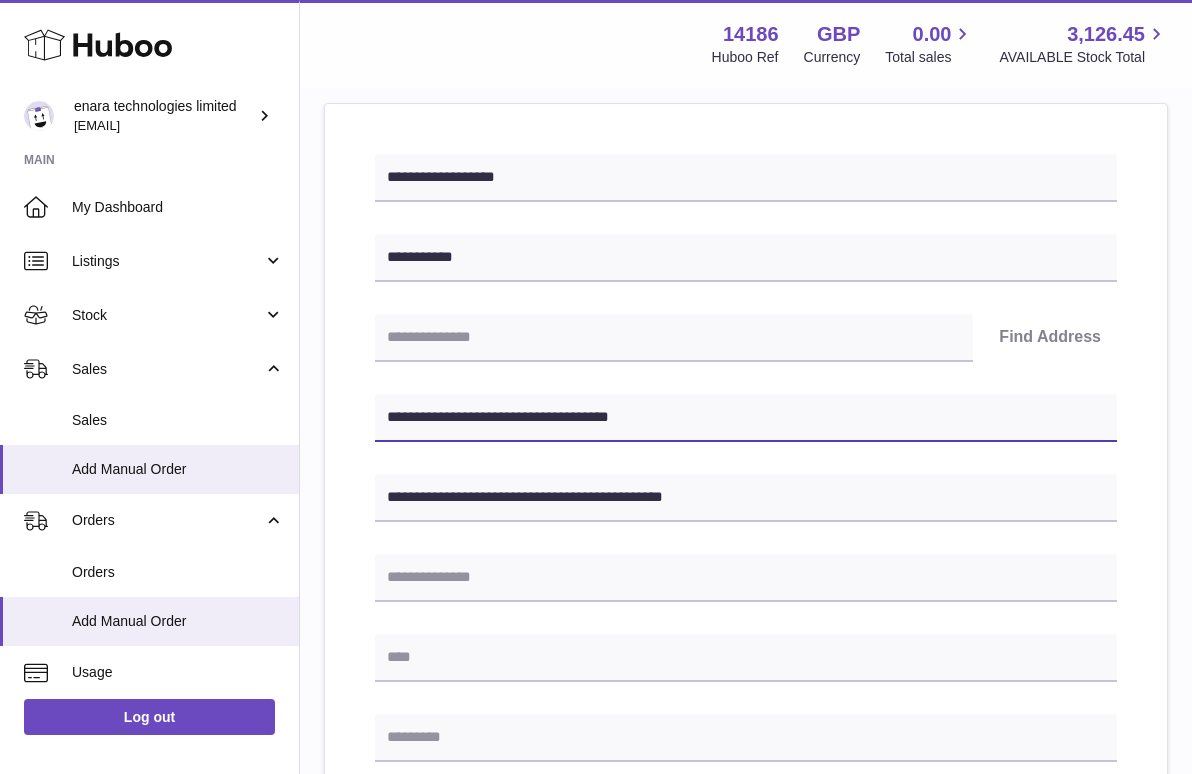 click on "**********" at bounding box center [746, 418] 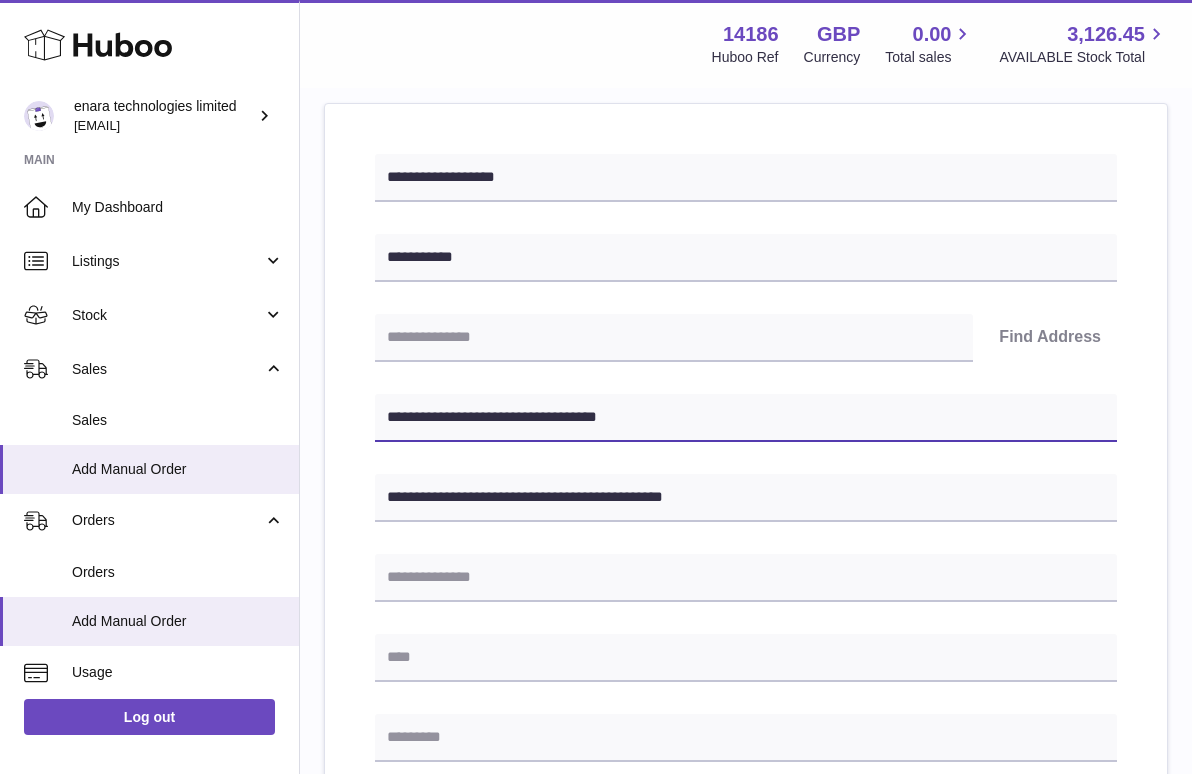 type on "**********" 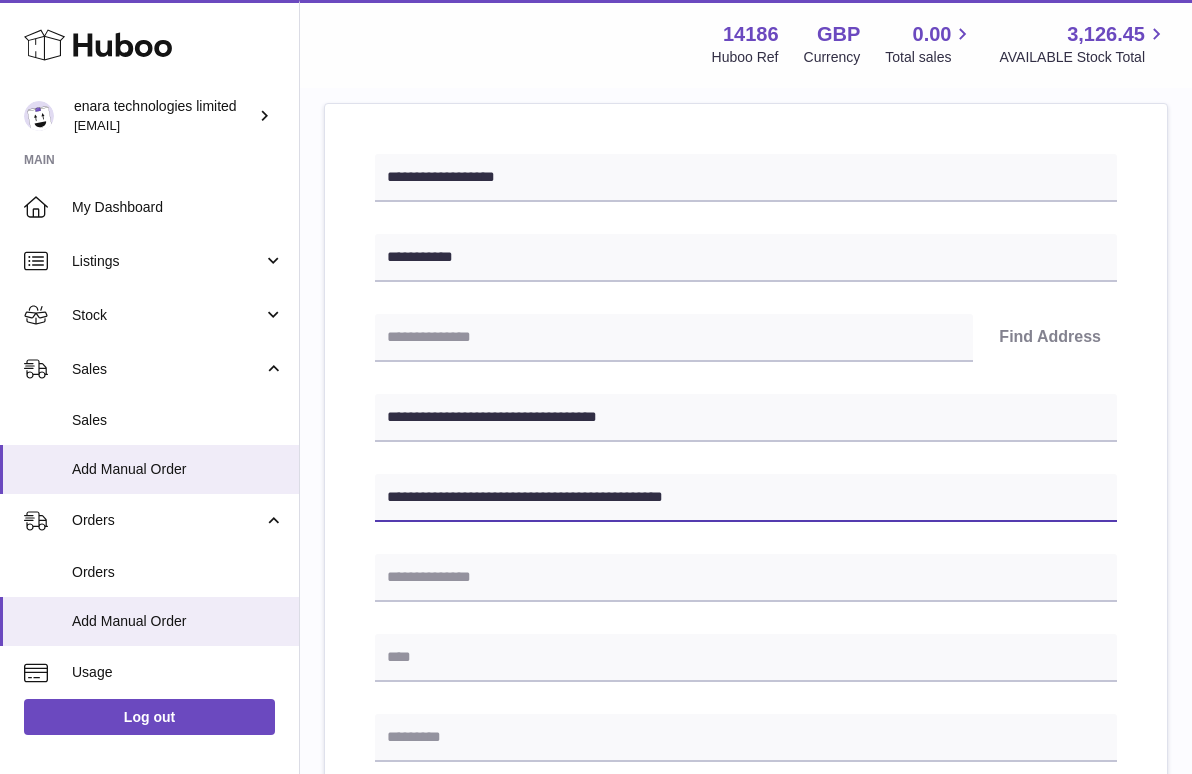 drag, startPoint x: 622, startPoint y: 495, endPoint x: 548, endPoint y: 498, distance: 74.06078 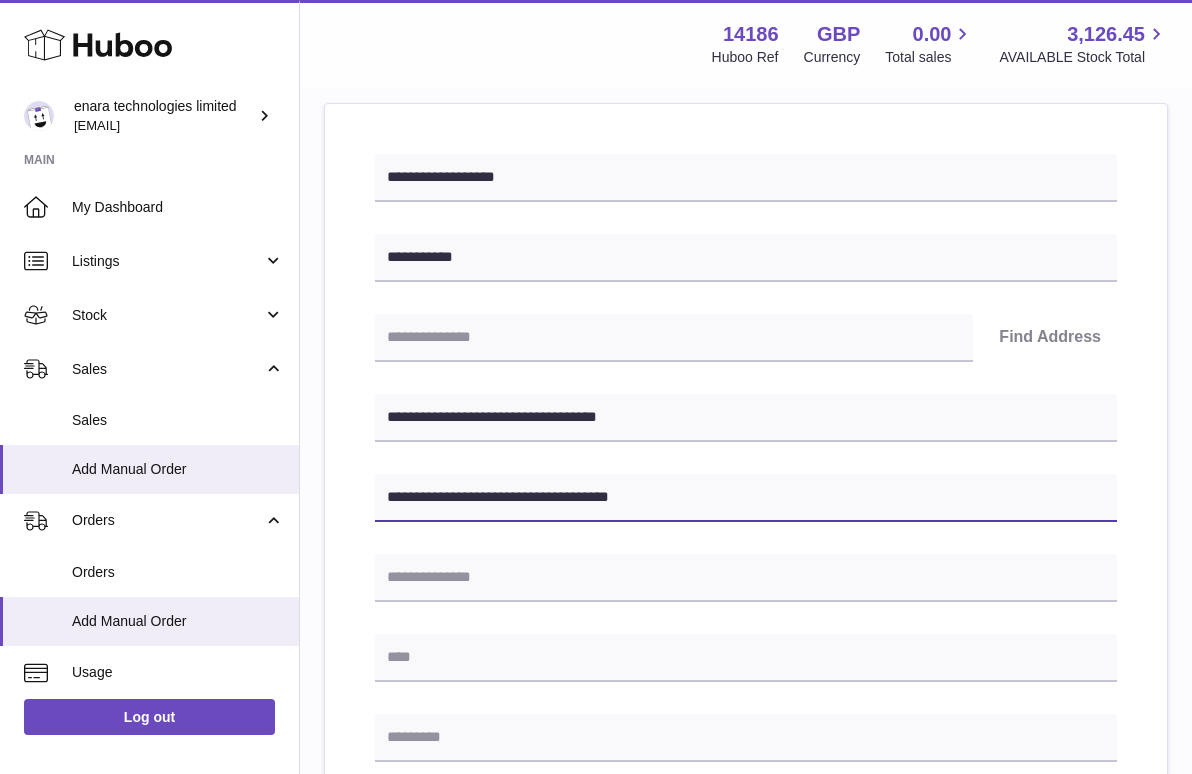 type on "**********" 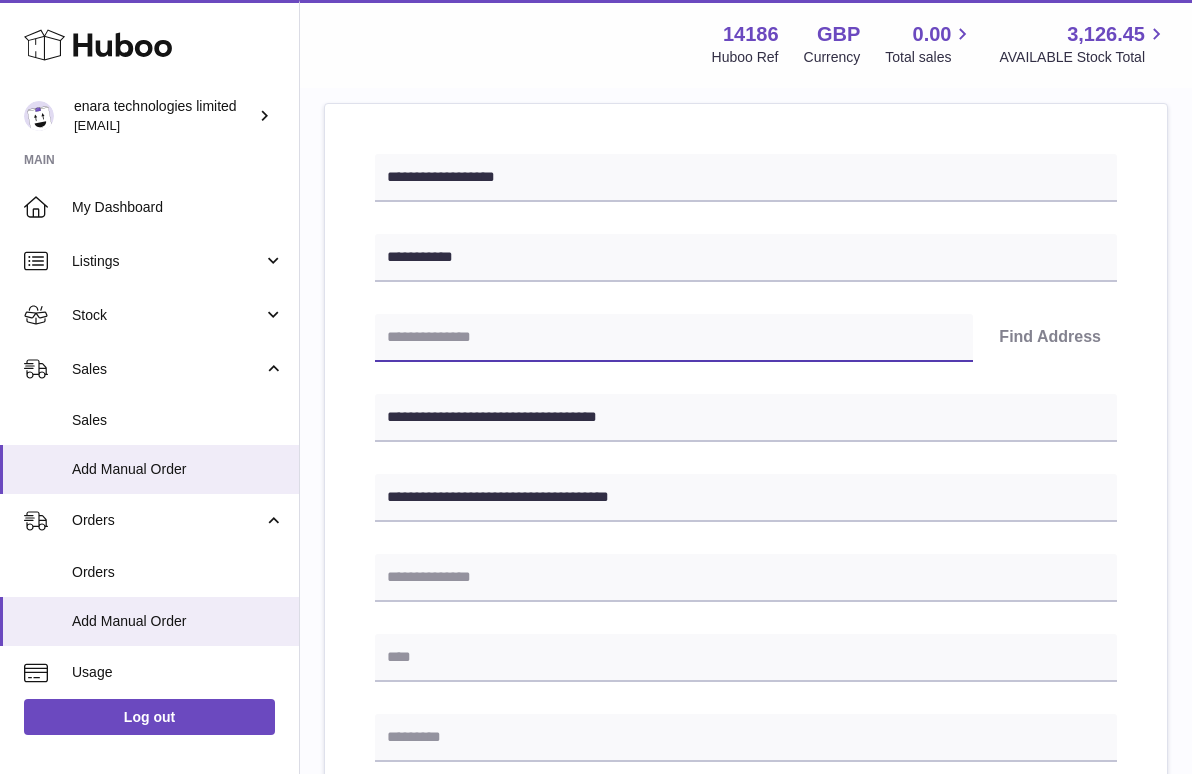 paste on "********" 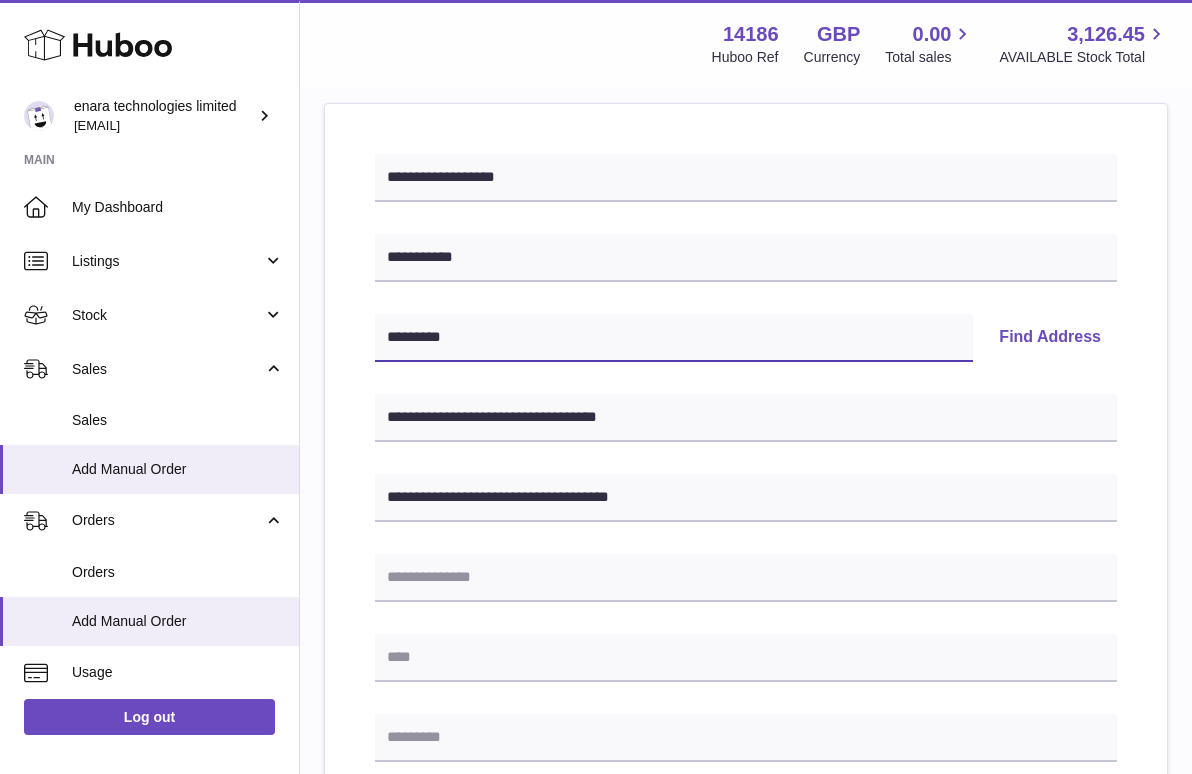 type on "********" 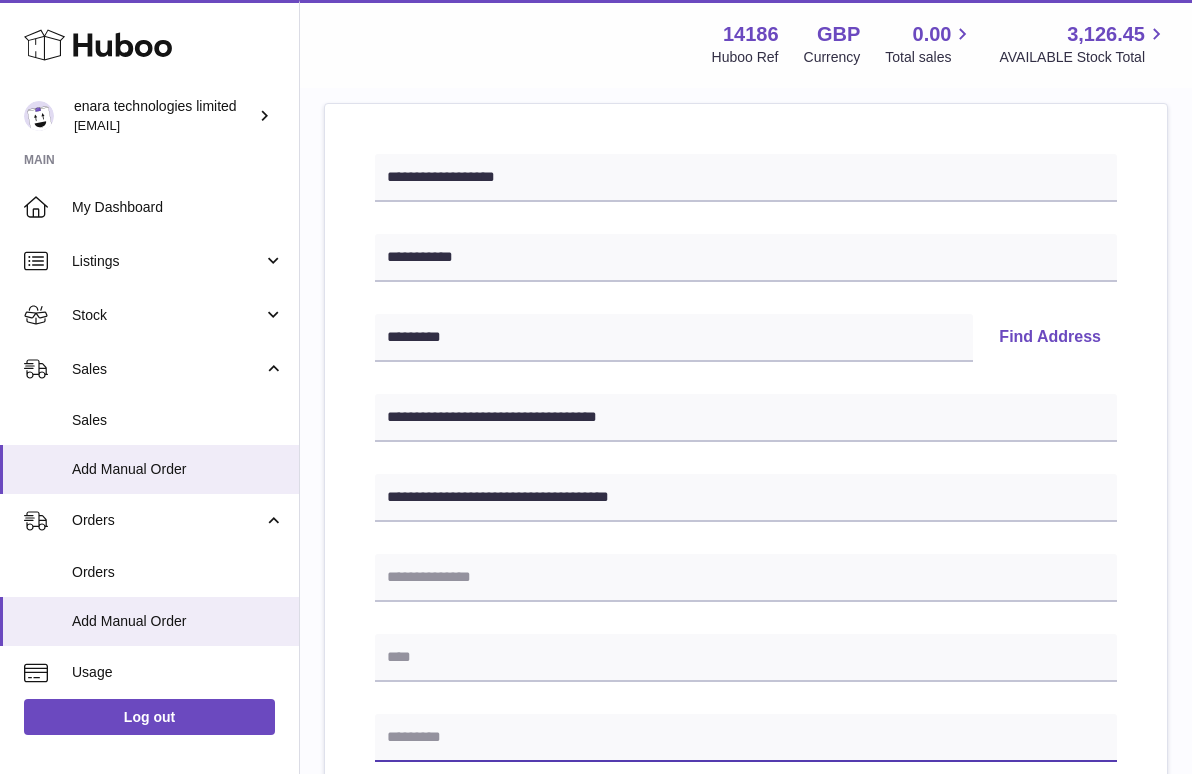 paste on "********" 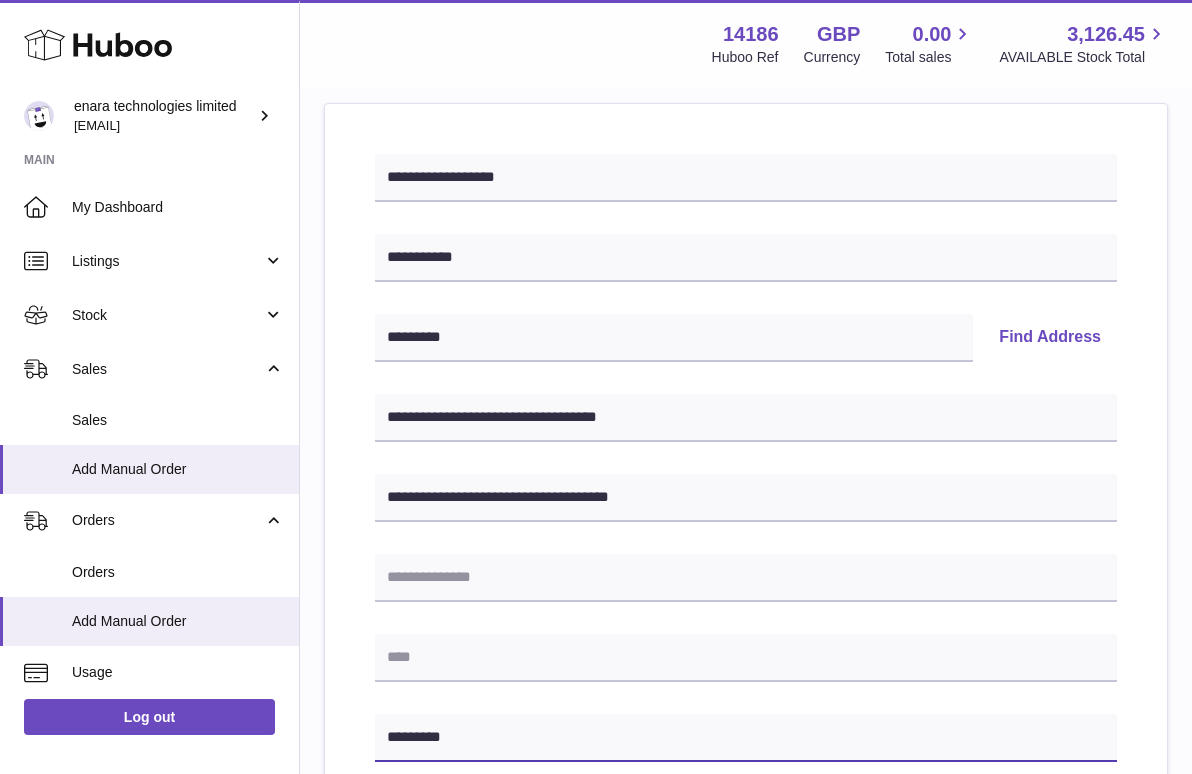 type on "********" 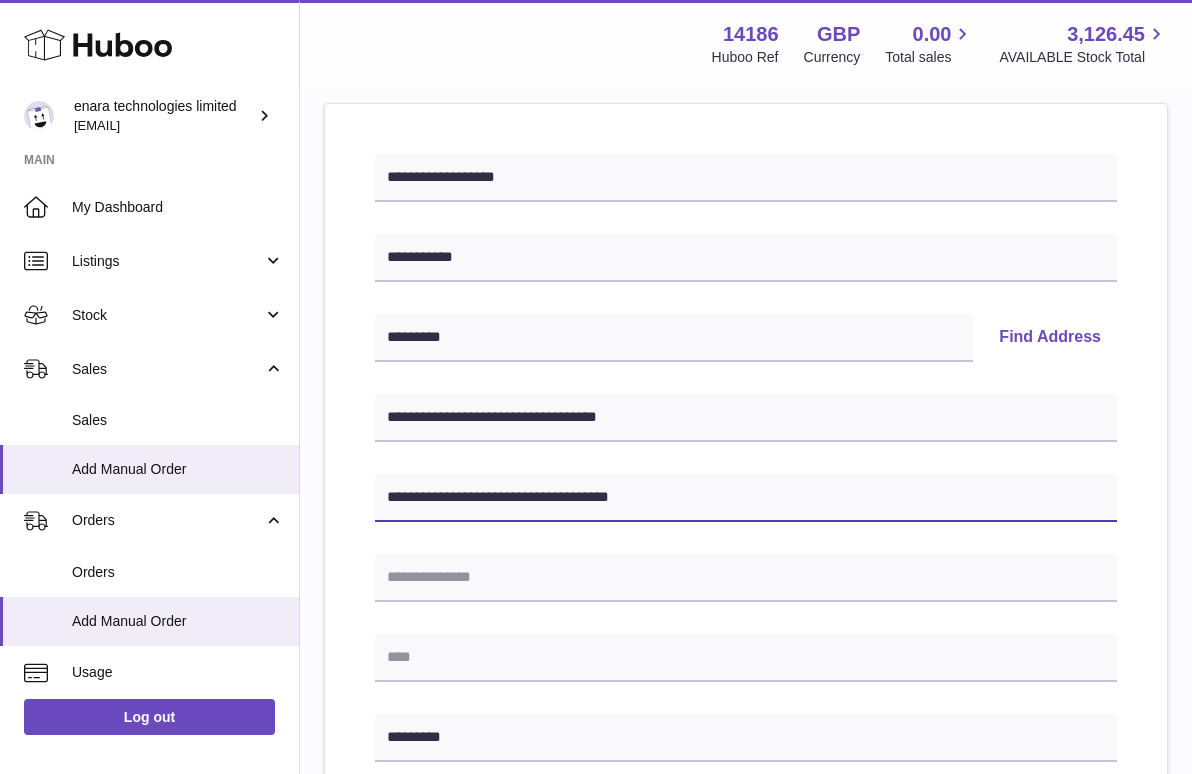 click on "**********" at bounding box center (746, 498) 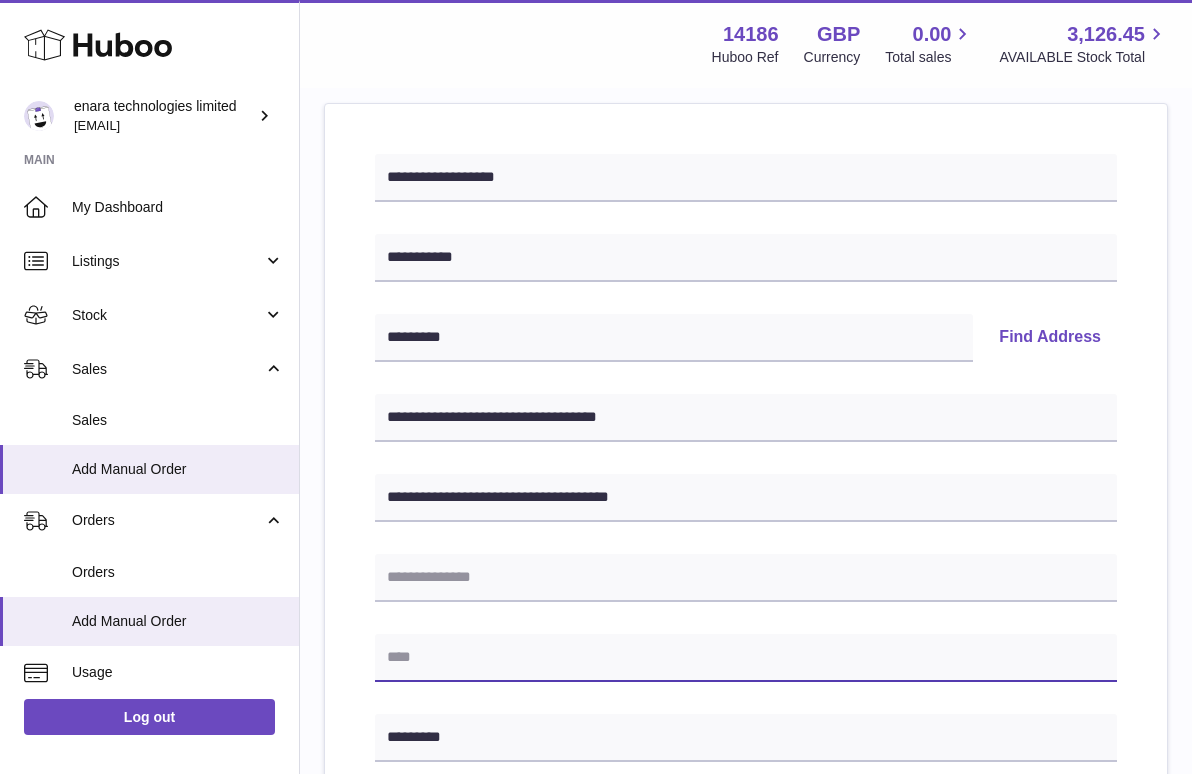 click at bounding box center (746, 658) 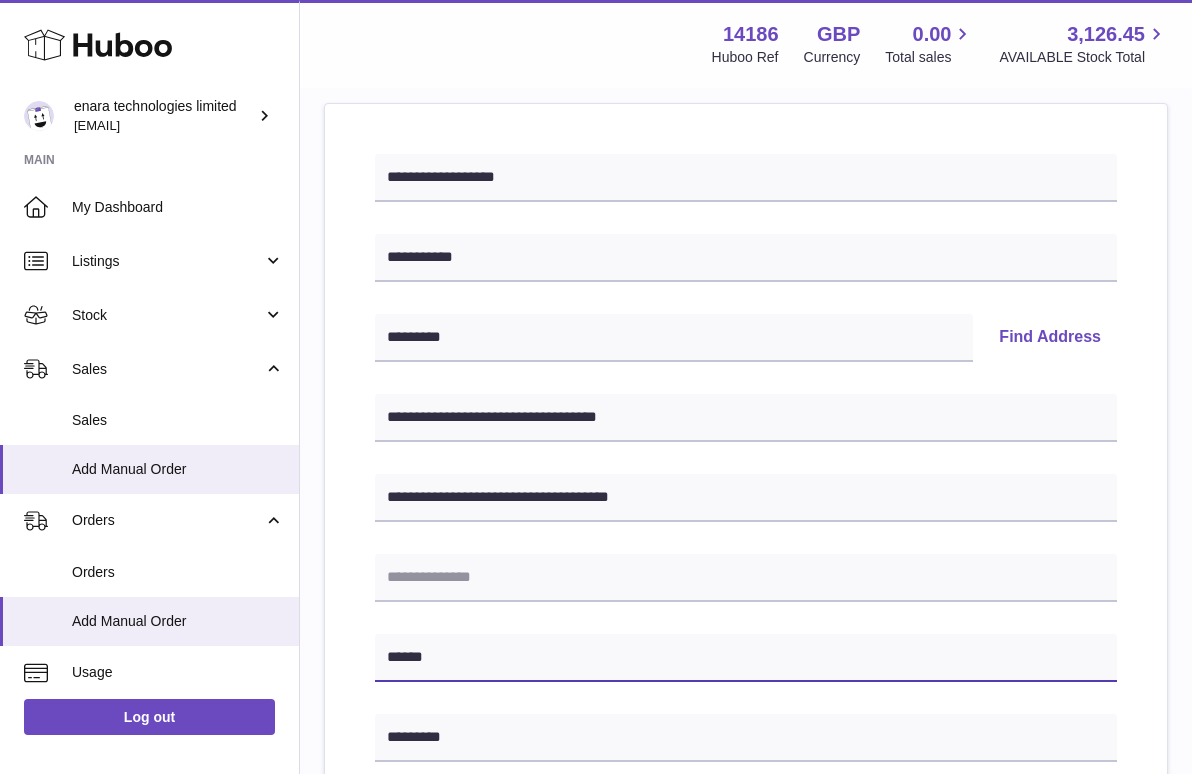 type on "******" 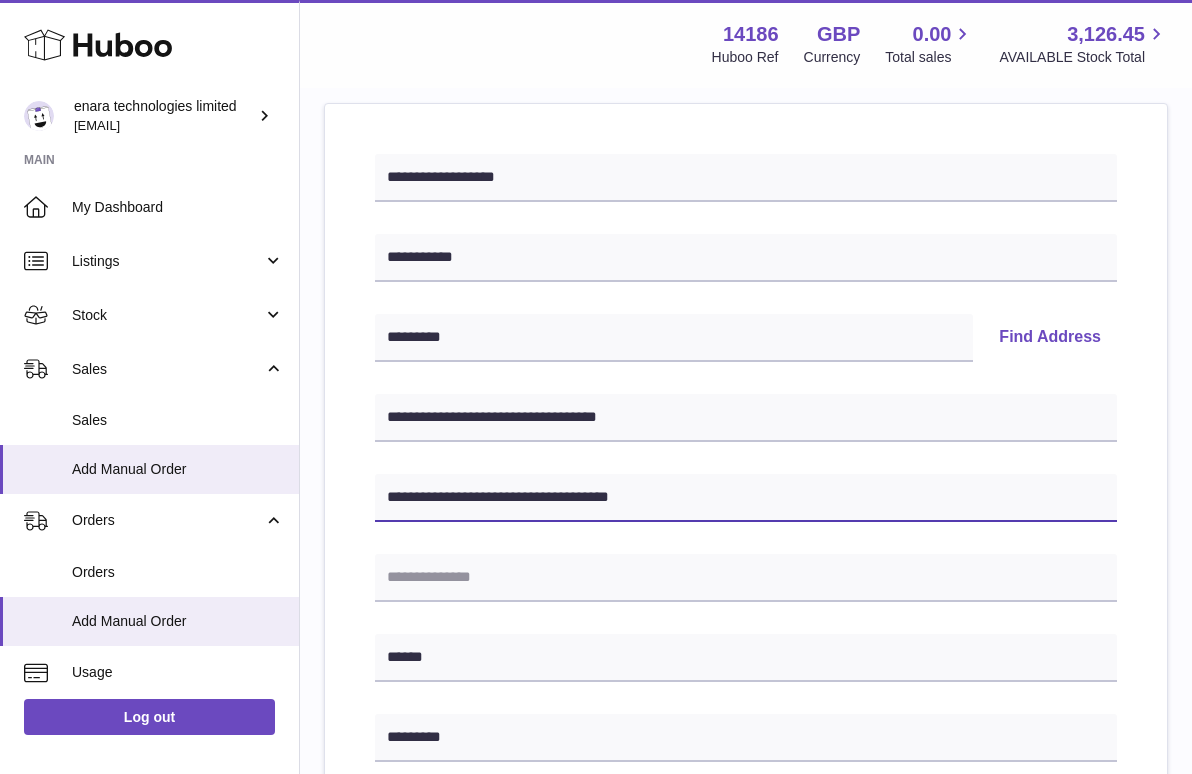 drag, startPoint x: 551, startPoint y: 492, endPoint x: 814, endPoint y: 497, distance: 263.04752 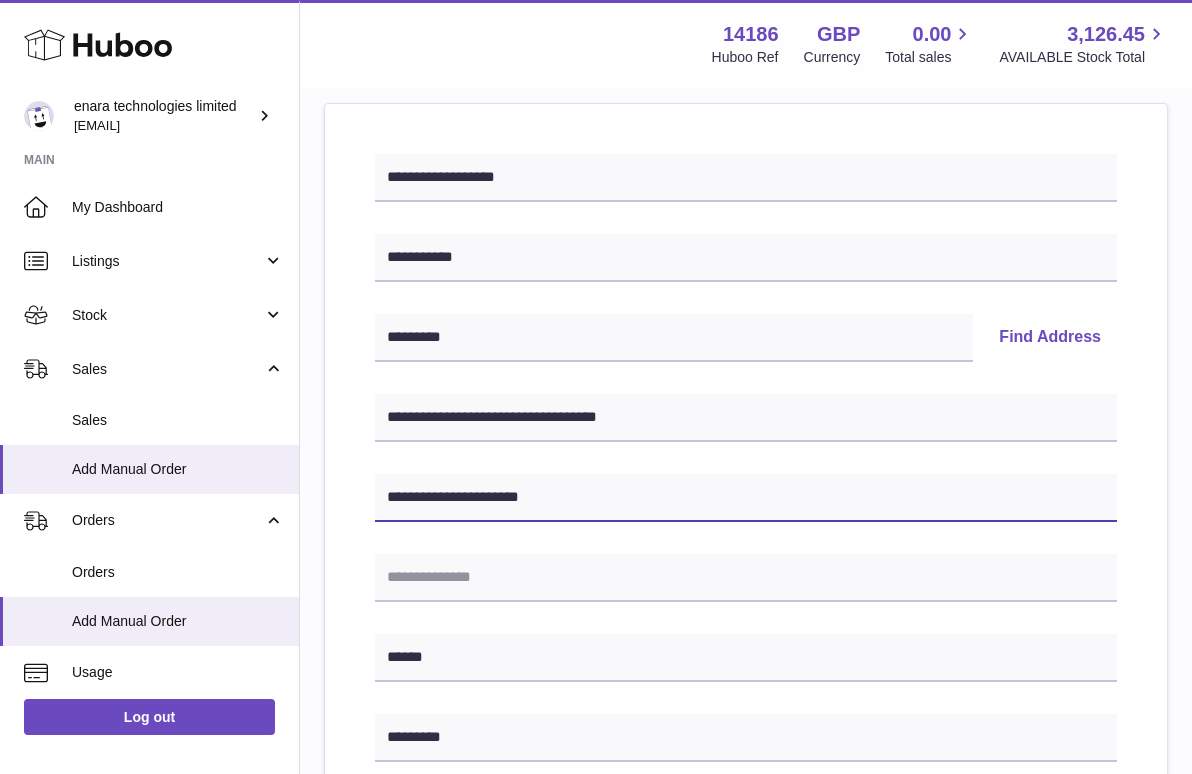 type on "**********" 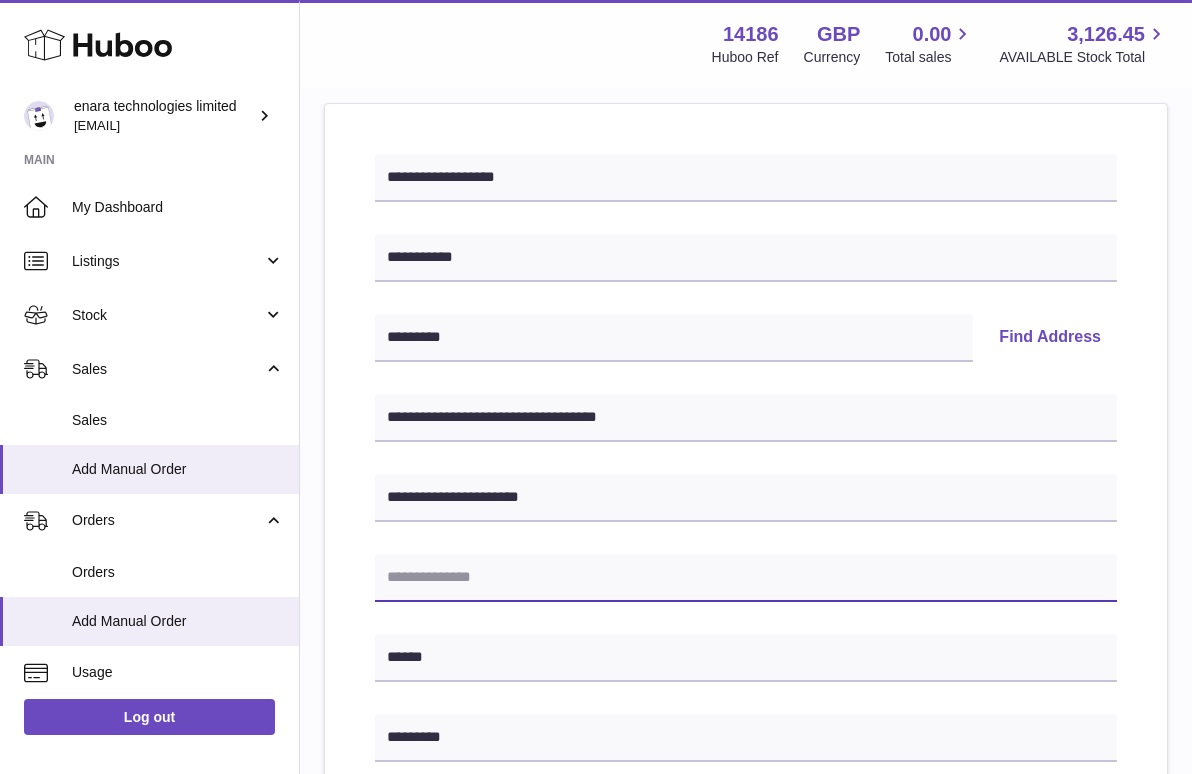 paste on "**********" 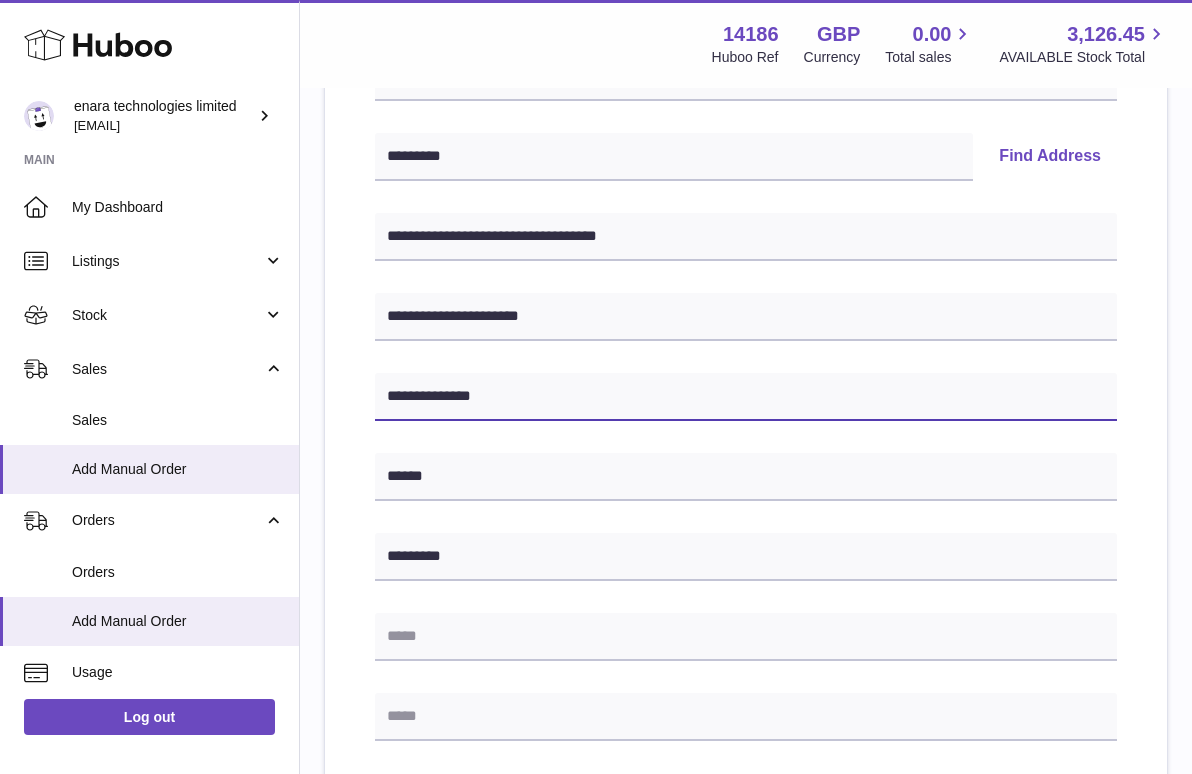 scroll, scrollTop: 396, scrollLeft: 0, axis: vertical 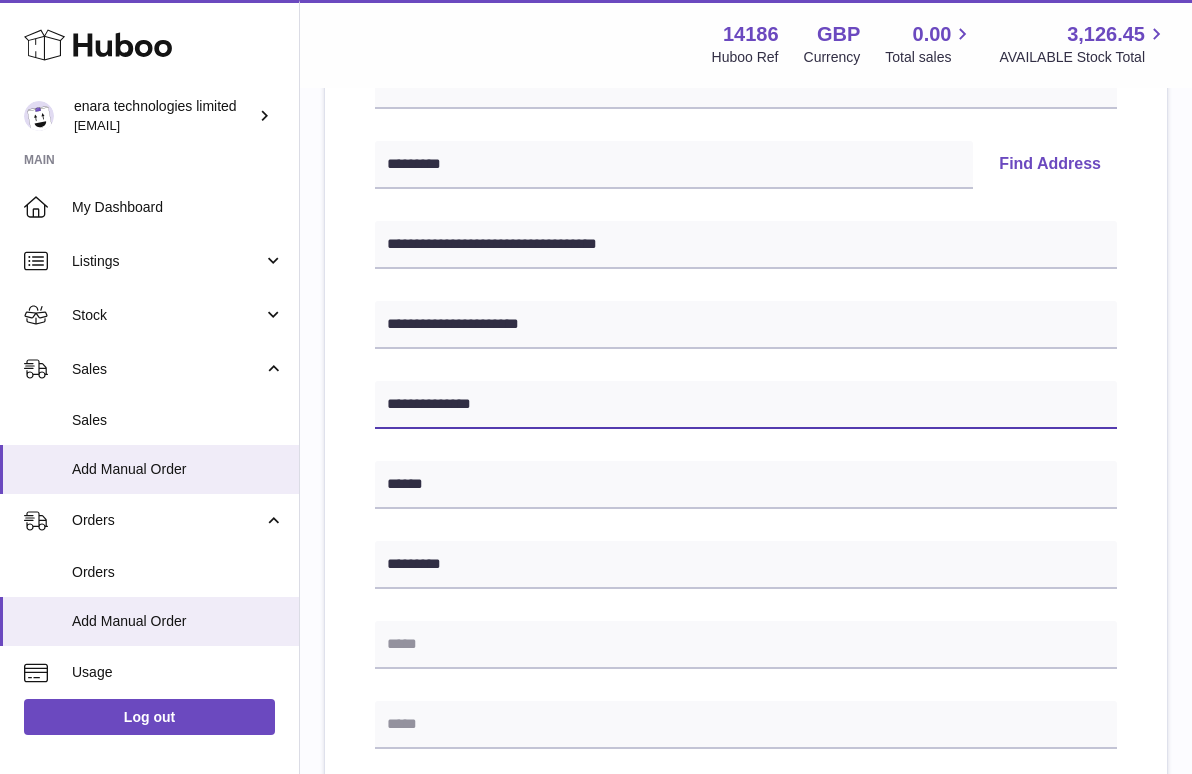 type on "**********" 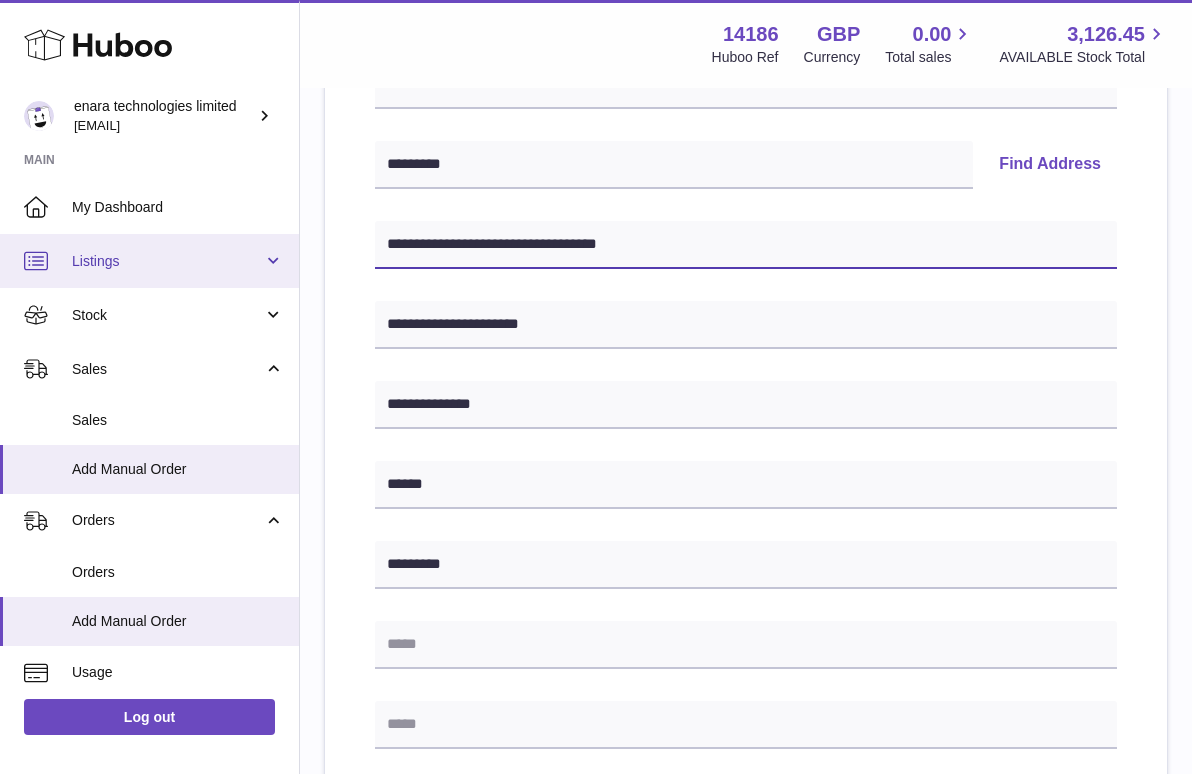 drag, startPoint x: 504, startPoint y: 247, endPoint x: 290, endPoint y: 246, distance: 214.00233 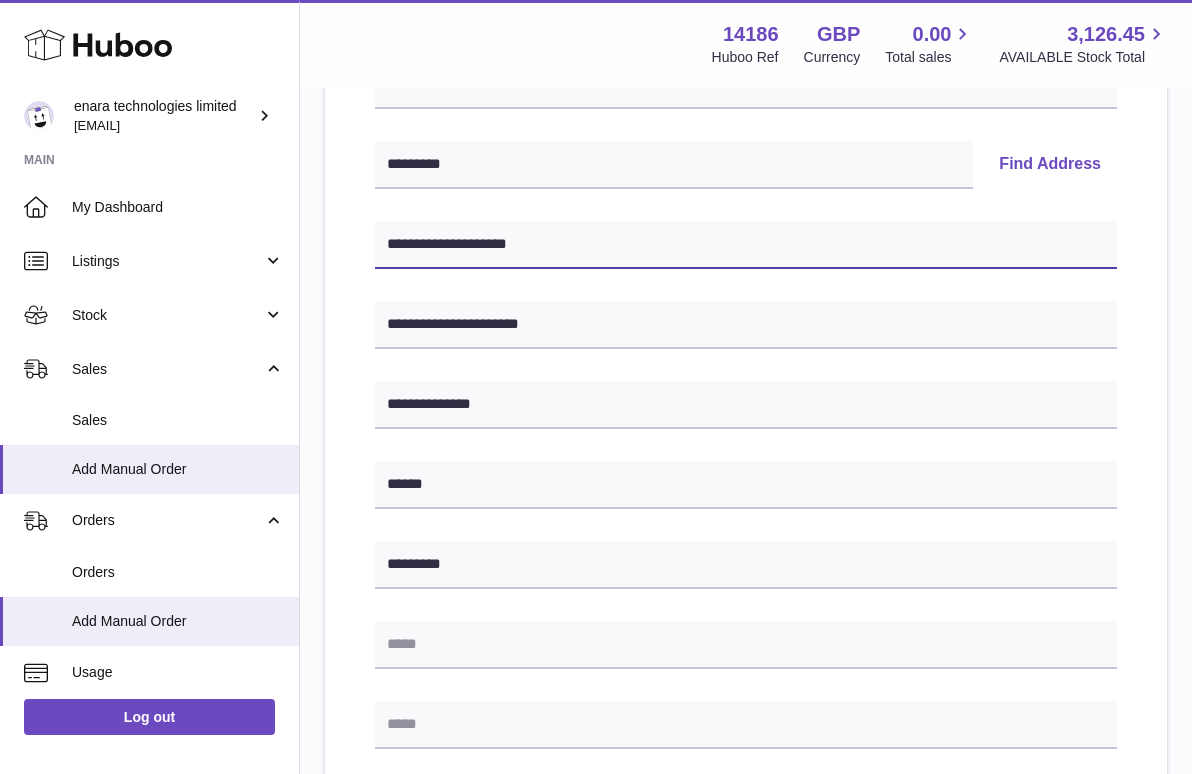 type on "**********" 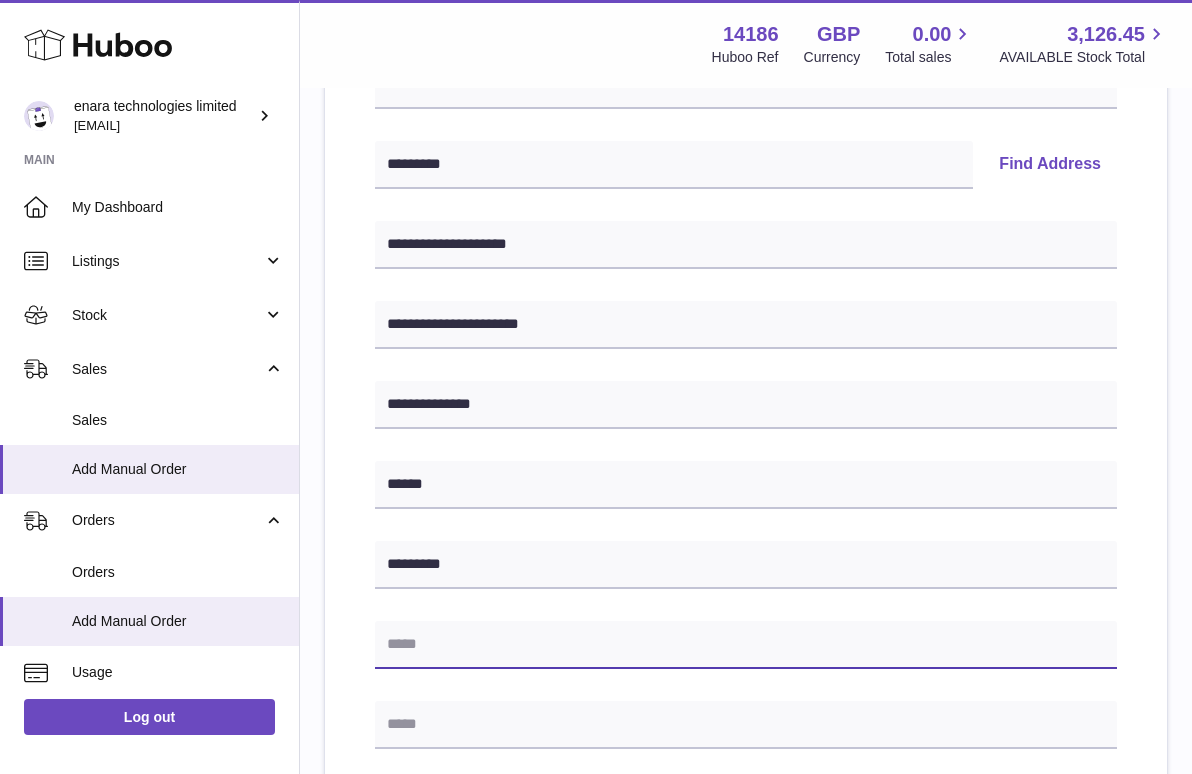 paste on "**********" 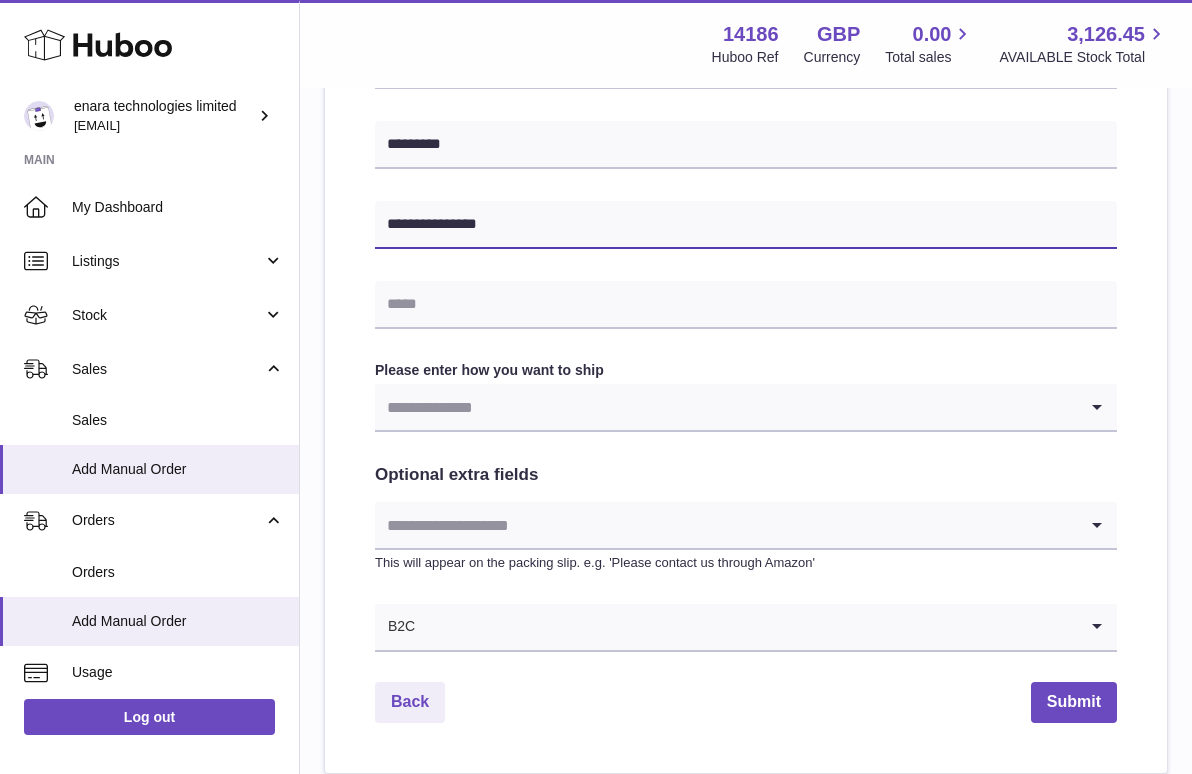scroll, scrollTop: 845, scrollLeft: 0, axis: vertical 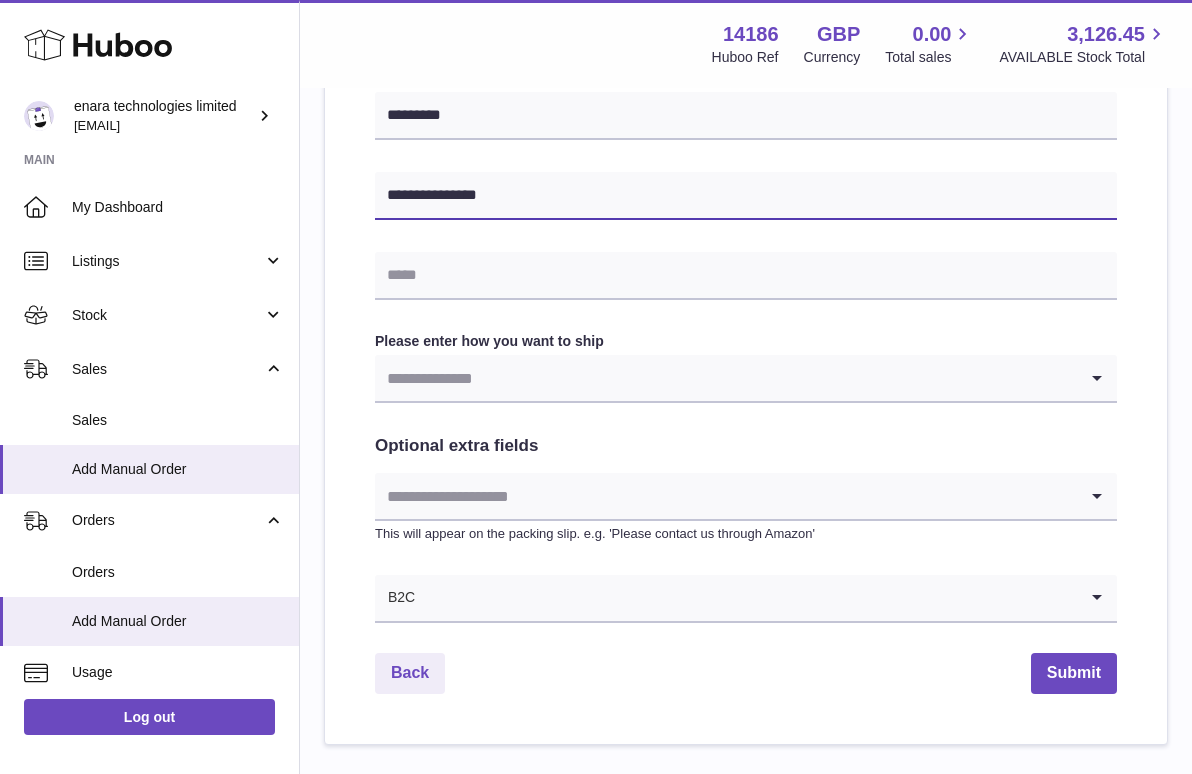 type on "**********" 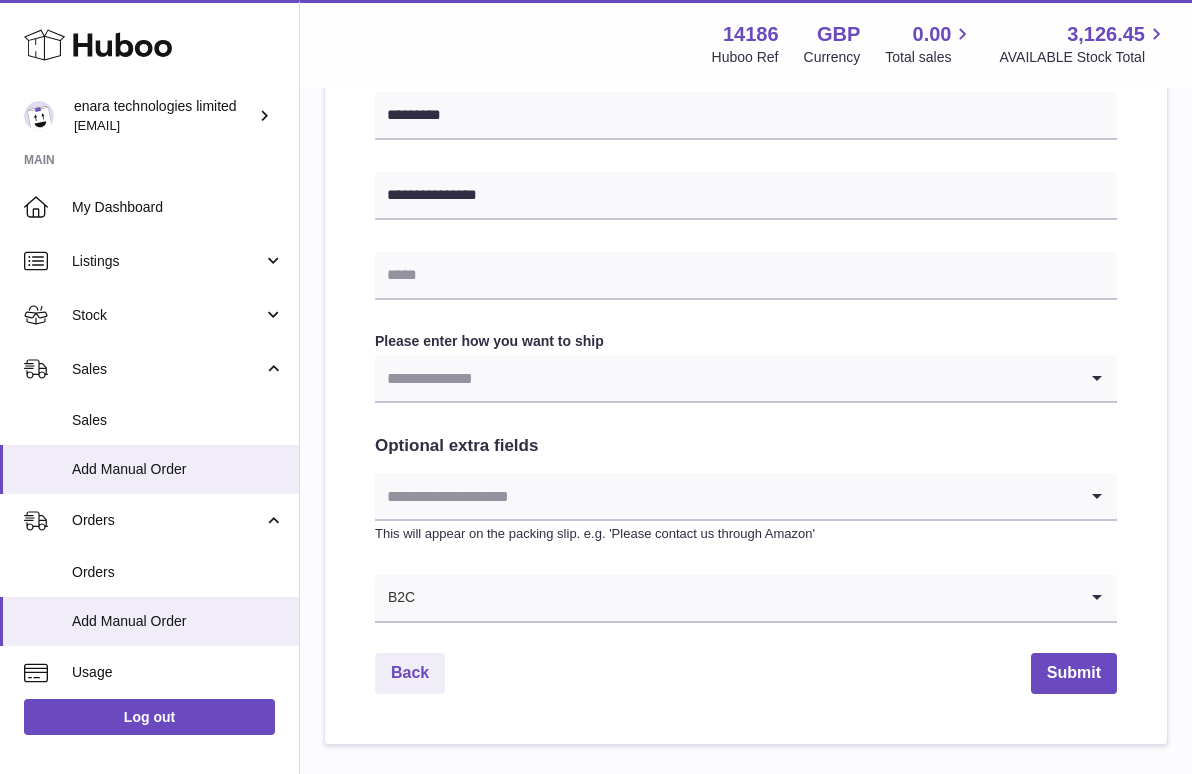 click at bounding box center (726, 378) 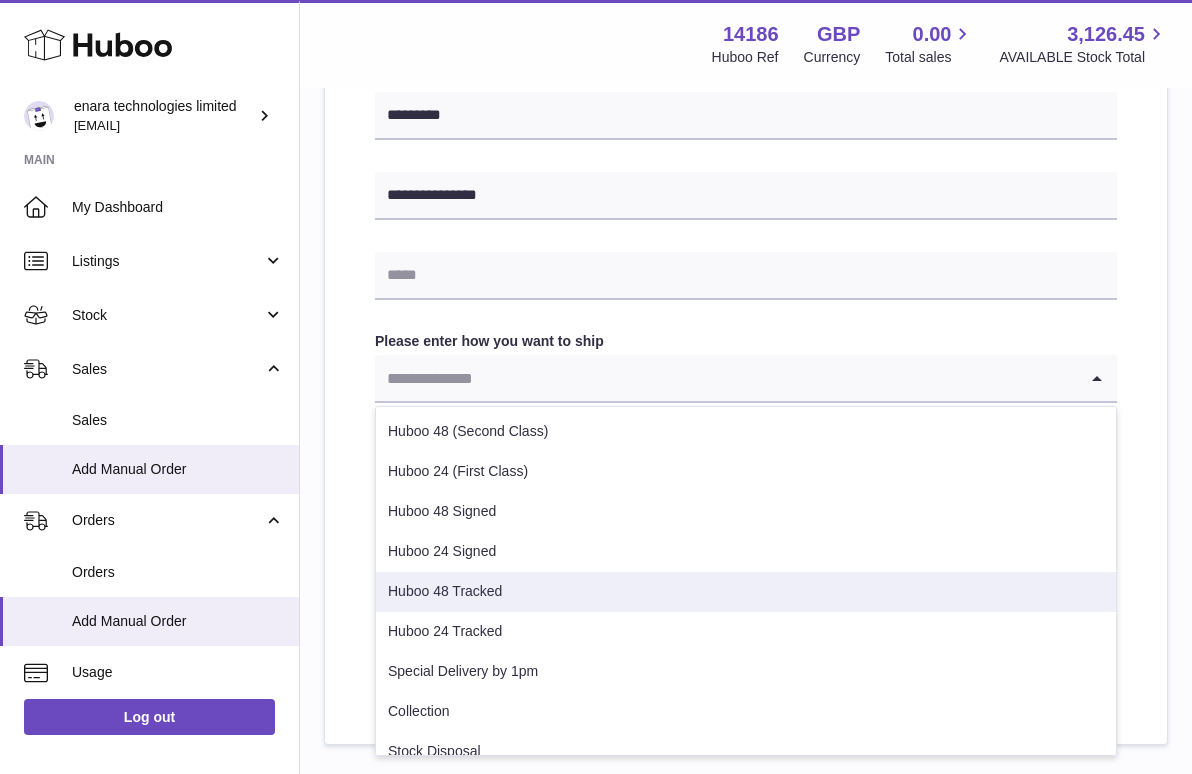 click on "Huboo 48 Tracked" at bounding box center (746, 592) 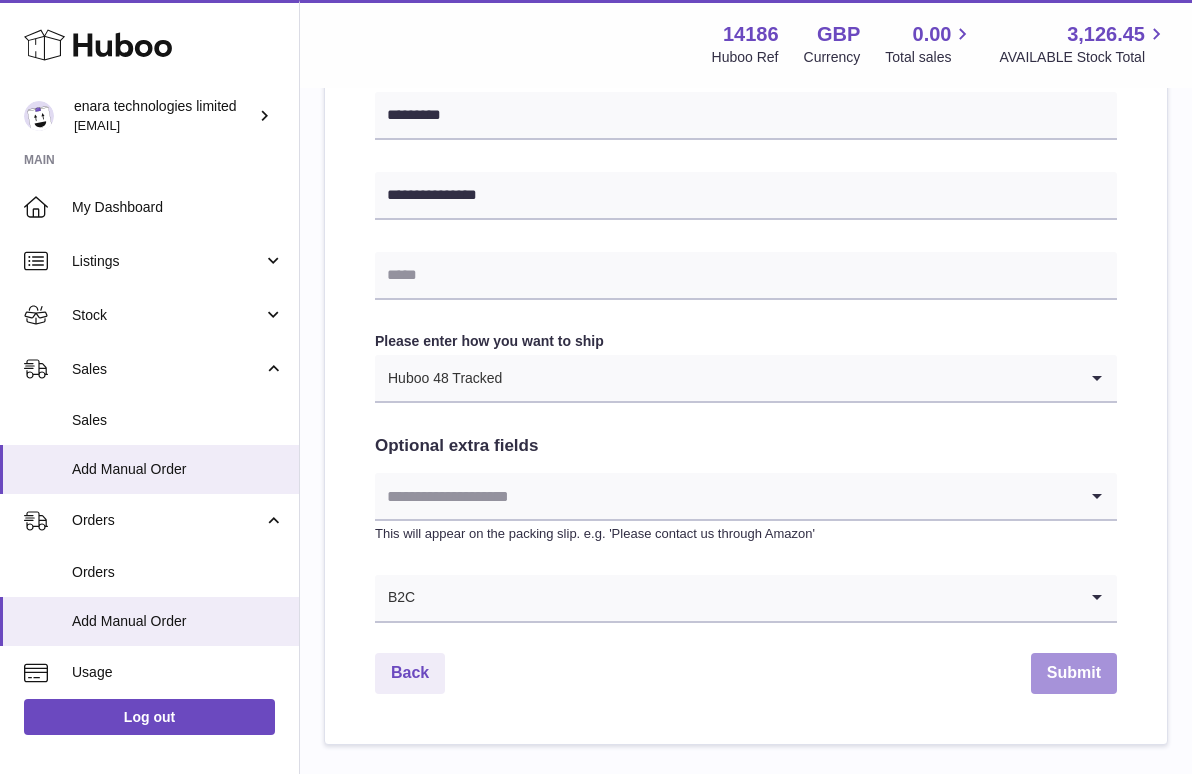 click on "Submit" at bounding box center (1074, 673) 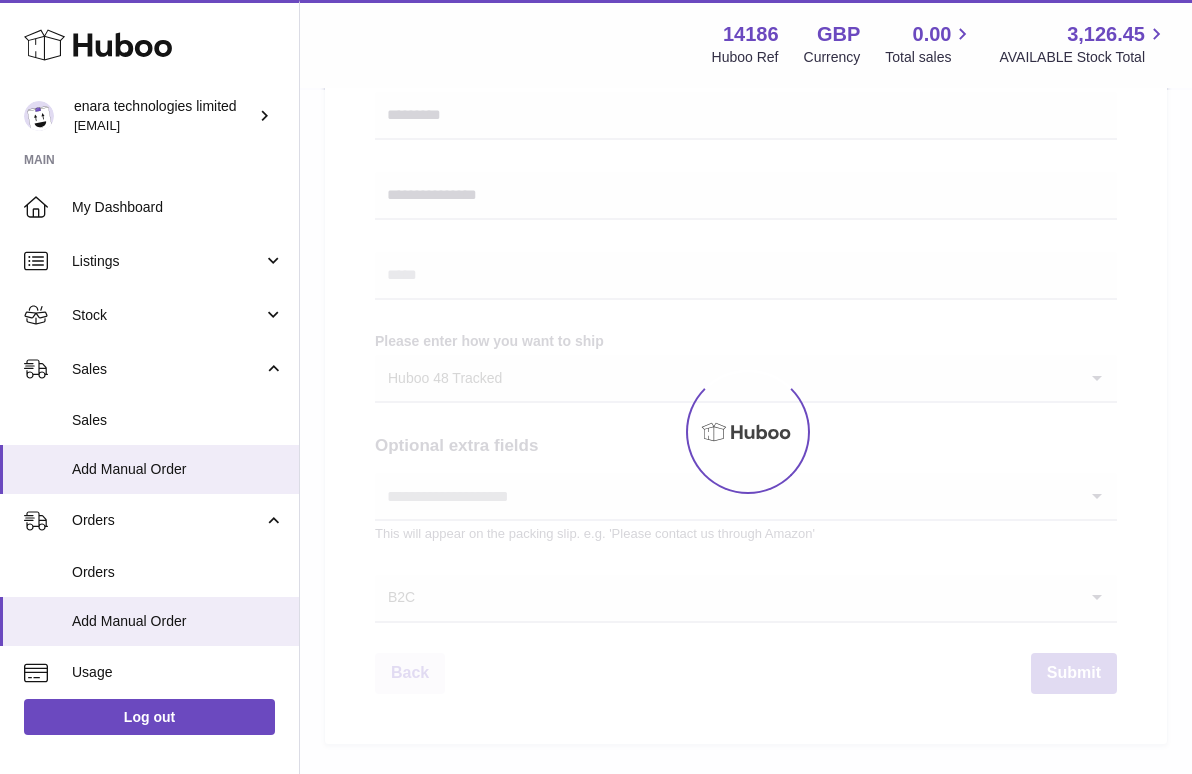 scroll, scrollTop: 0, scrollLeft: 0, axis: both 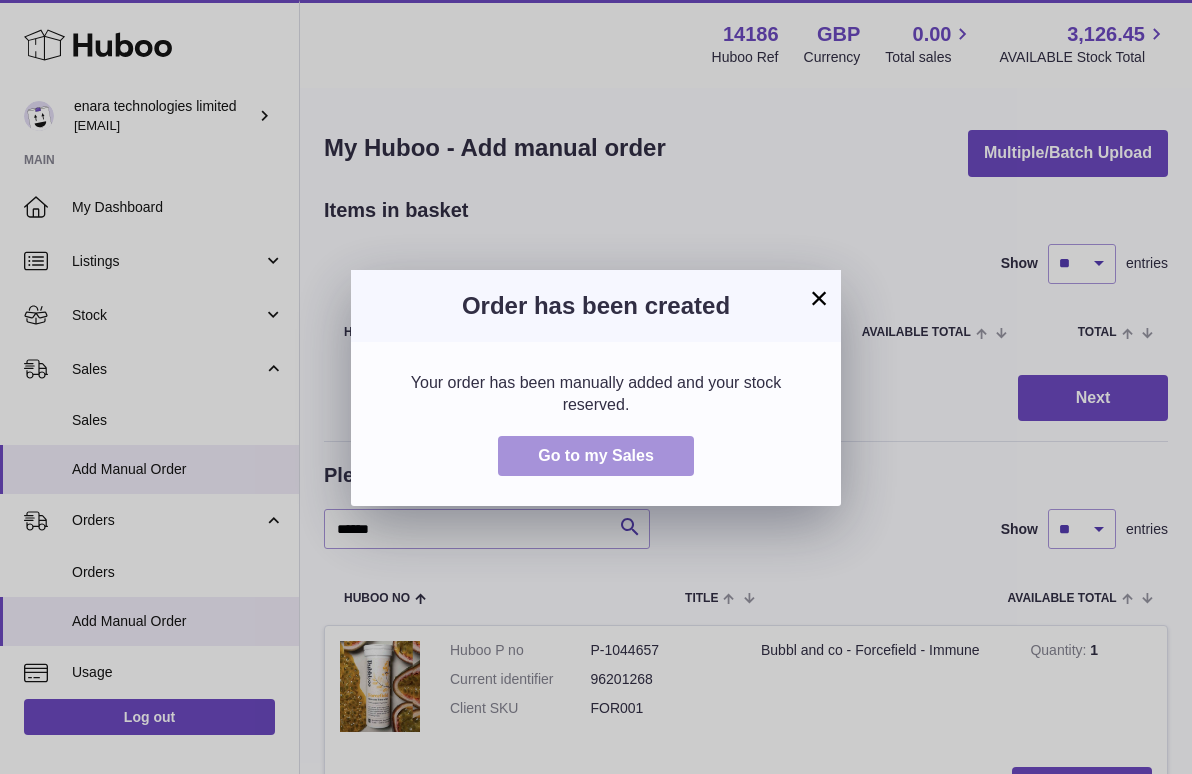 click on "Go to my Sales" at bounding box center (596, 456) 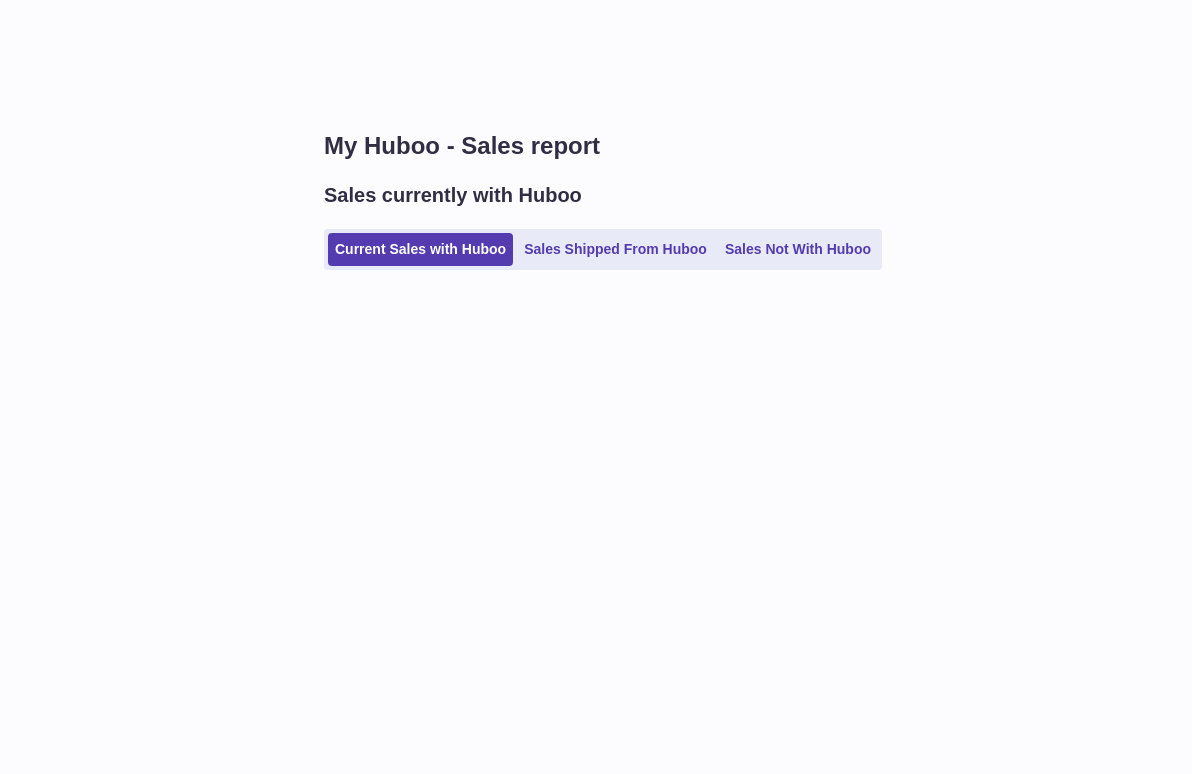 scroll, scrollTop: 0, scrollLeft: 0, axis: both 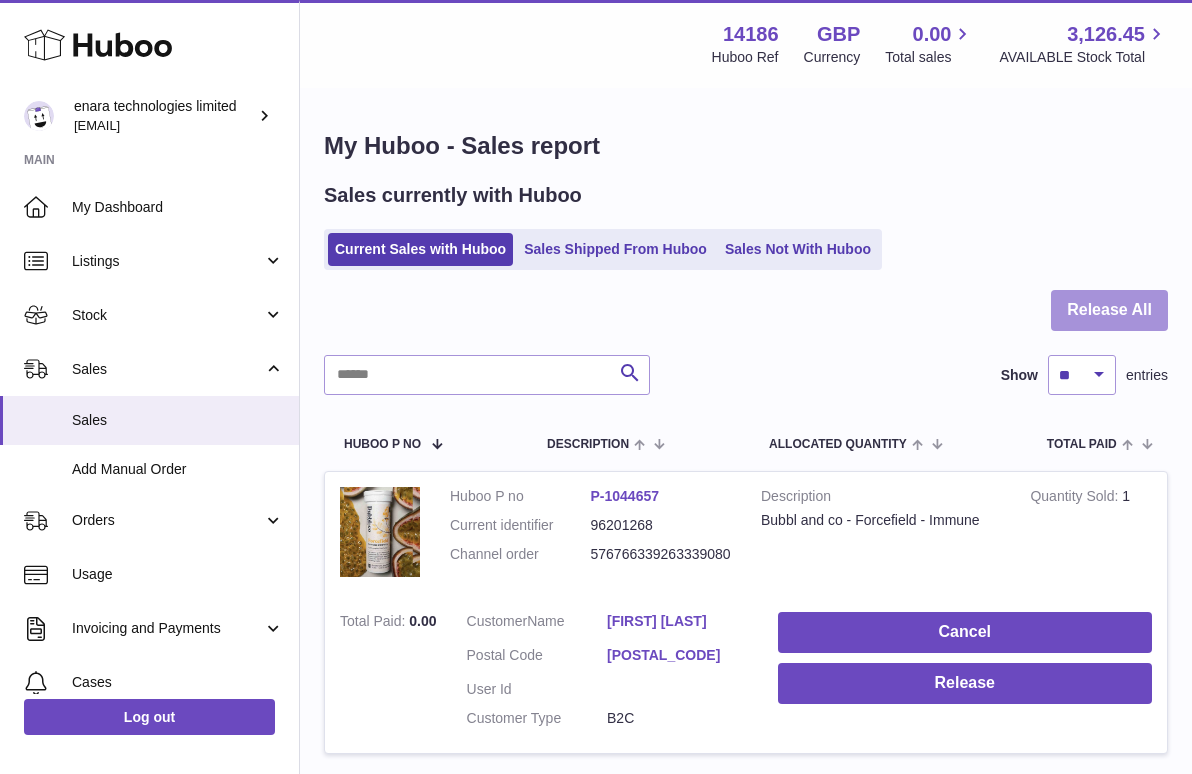 click on "Release All" at bounding box center [1109, 310] 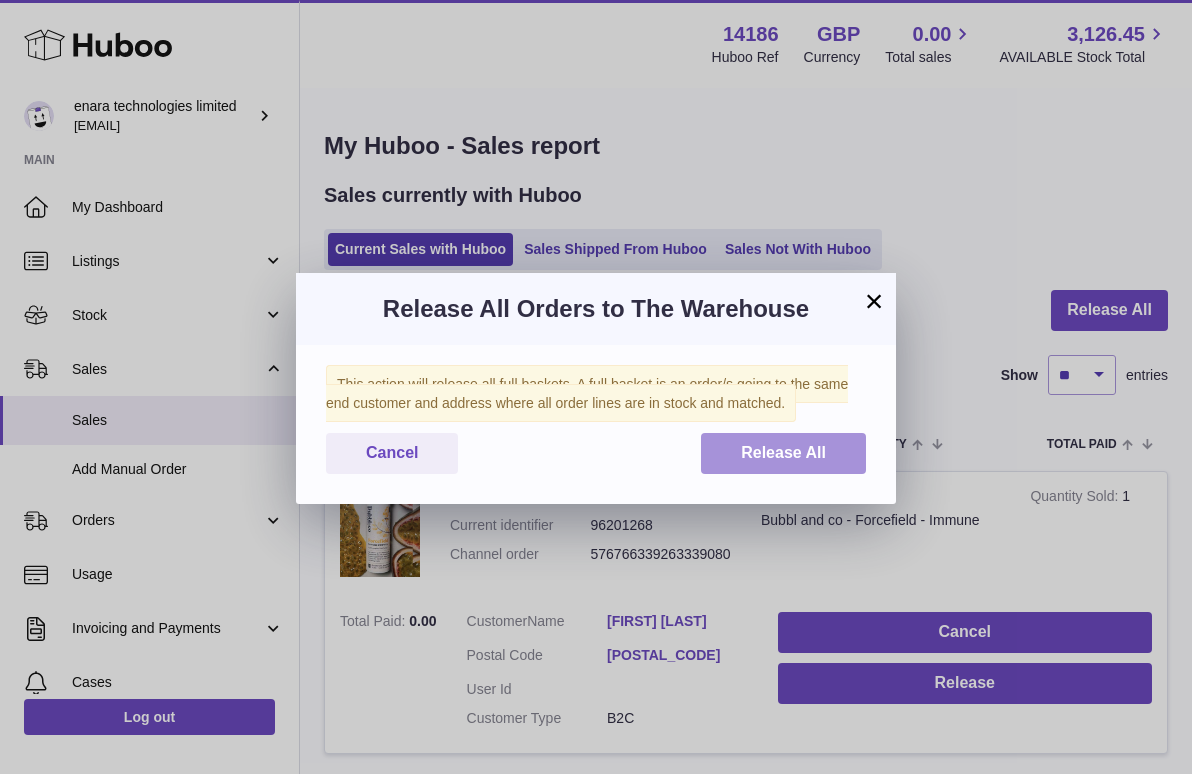 click on "Release All" at bounding box center [783, 452] 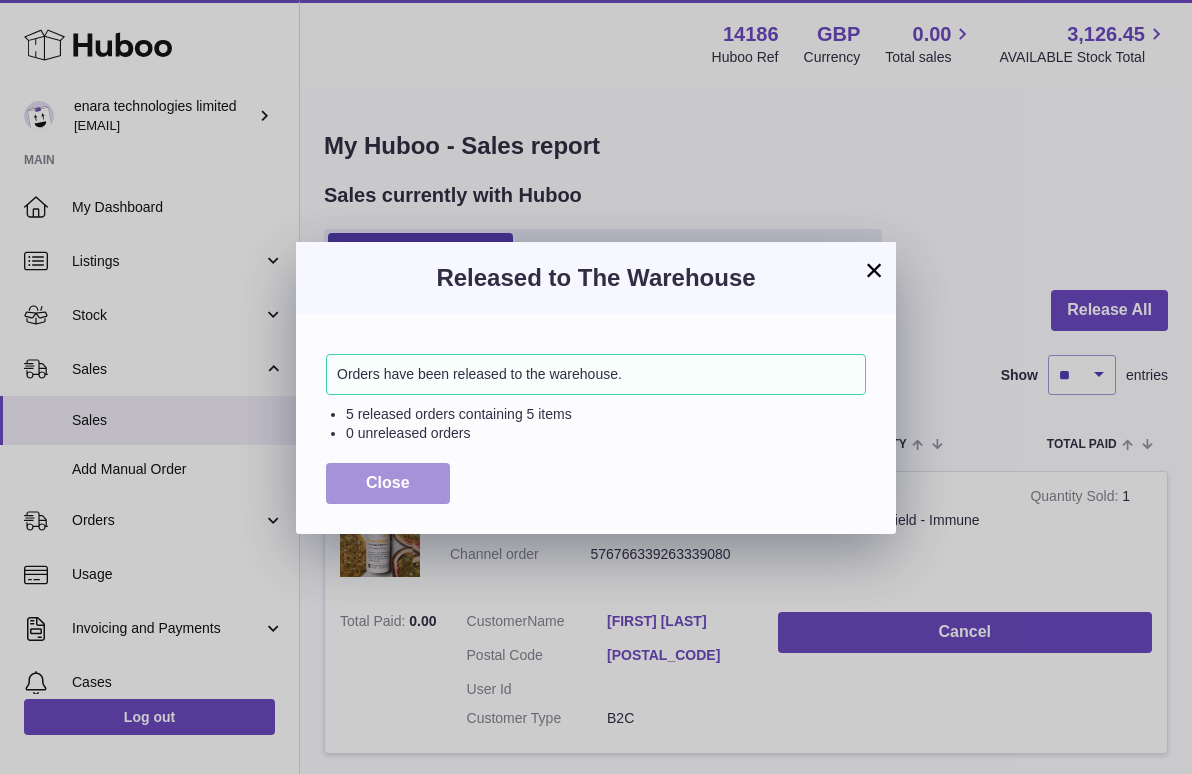 click on "Close" at bounding box center [388, 482] 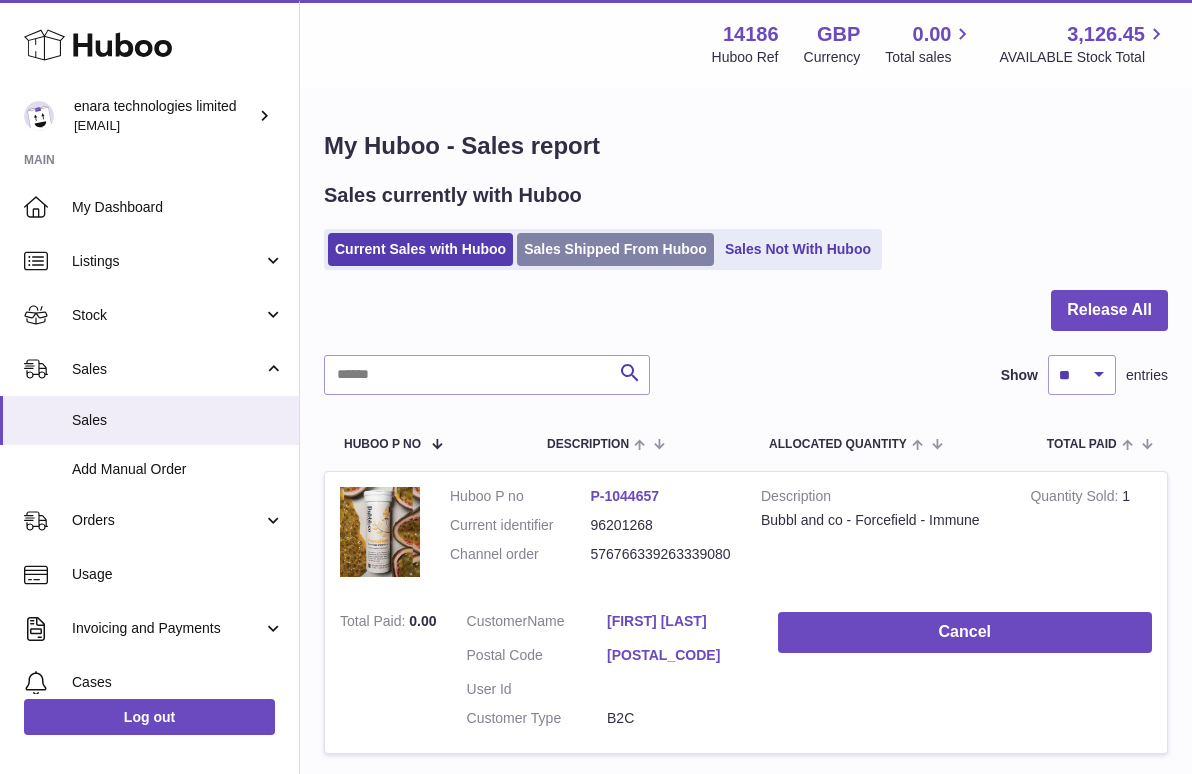 scroll, scrollTop: 0, scrollLeft: 0, axis: both 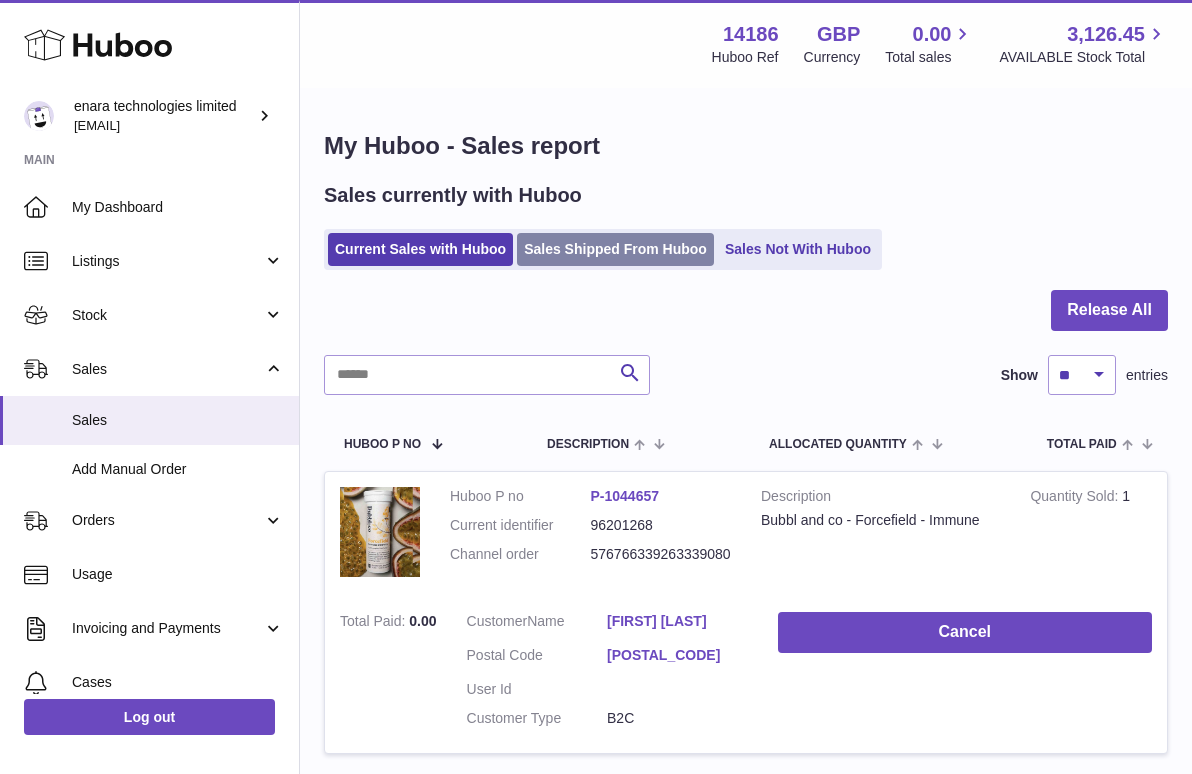 click on "Sales Shipped From Huboo" at bounding box center [615, 249] 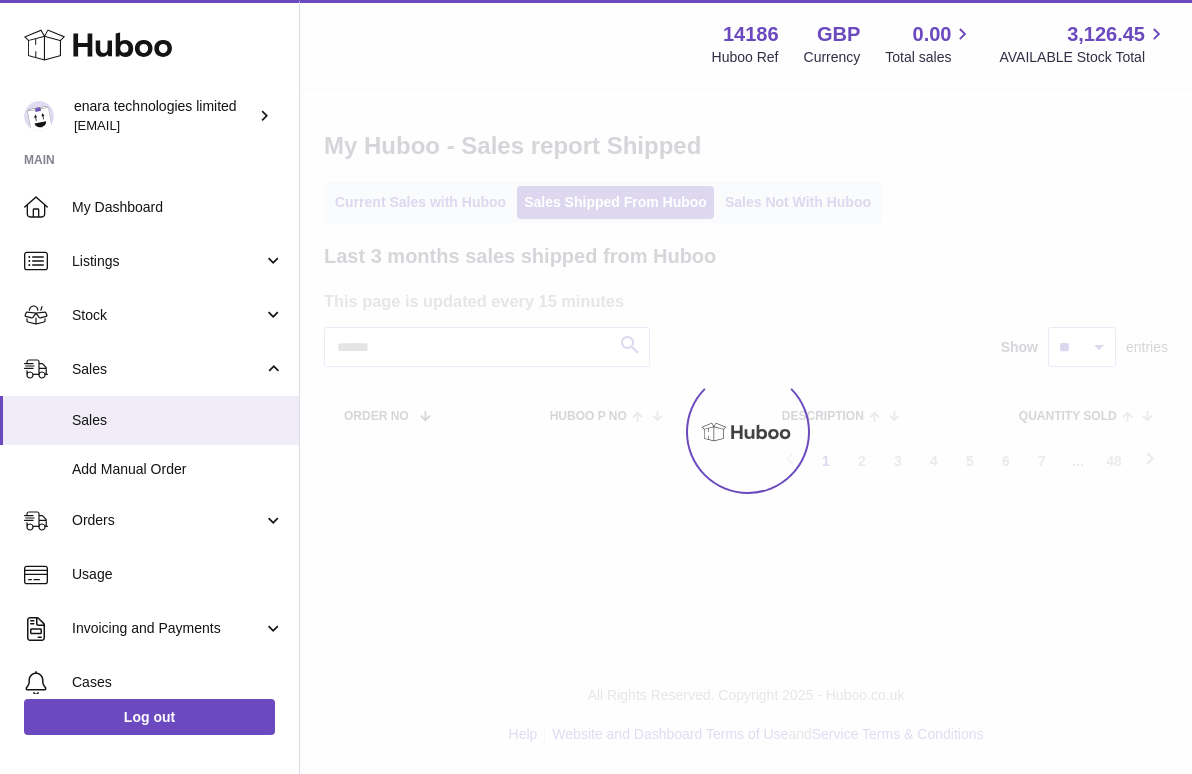 scroll, scrollTop: 0, scrollLeft: 0, axis: both 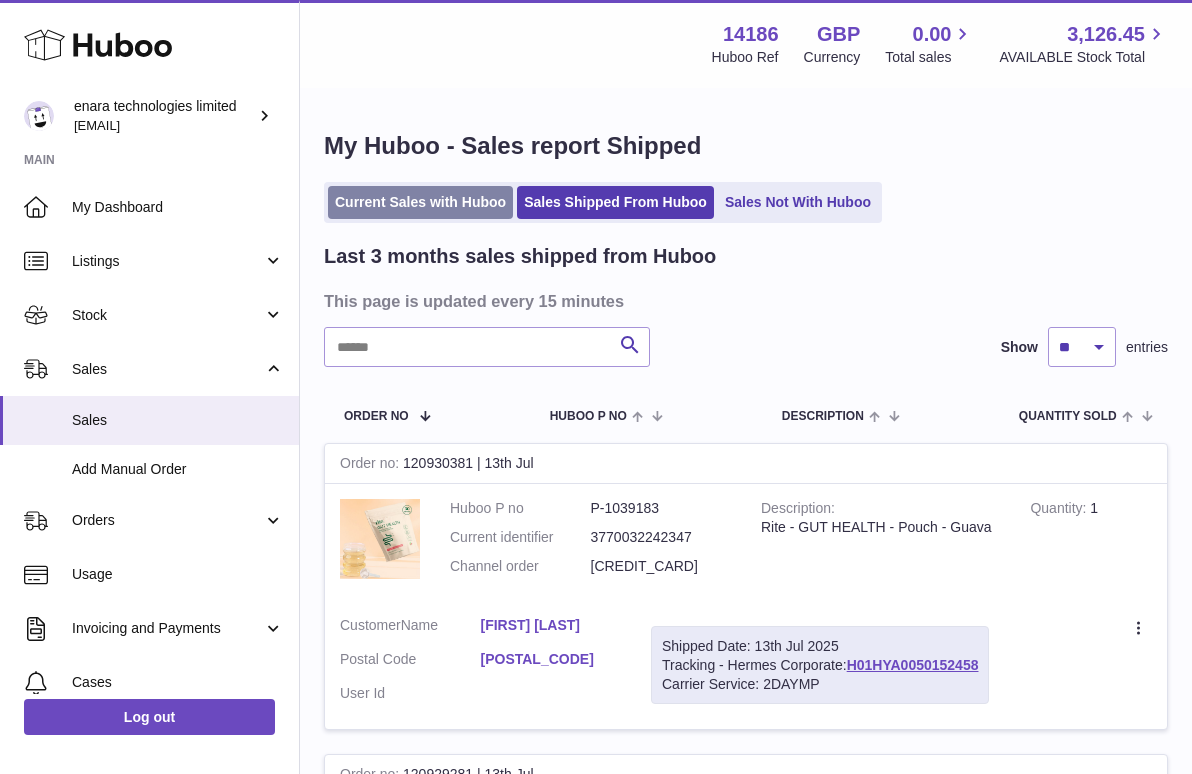 click on "Current Sales with Huboo" at bounding box center (420, 202) 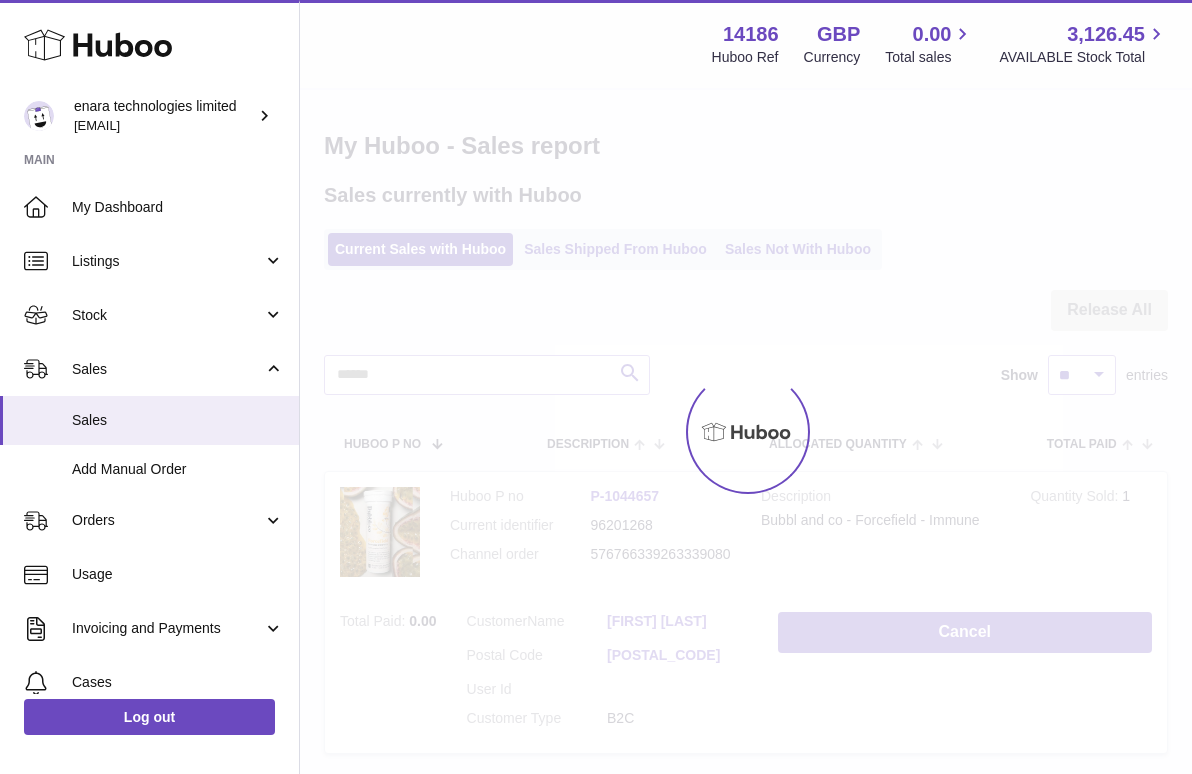 scroll, scrollTop: 0, scrollLeft: 0, axis: both 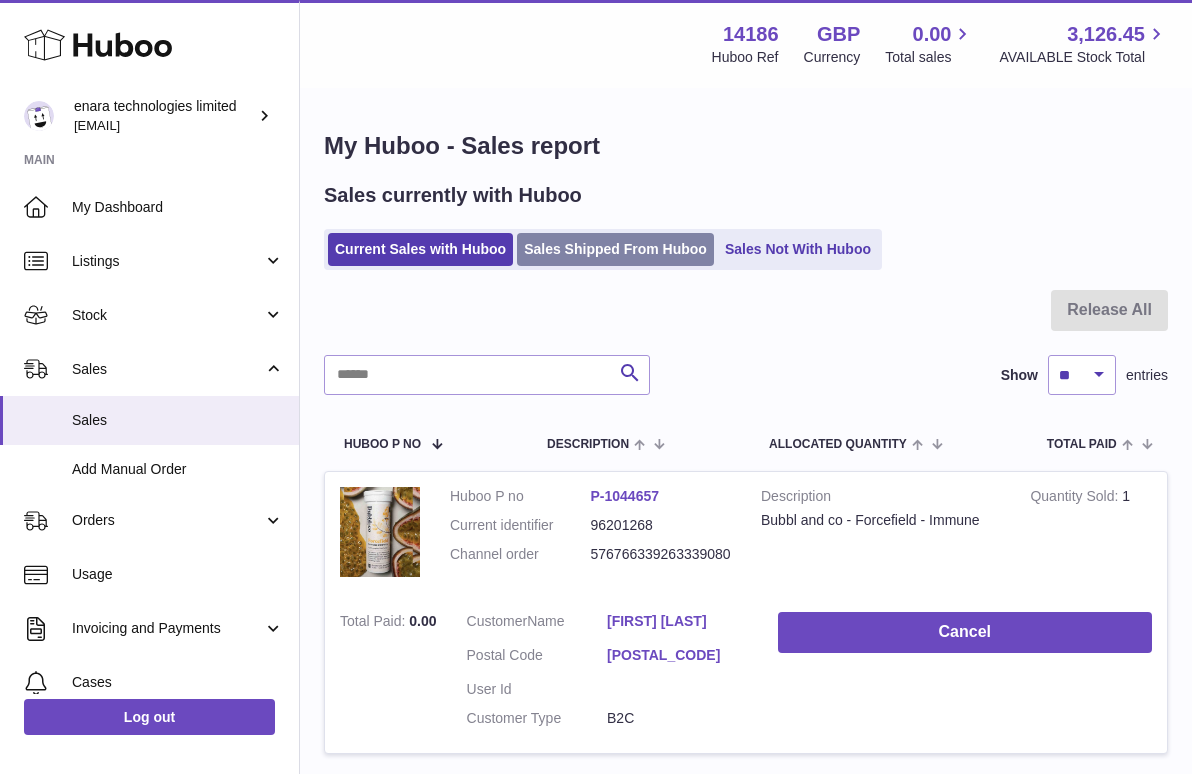 click on "Sales Shipped From Huboo" at bounding box center (615, 249) 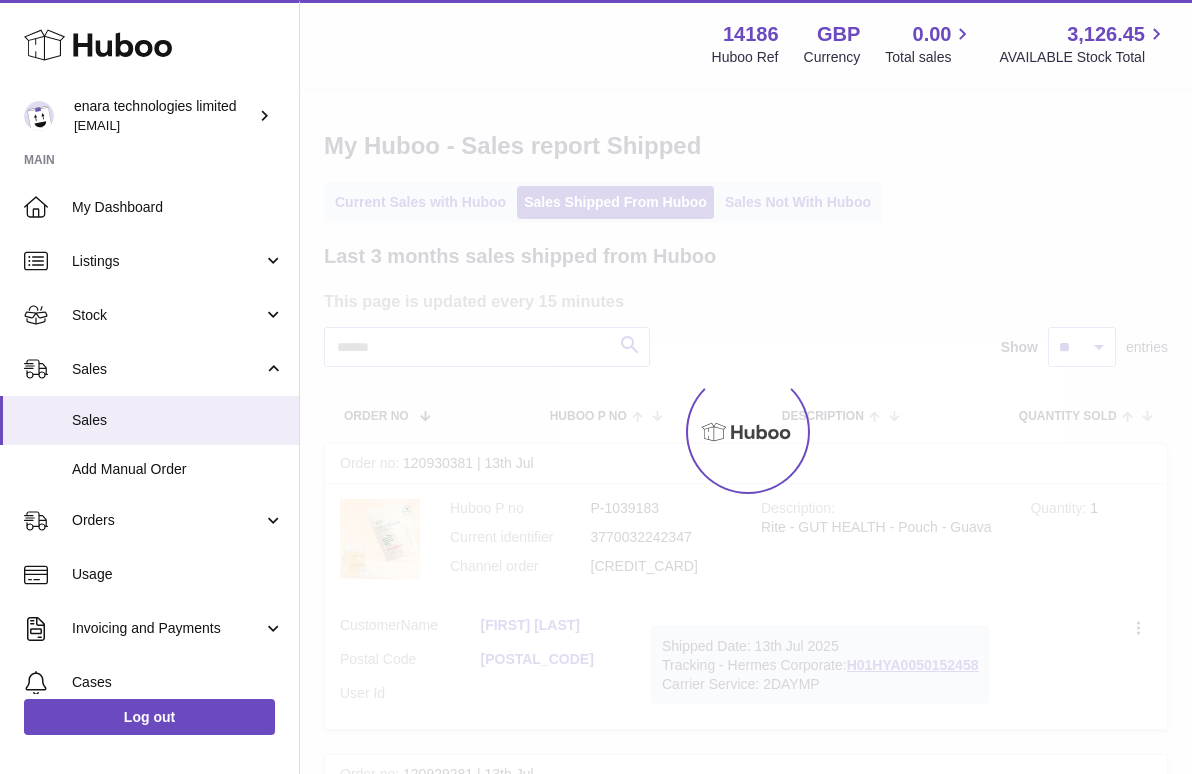 scroll, scrollTop: 0, scrollLeft: 0, axis: both 